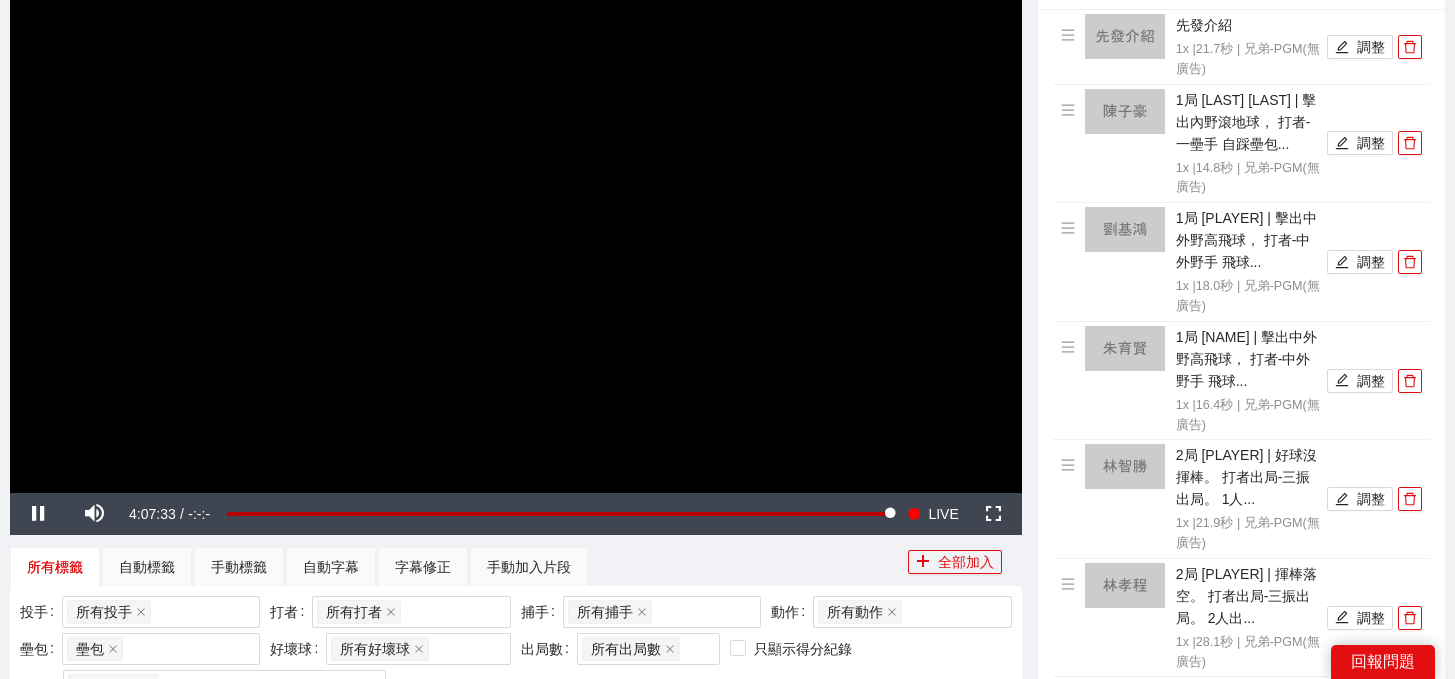 scroll, scrollTop: 247, scrollLeft: 0, axis: vertical 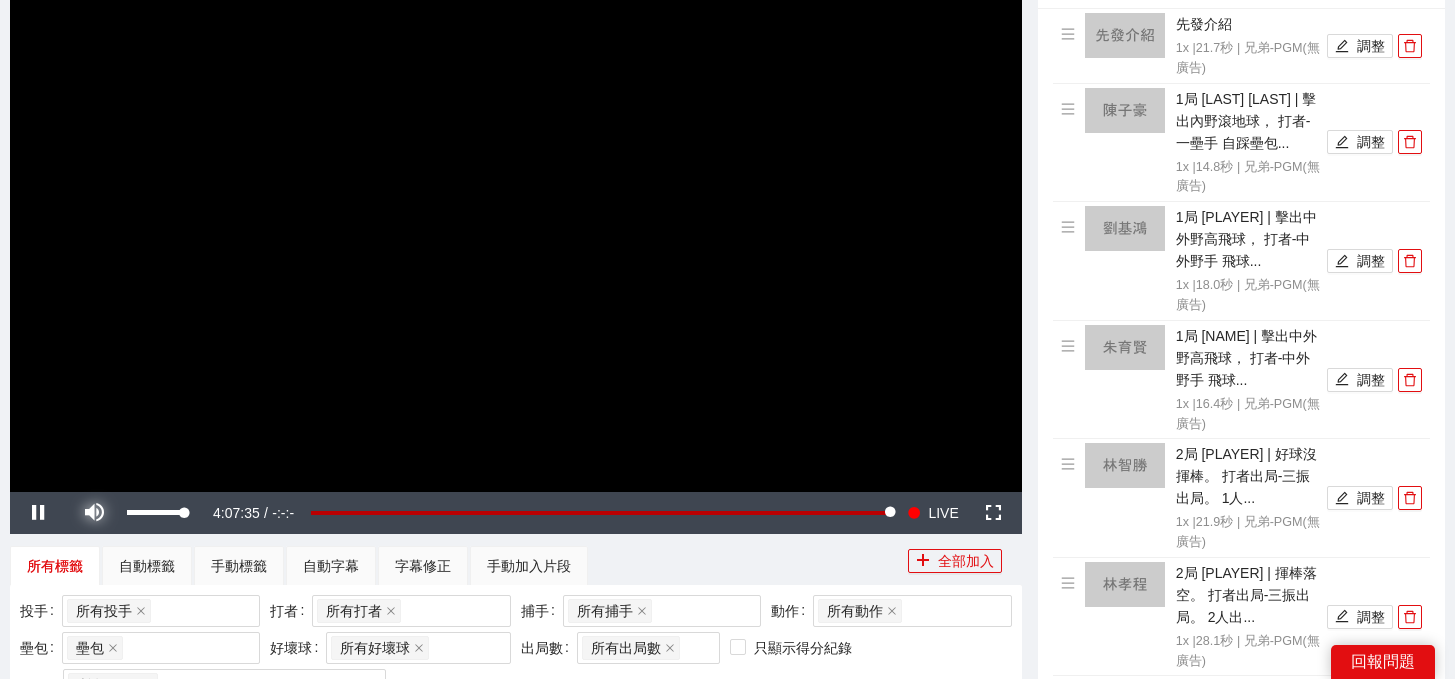 click at bounding box center [94, 513] 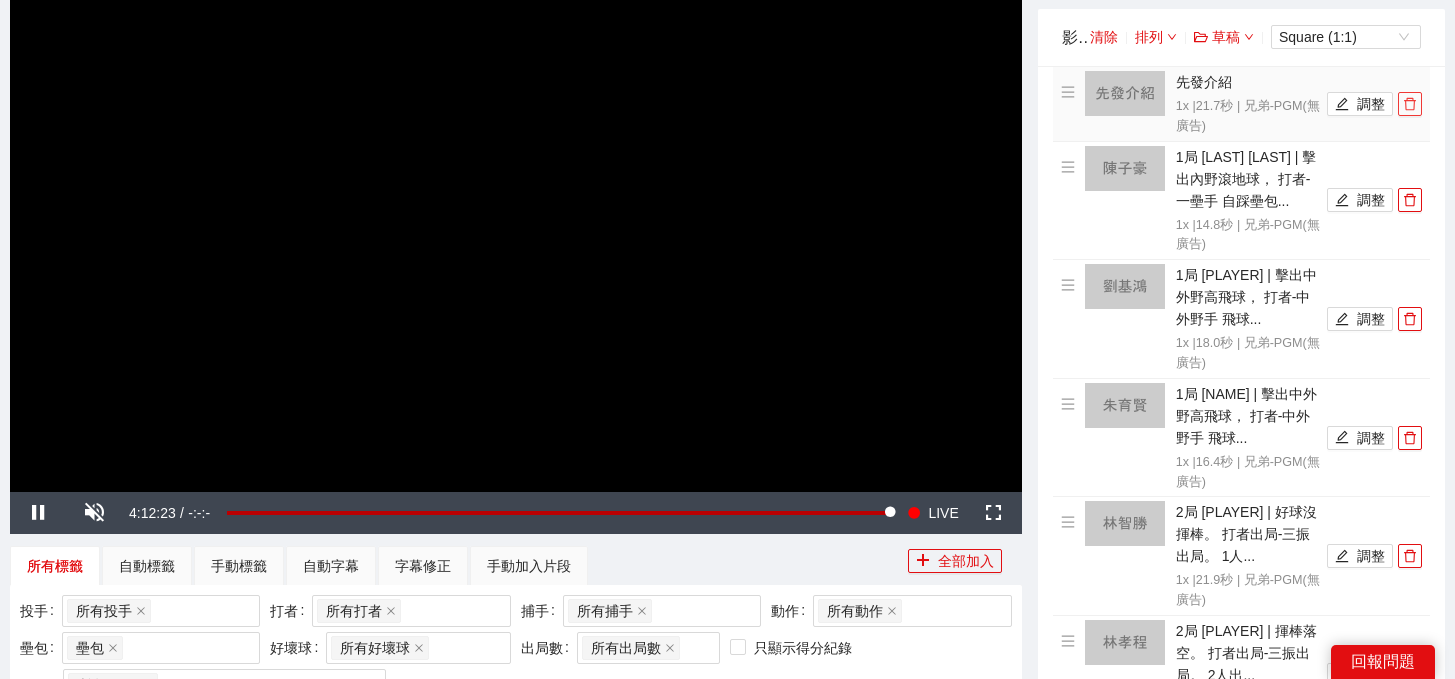 click at bounding box center (1410, 104) 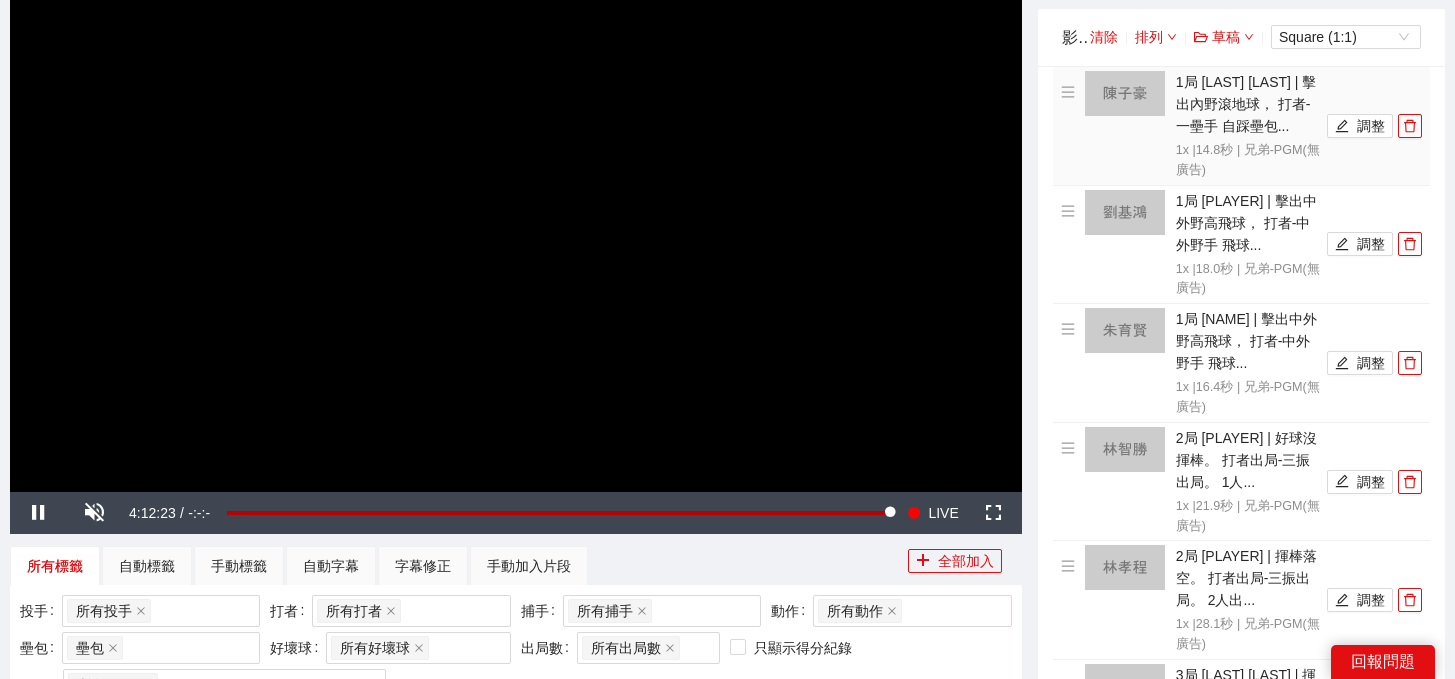 click on "1局 [PLAYER] | 擊出內野滾地球， 打者-一壘手 自踩壘包... 1x |  14.8  秒    | 兄弟-PGM(無廣告)   調整" at bounding box center [1241, 126] 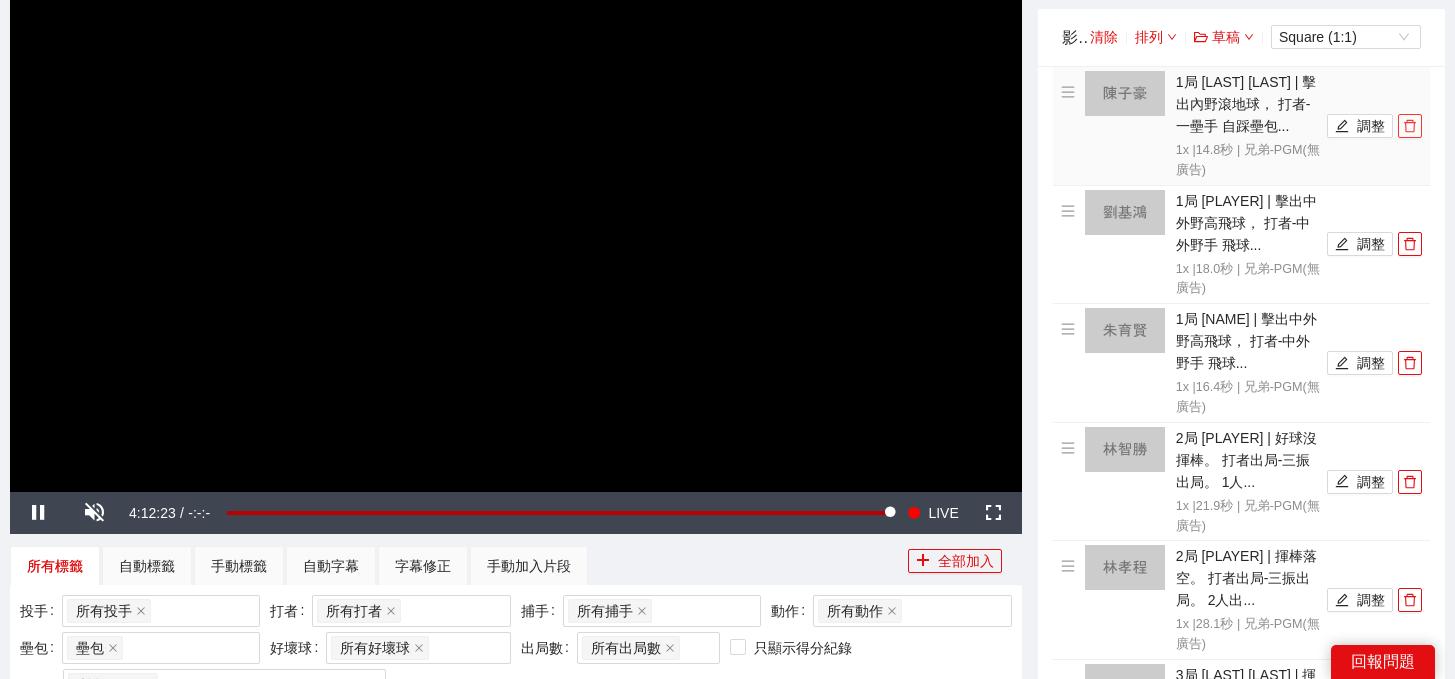 click at bounding box center (1410, 126) 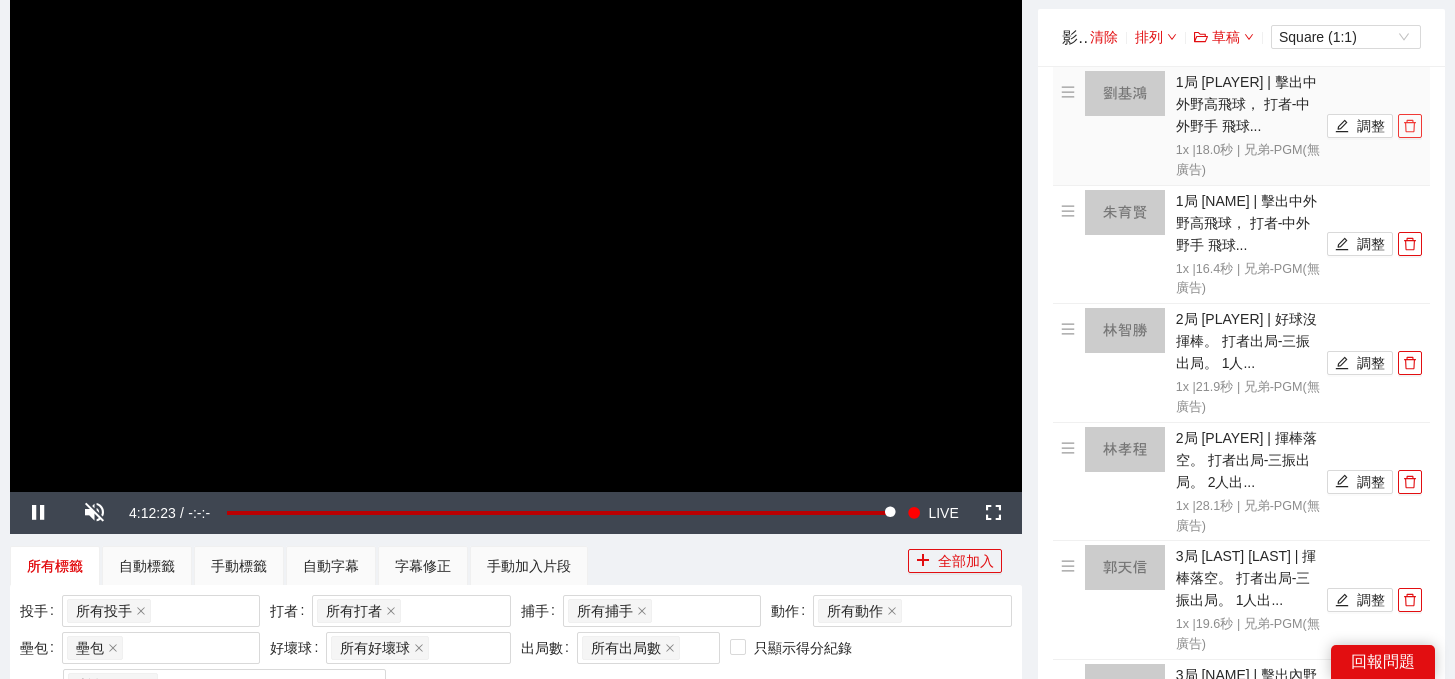 click at bounding box center [1410, 126] 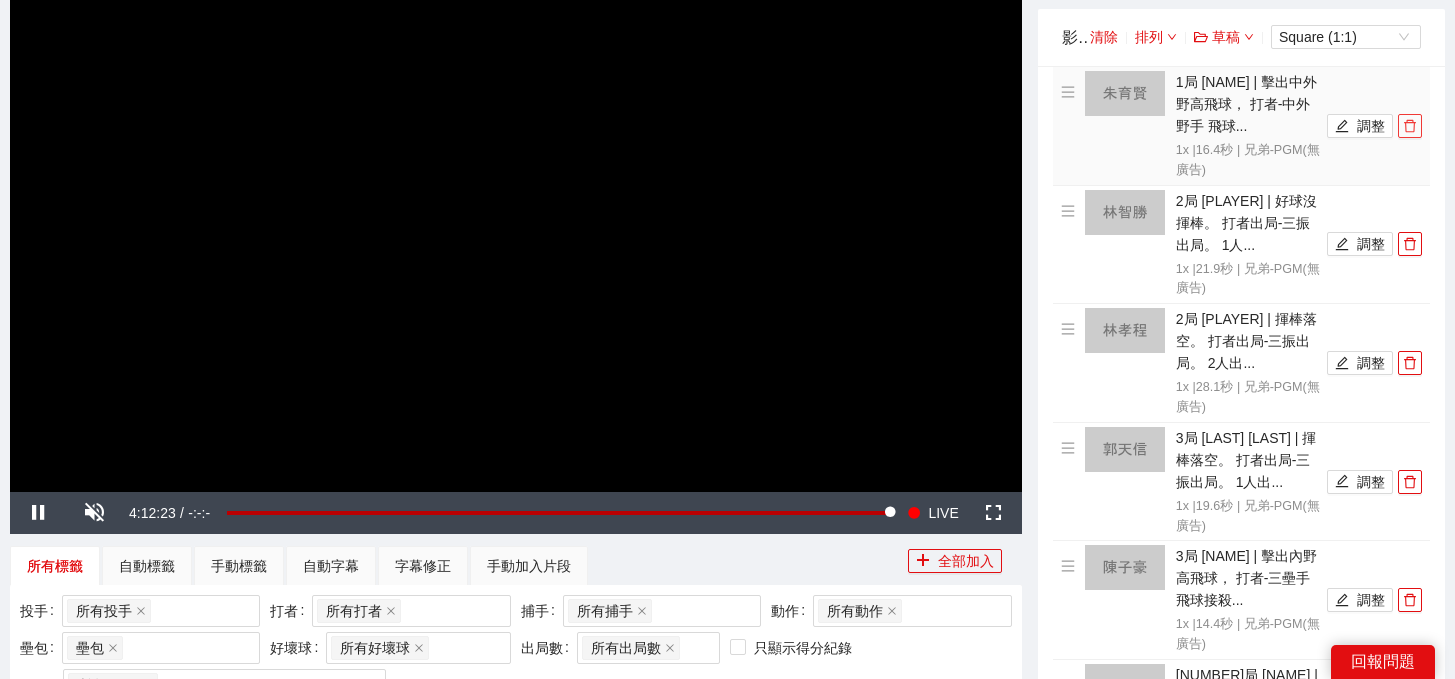 click at bounding box center [1410, 126] 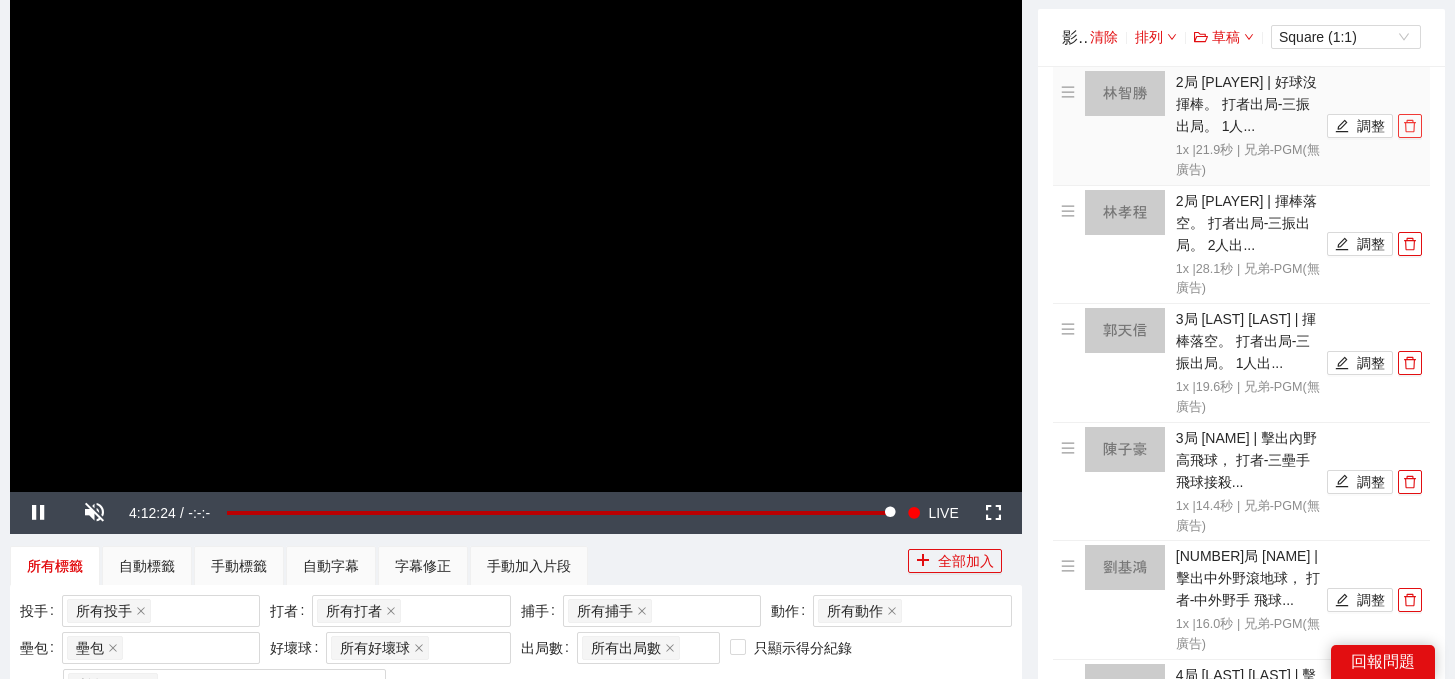 click at bounding box center [1410, 126] 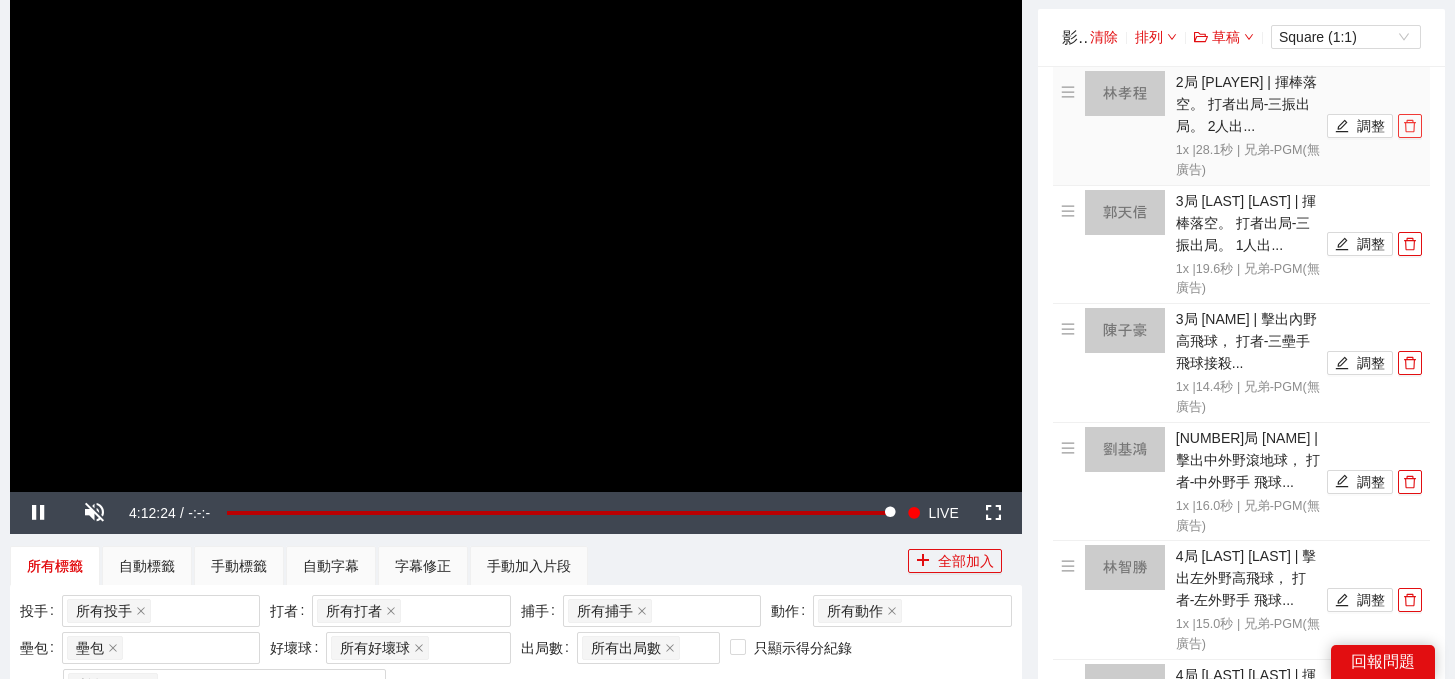 click at bounding box center (1410, 126) 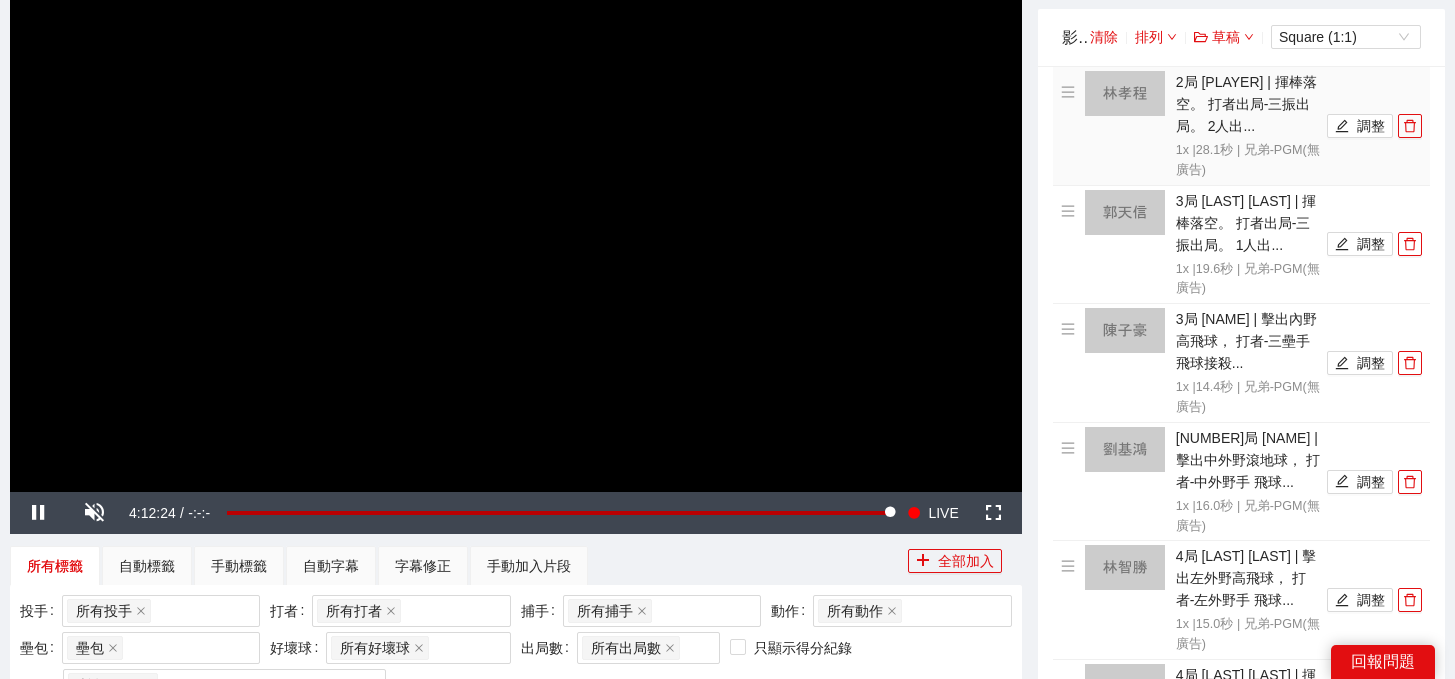 click at bounding box center [1410, 244] 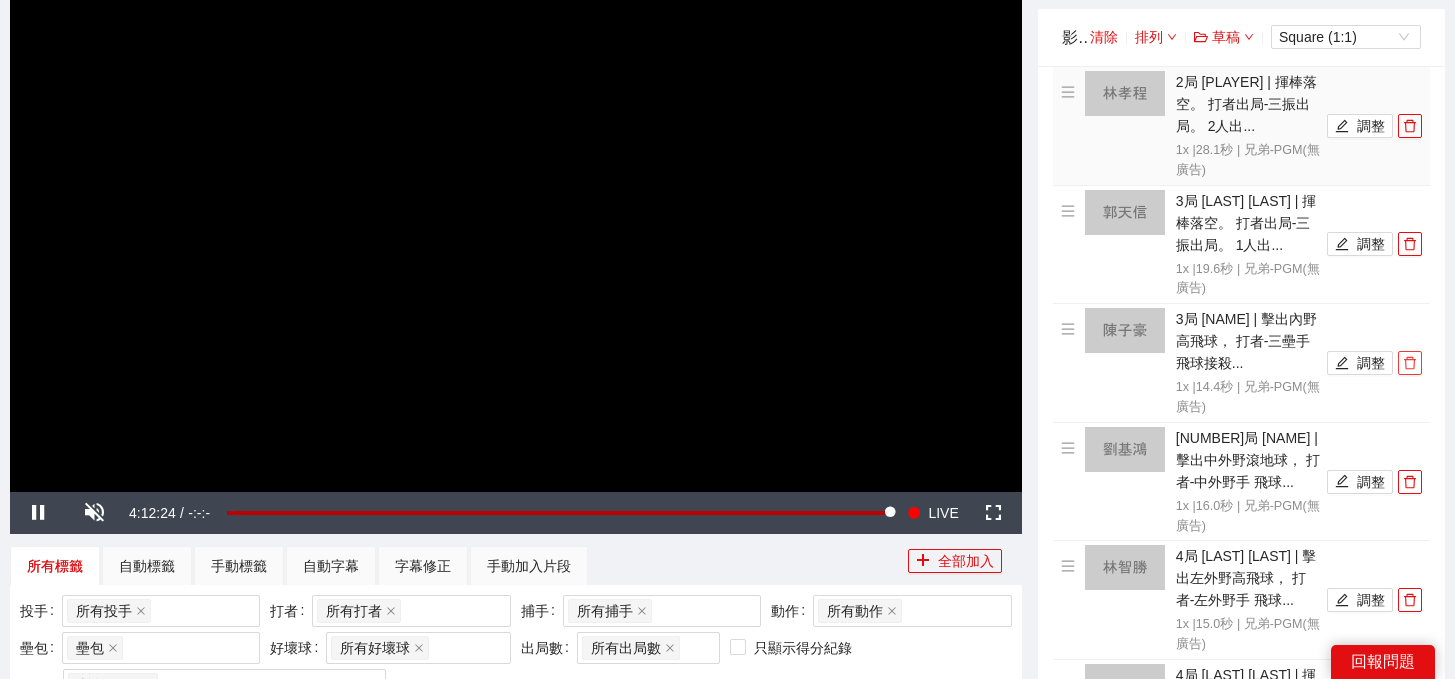 click at bounding box center (1410, 363) 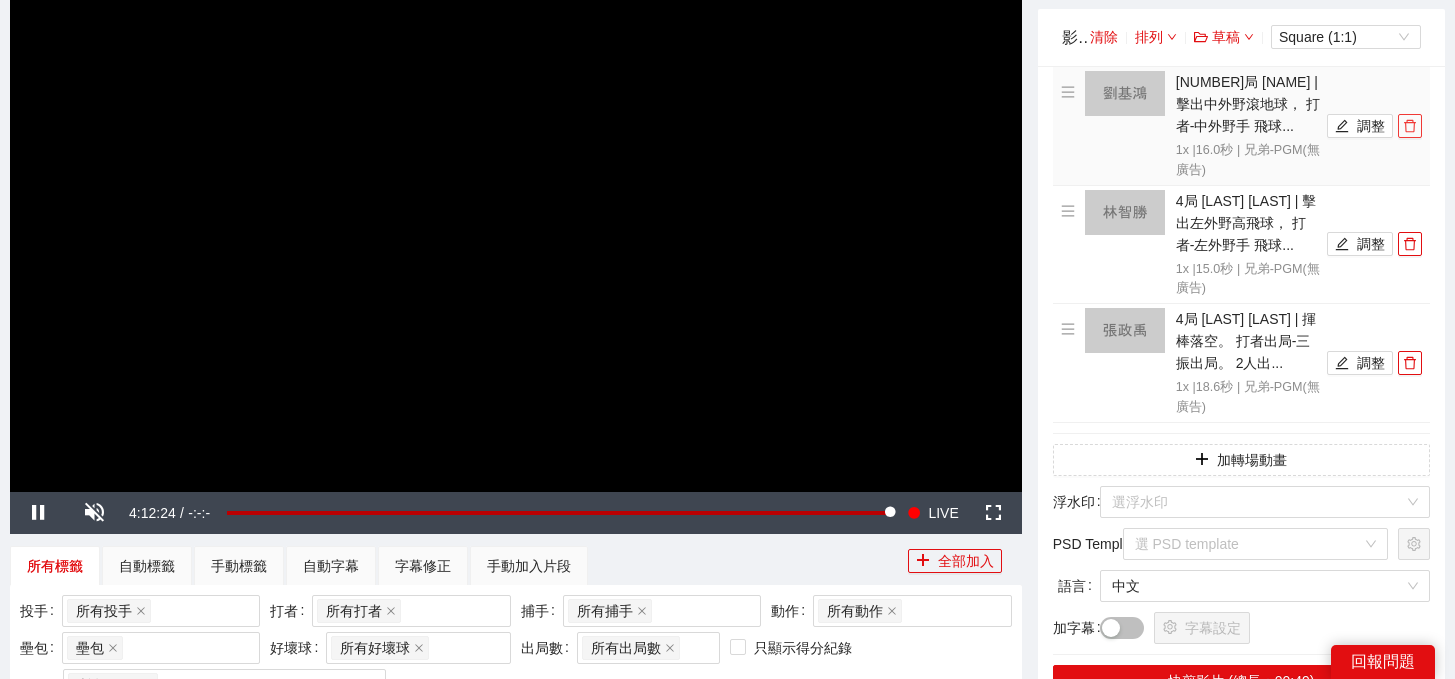 click at bounding box center [1410, 126] 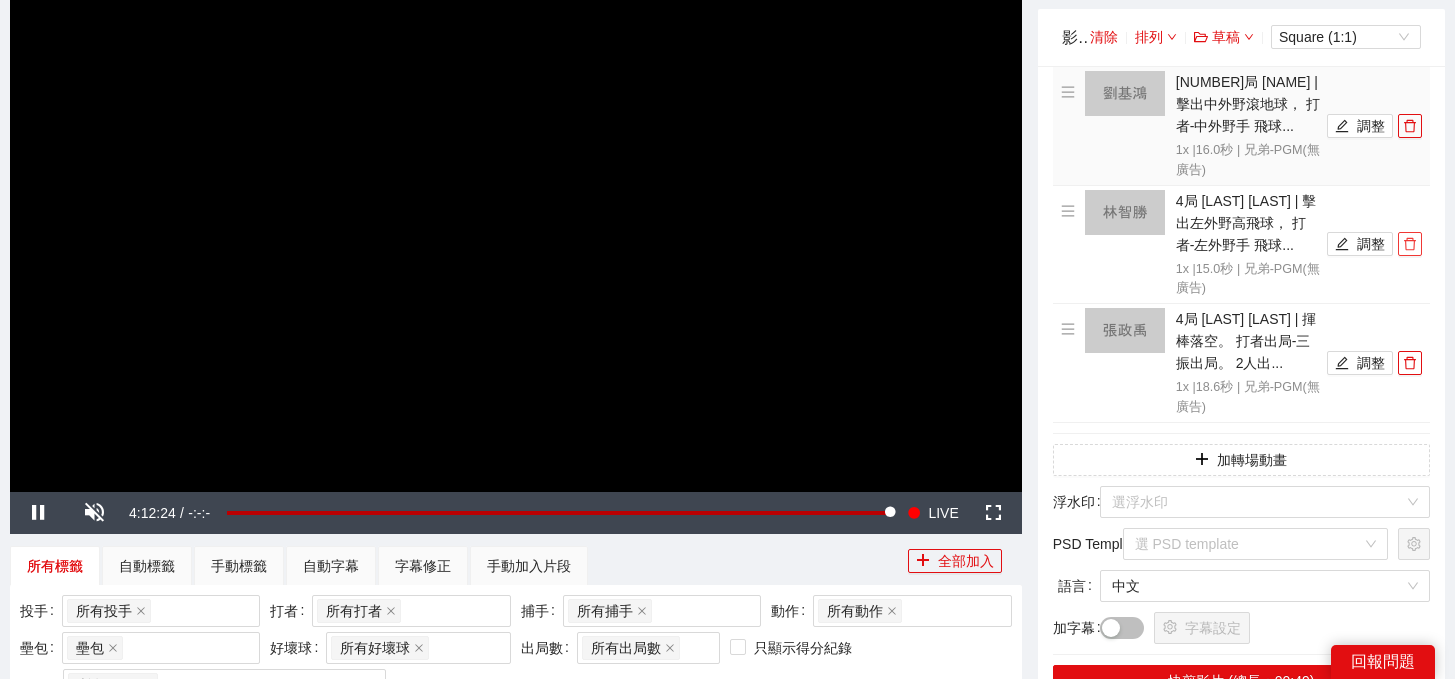 click at bounding box center (1410, 244) 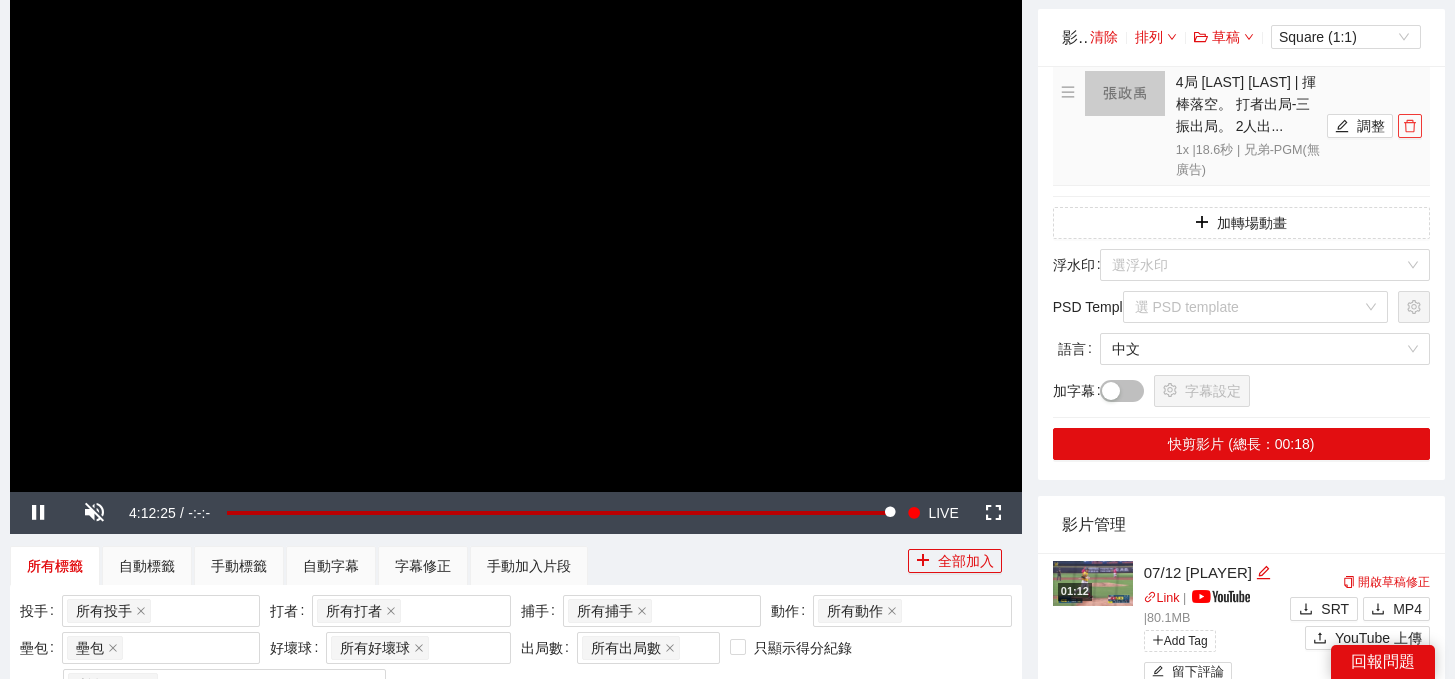 click at bounding box center (1410, 126) 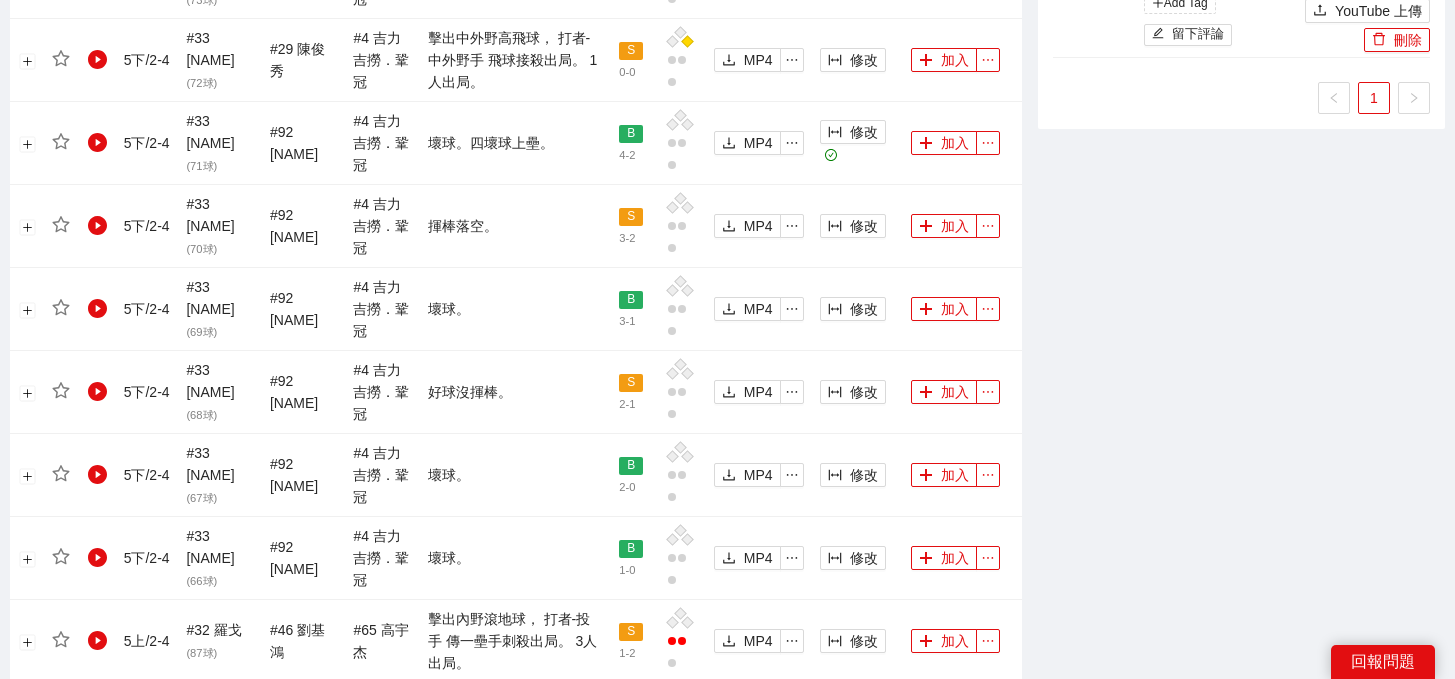 scroll, scrollTop: 2288, scrollLeft: 0, axis: vertical 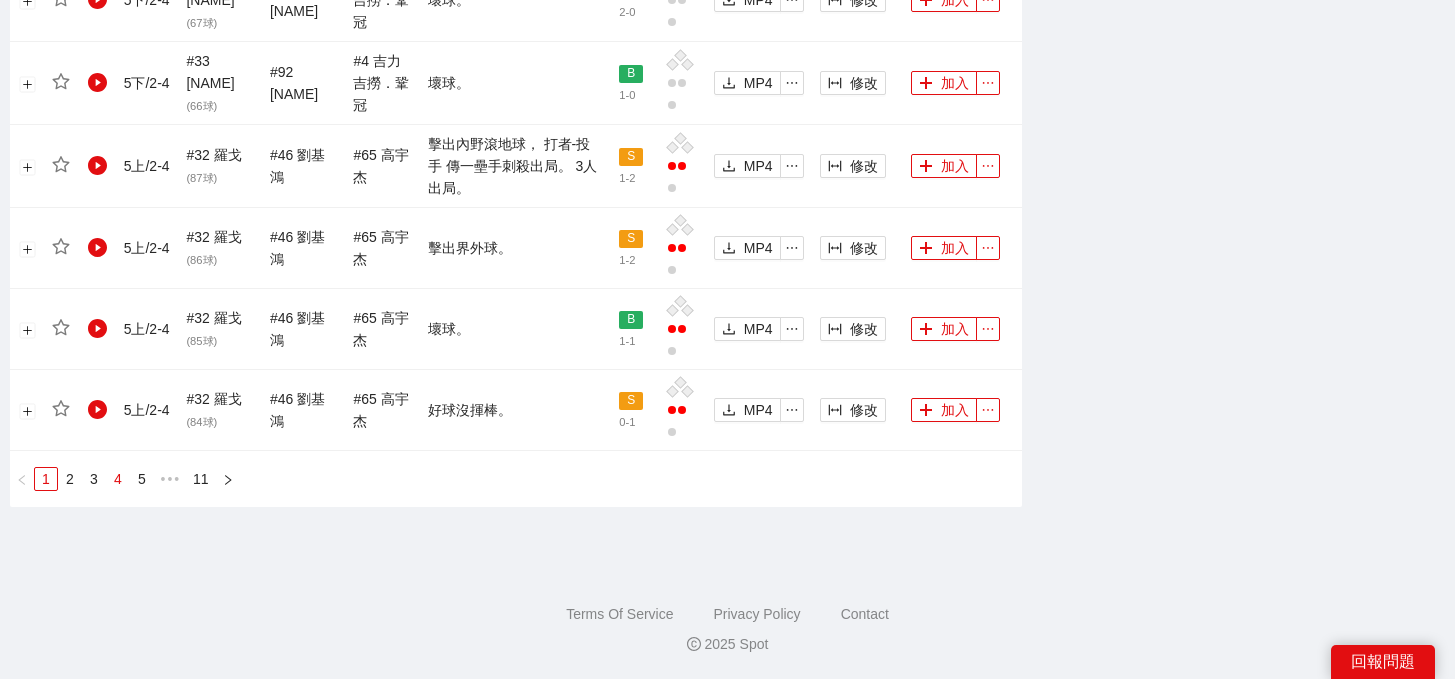 click on "4" at bounding box center (118, 479) 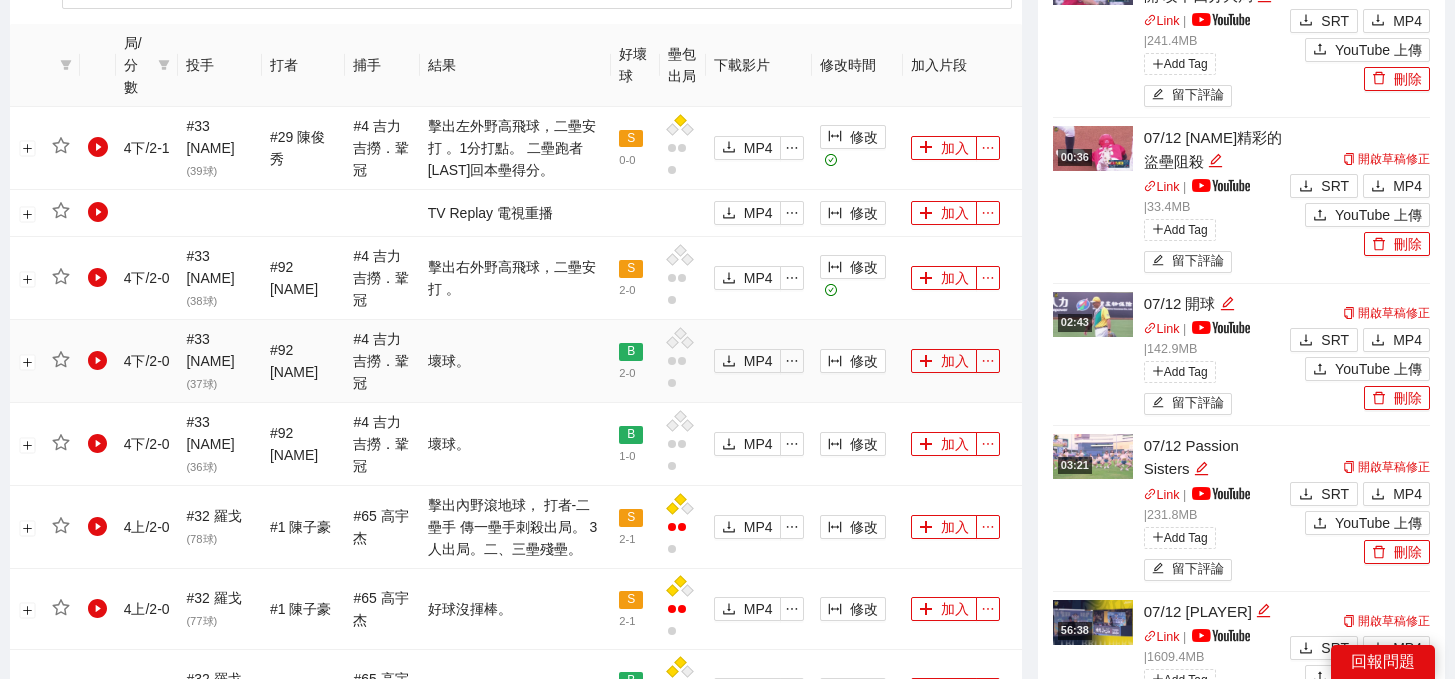 scroll, scrollTop: 1008, scrollLeft: 0, axis: vertical 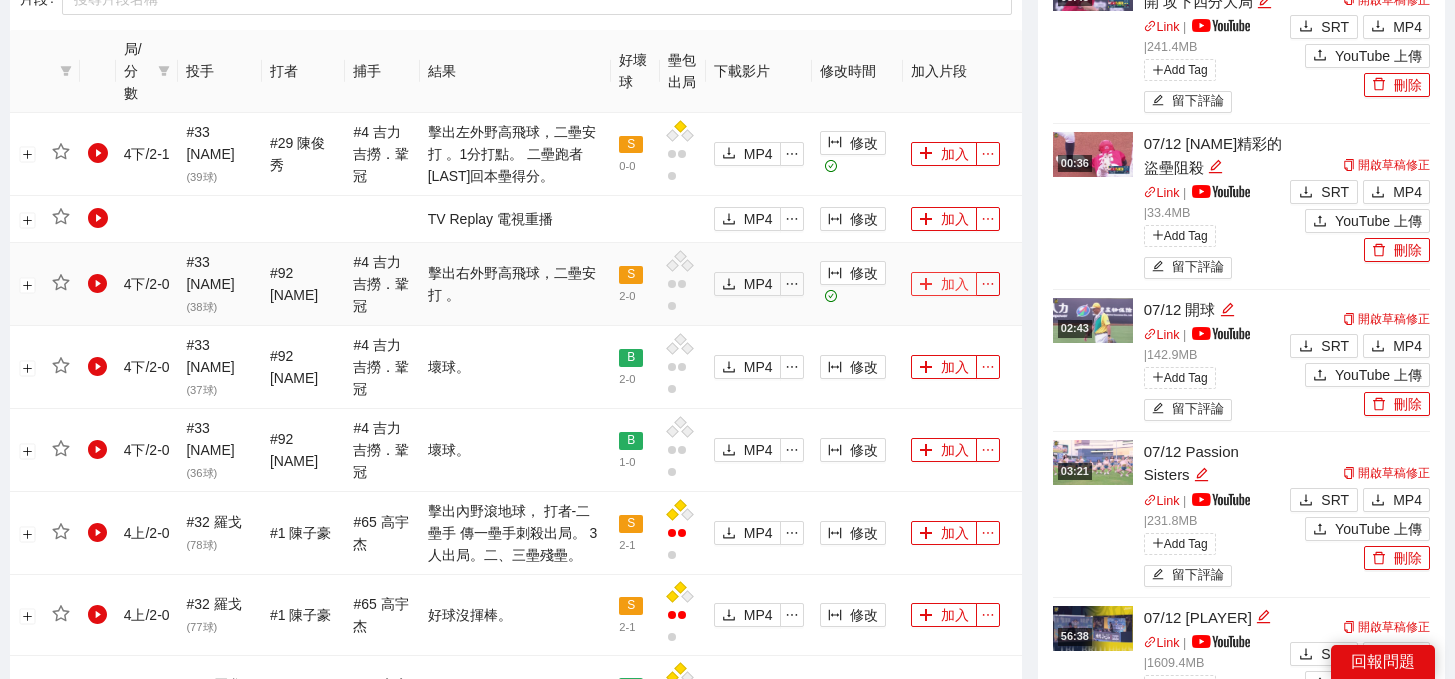 click on "加入" at bounding box center [944, 284] 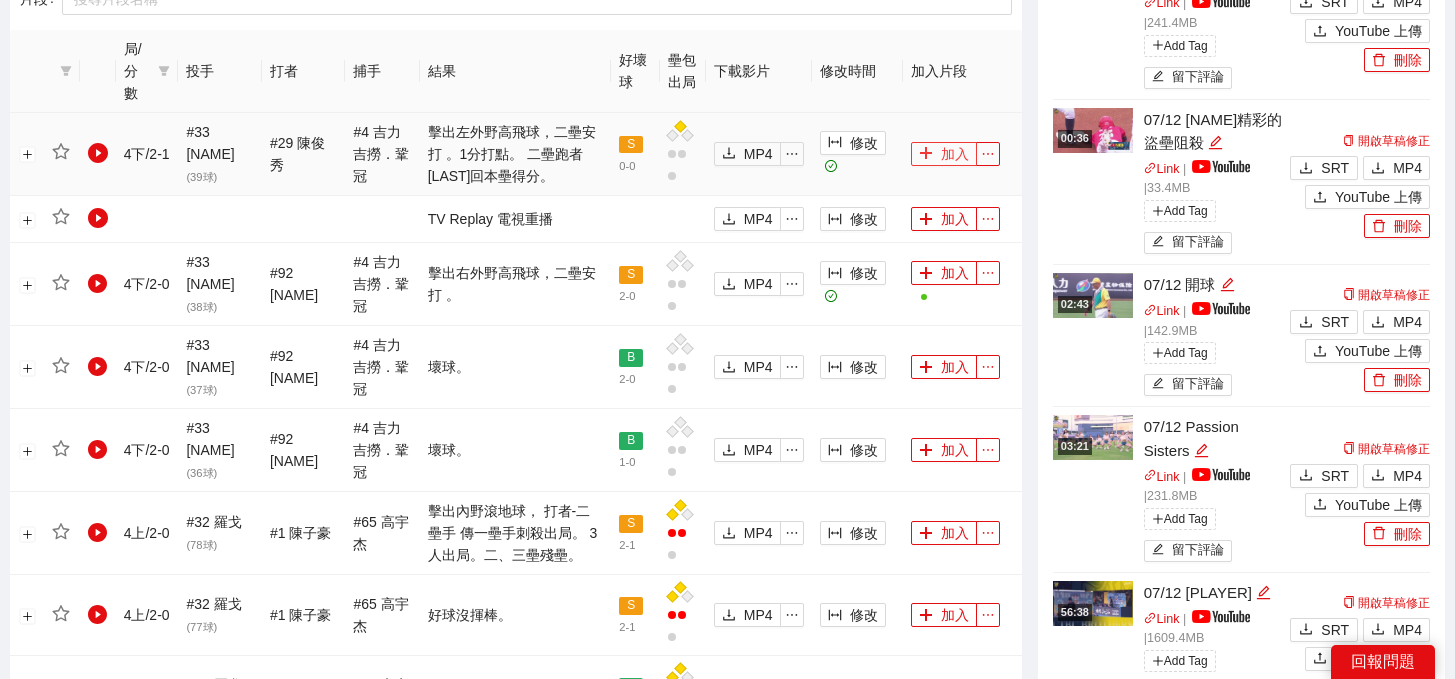 click on "加入" at bounding box center (944, 154) 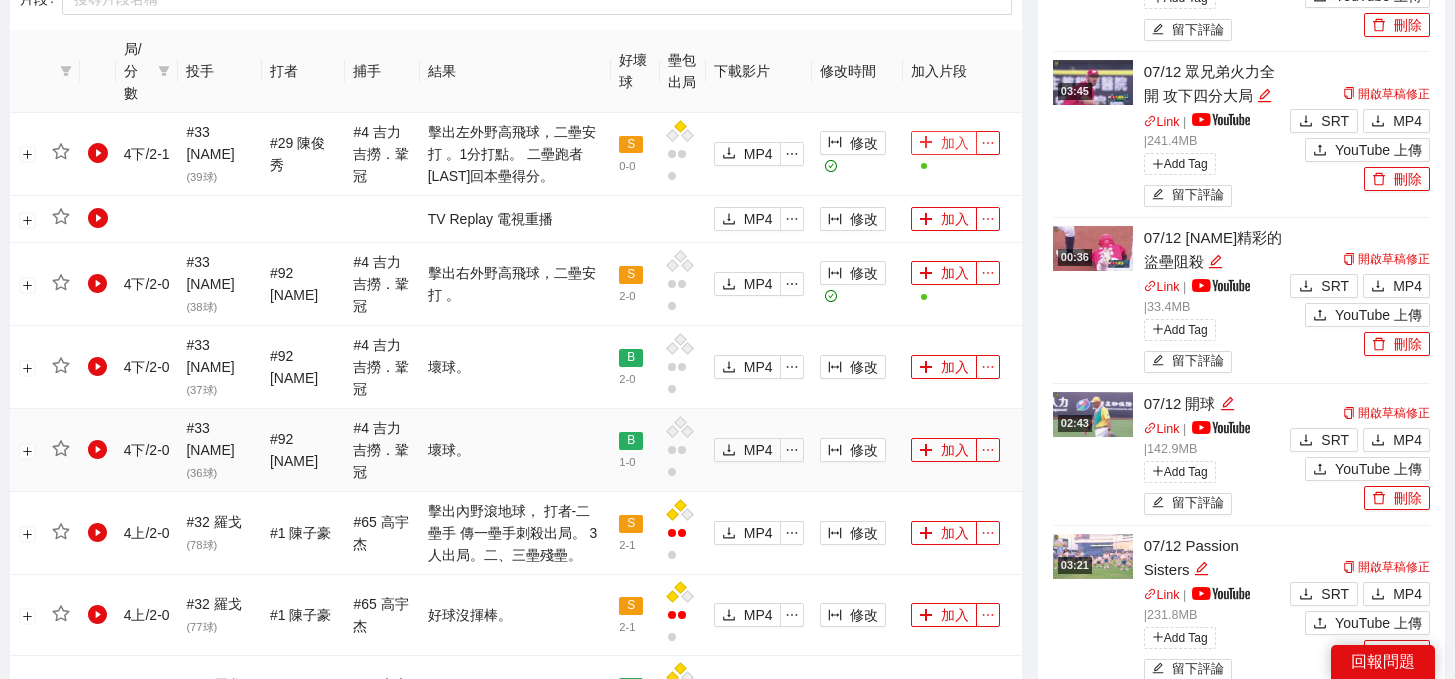 scroll, scrollTop: 2179, scrollLeft: 0, axis: vertical 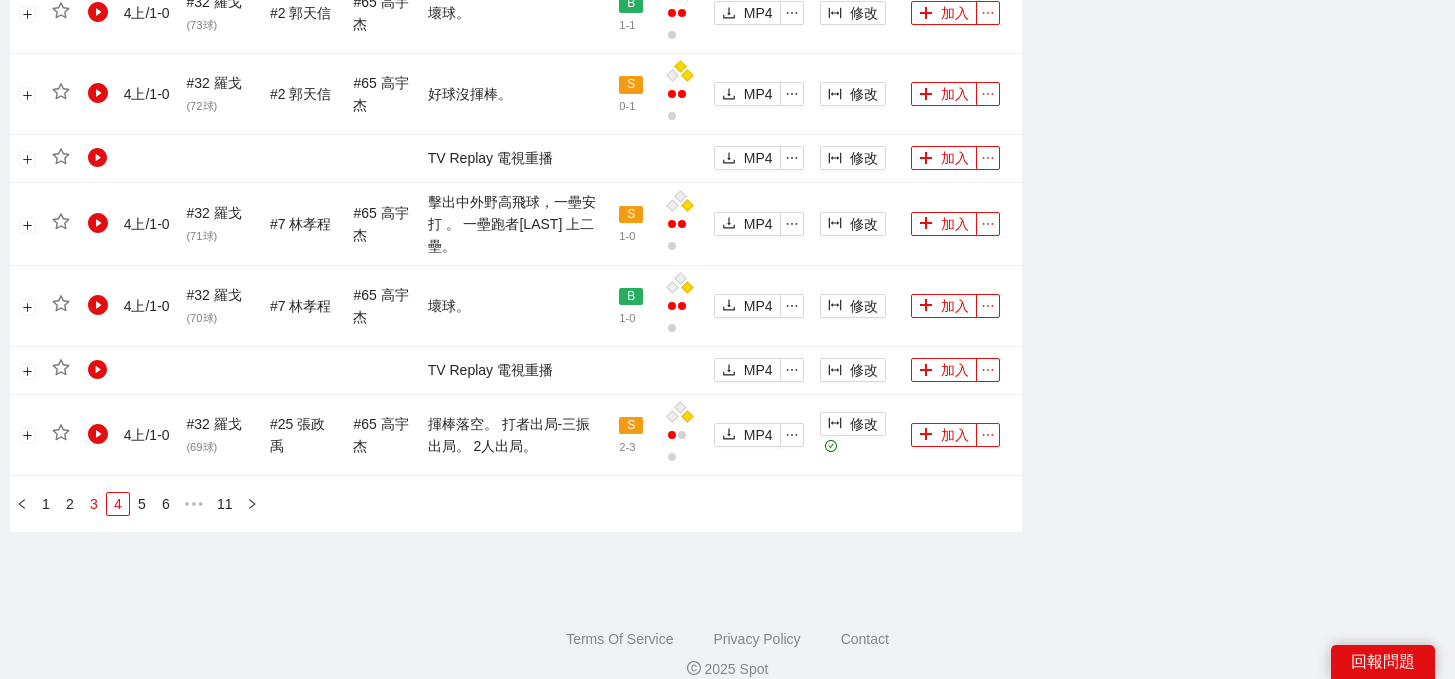 click on "3" at bounding box center [94, 504] 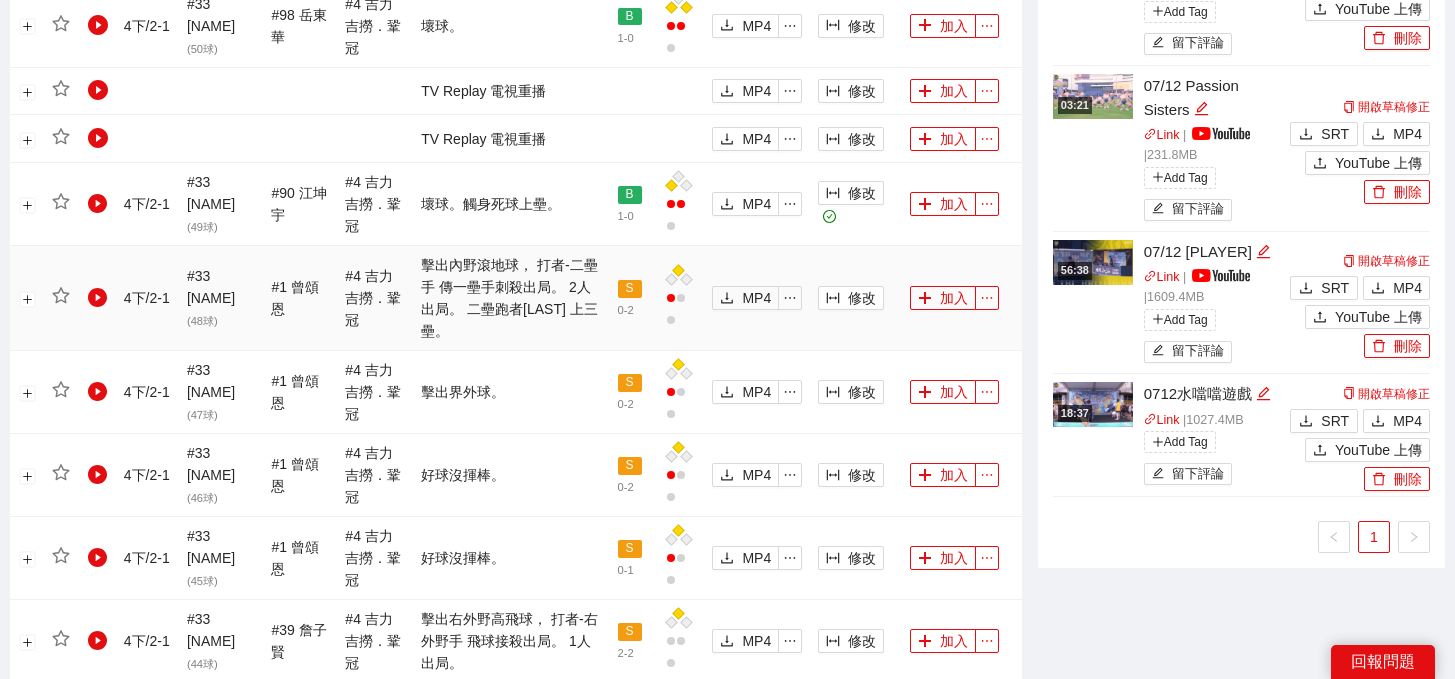 scroll, scrollTop: 1467, scrollLeft: 0, axis: vertical 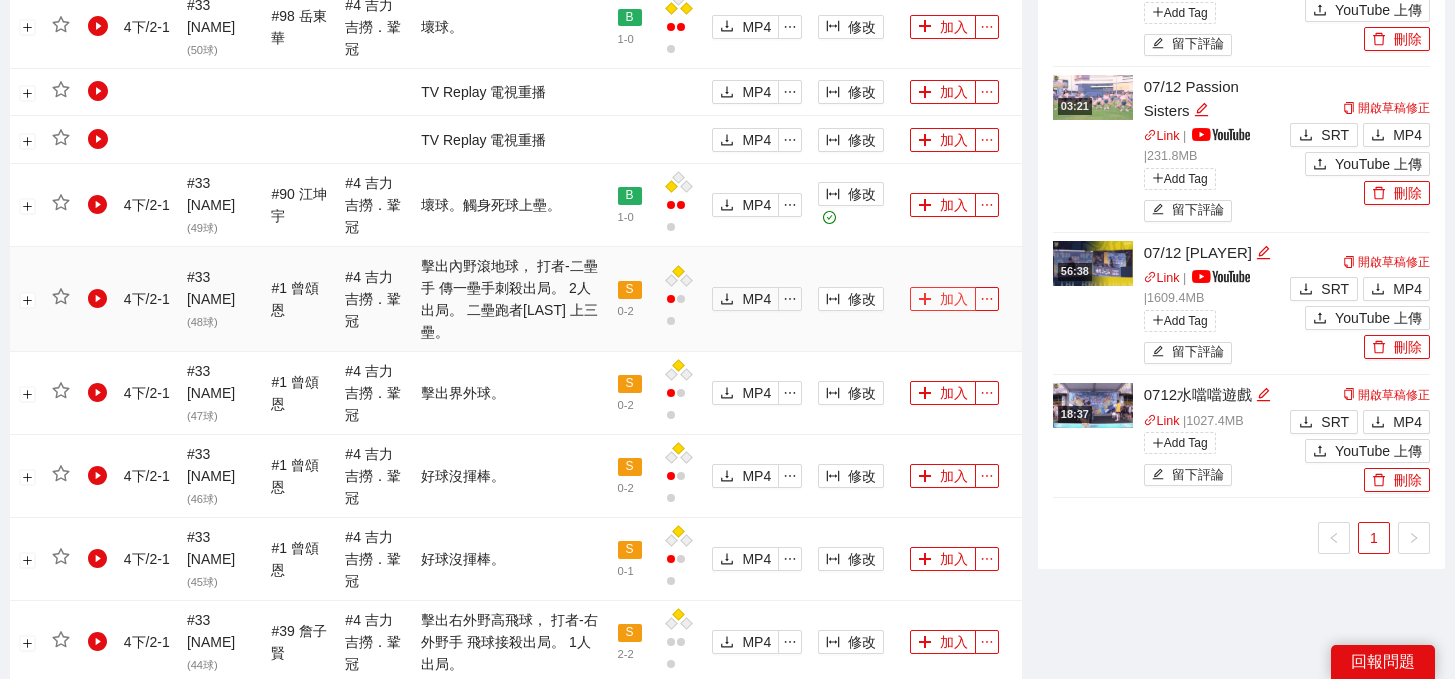click on "加入" at bounding box center [943, 299] 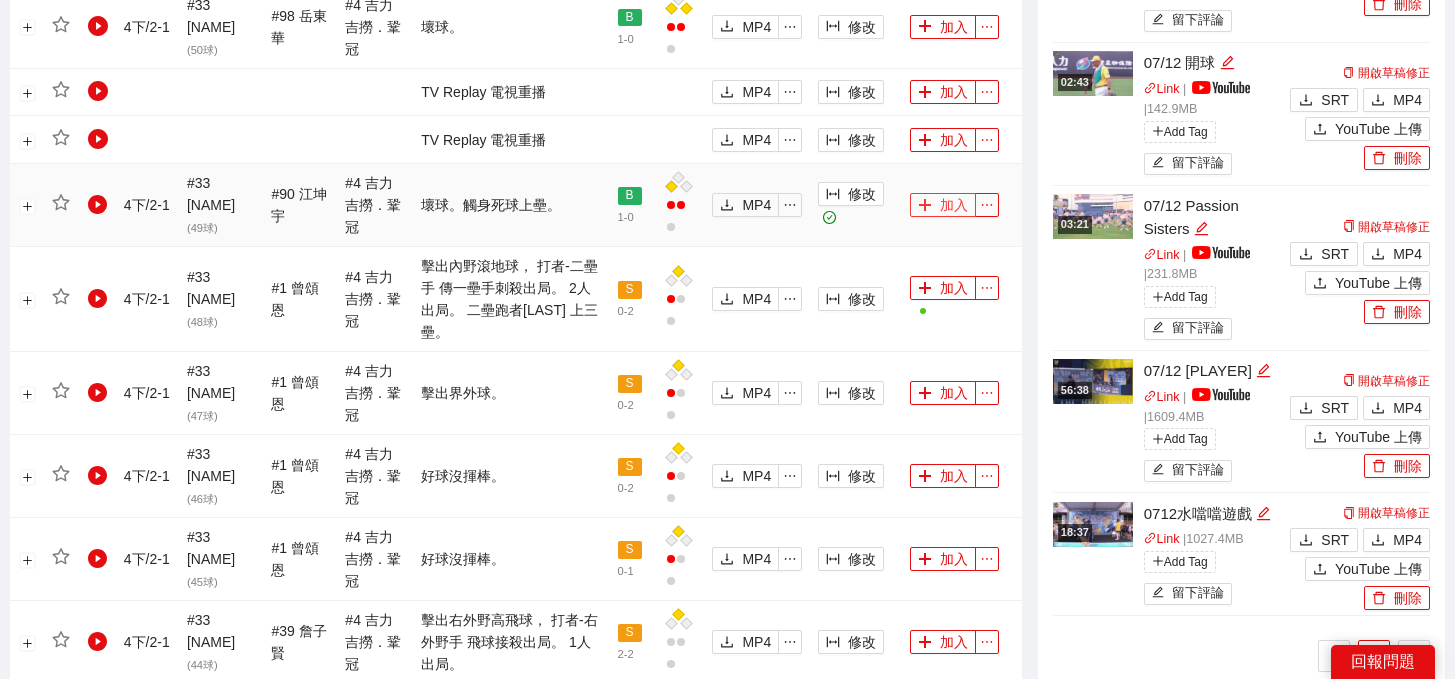 click on "加入" at bounding box center [943, 205] 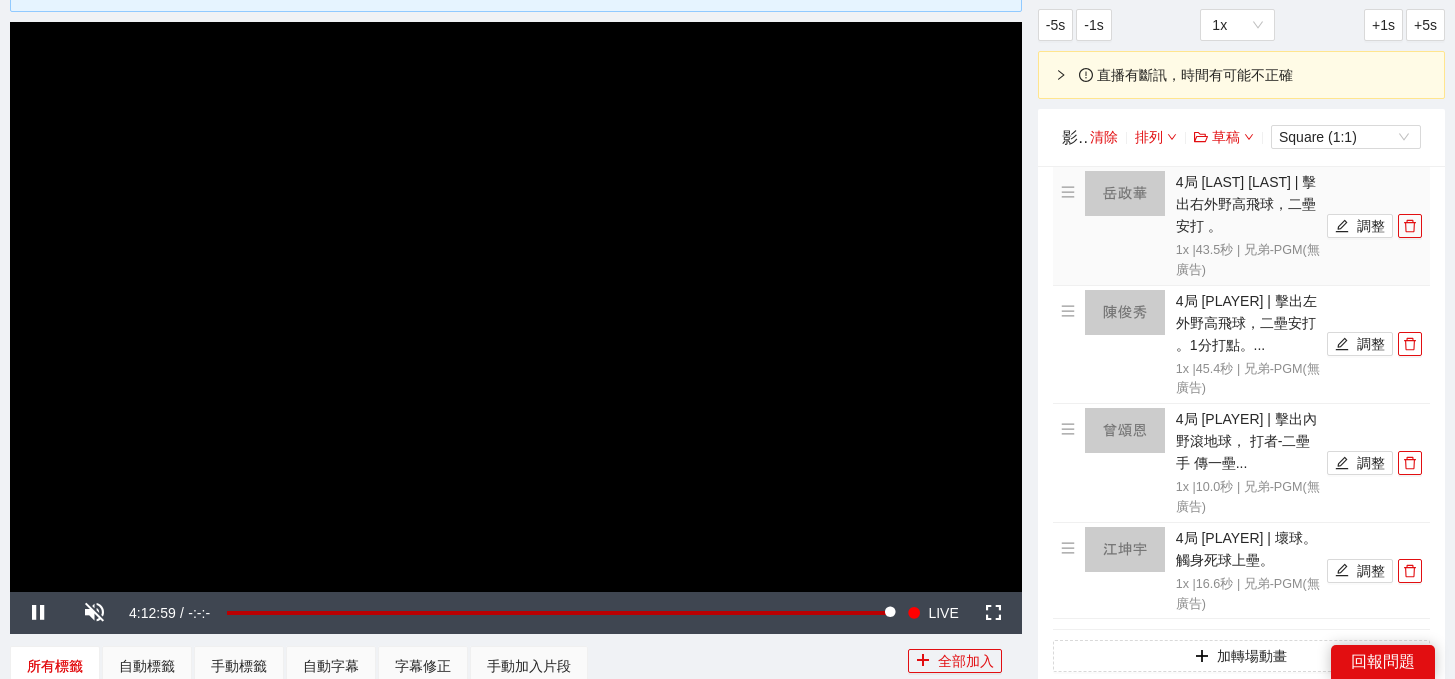 scroll, scrollTop: 203, scrollLeft: 0, axis: vertical 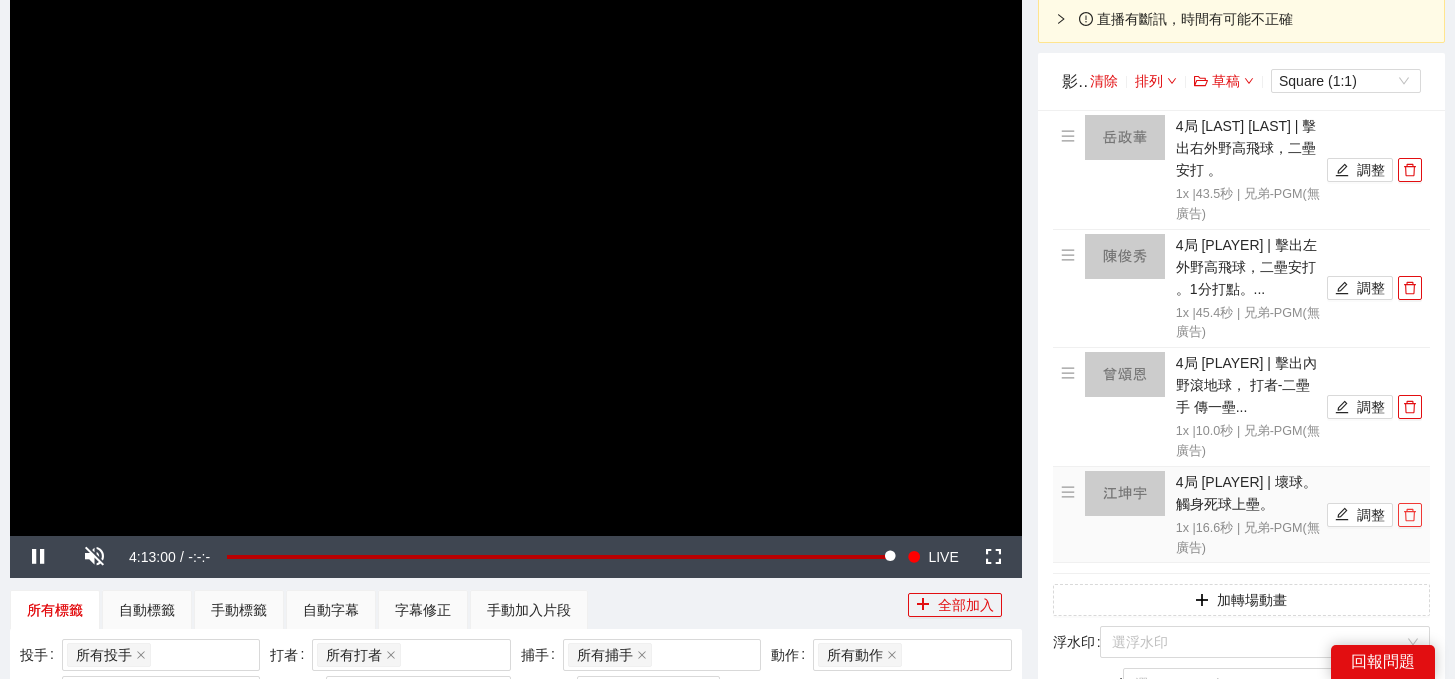 click at bounding box center [1410, 515] 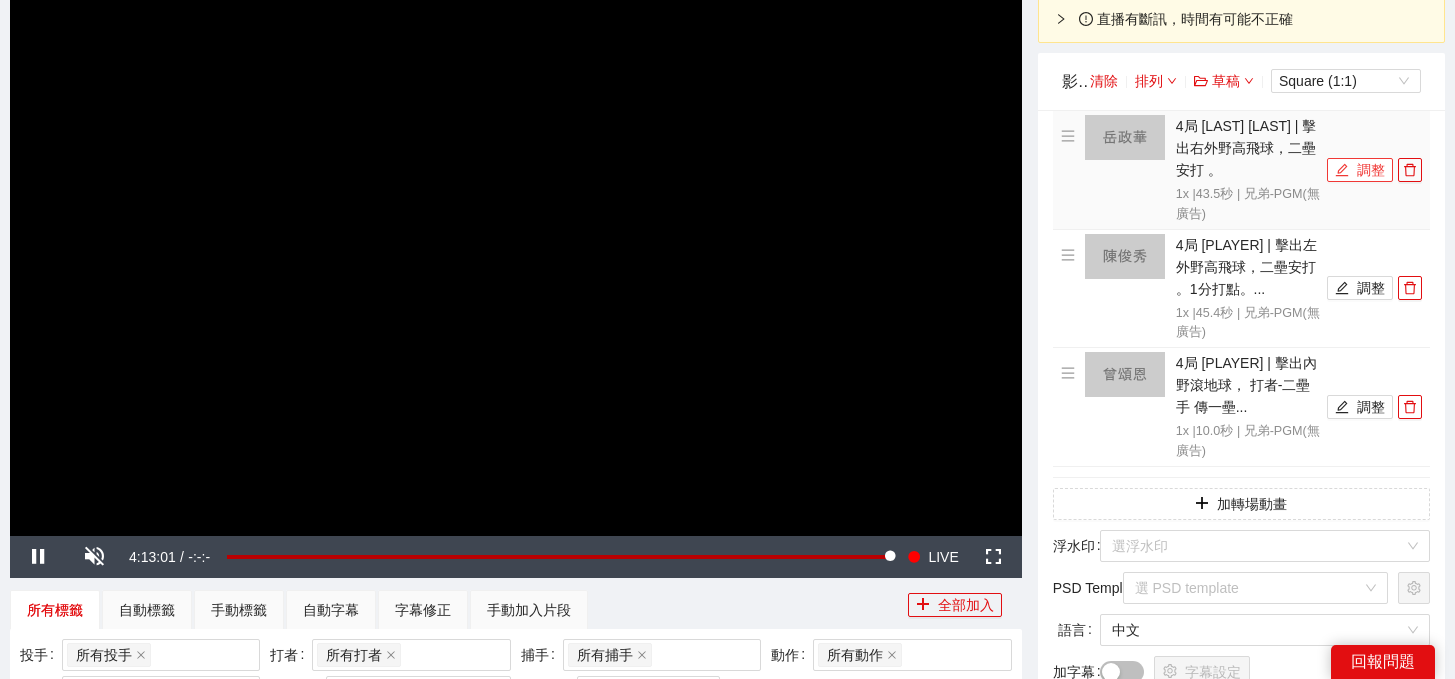 click on "調整" at bounding box center [1360, 170] 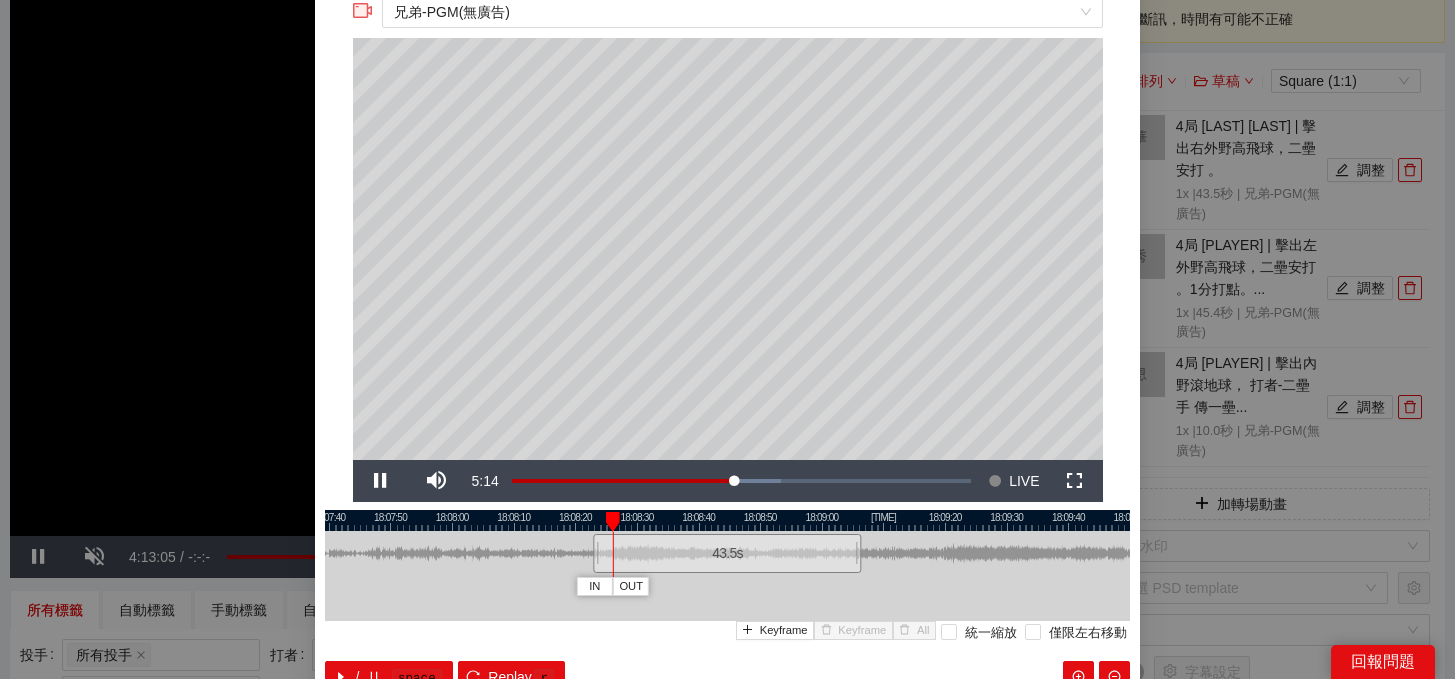 scroll, scrollTop: 72, scrollLeft: 0, axis: vertical 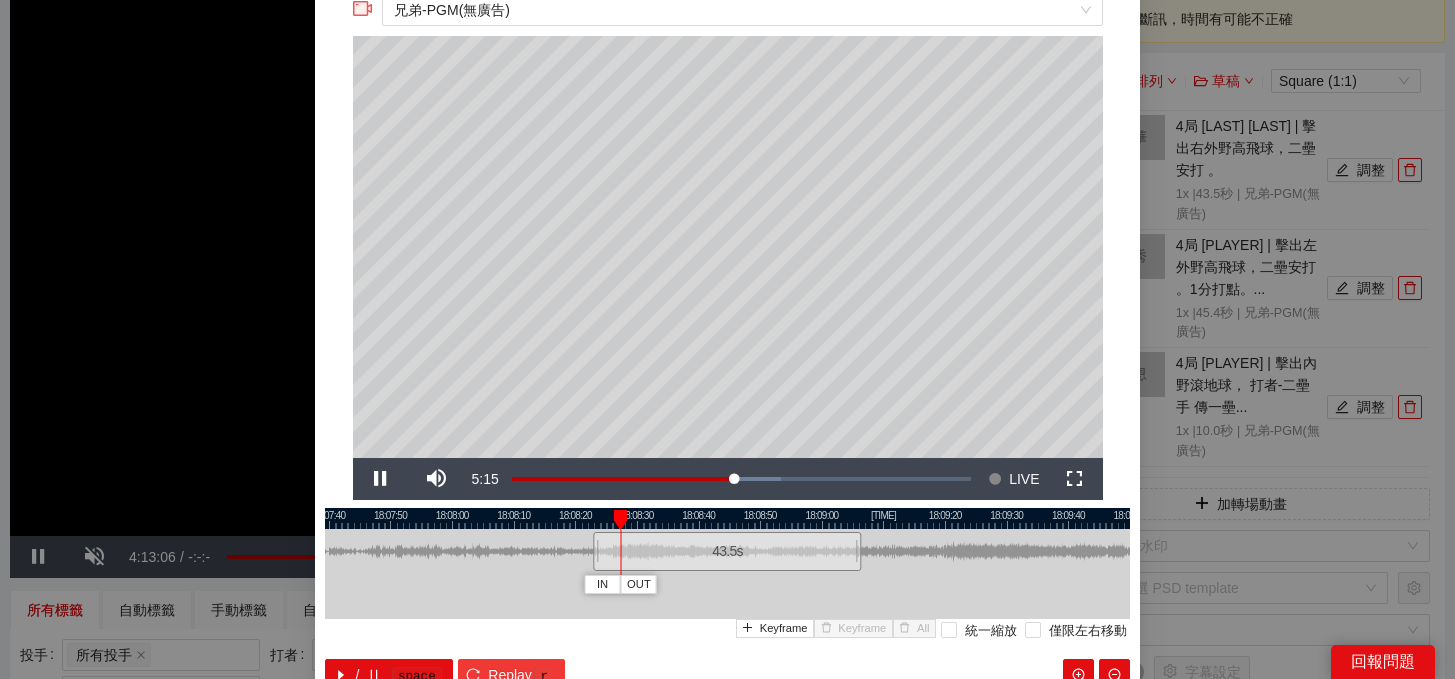 click on "Replay" at bounding box center (510, 675) 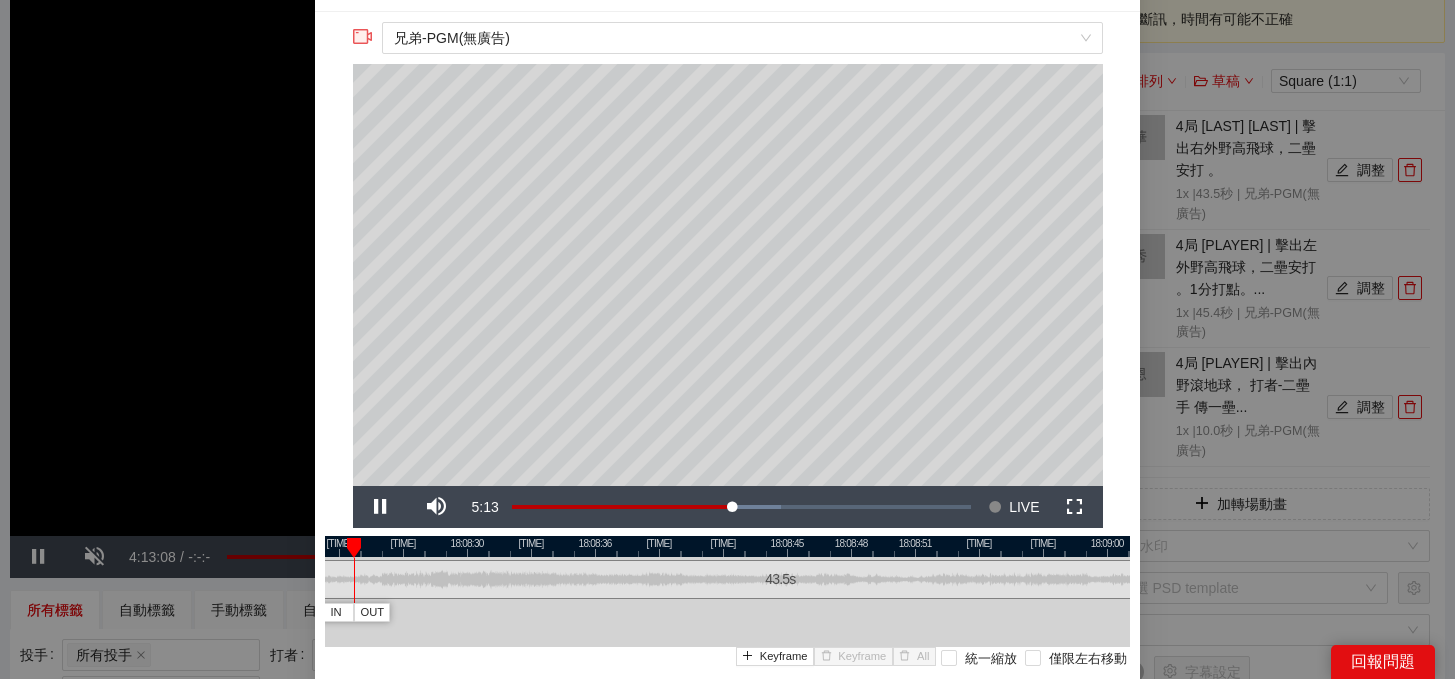 scroll, scrollTop: 40, scrollLeft: 0, axis: vertical 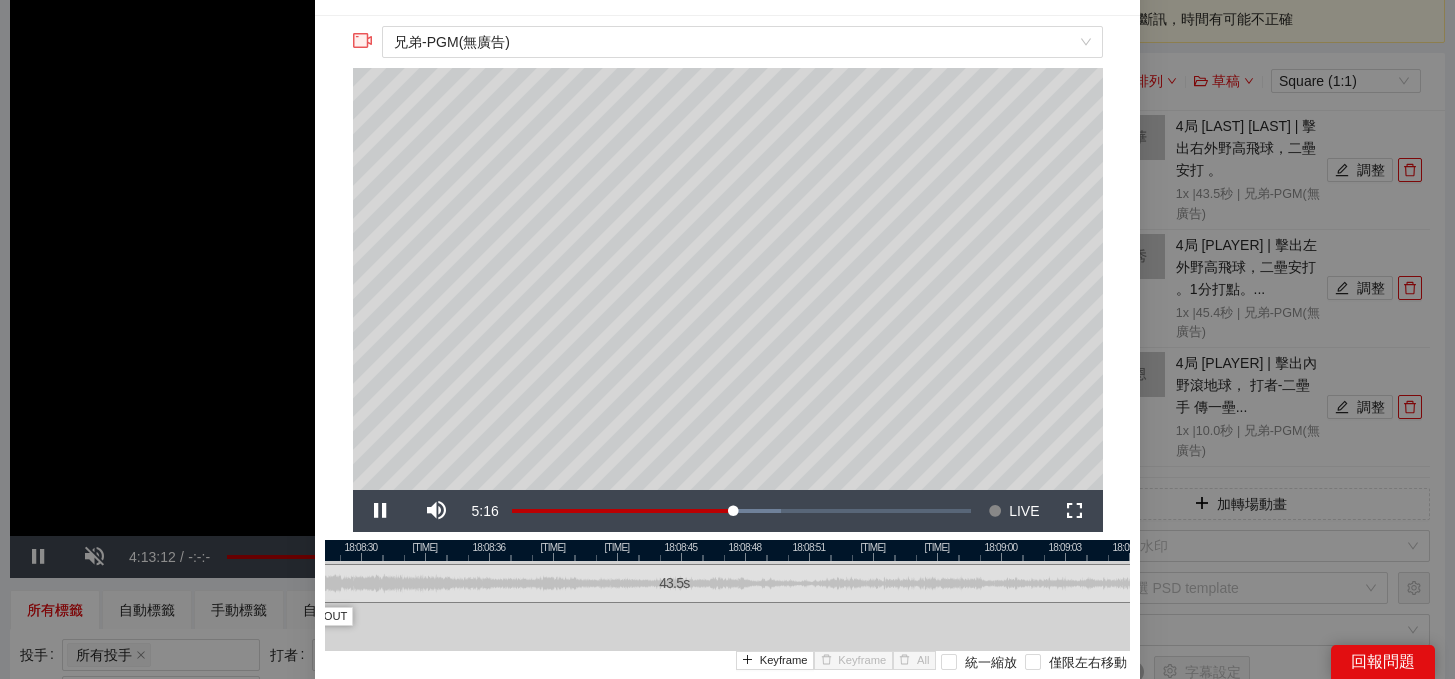 drag, startPoint x: 844, startPoint y: 547, endPoint x: 738, endPoint y: 549, distance: 106.01887 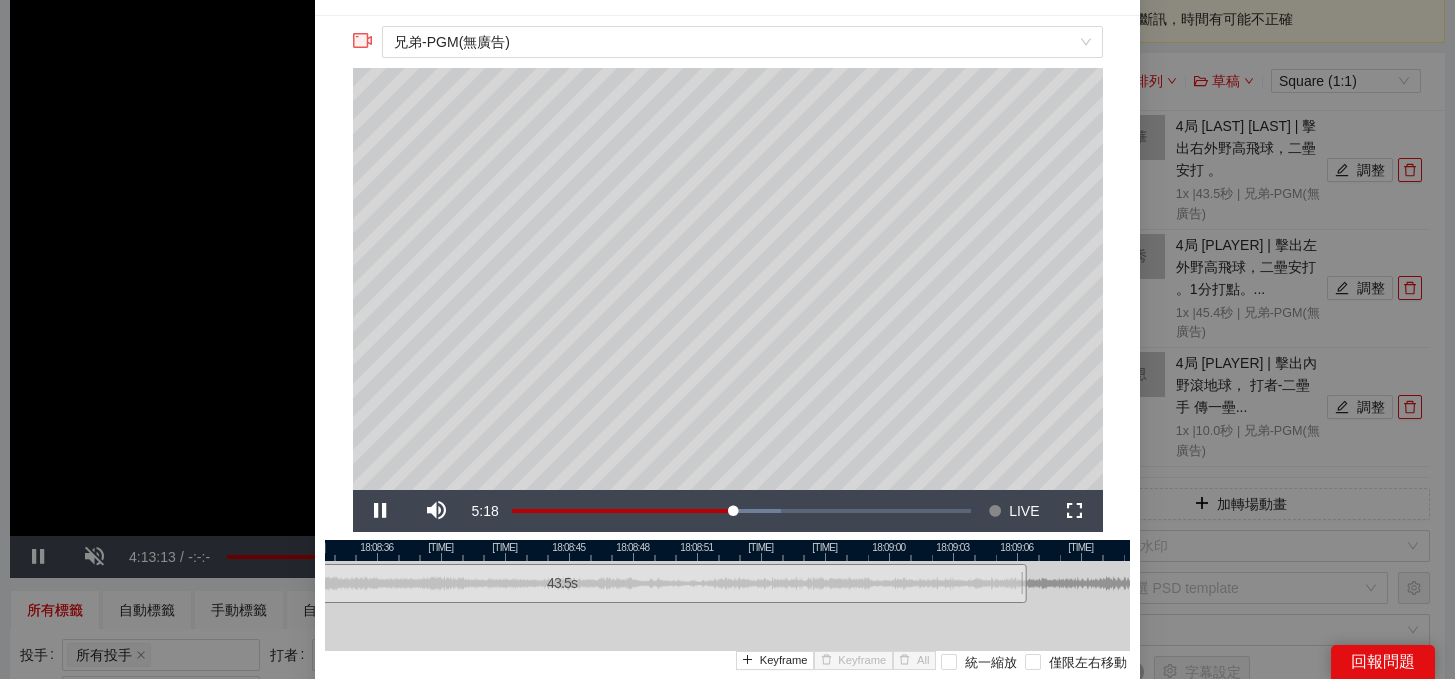 drag, startPoint x: 995, startPoint y: 550, endPoint x: 883, endPoint y: 560, distance: 112.44554 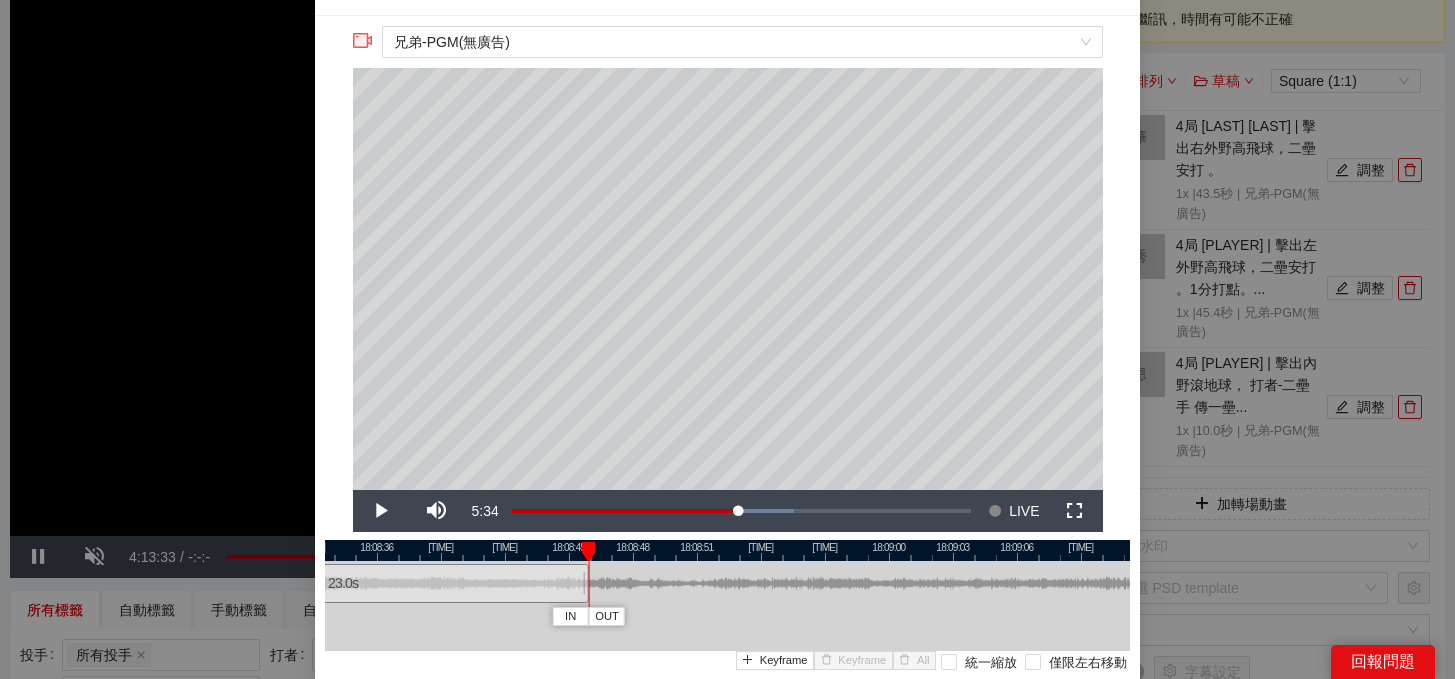 drag, startPoint x: 1024, startPoint y: 590, endPoint x: 586, endPoint y: 587, distance: 438.01028 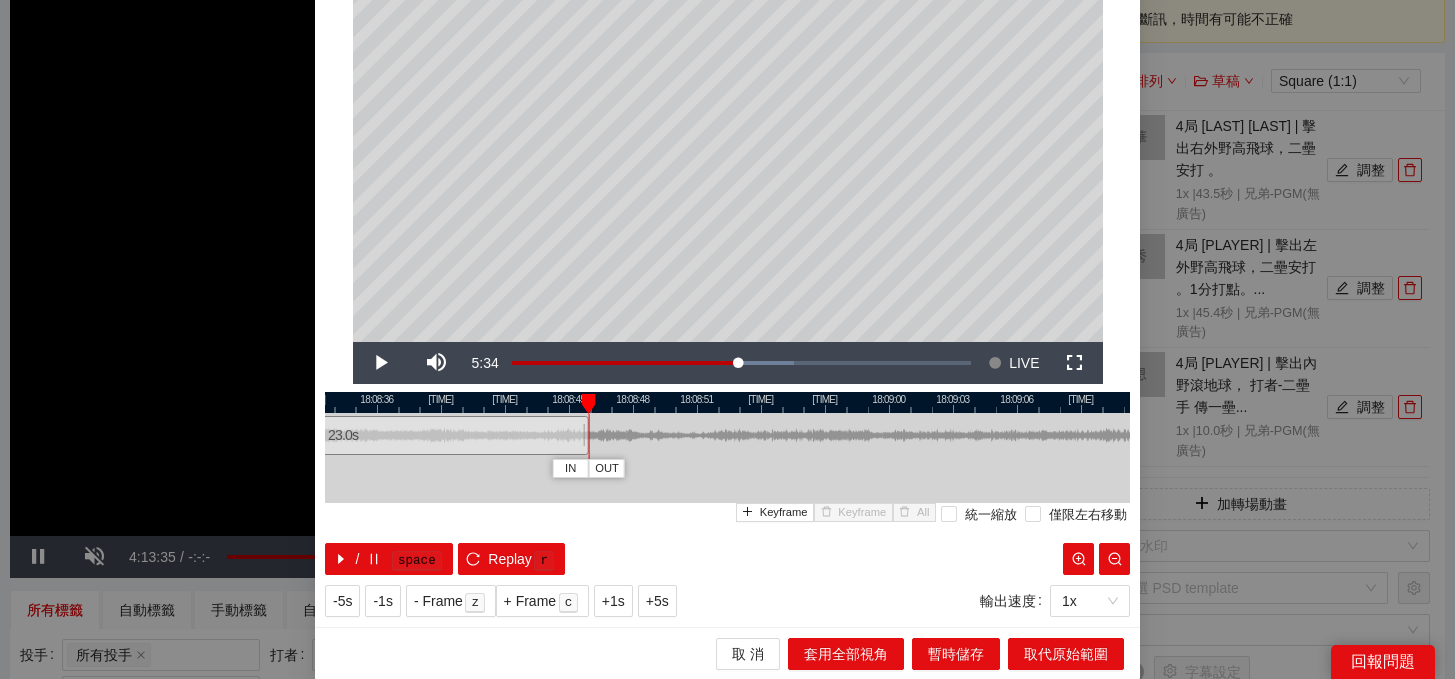 scroll, scrollTop: 187, scrollLeft: 0, axis: vertical 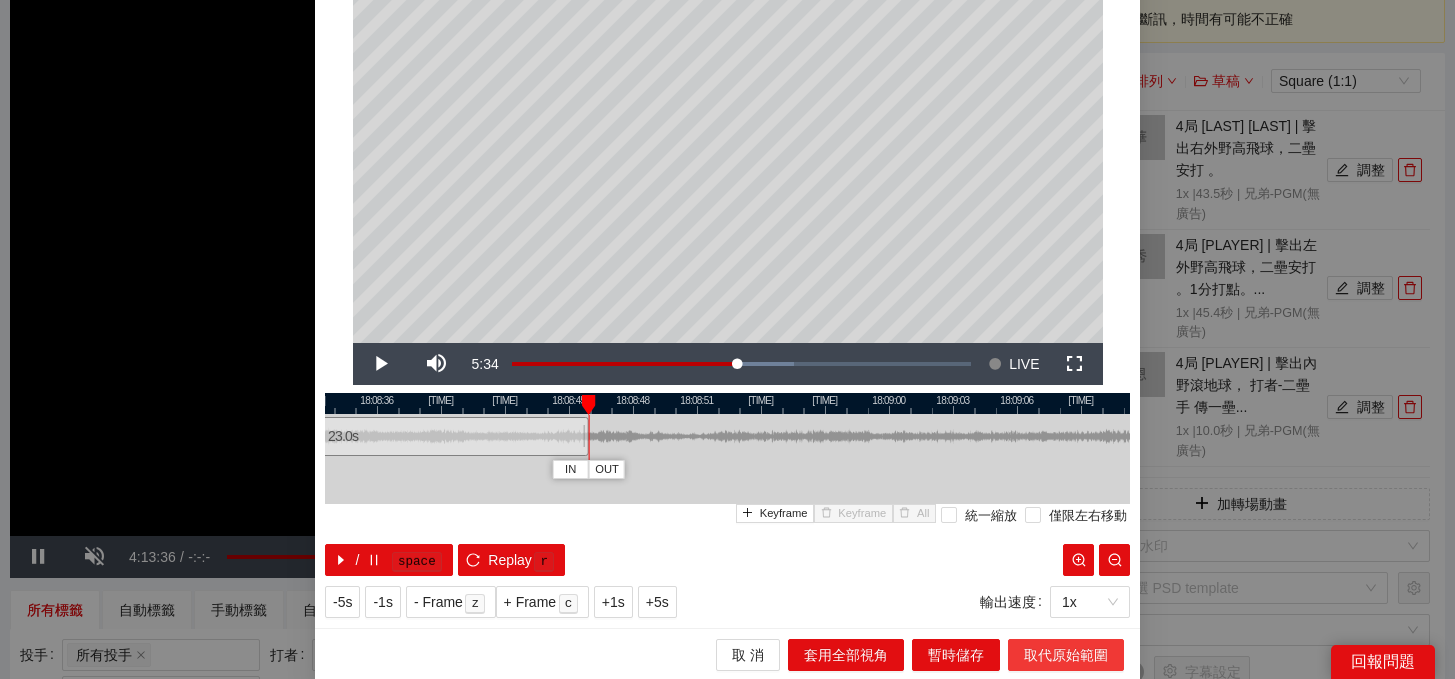 click on "取代原始範圍" at bounding box center [1066, 655] 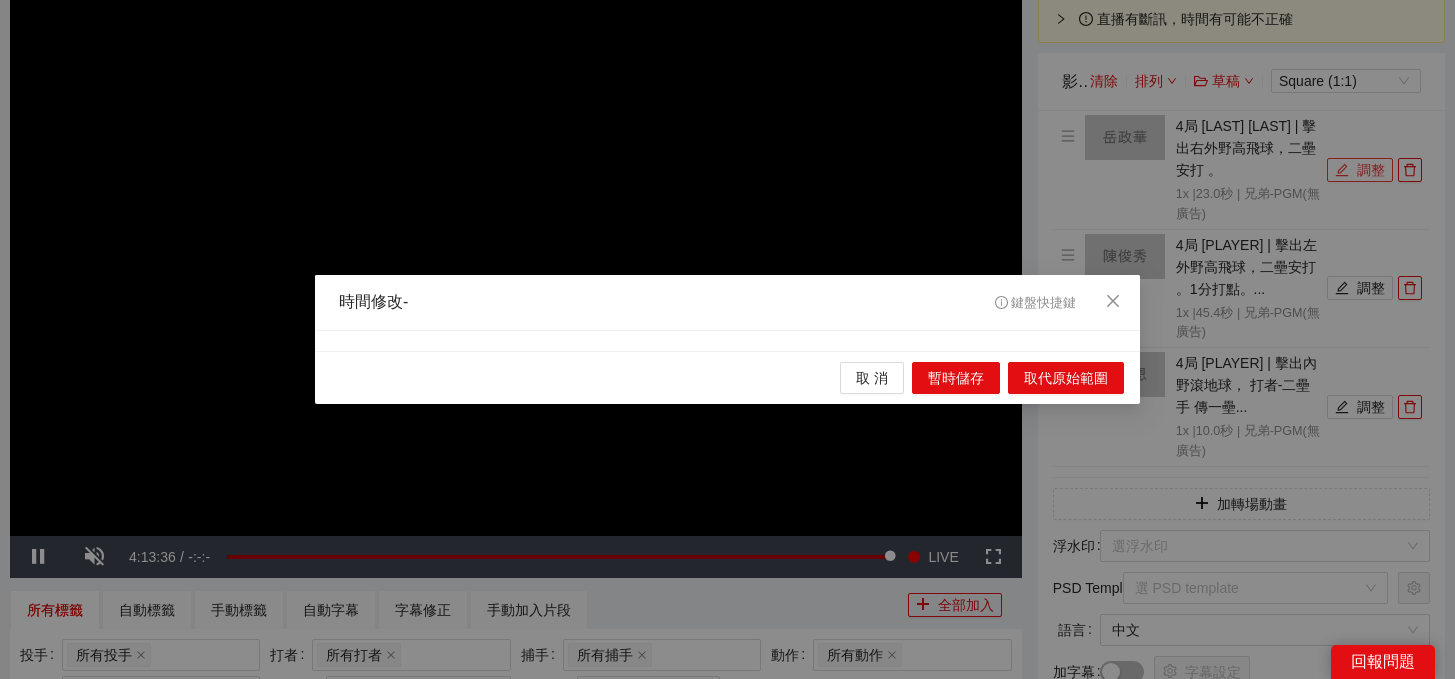 scroll, scrollTop: 0, scrollLeft: 0, axis: both 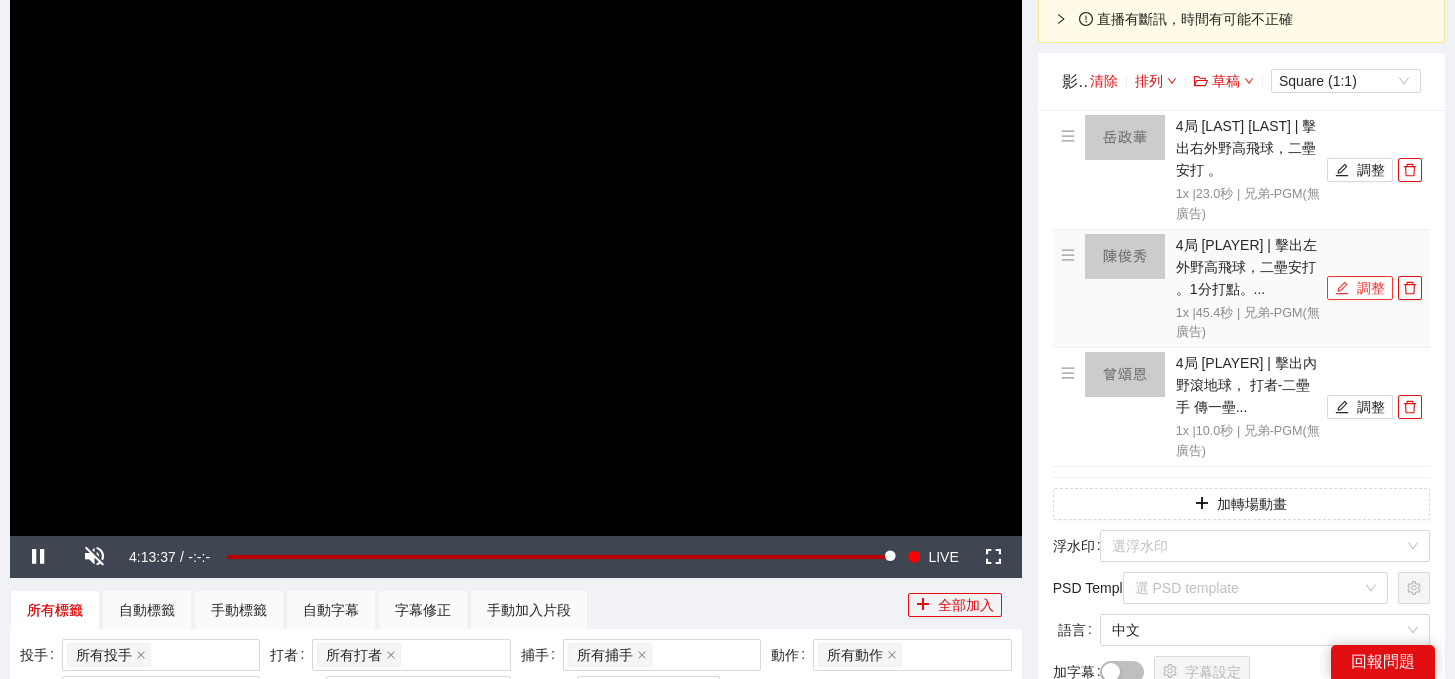 click on "調整" at bounding box center [1360, 288] 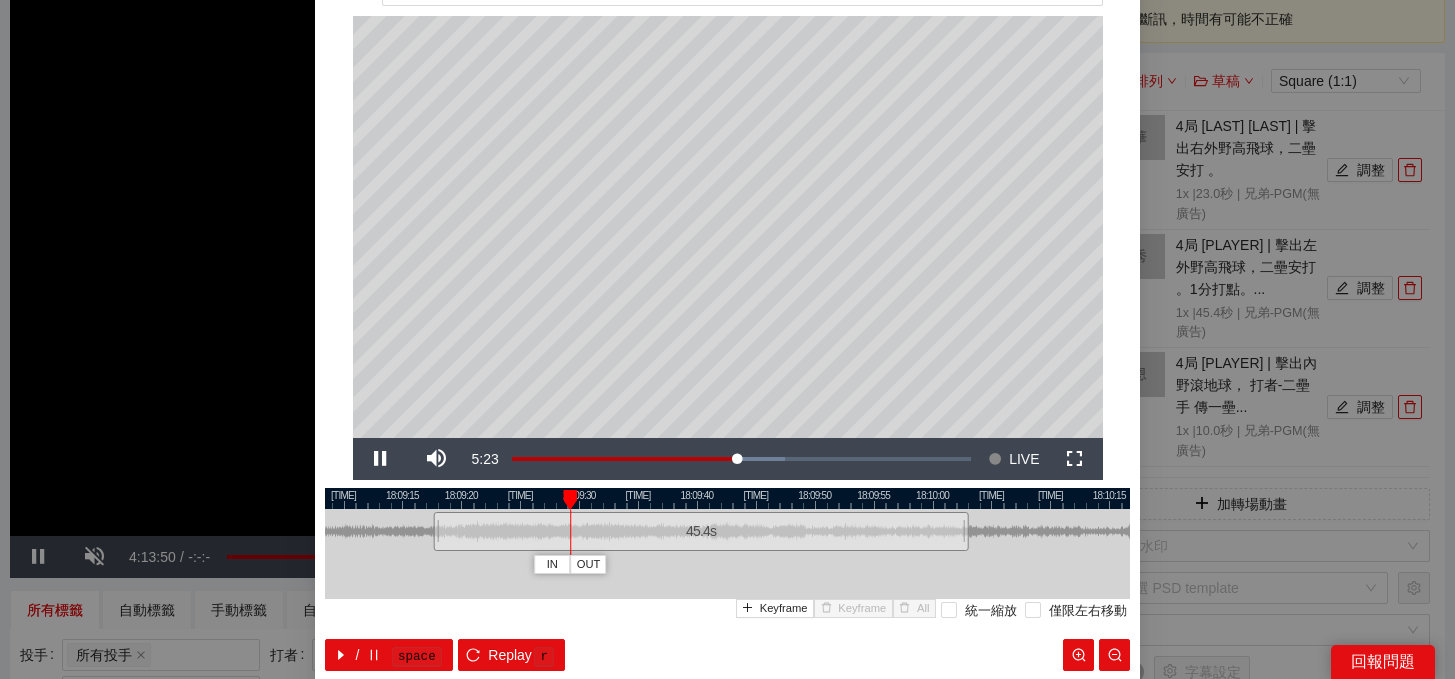 scroll, scrollTop: 73, scrollLeft: 0, axis: vertical 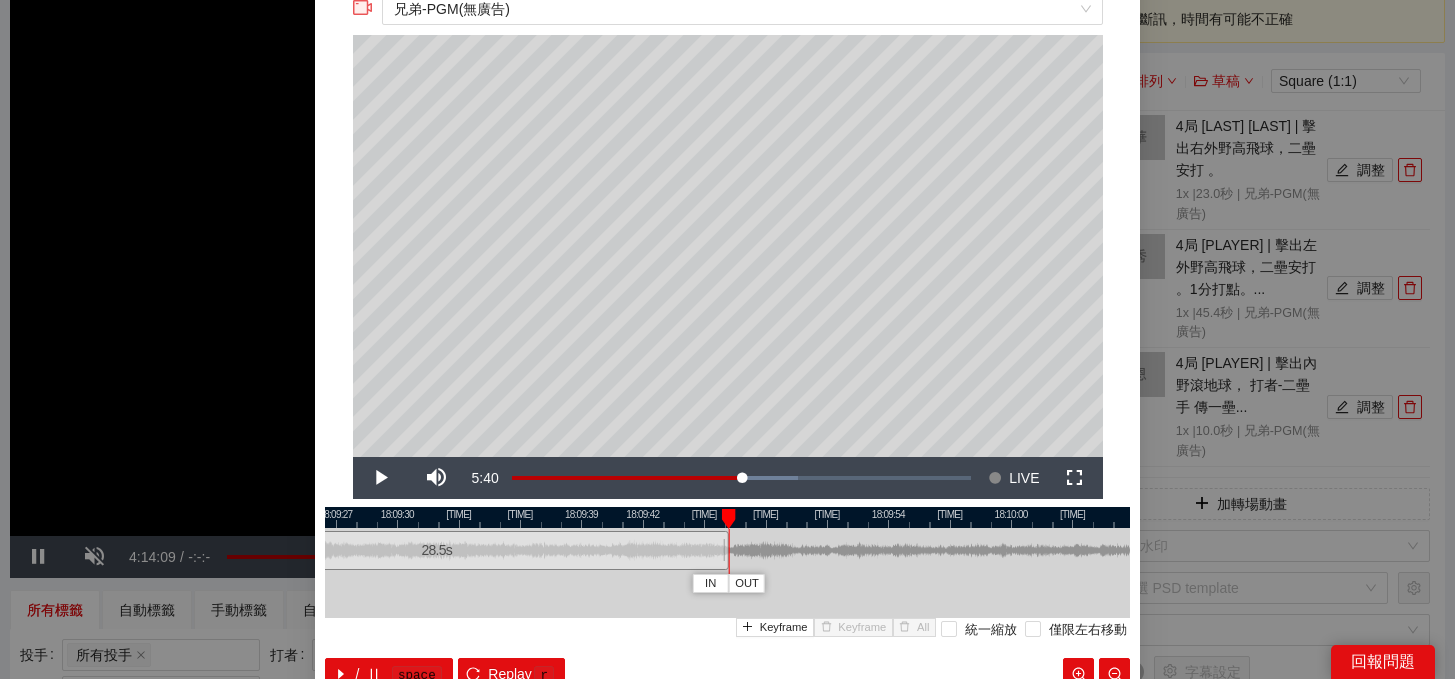 drag, startPoint x: 1069, startPoint y: 553, endPoint x: 724, endPoint y: 545, distance: 345.09274 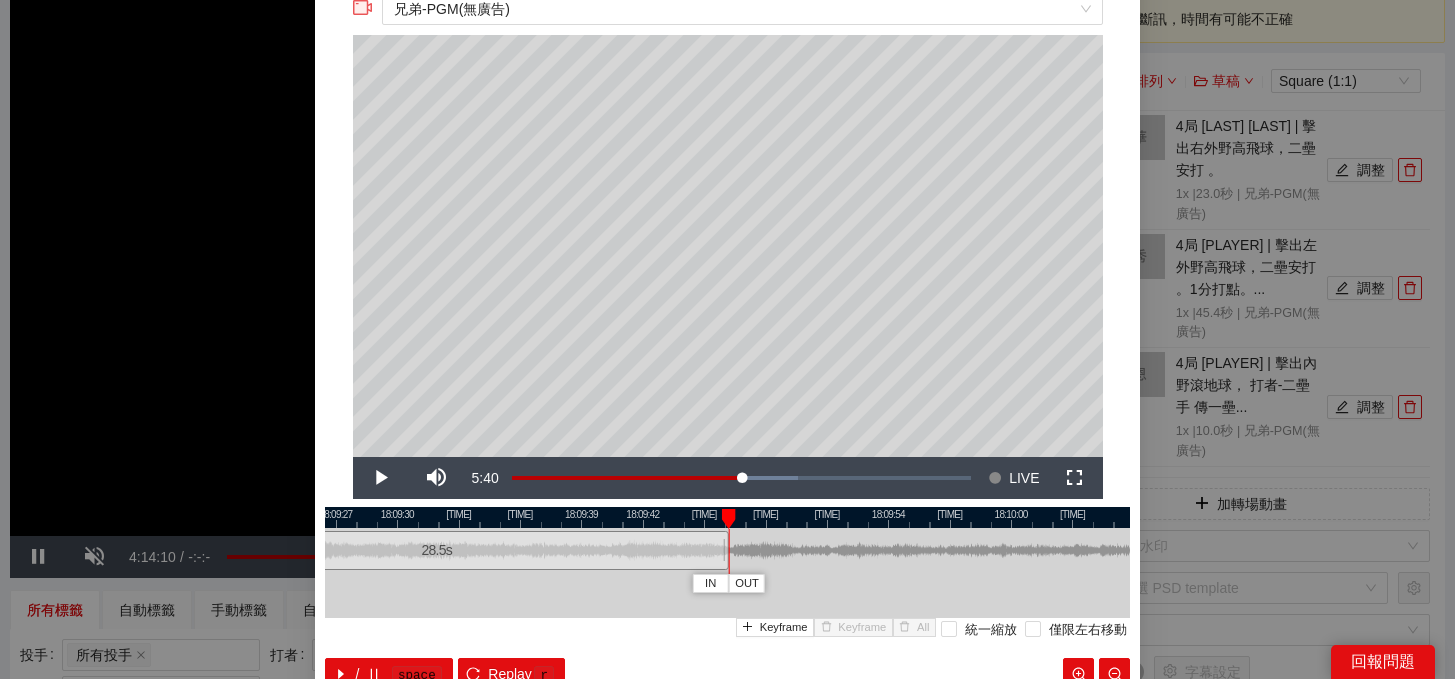 scroll, scrollTop: 188, scrollLeft: 0, axis: vertical 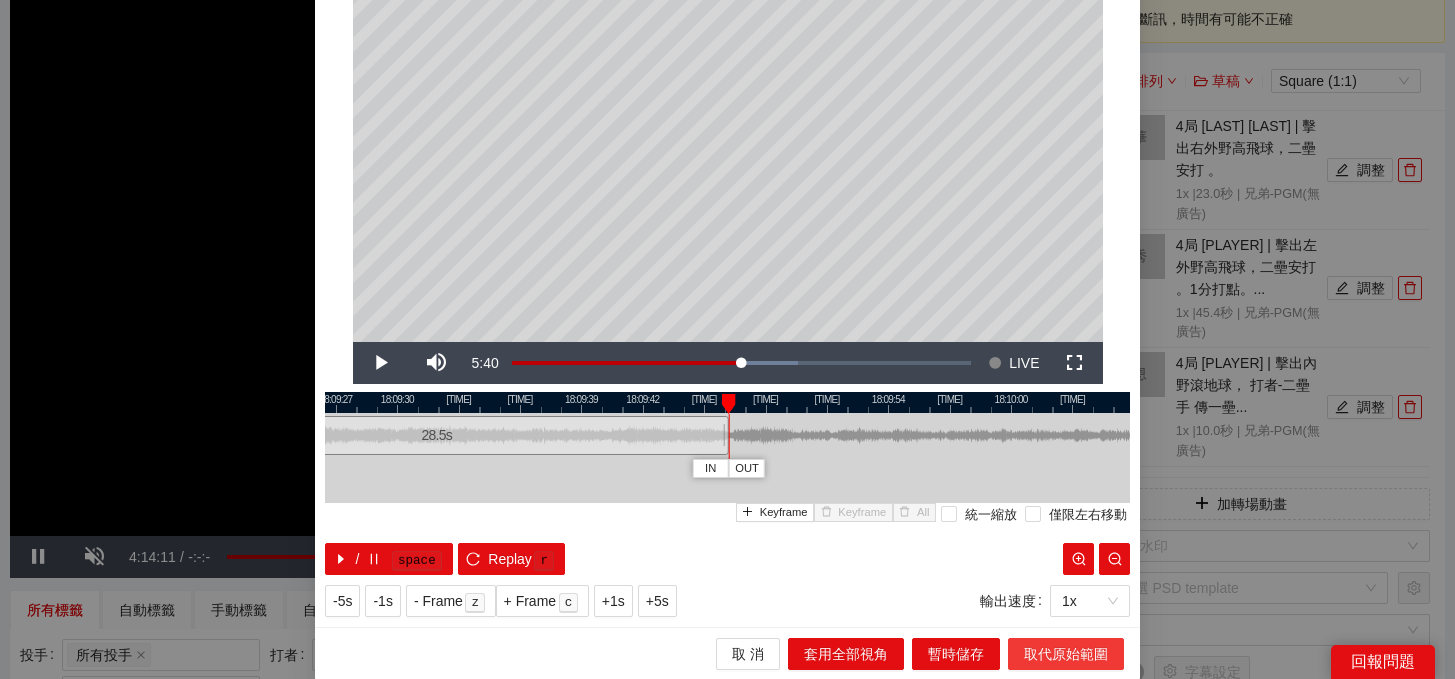 click on "取代原始範圍" at bounding box center (1066, 654) 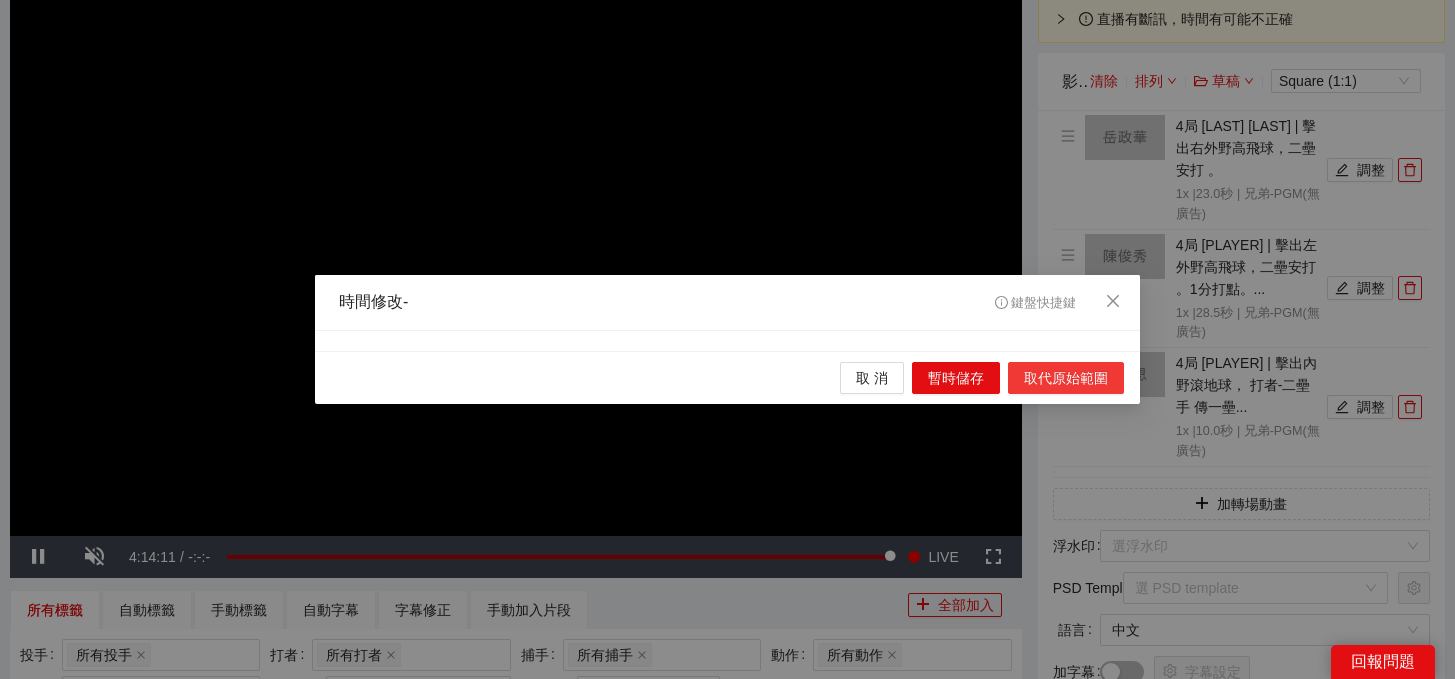 scroll, scrollTop: 0, scrollLeft: 0, axis: both 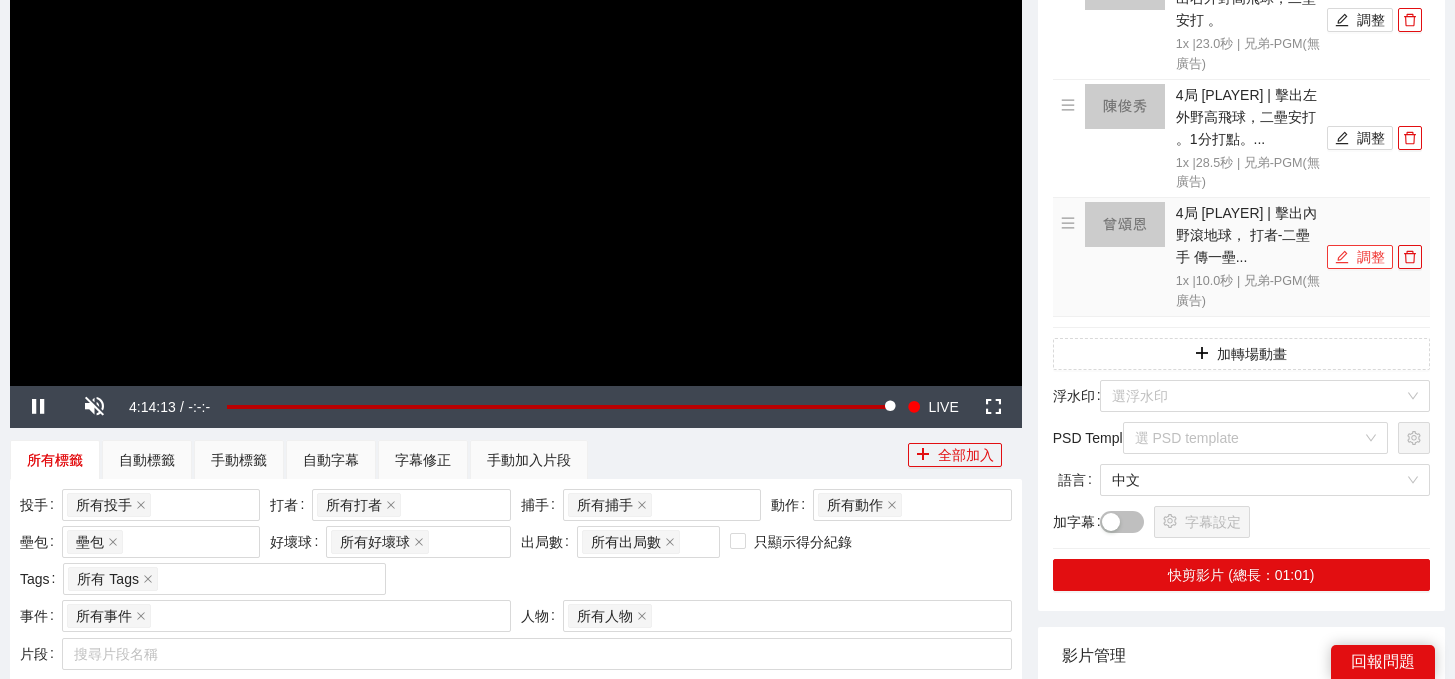 click on "調整" at bounding box center [1360, 257] 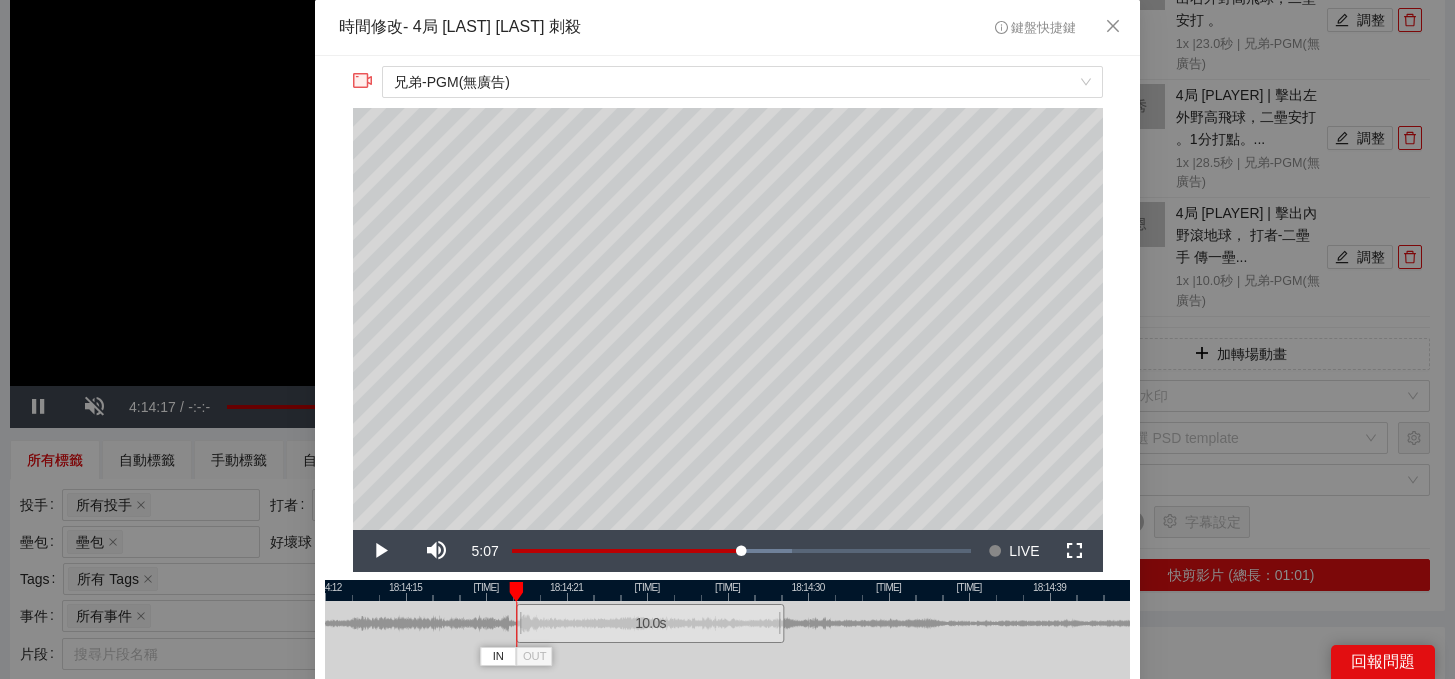 drag, startPoint x: 722, startPoint y: 619, endPoint x: 645, endPoint y: 620, distance: 77.00649 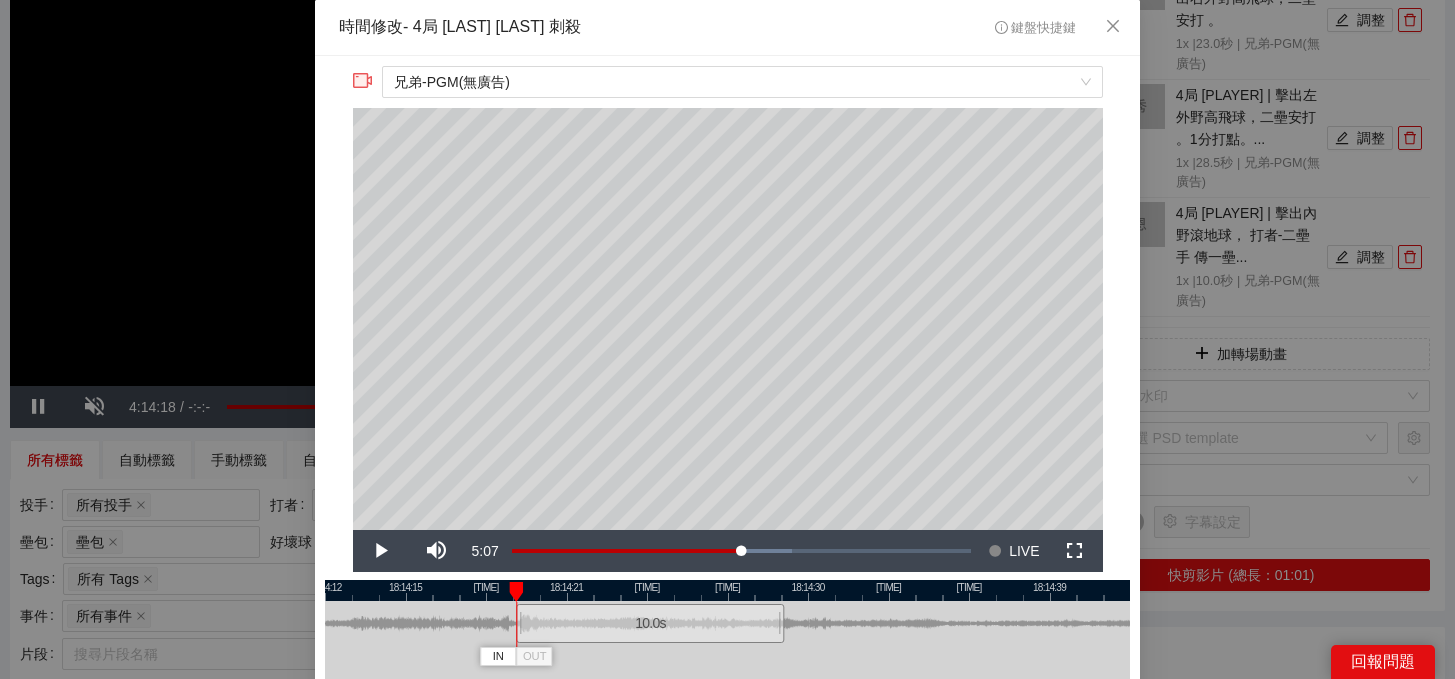 scroll, scrollTop: 124, scrollLeft: 0, axis: vertical 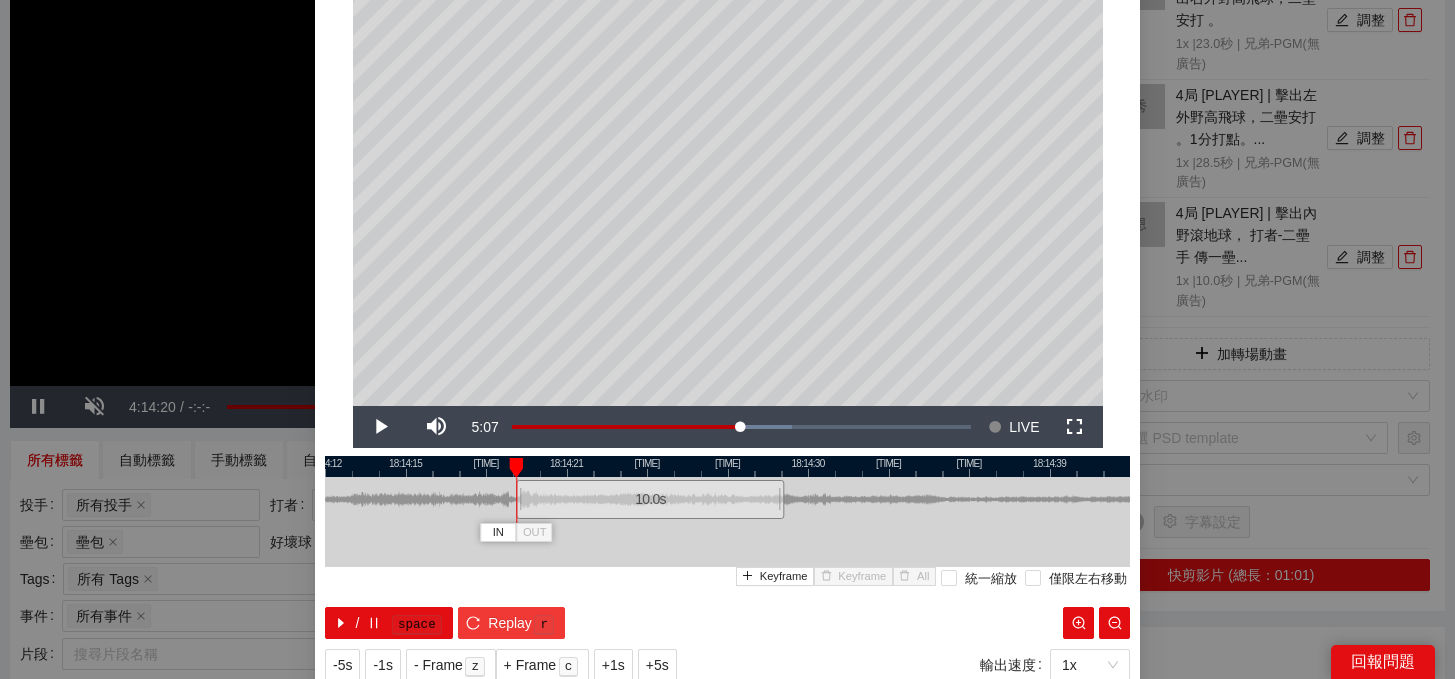 click on "Replay" at bounding box center (510, 623) 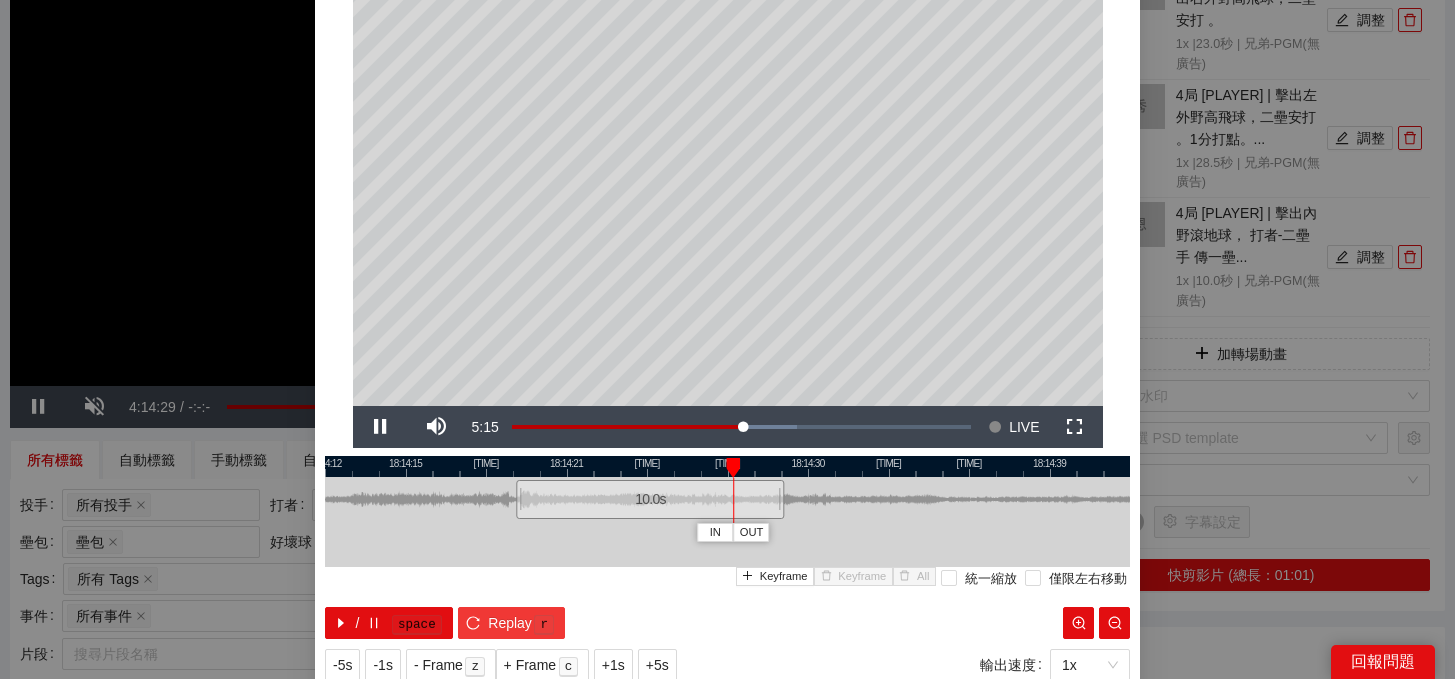 click on "Replay" at bounding box center (510, 623) 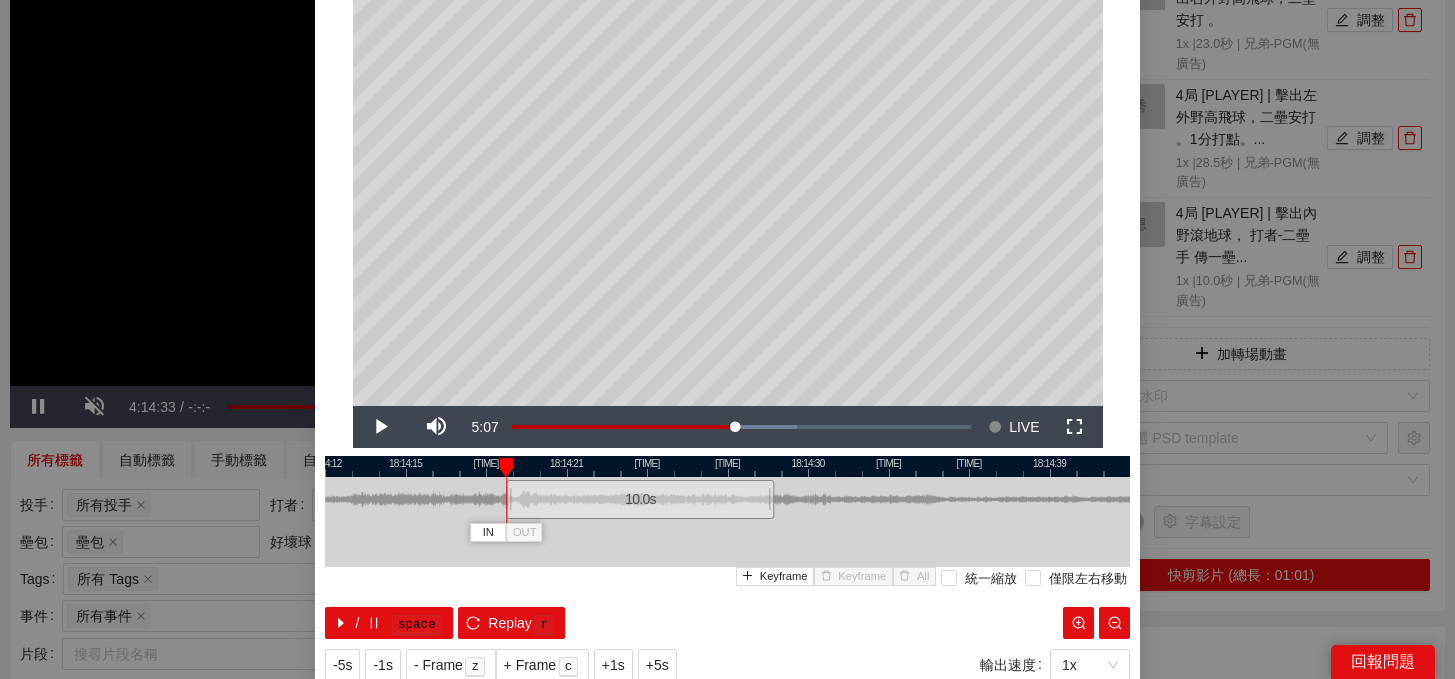 click on "10.0 s" at bounding box center (640, 499) 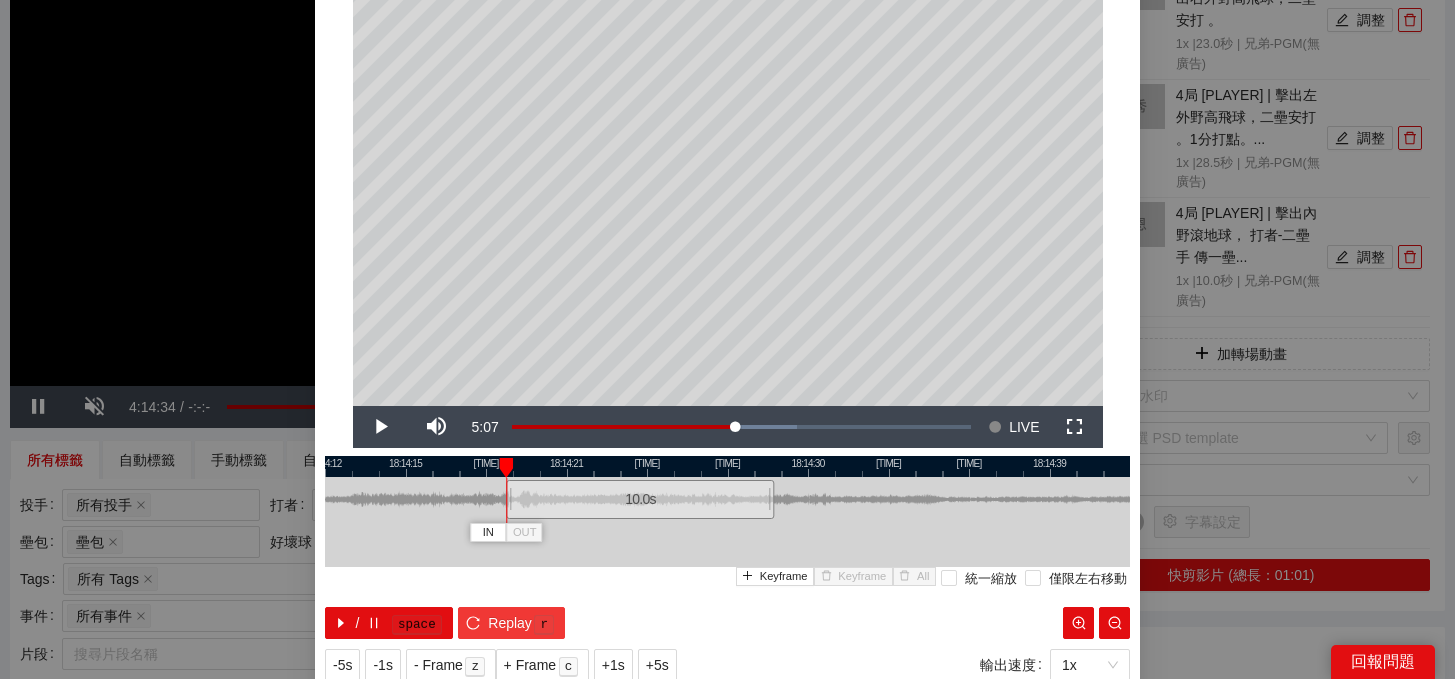click on "Replay" at bounding box center [510, 623] 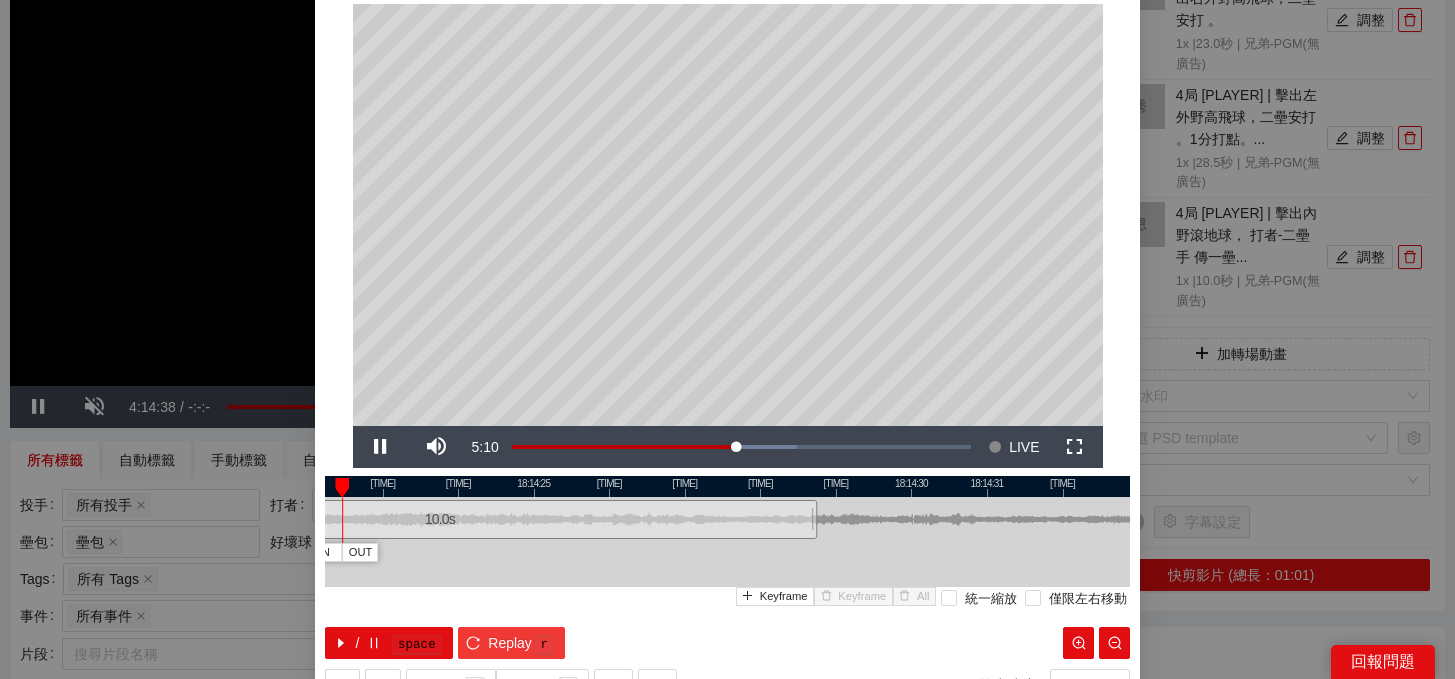 scroll, scrollTop: 96, scrollLeft: 0, axis: vertical 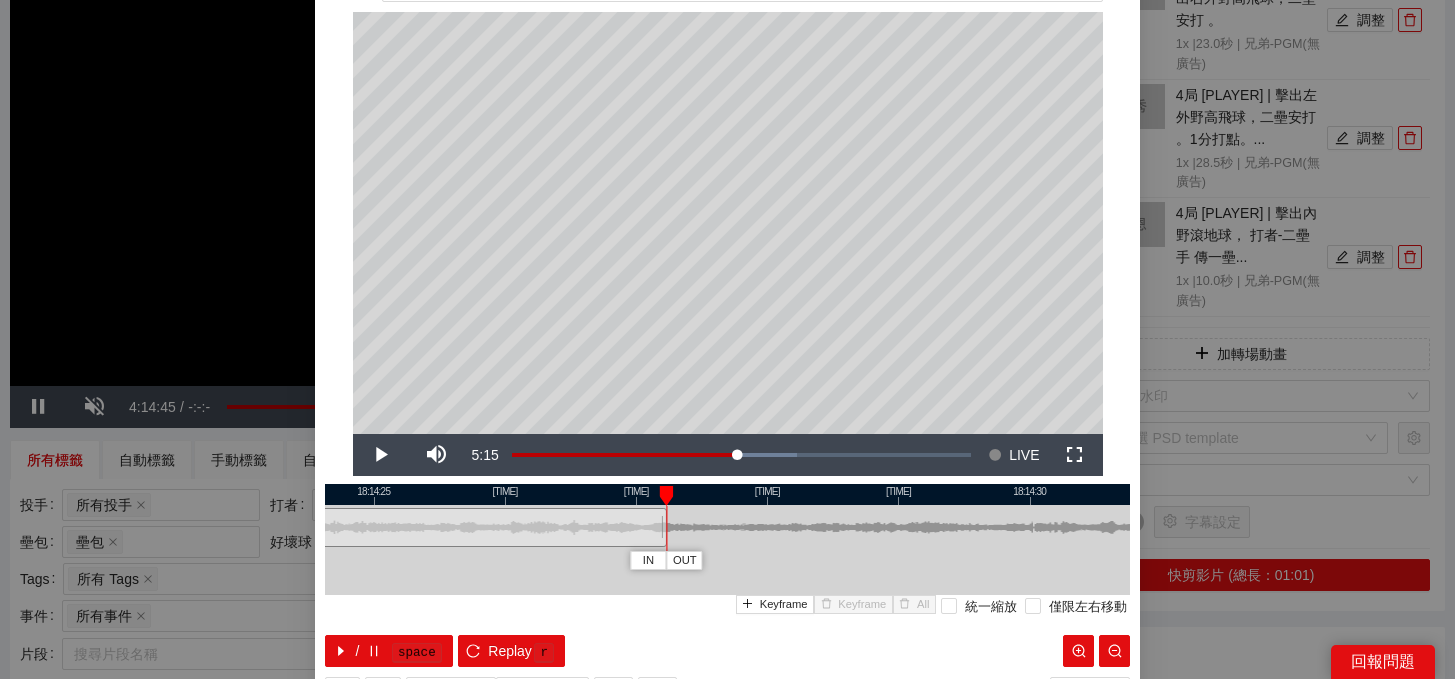 drag, startPoint x: 861, startPoint y: 535, endPoint x: 662, endPoint y: 535, distance: 199 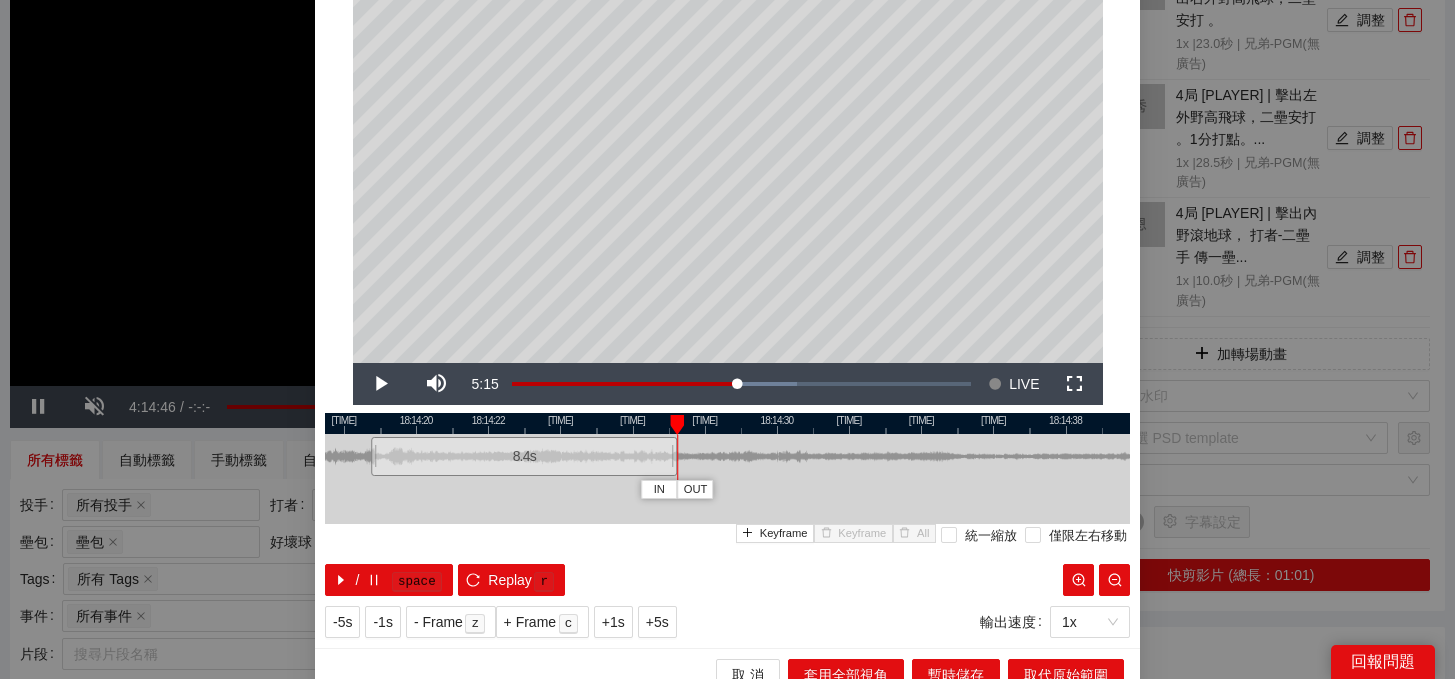 scroll, scrollTop: 179, scrollLeft: 0, axis: vertical 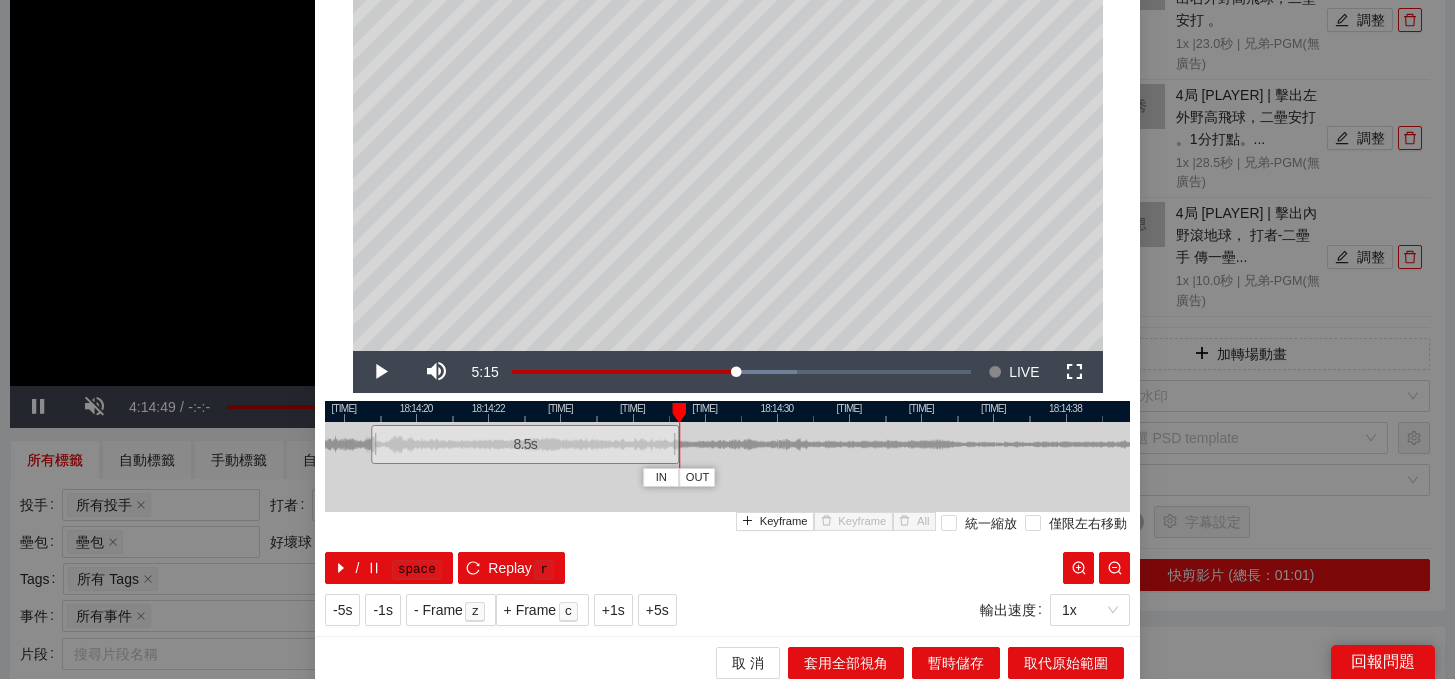 click at bounding box center (676, 444) 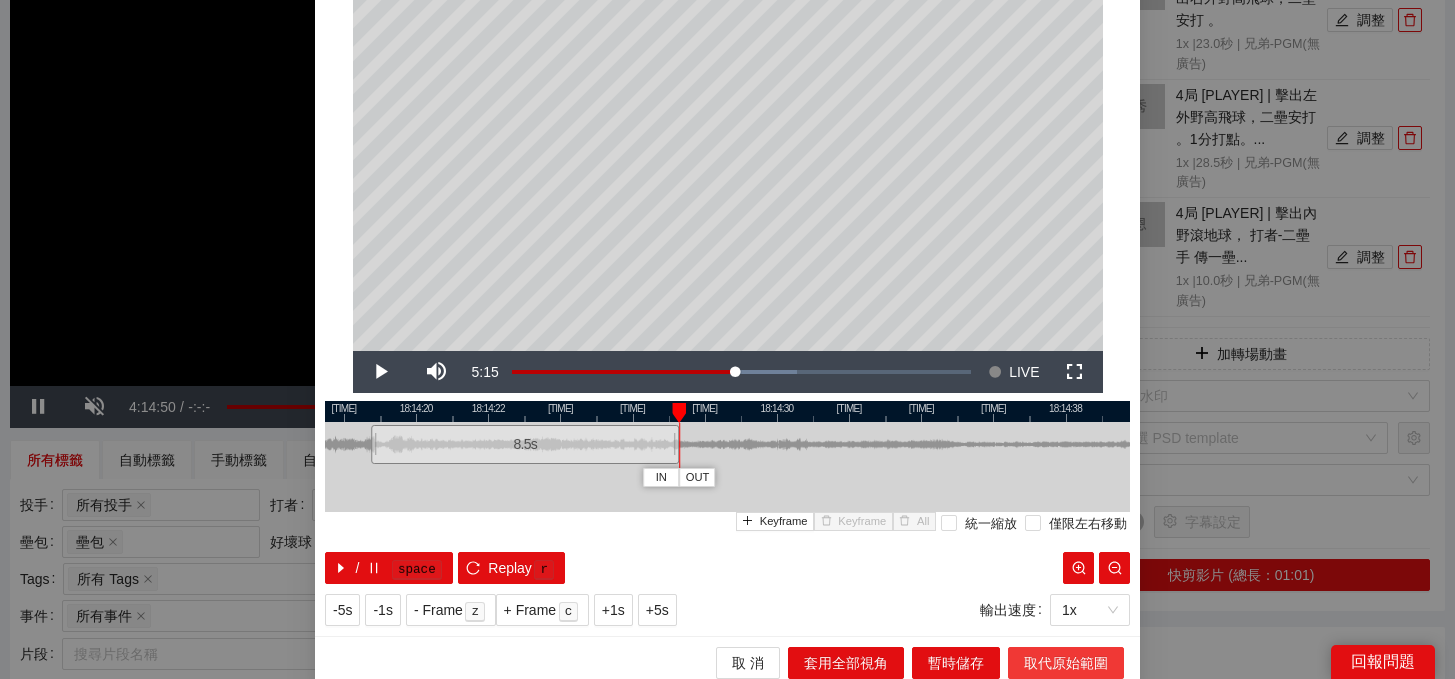 click on "取代原始範圍" at bounding box center (1066, 663) 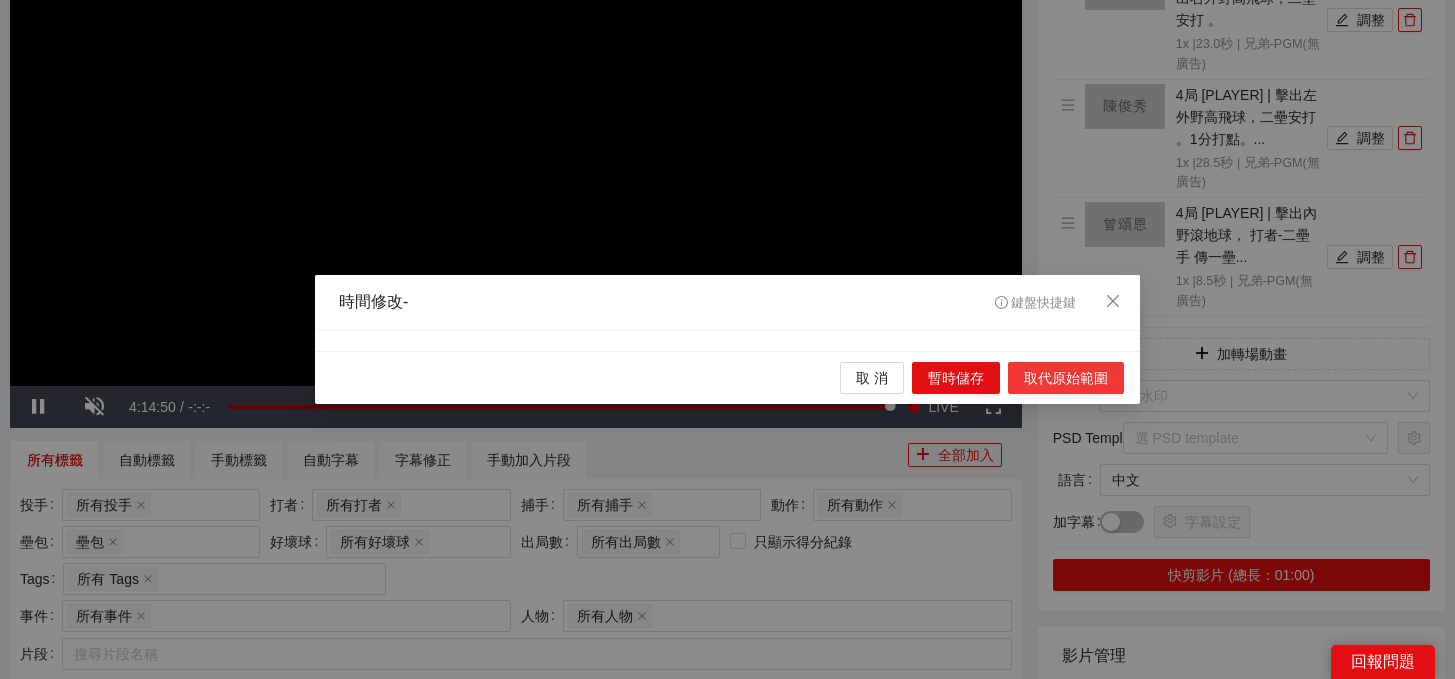 scroll, scrollTop: 0, scrollLeft: 0, axis: both 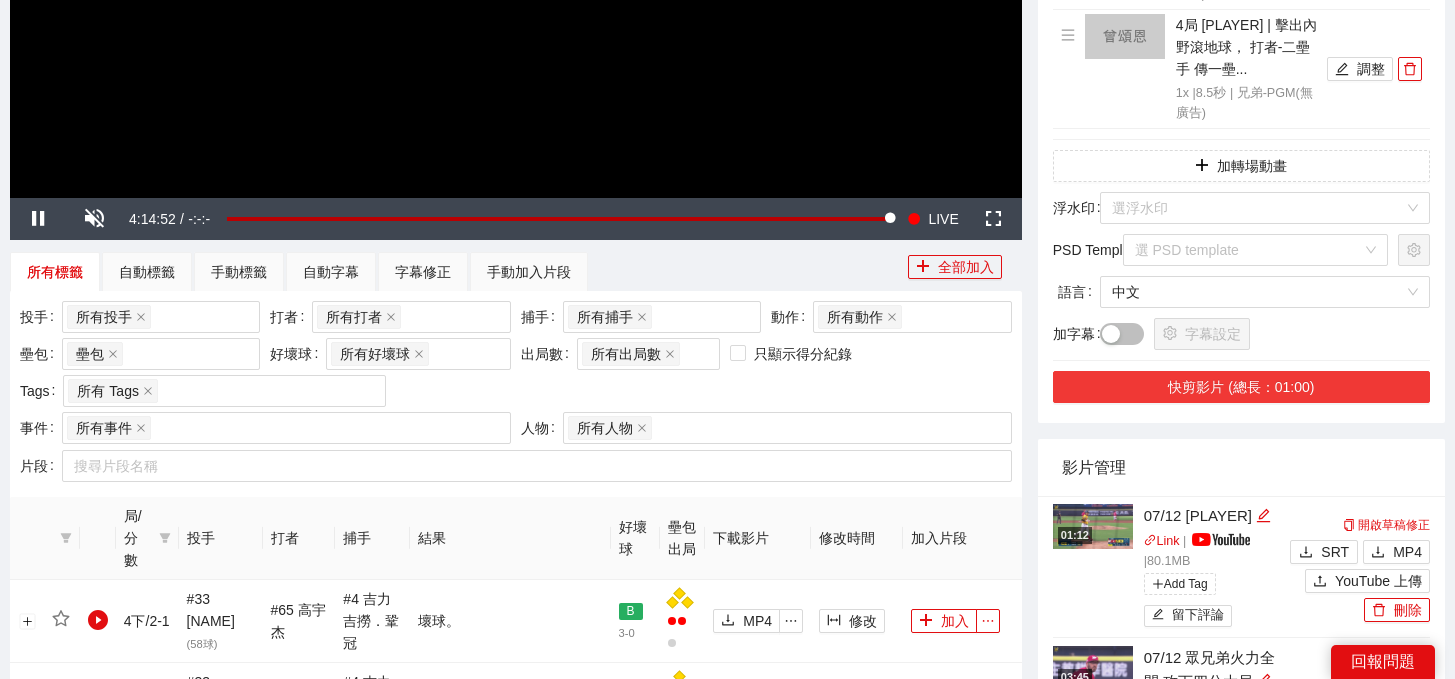 click on "快剪影片 (總長：01:00)" at bounding box center [1241, 387] 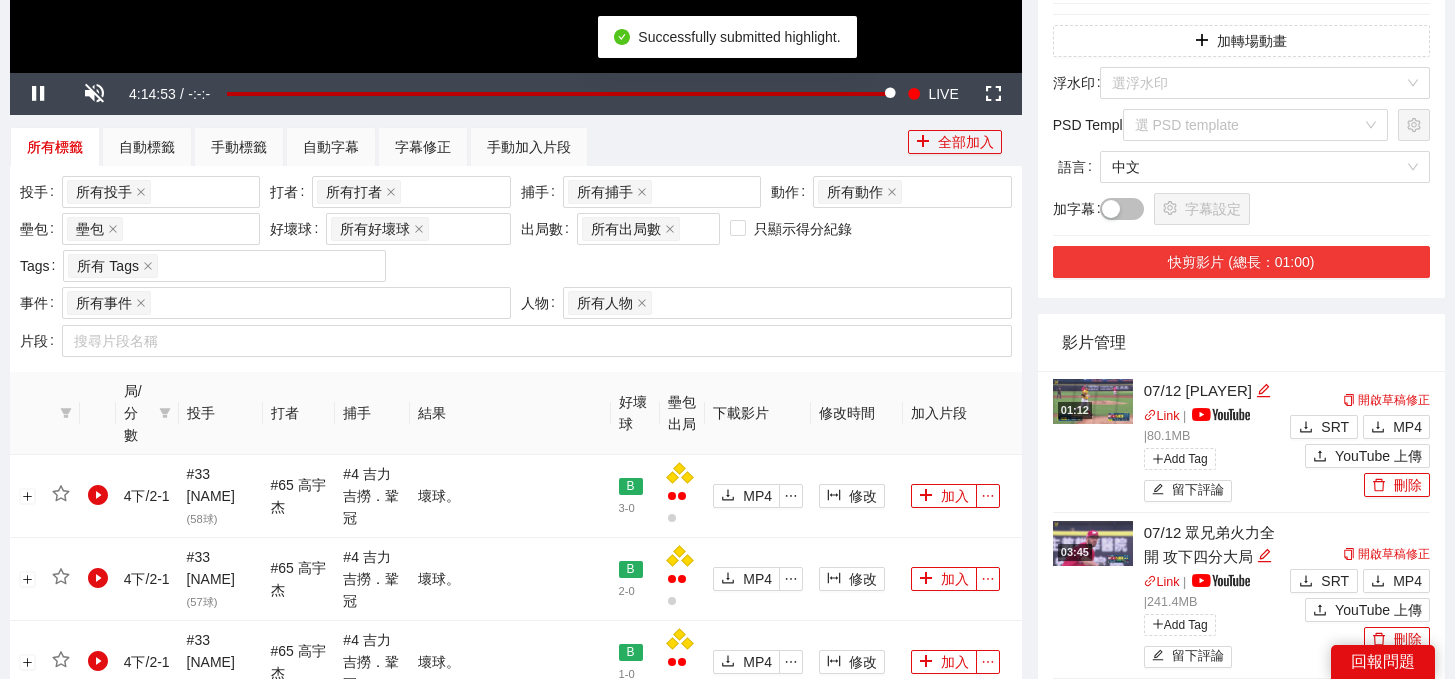 scroll, scrollTop: 677, scrollLeft: 0, axis: vertical 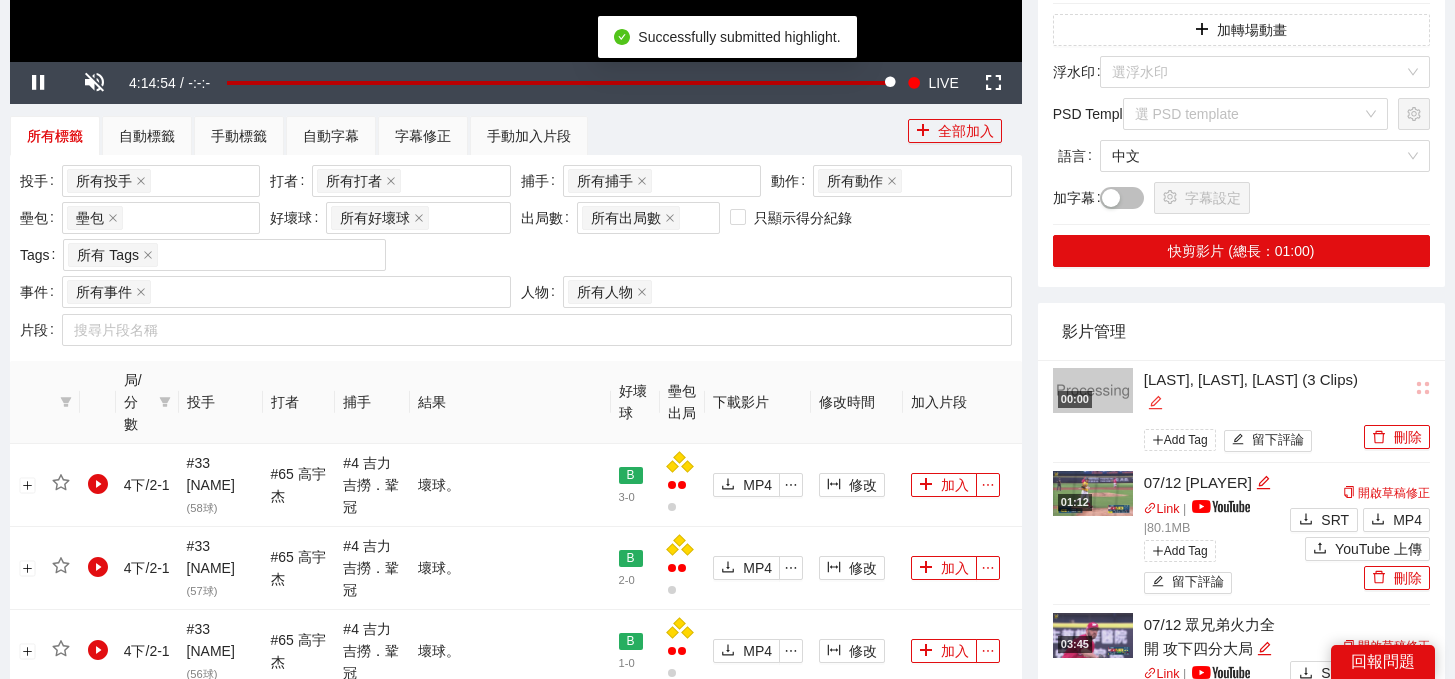 click 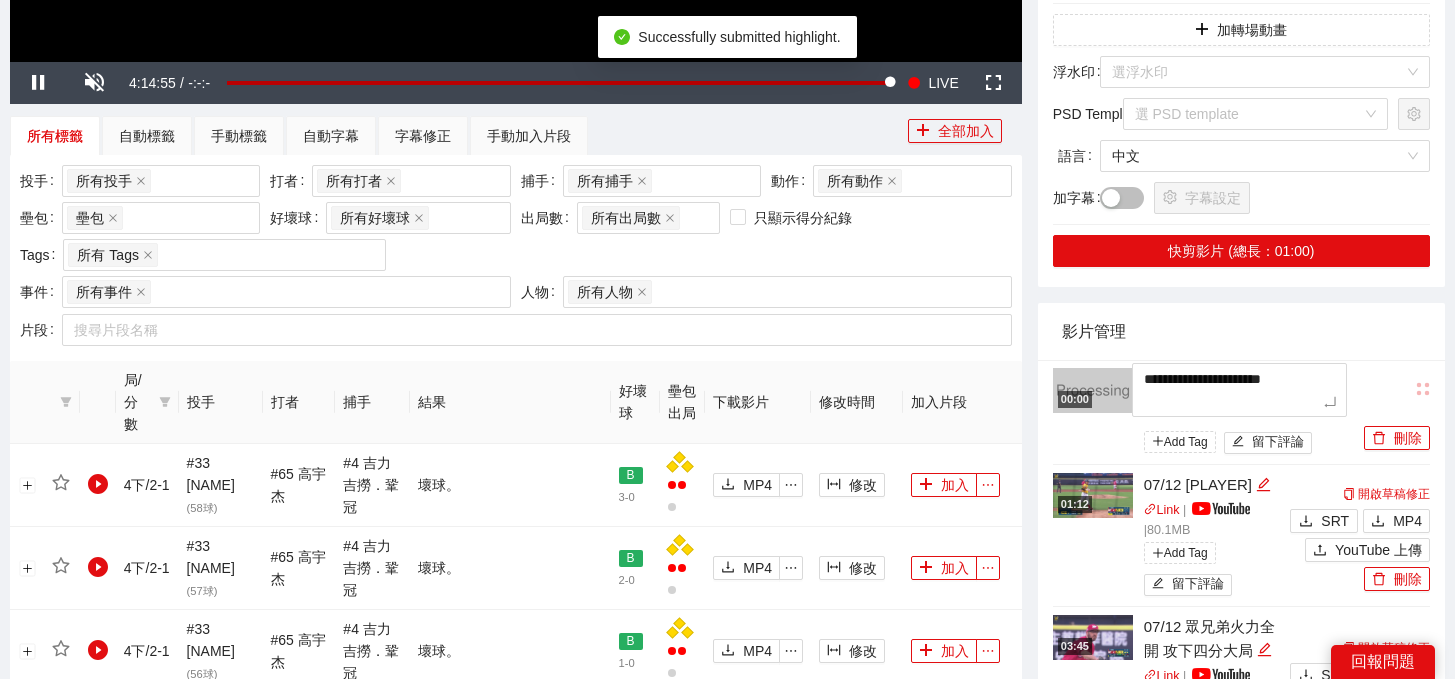 drag, startPoint x: 1218, startPoint y: 378, endPoint x: 1083, endPoint y: 350, distance: 137.87312 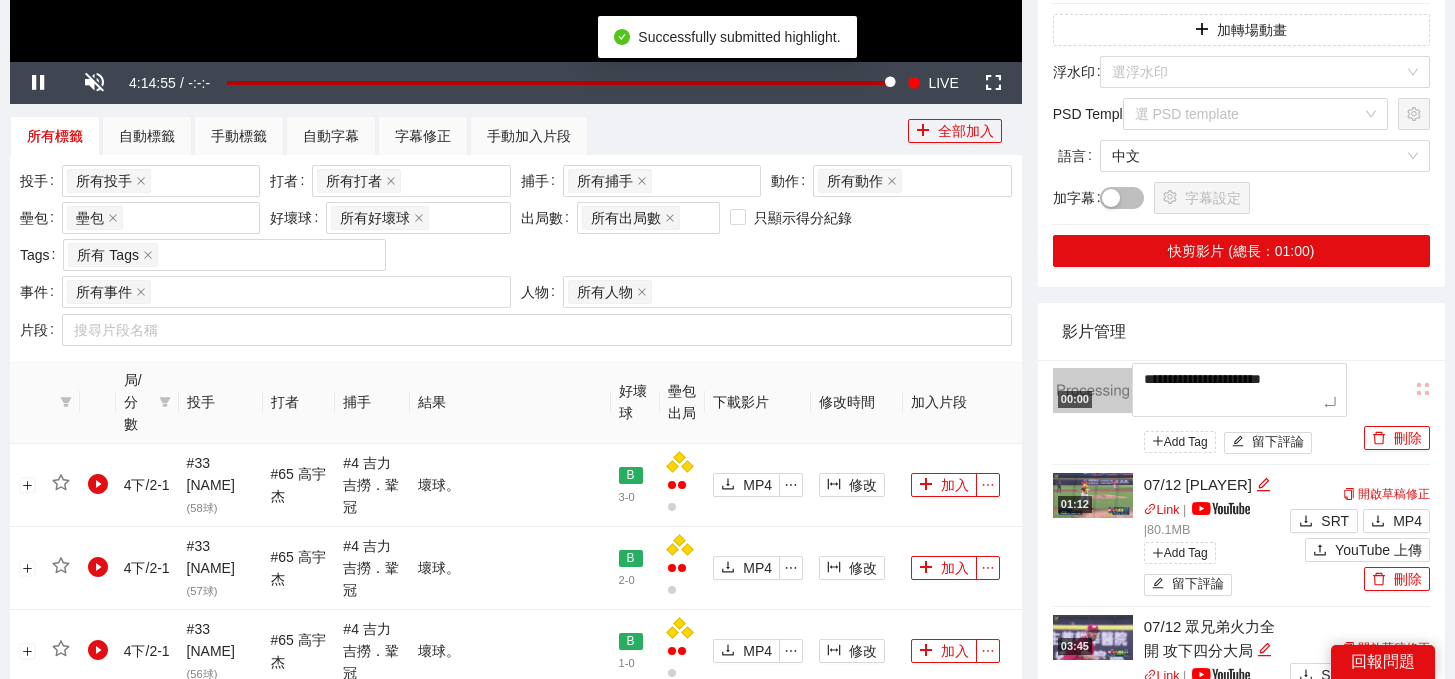 click on "**********" at bounding box center [1206, 413] 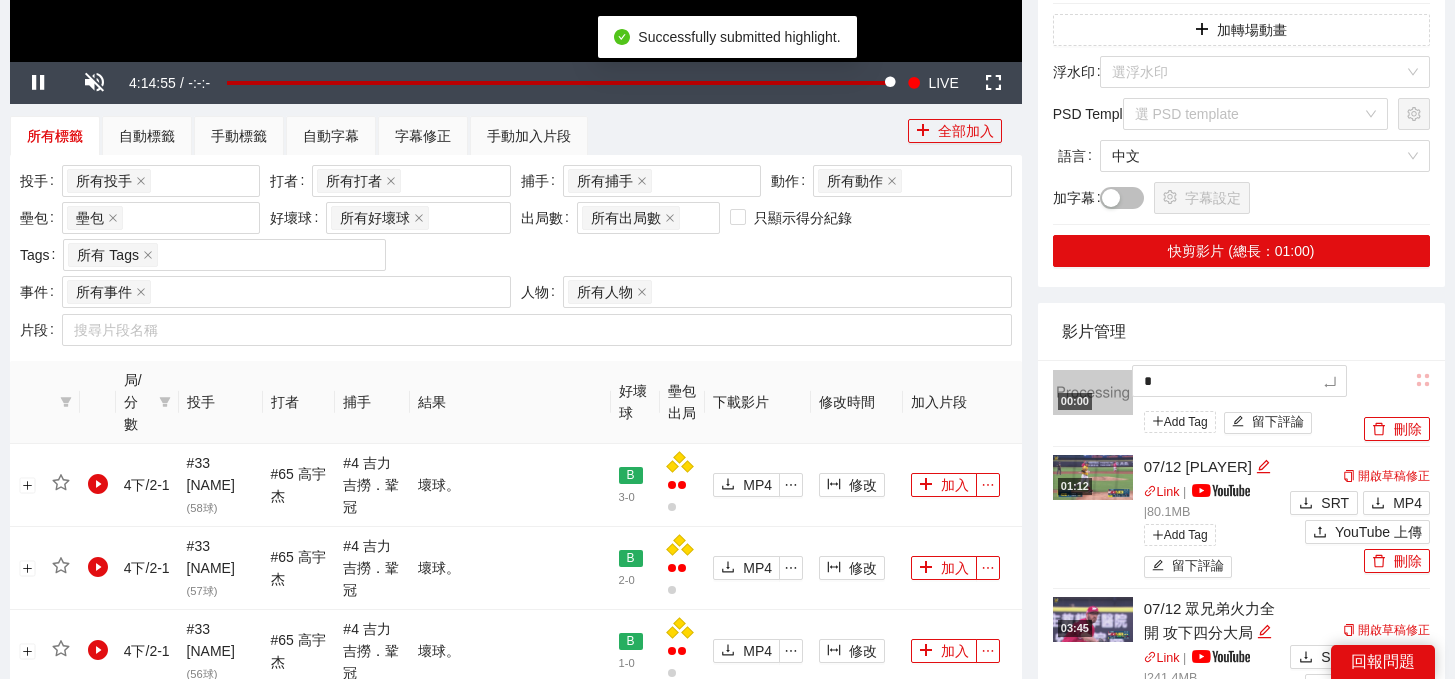 type 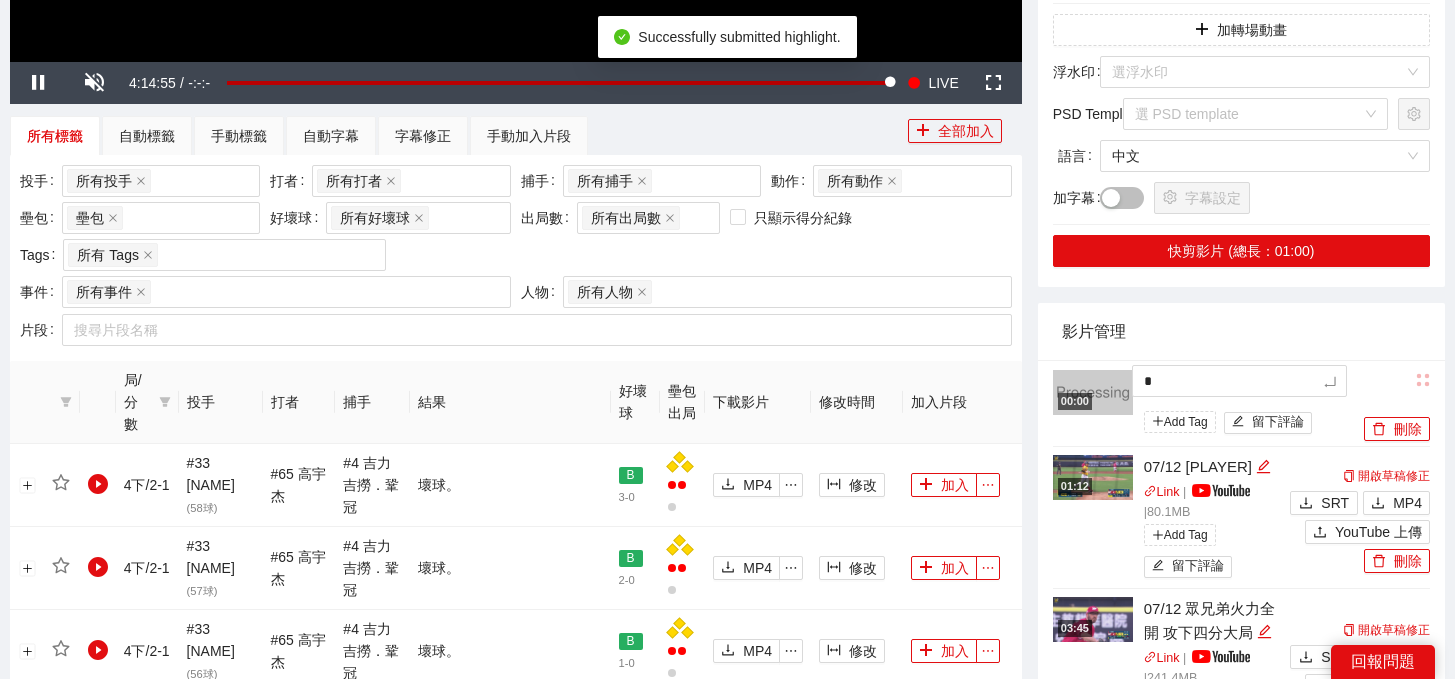 type 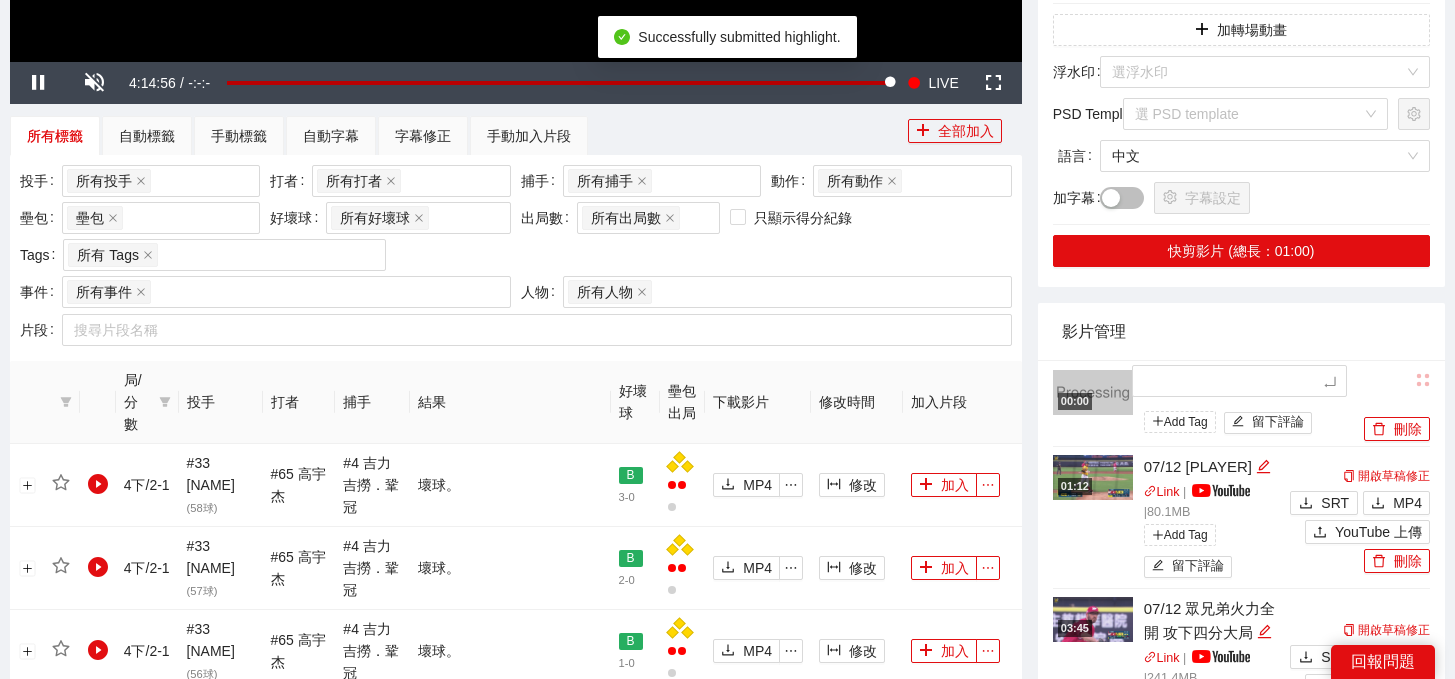type on "*" 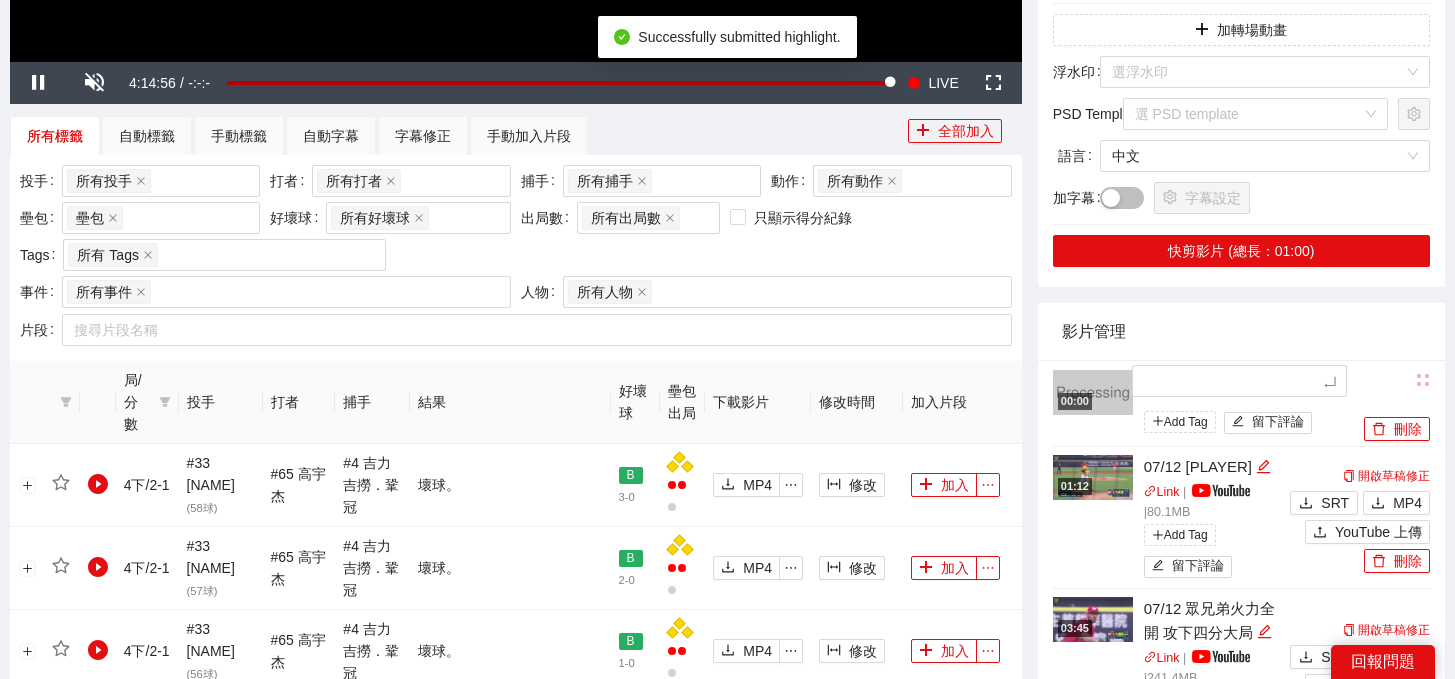type on "*" 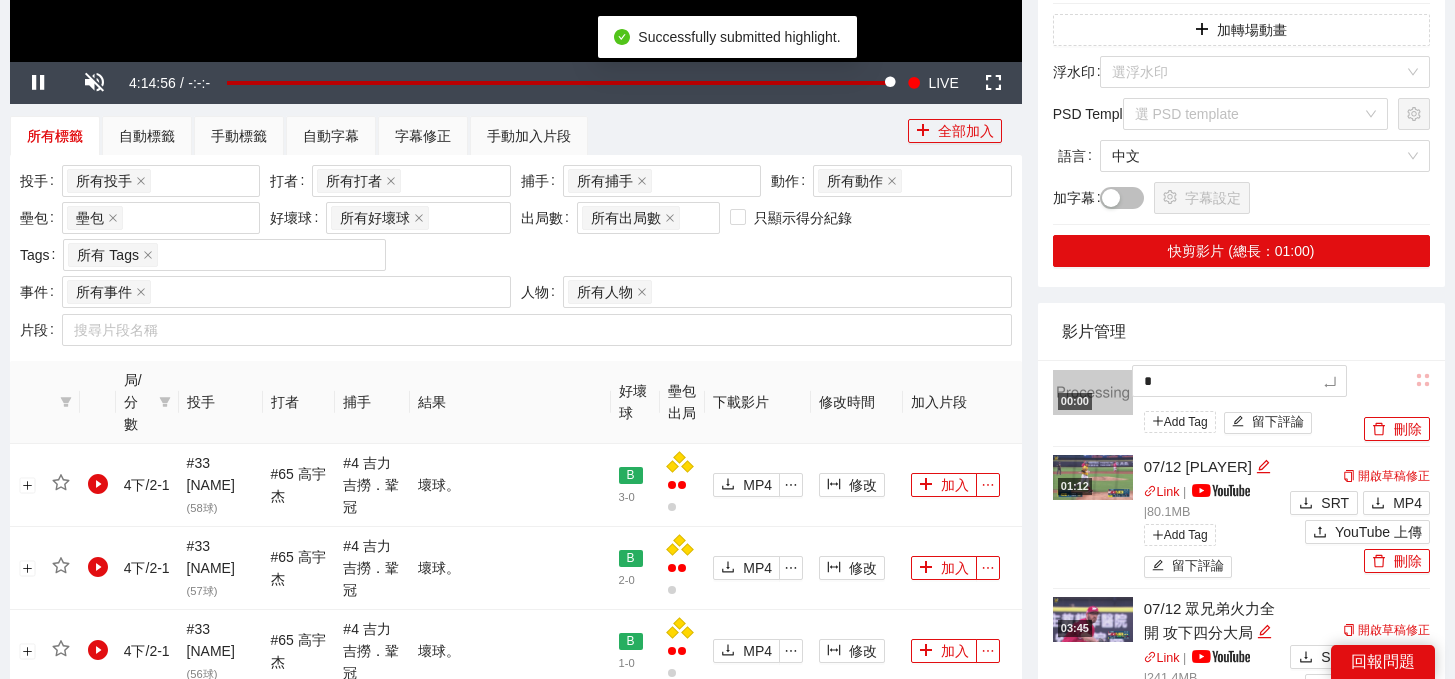 type 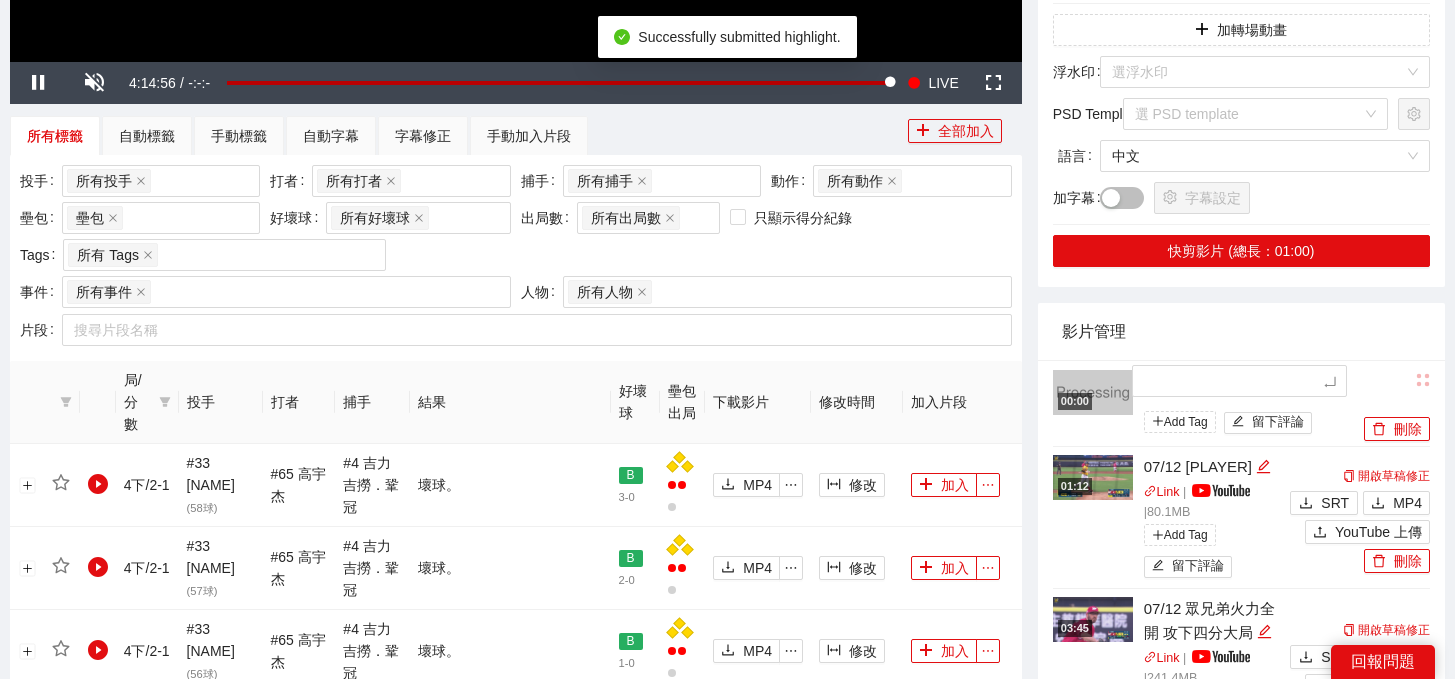 type on "*" 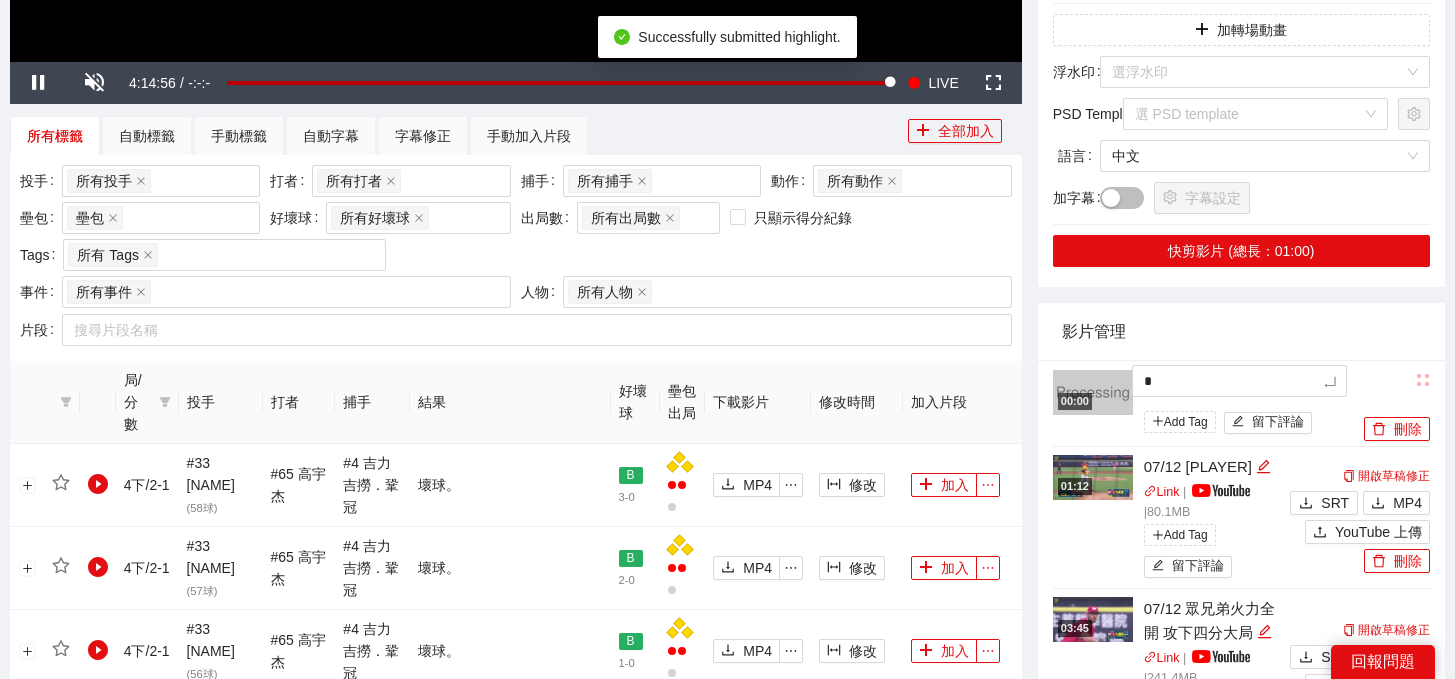 type 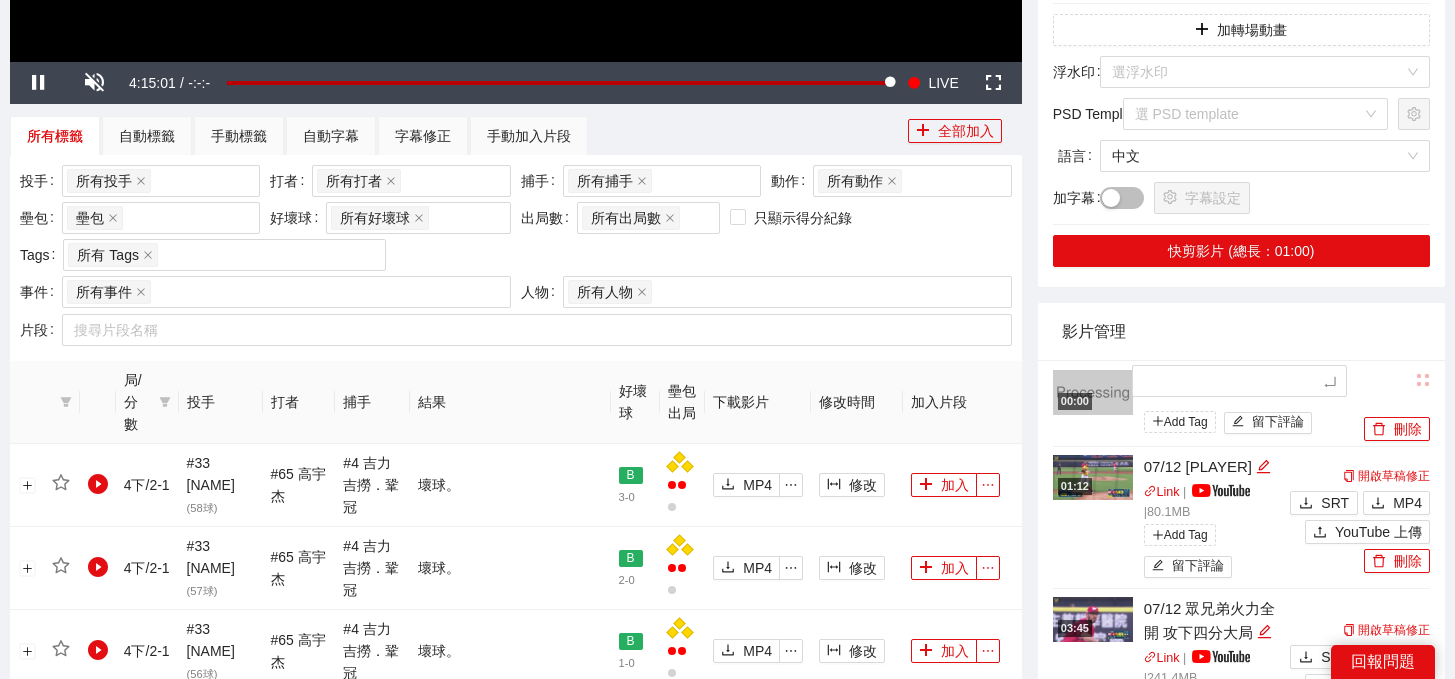 type on "*" 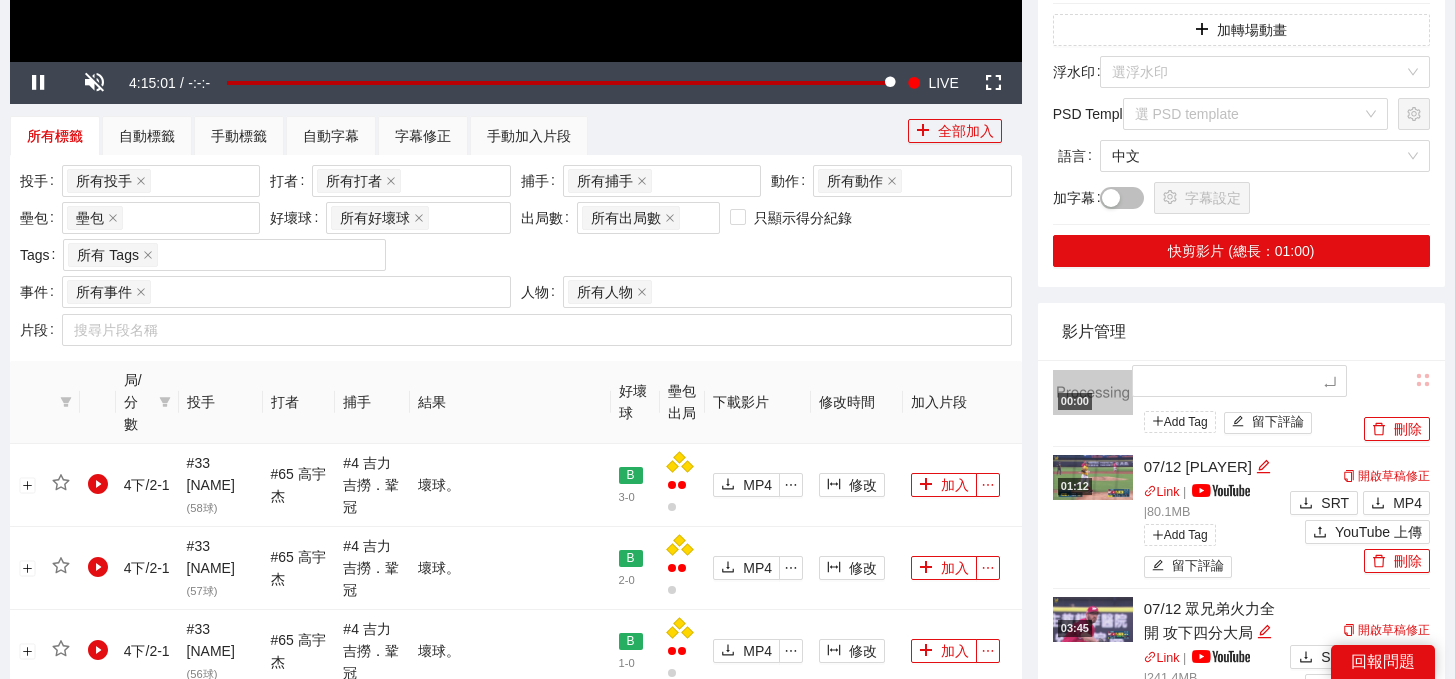 type on "*" 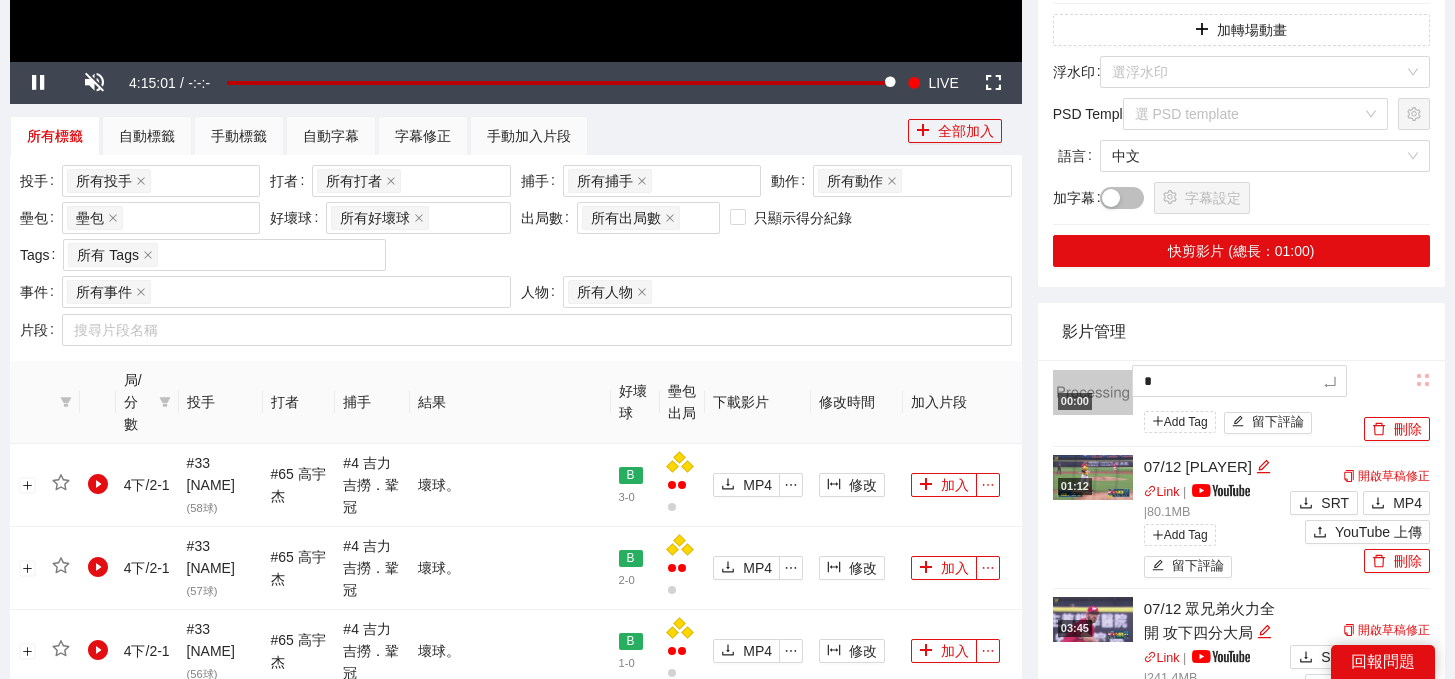 type 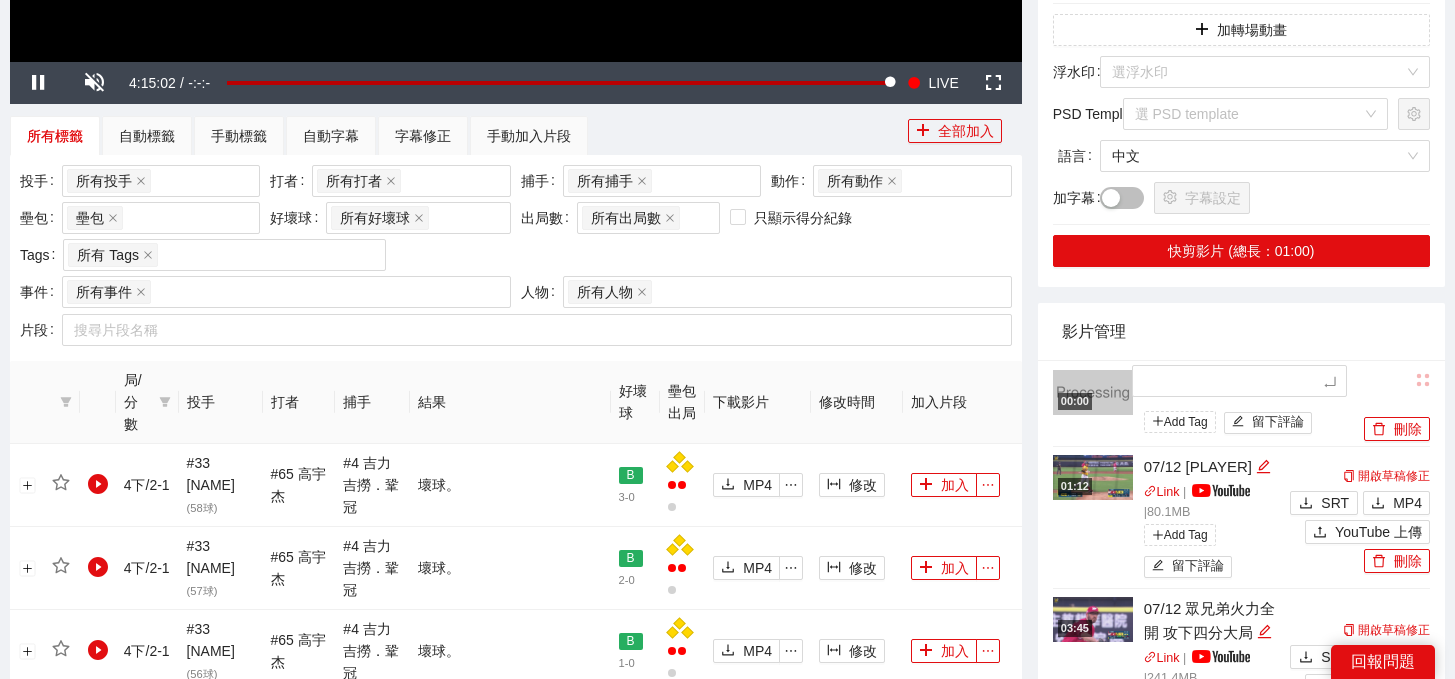 type on "*" 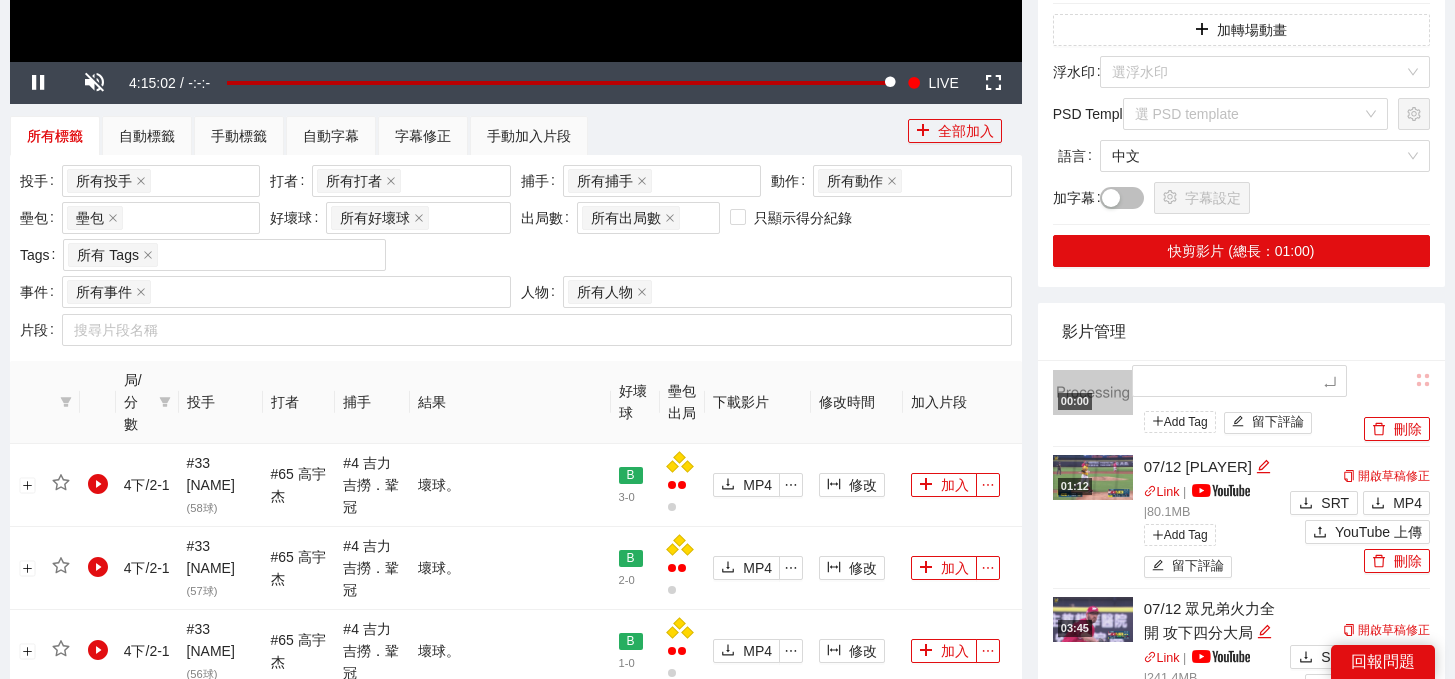 type on "*" 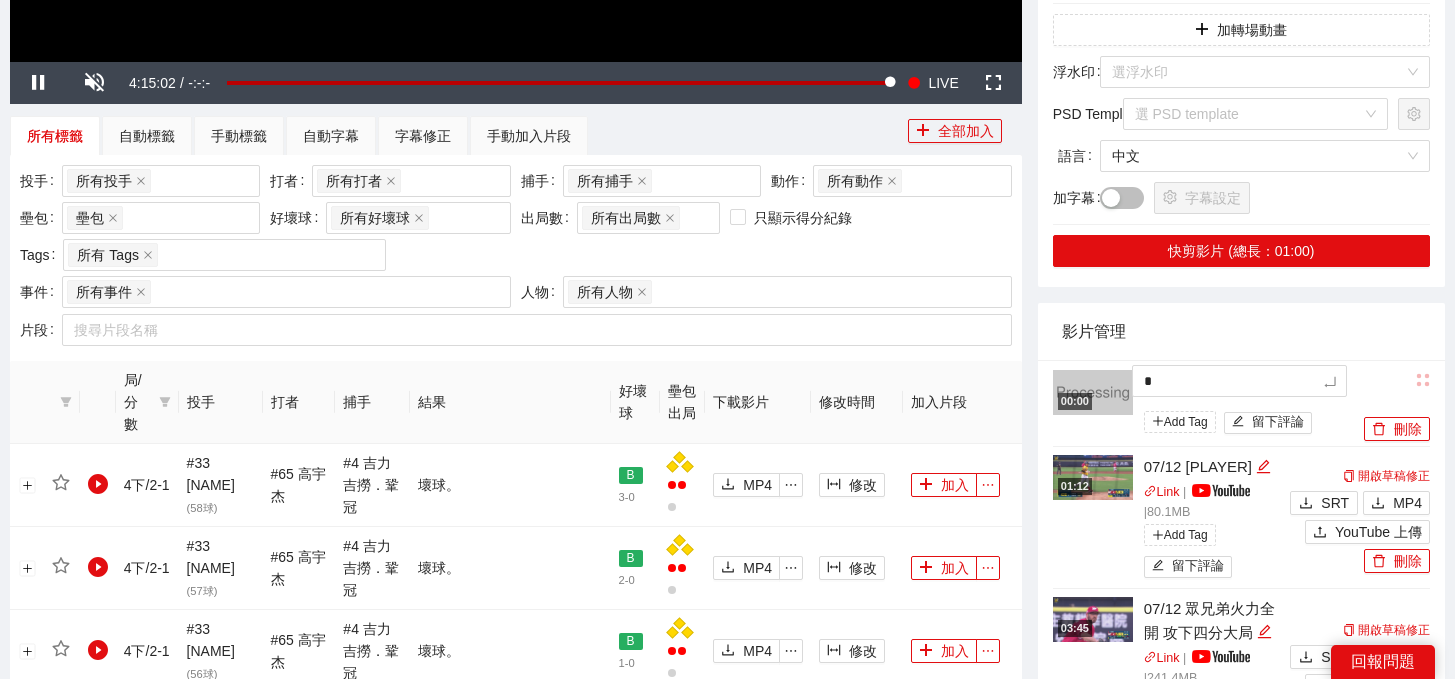 type 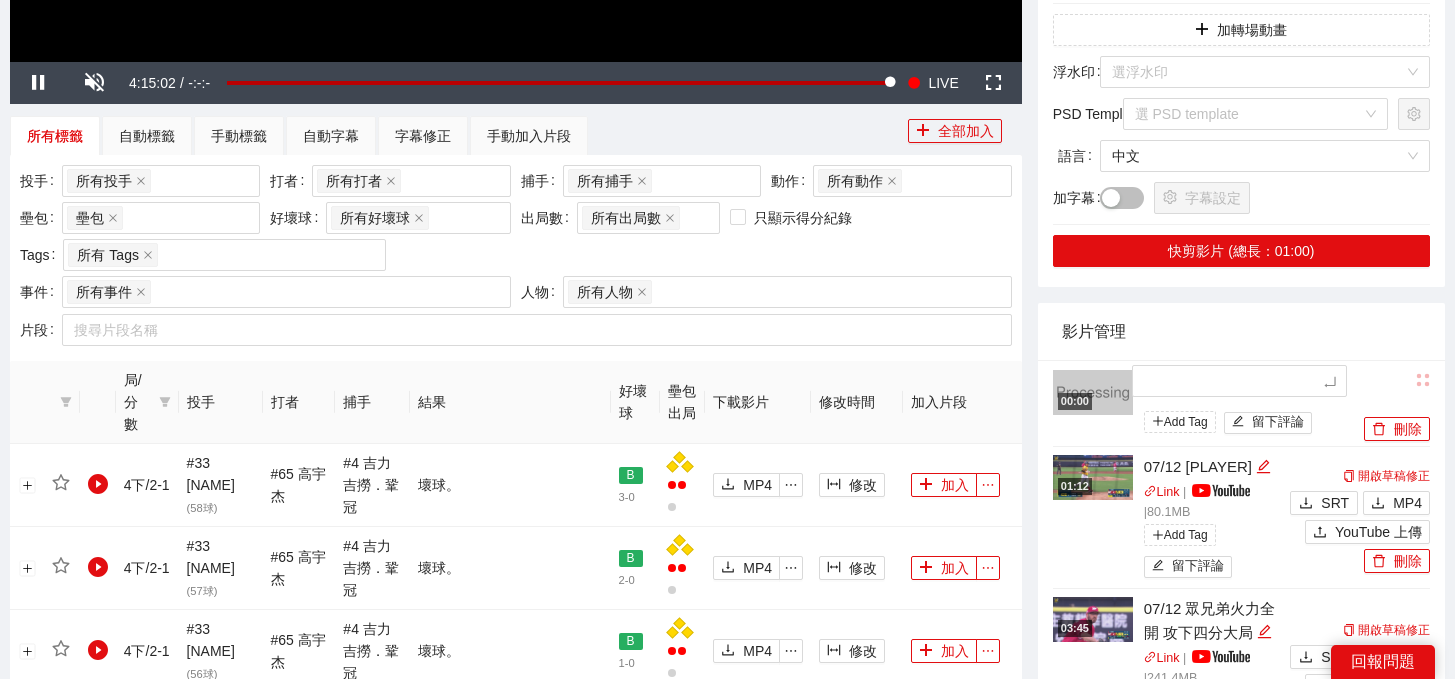 type on "*" 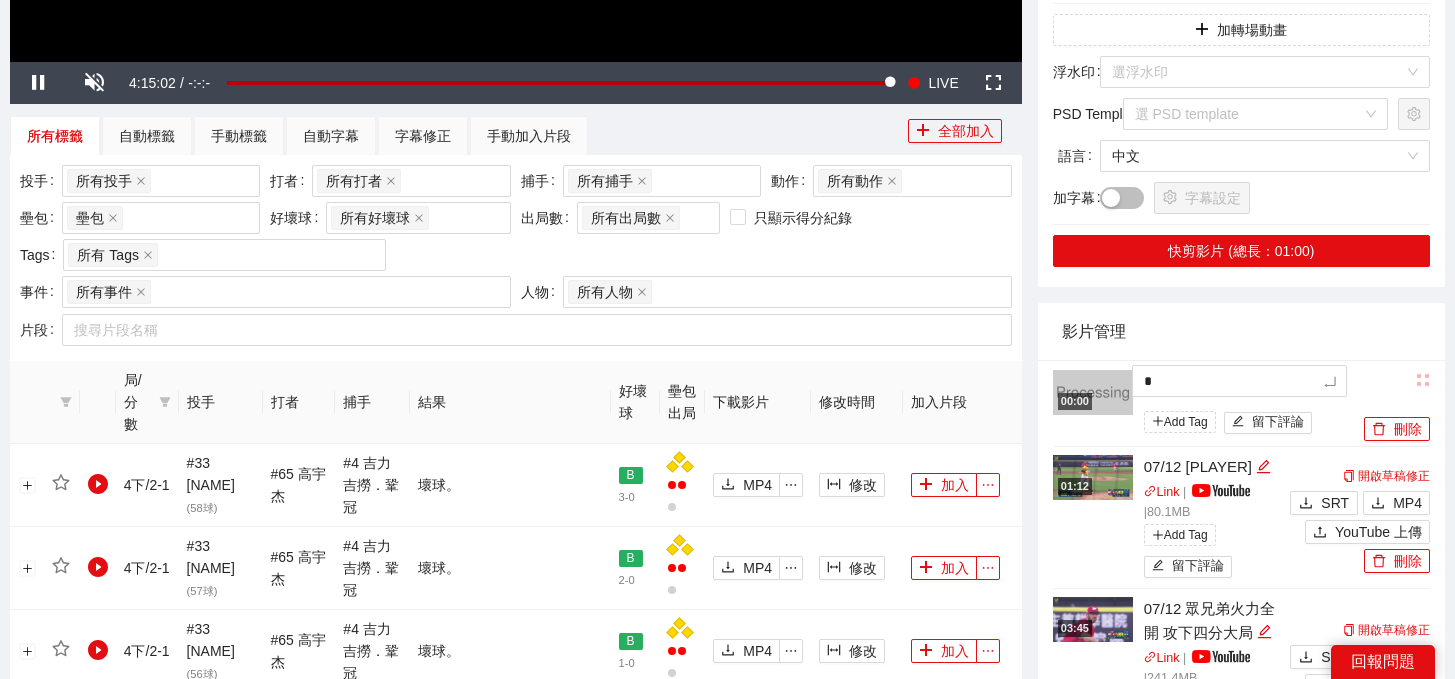 type 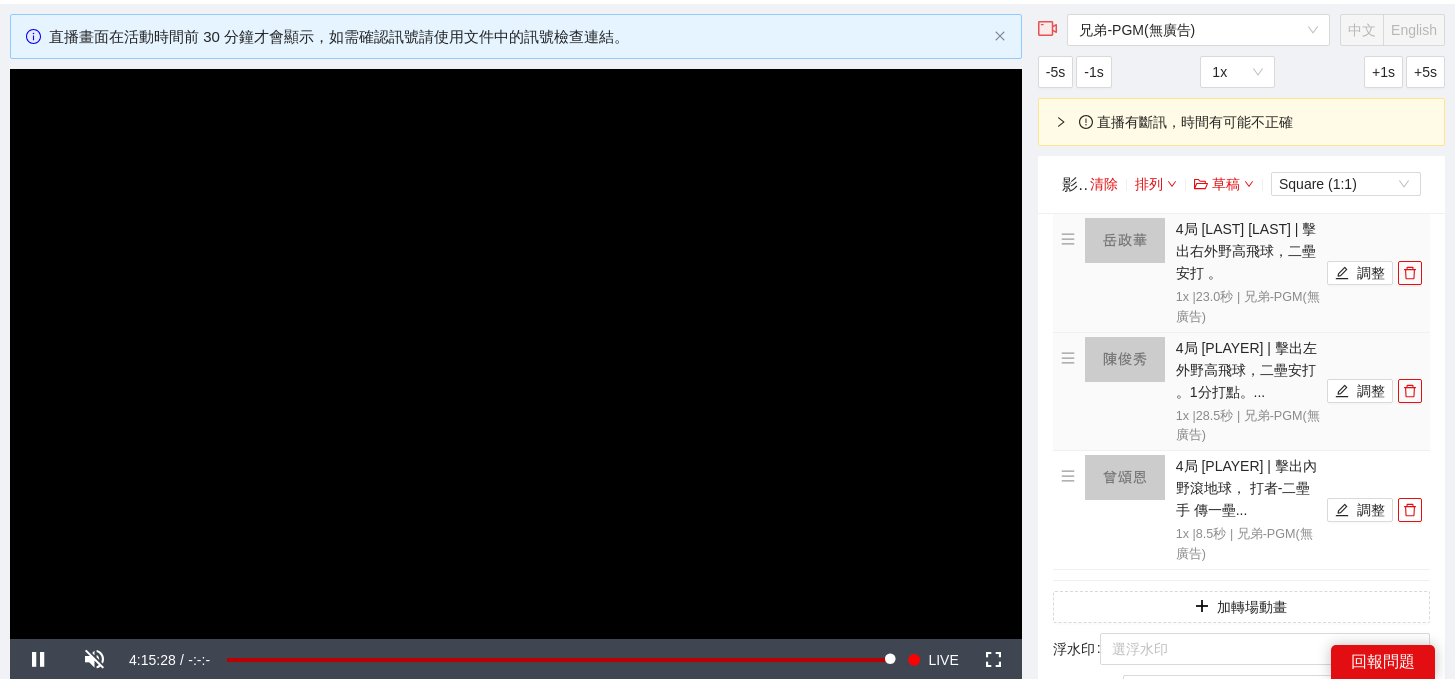 scroll, scrollTop: 746, scrollLeft: 0, axis: vertical 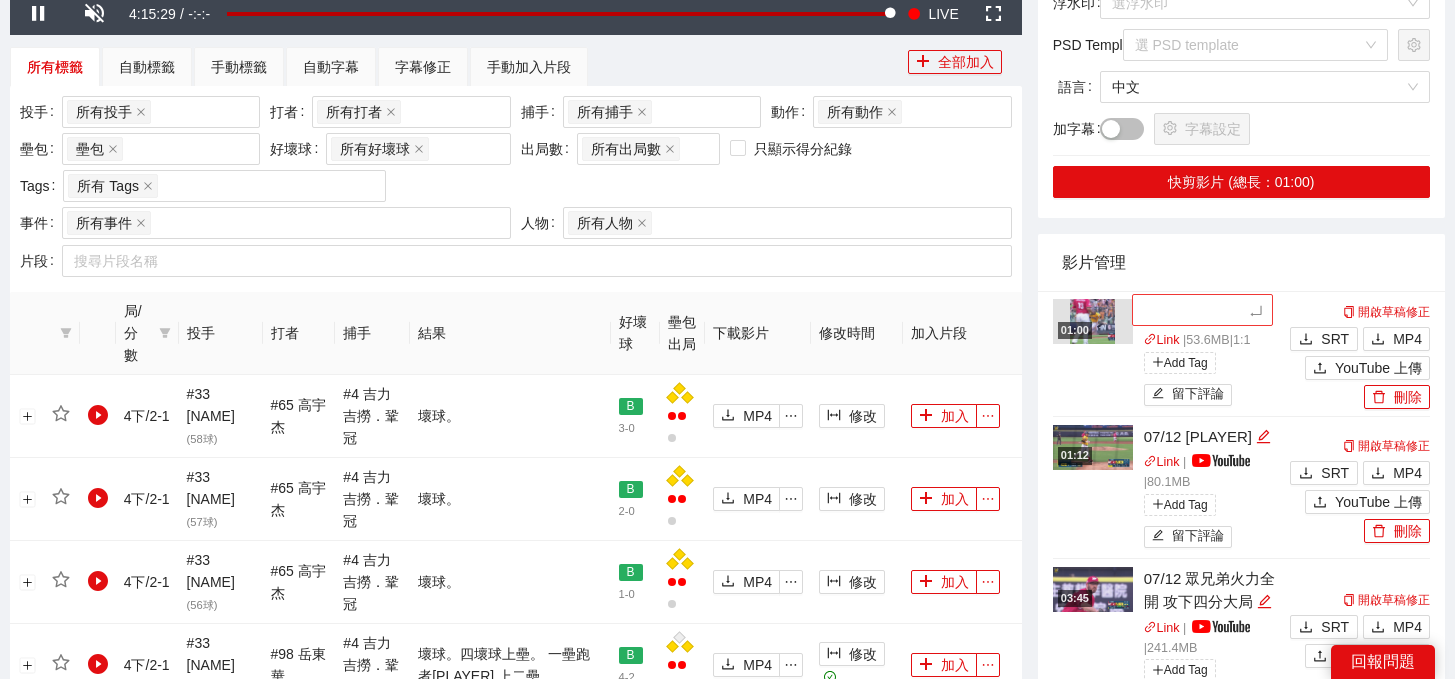 type on "*" 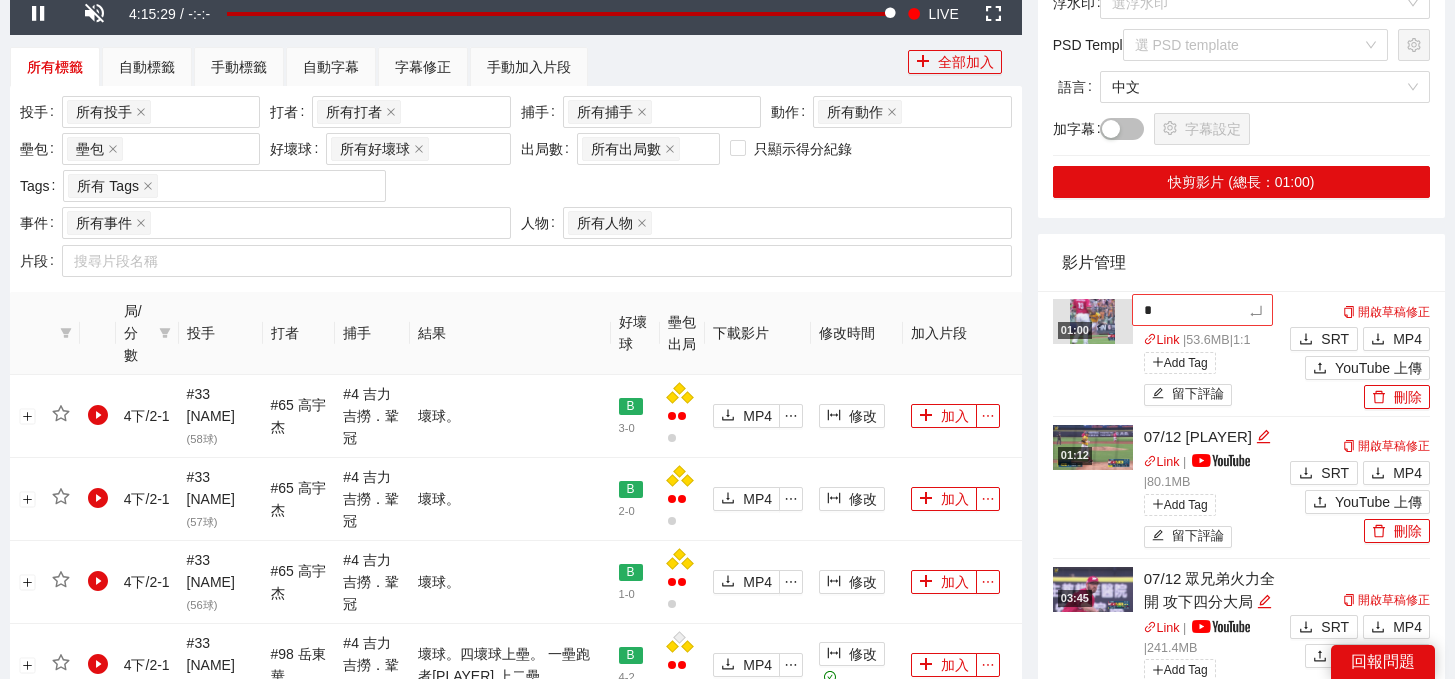type 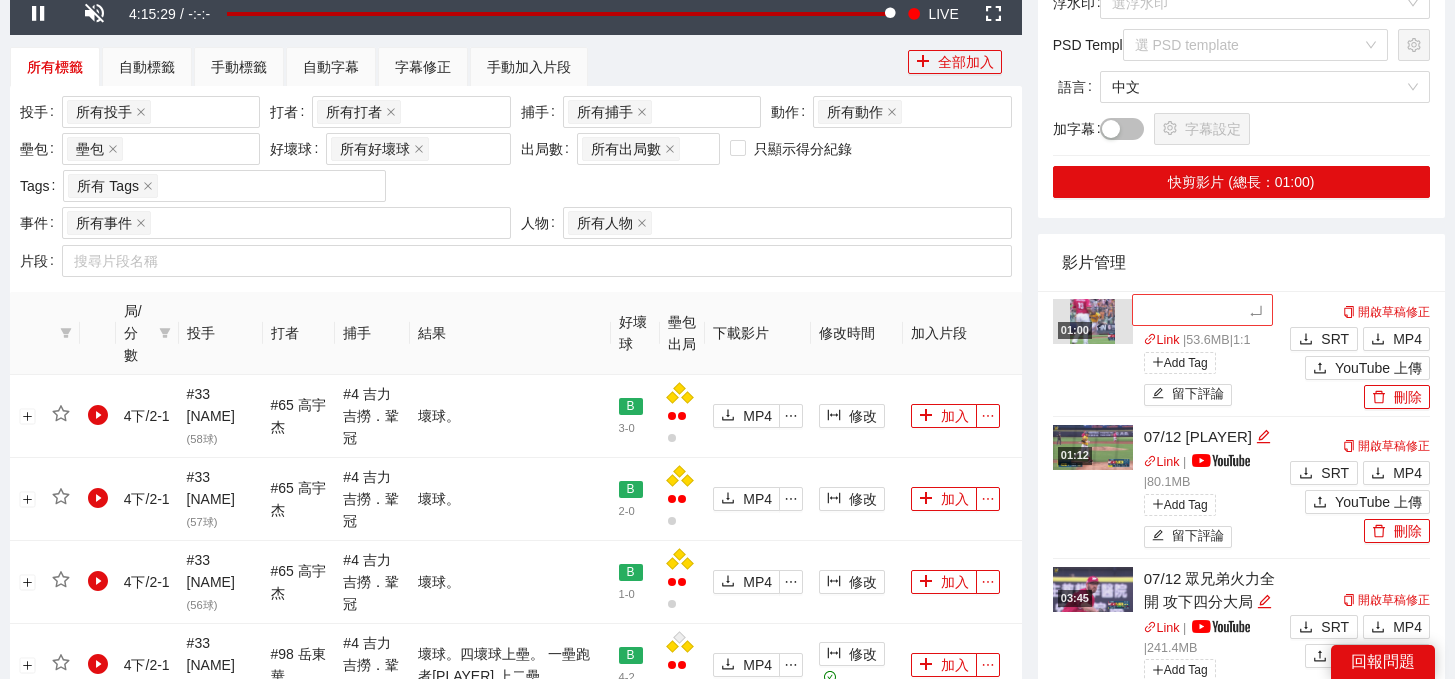 type on "*" 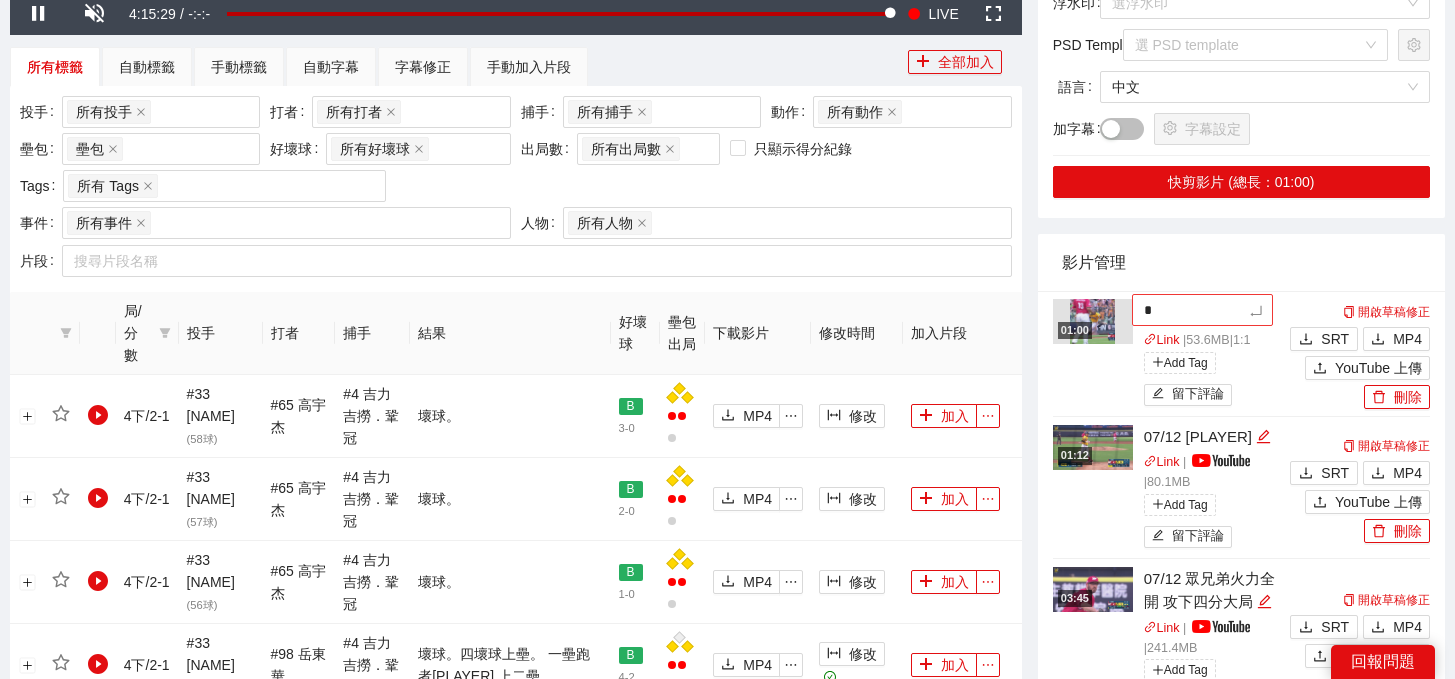 type 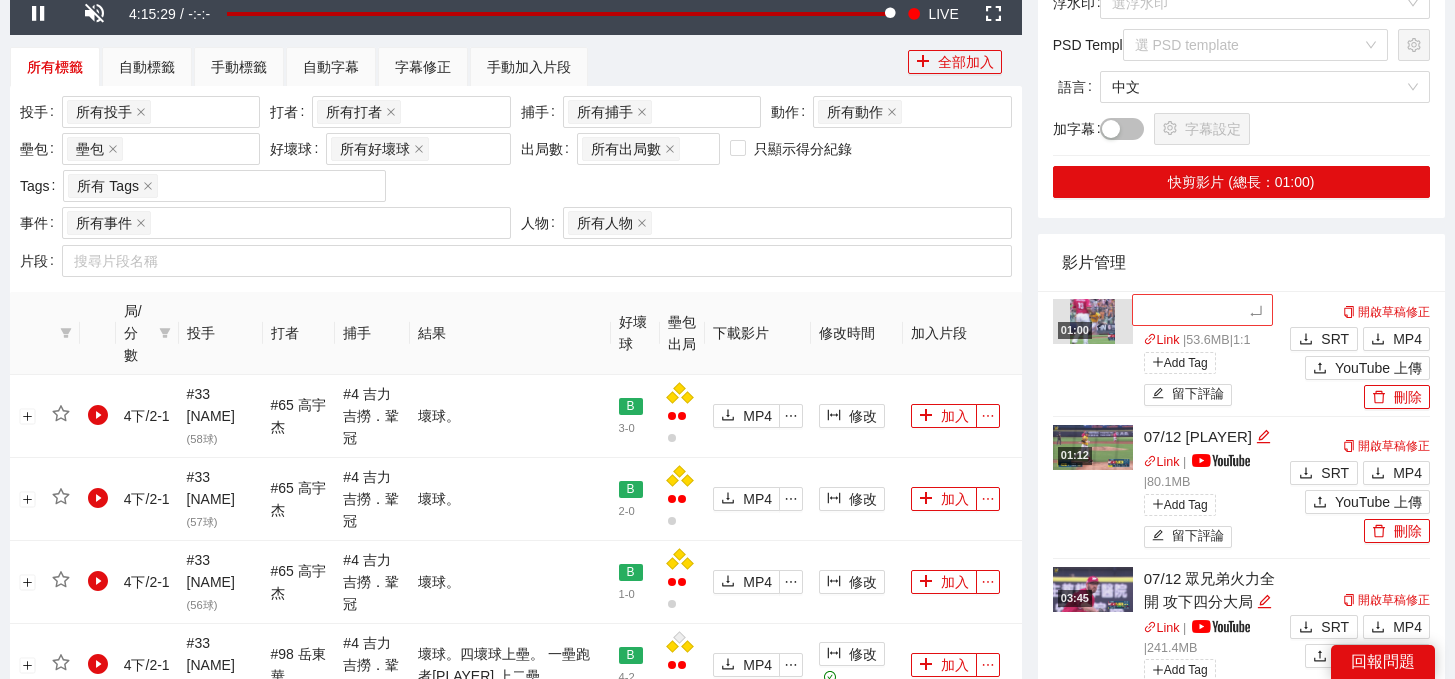 type on "*" 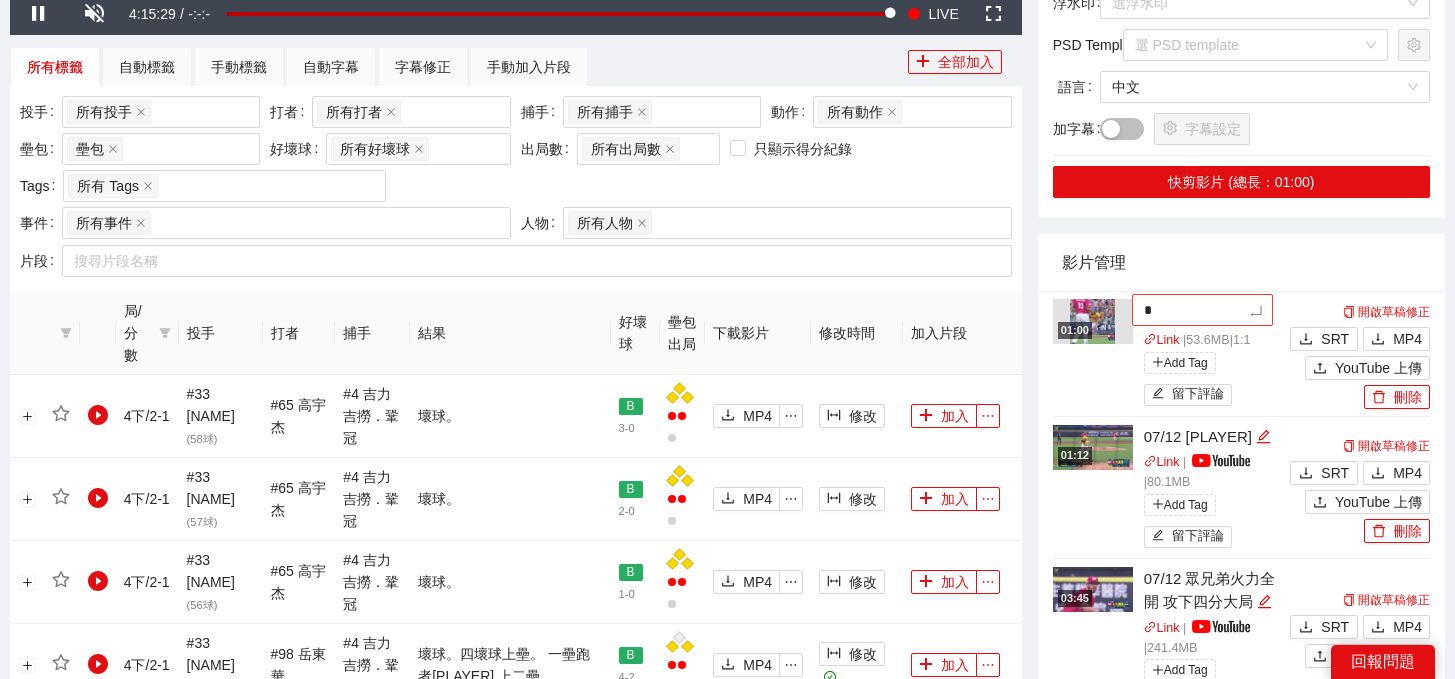 type 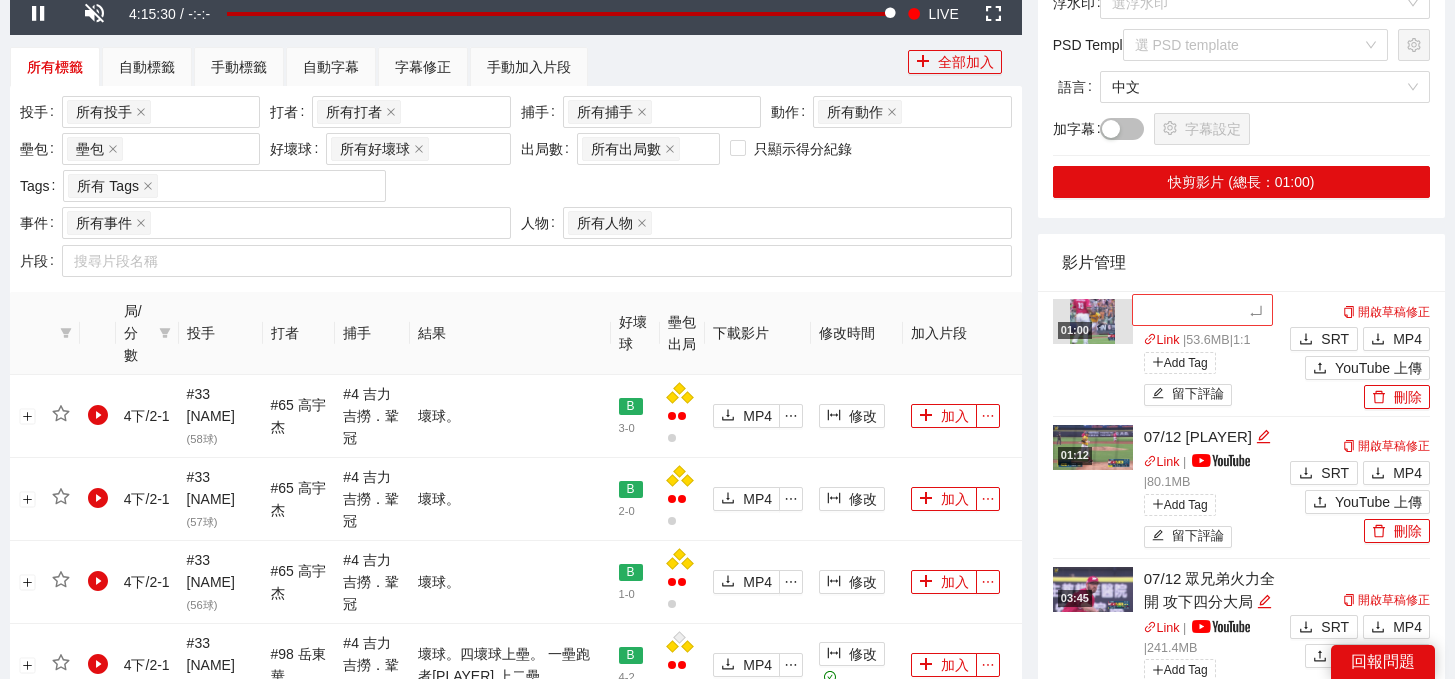 type on "*" 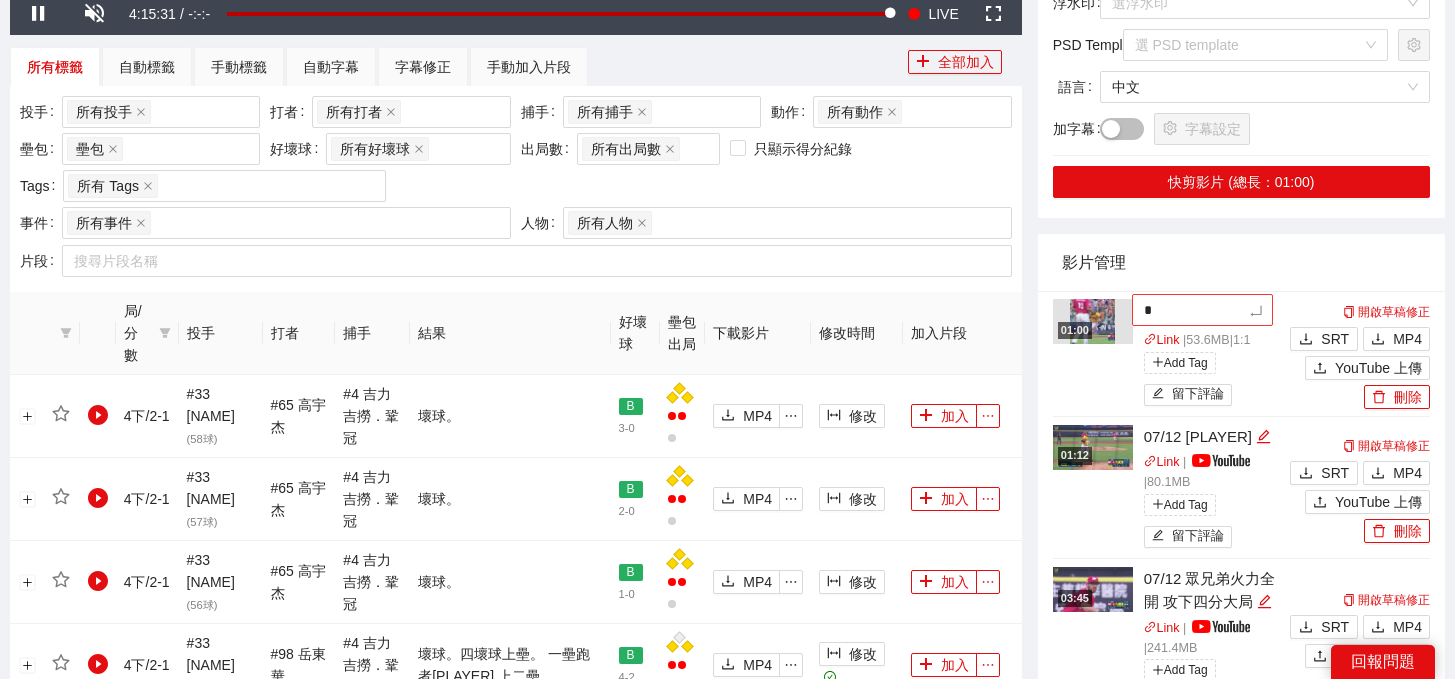 type on "**" 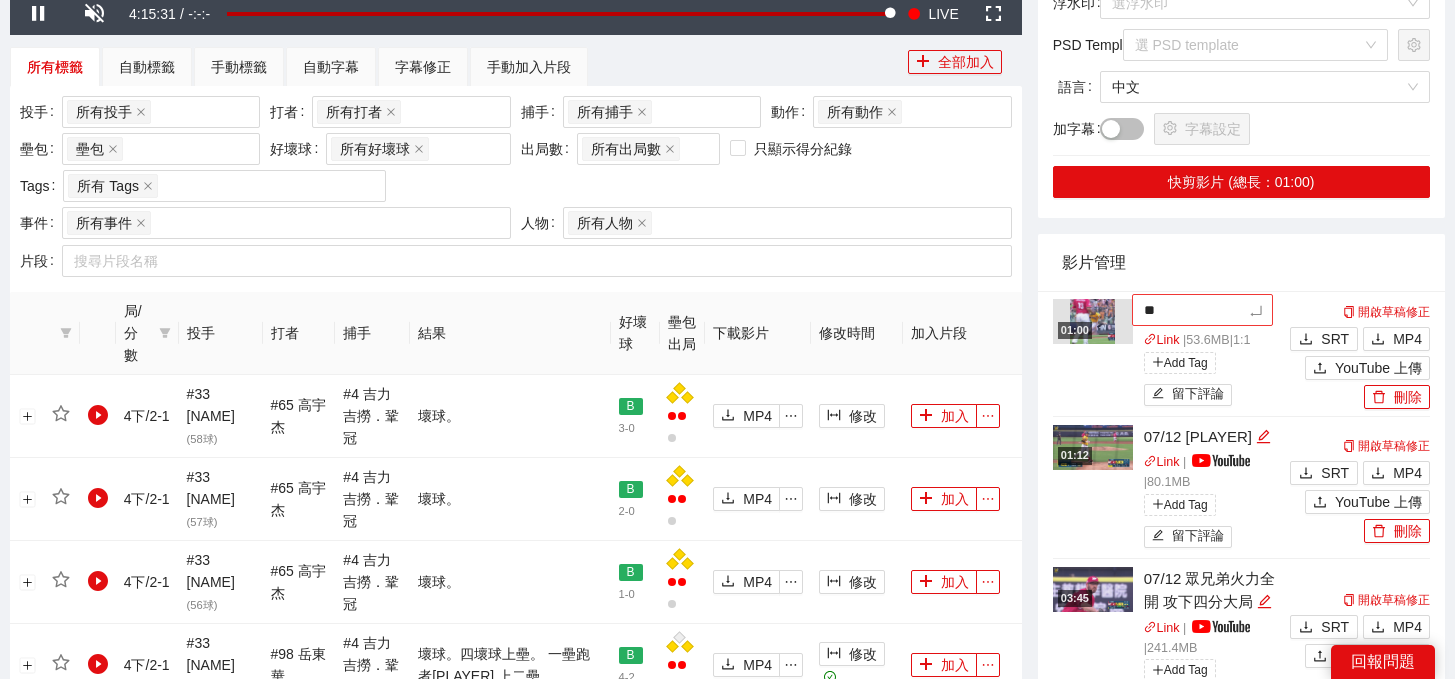 type on "***" 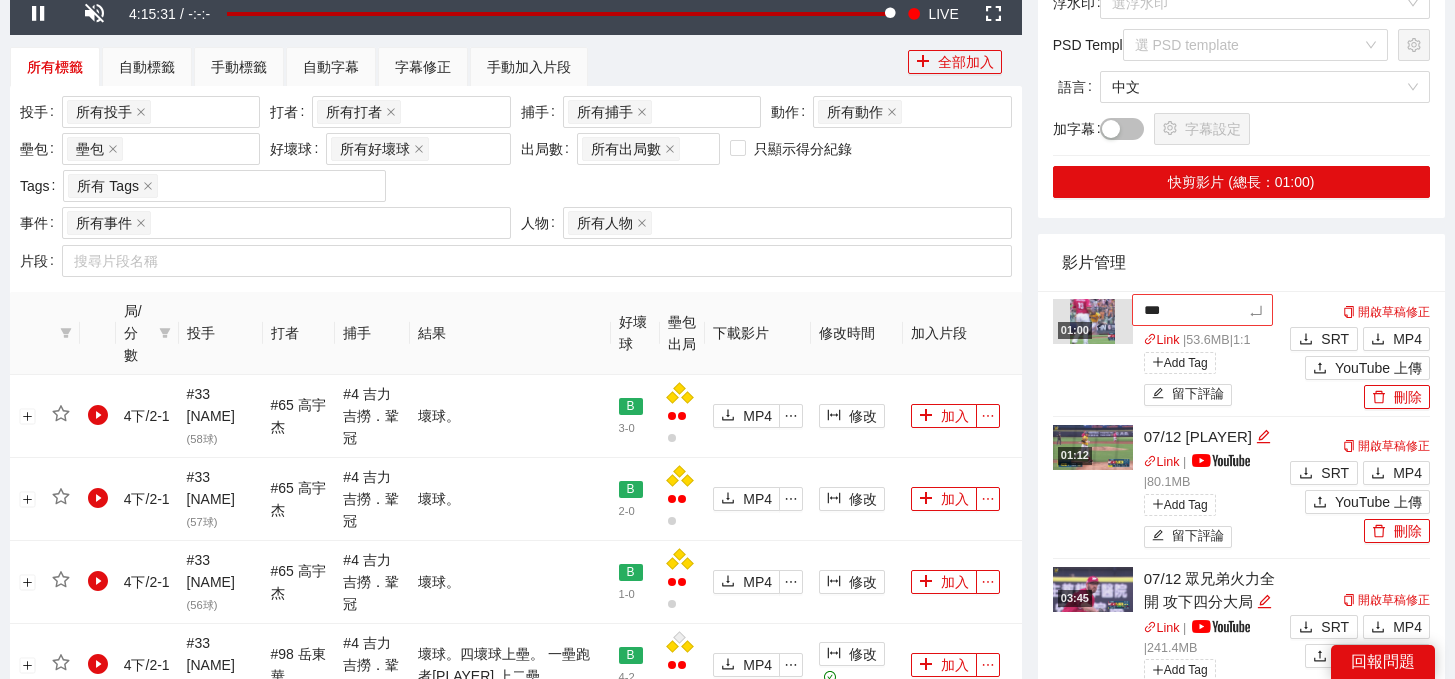 type on "**" 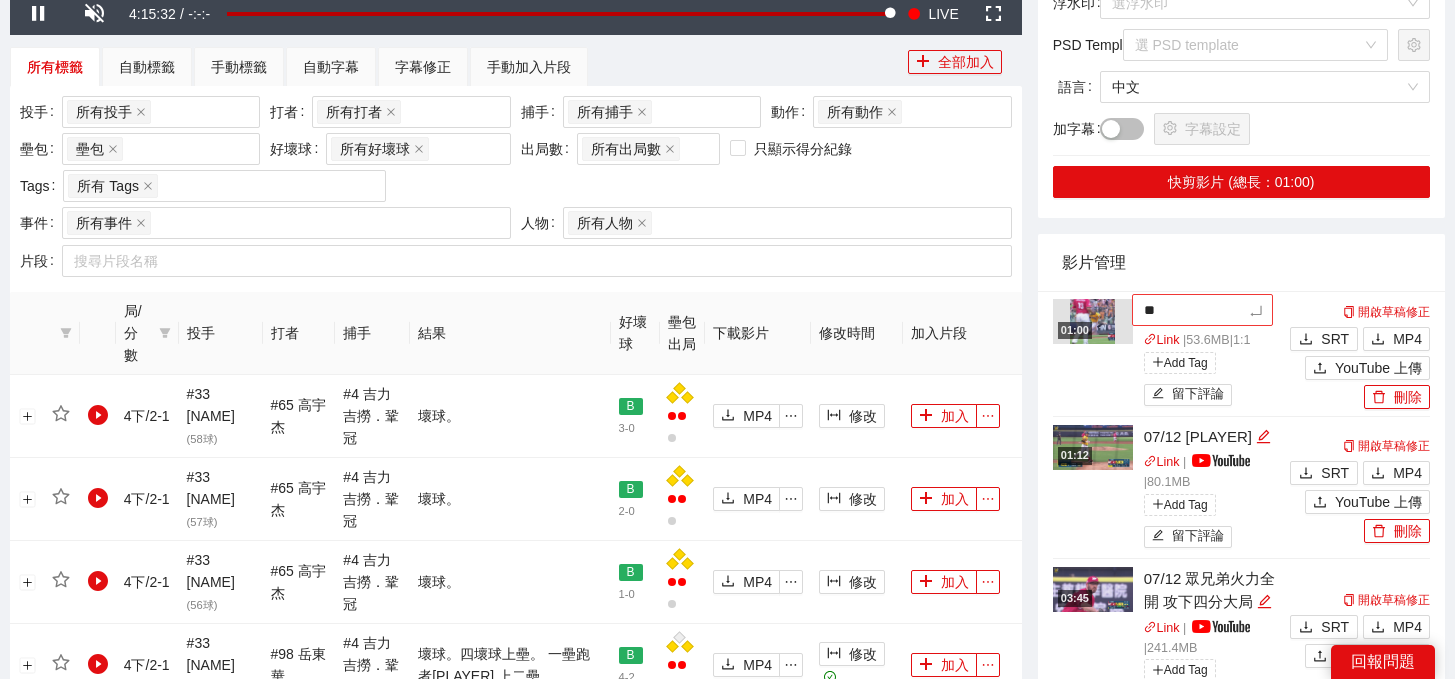 type on "**" 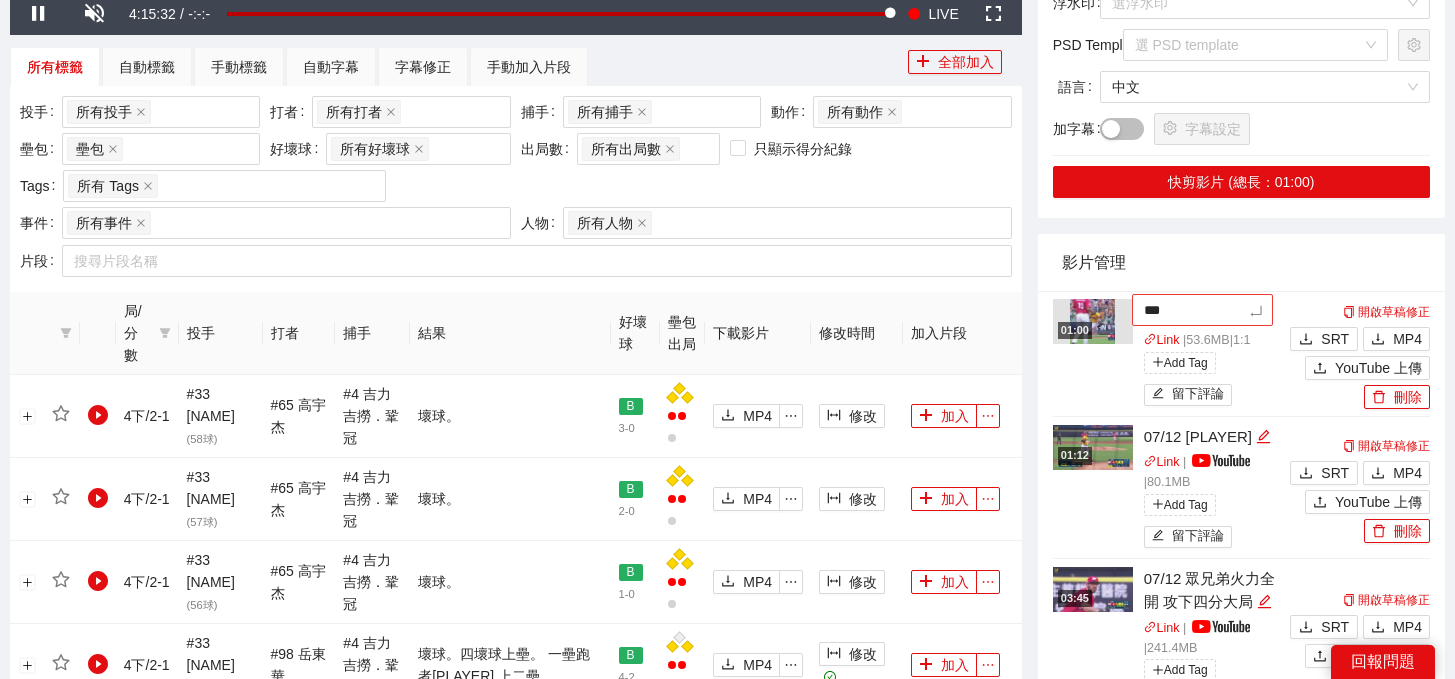 type on "****" 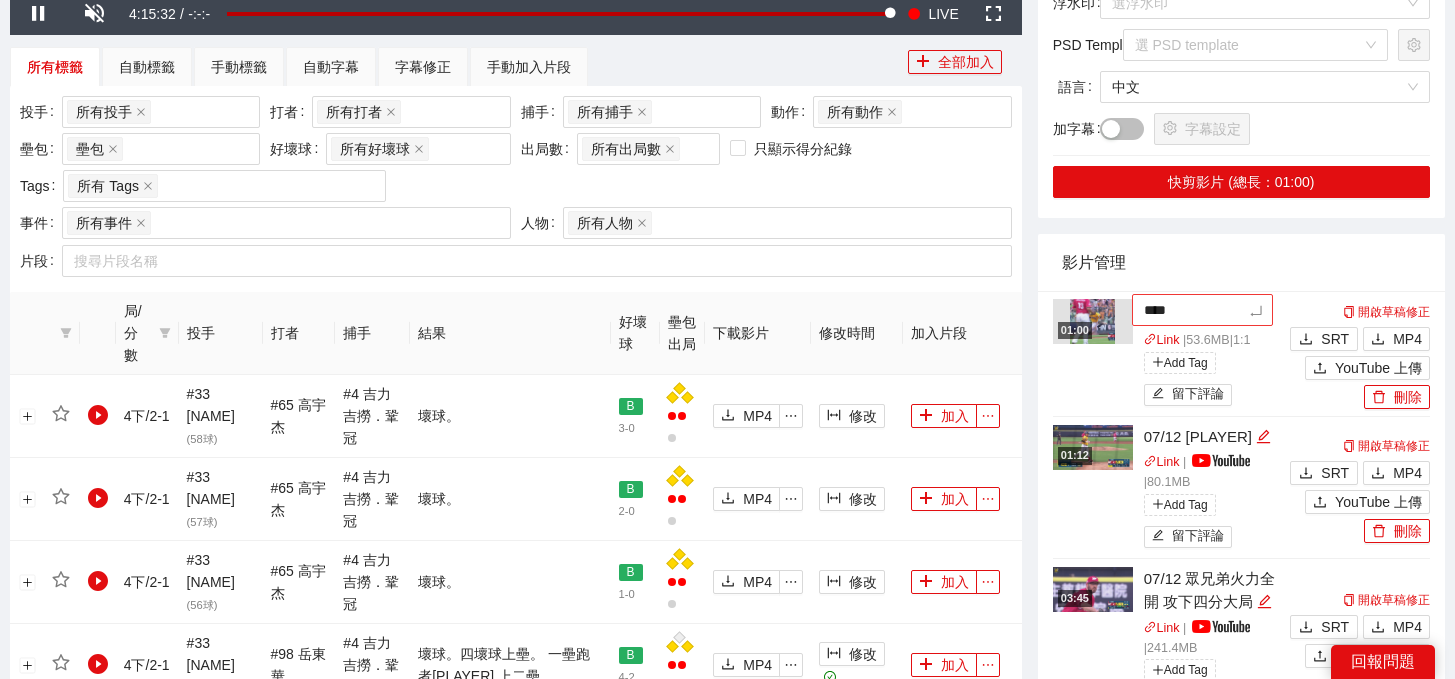 type on "*****" 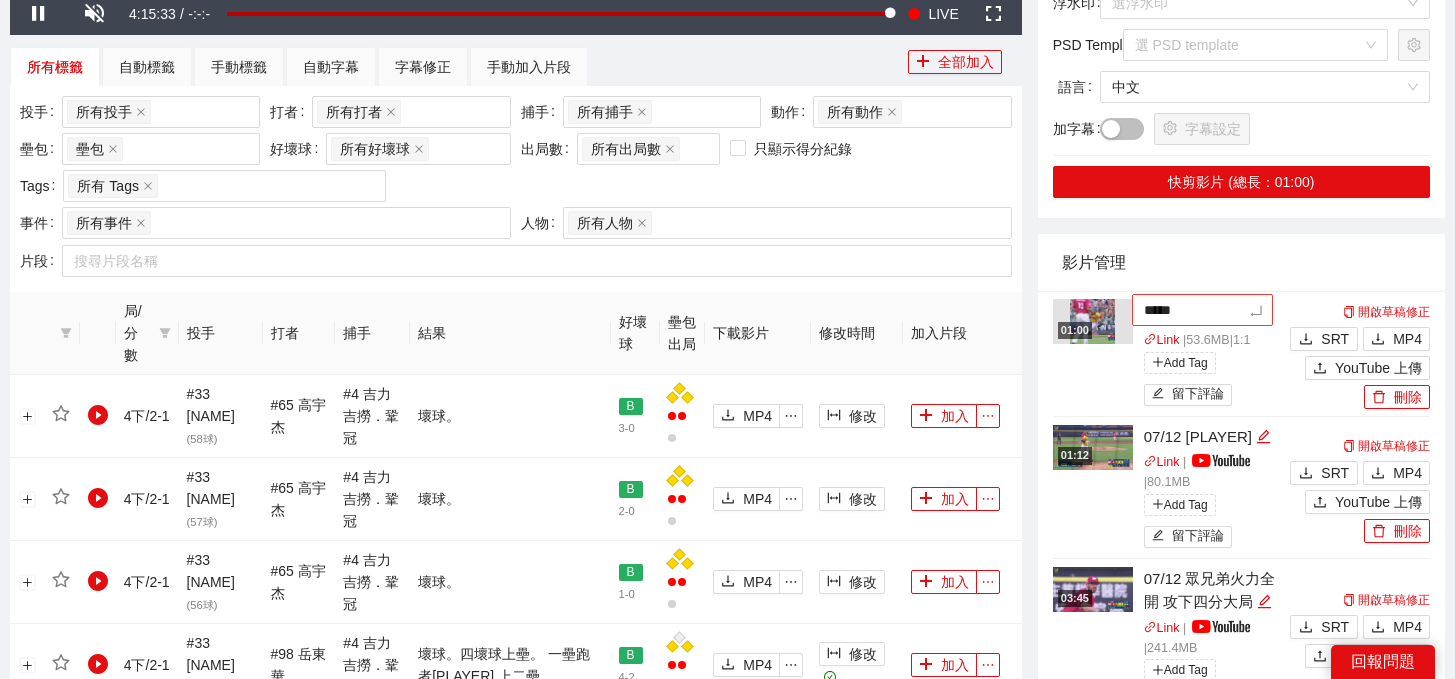 type on "******" 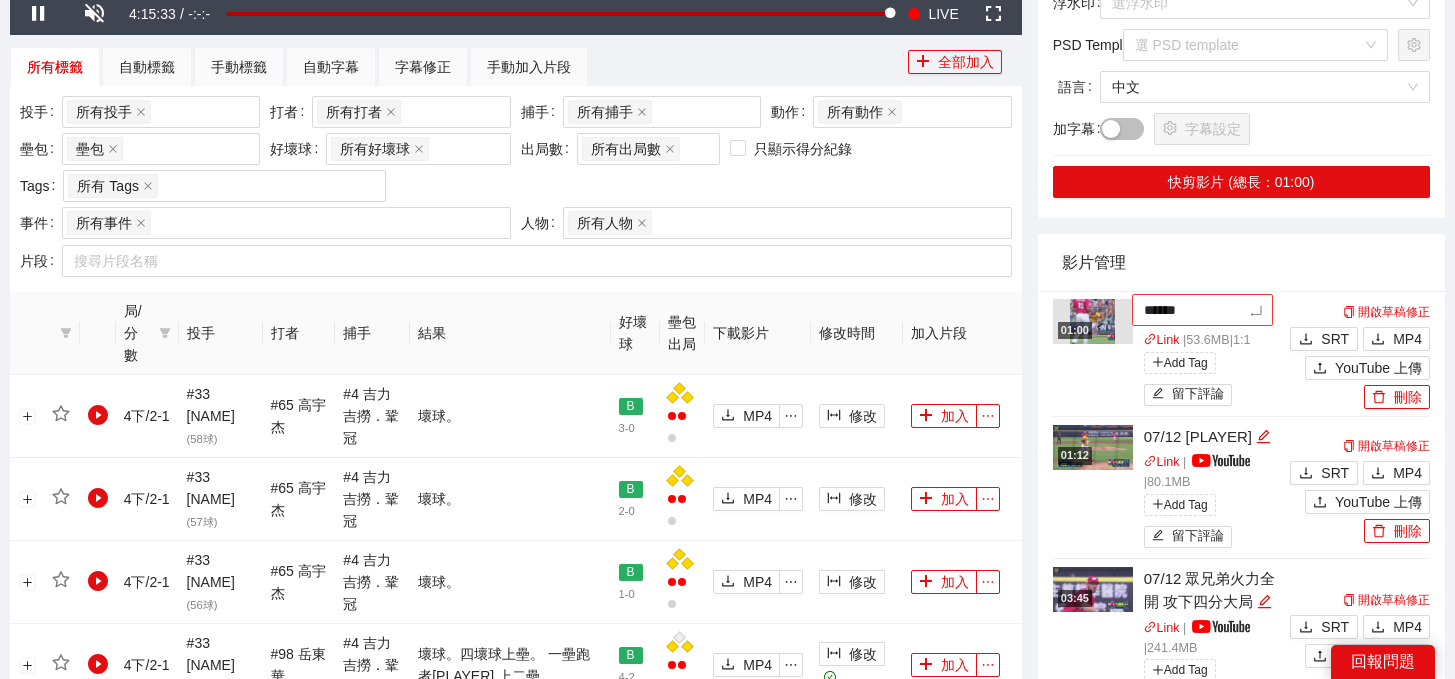 type on "******" 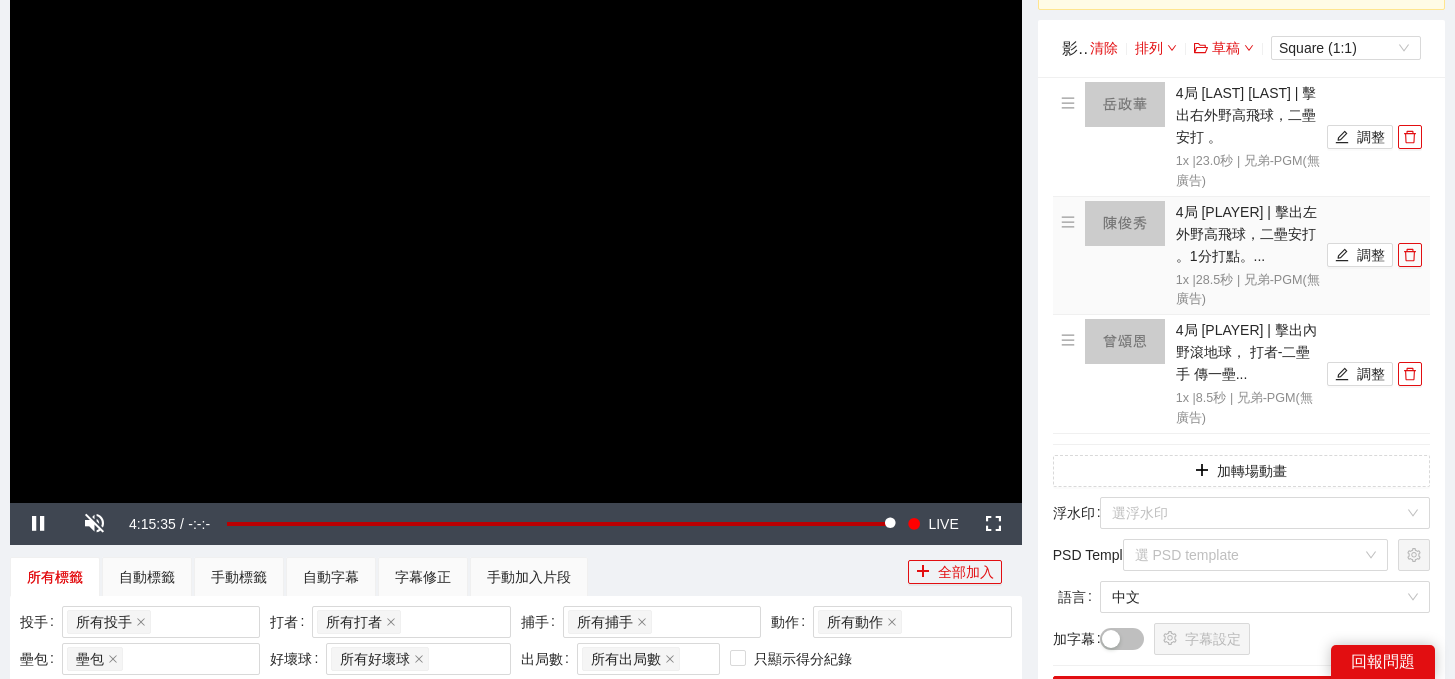 scroll, scrollTop: 156, scrollLeft: 0, axis: vertical 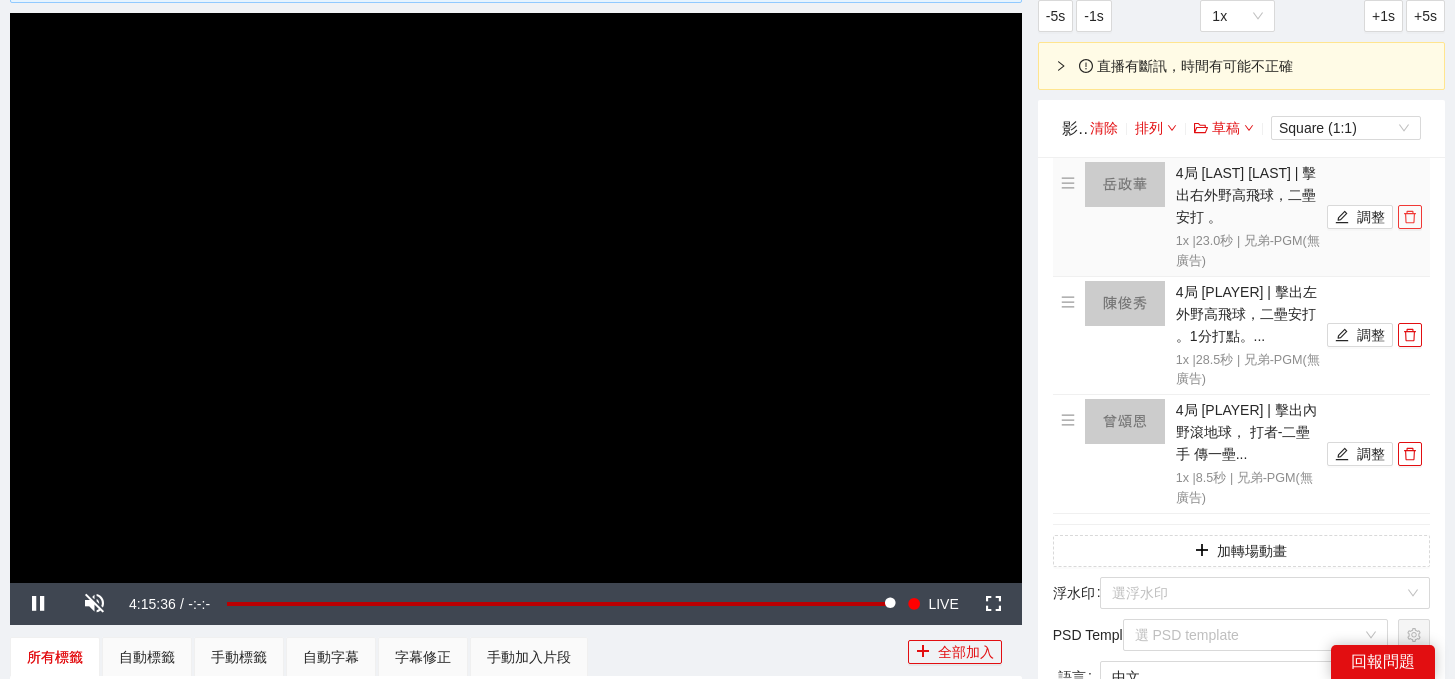 click 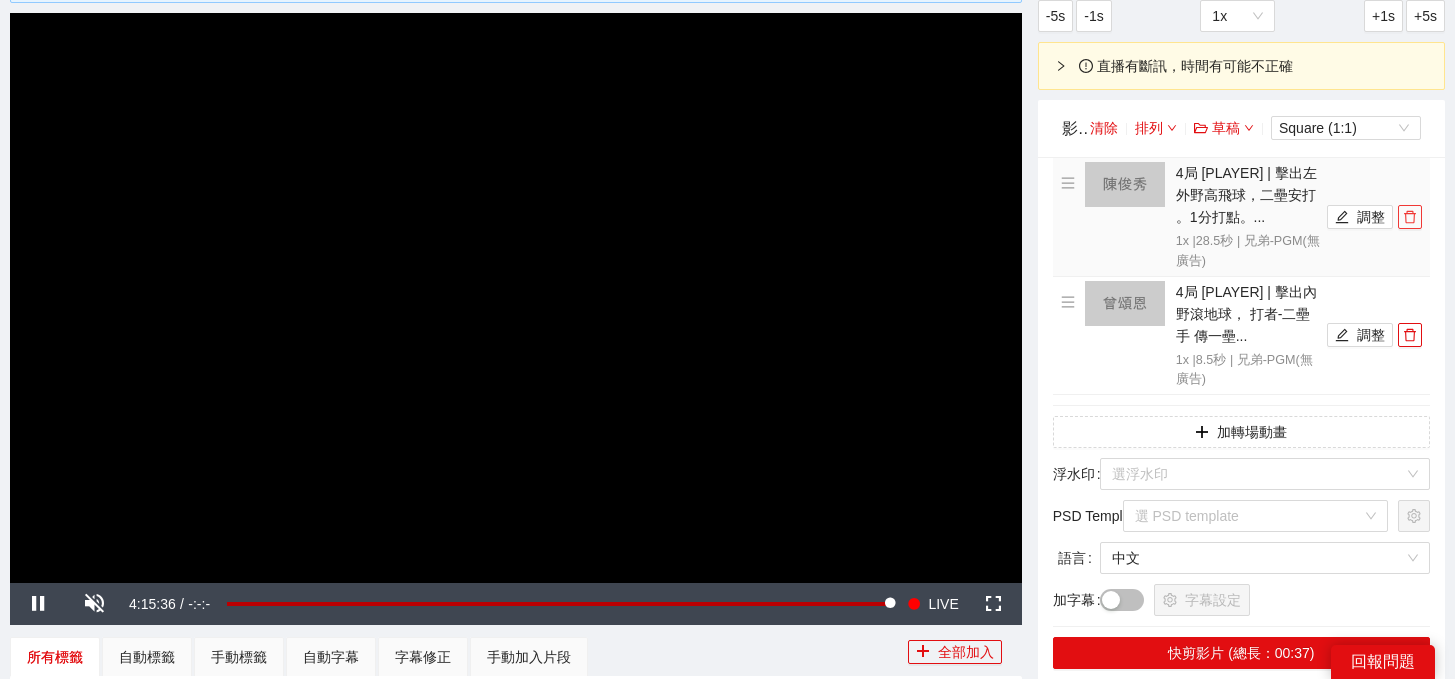 click at bounding box center [1410, 217] 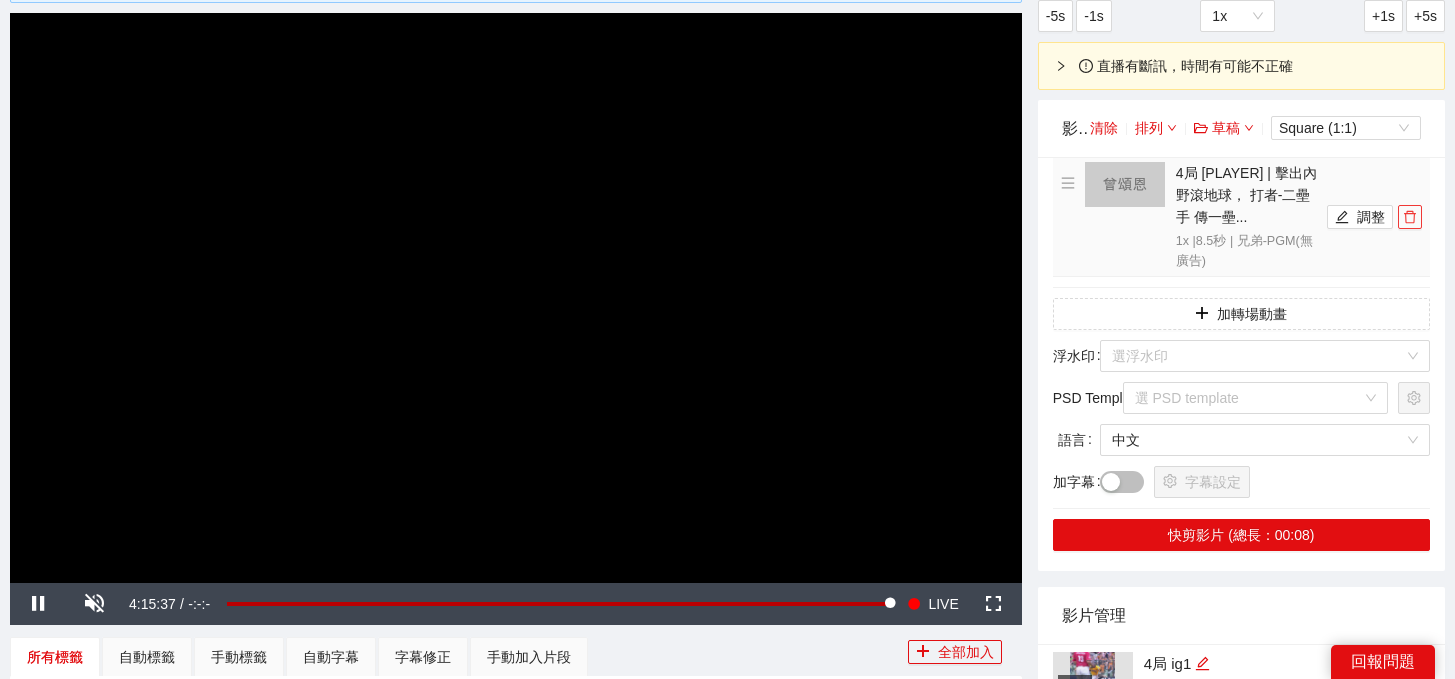 click at bounding box center (1410, 217) 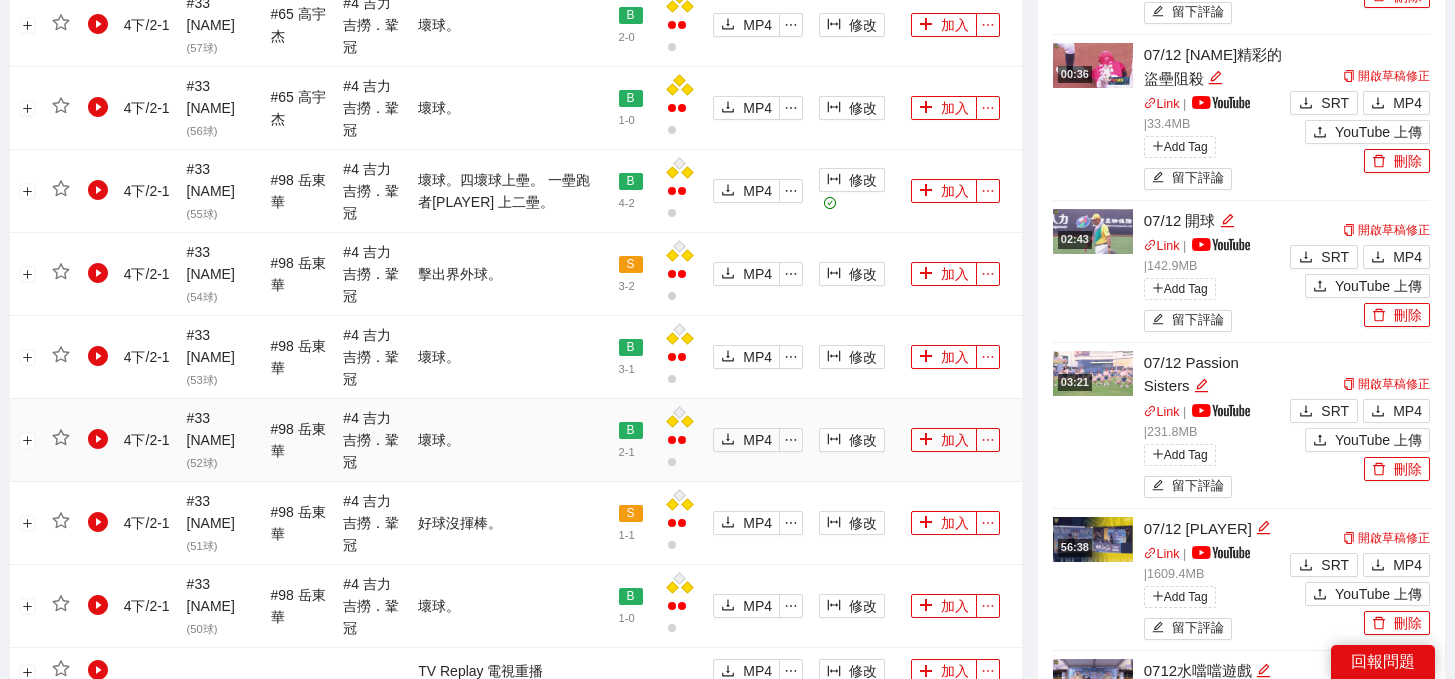 scroll, scrollTop: 1588, scrollLeft: 0, axis: vertical 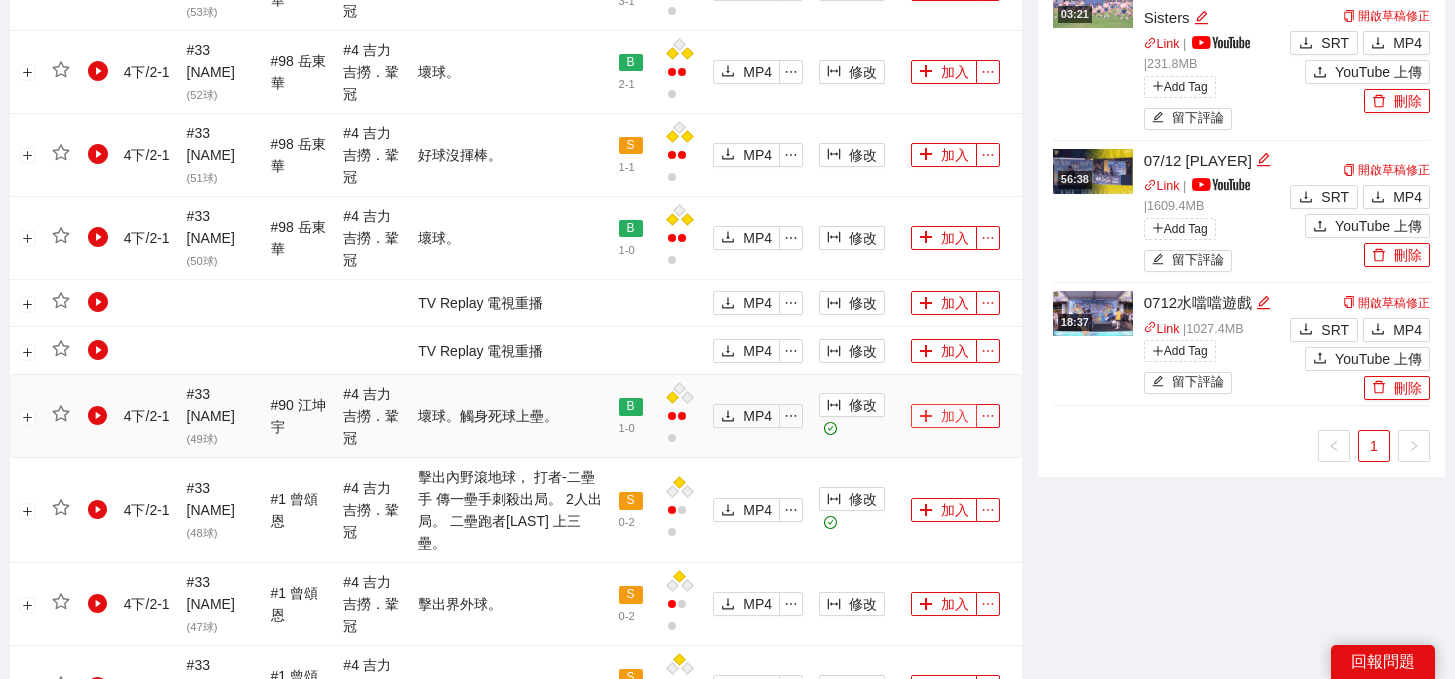 click 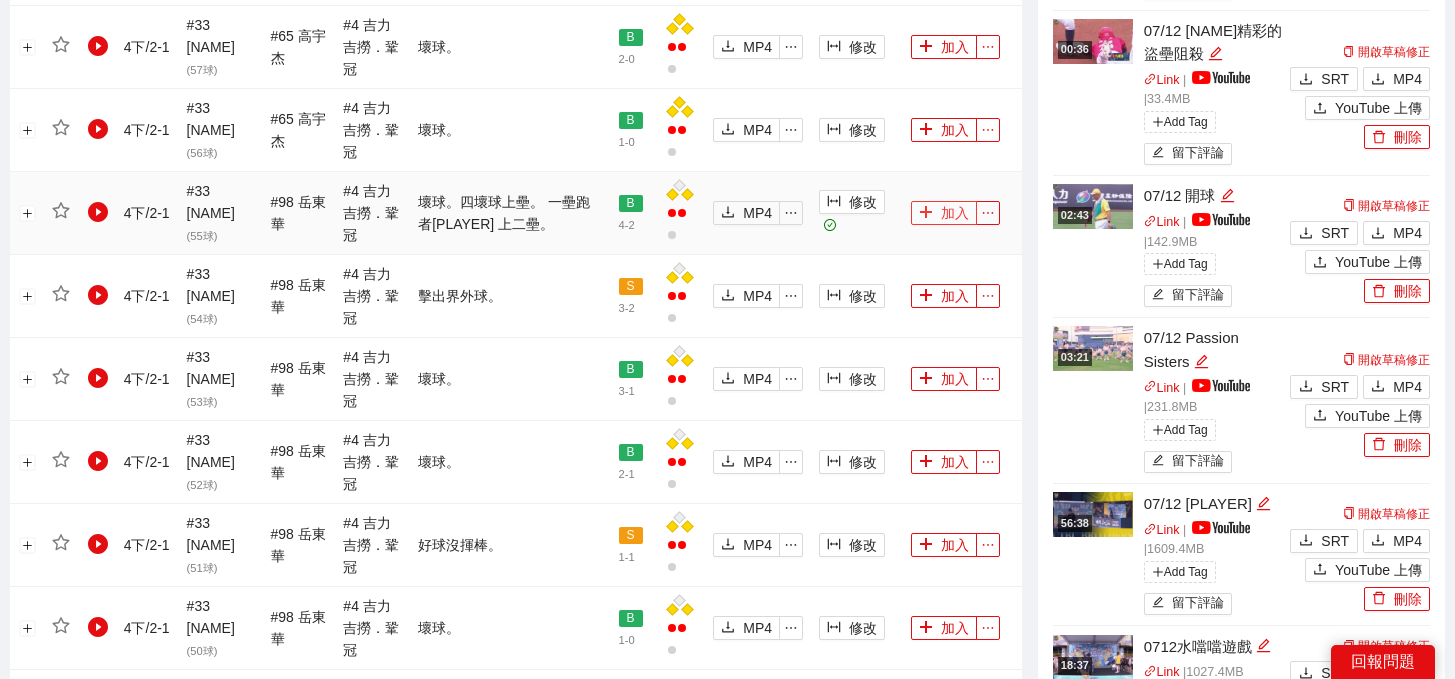 click on "加入" at bounding box center [944, 213] 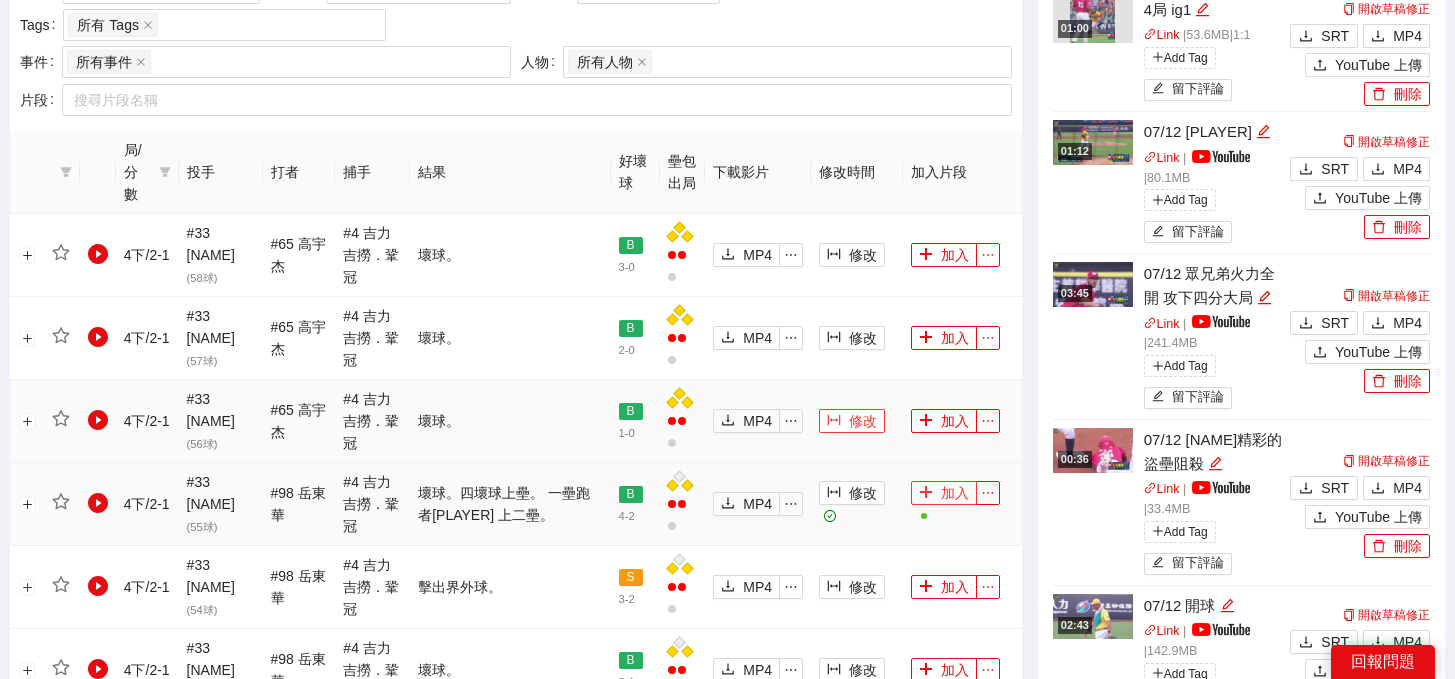 scroll, scrollTop: 2246, scrollLeft: 0, axis: vertical 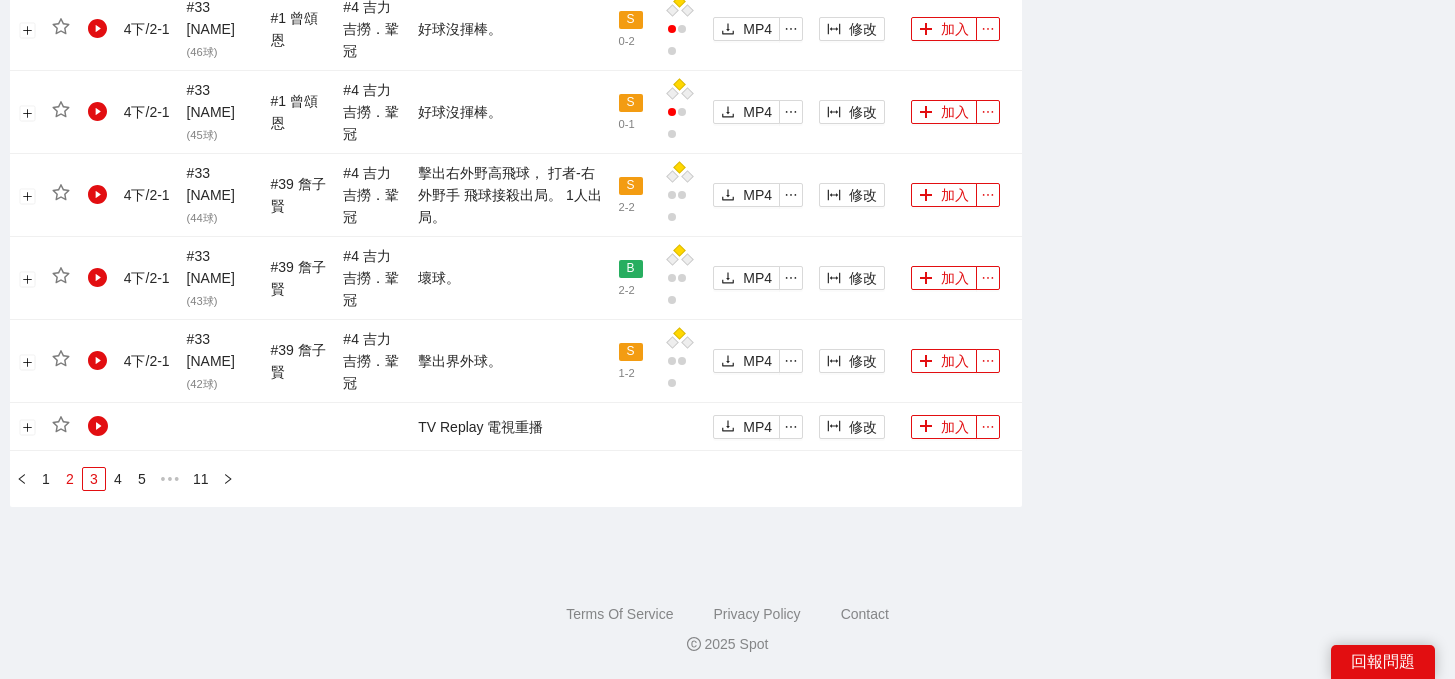 click on "2" at bounding box center (70, 479) 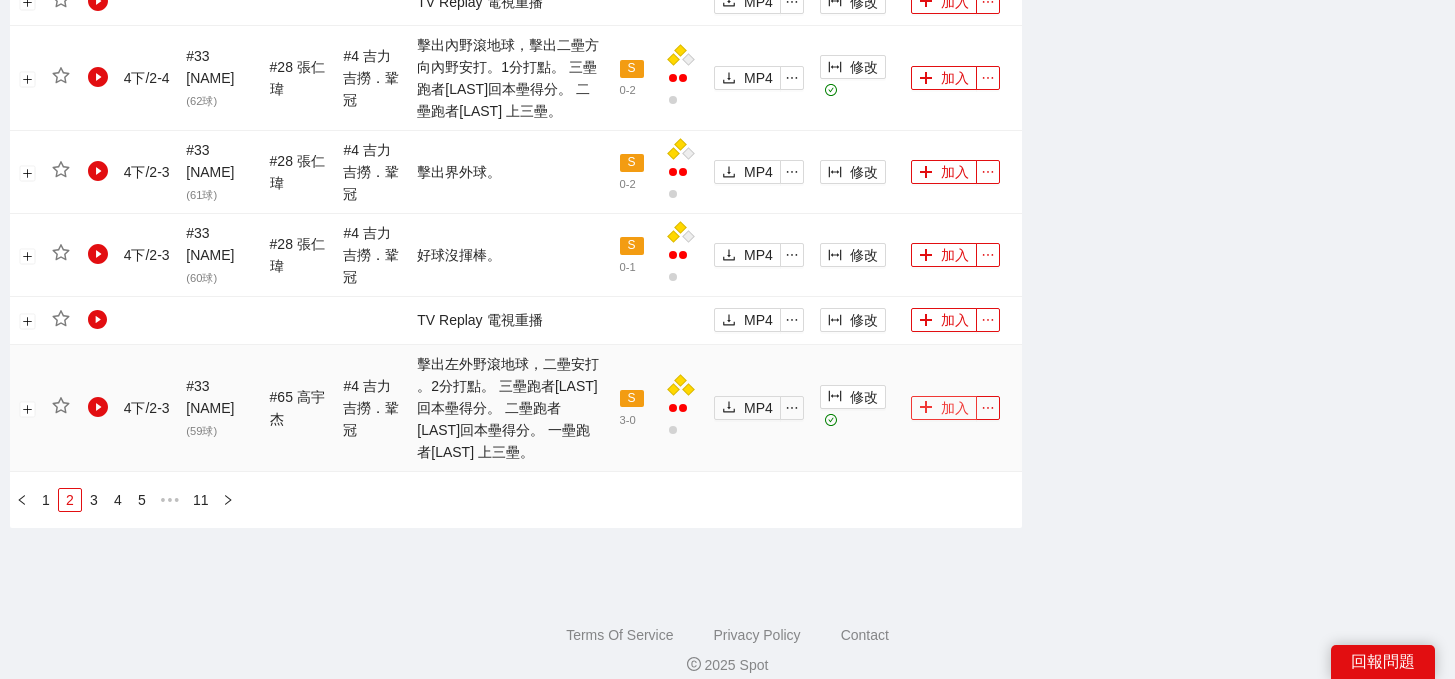 click 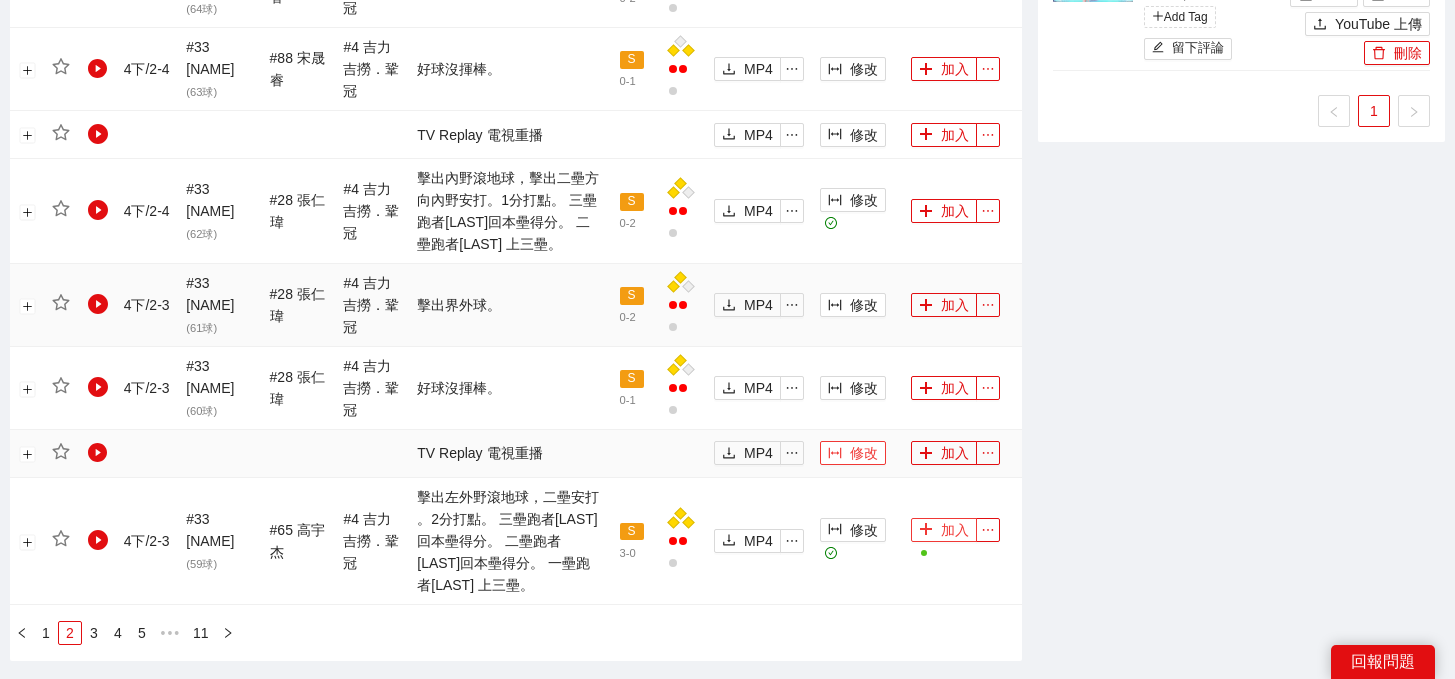 scroll, scrollTop: 2092, scrollLeft: 0, axis: vertical 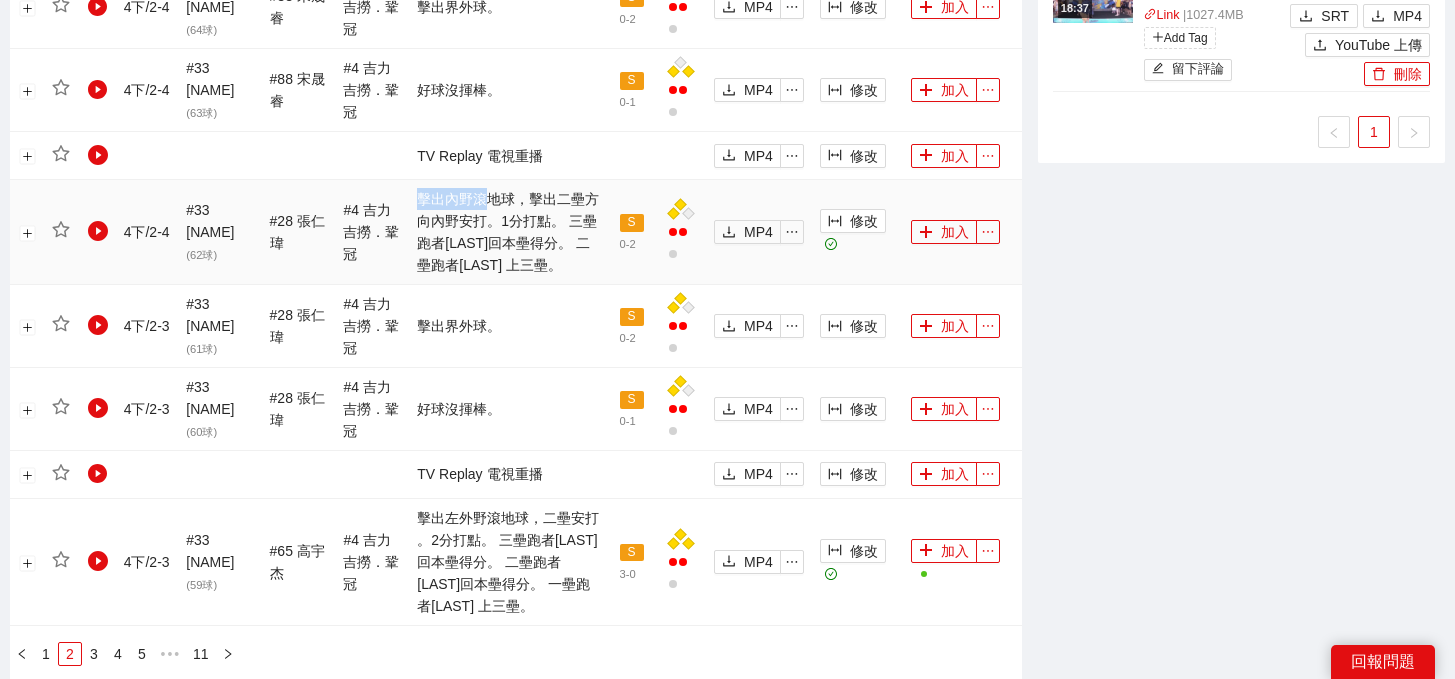 drag, startPoint x: 419, startPoint y: 198, endPoint x: 491, endPoint y: 205, distance: 72.33948 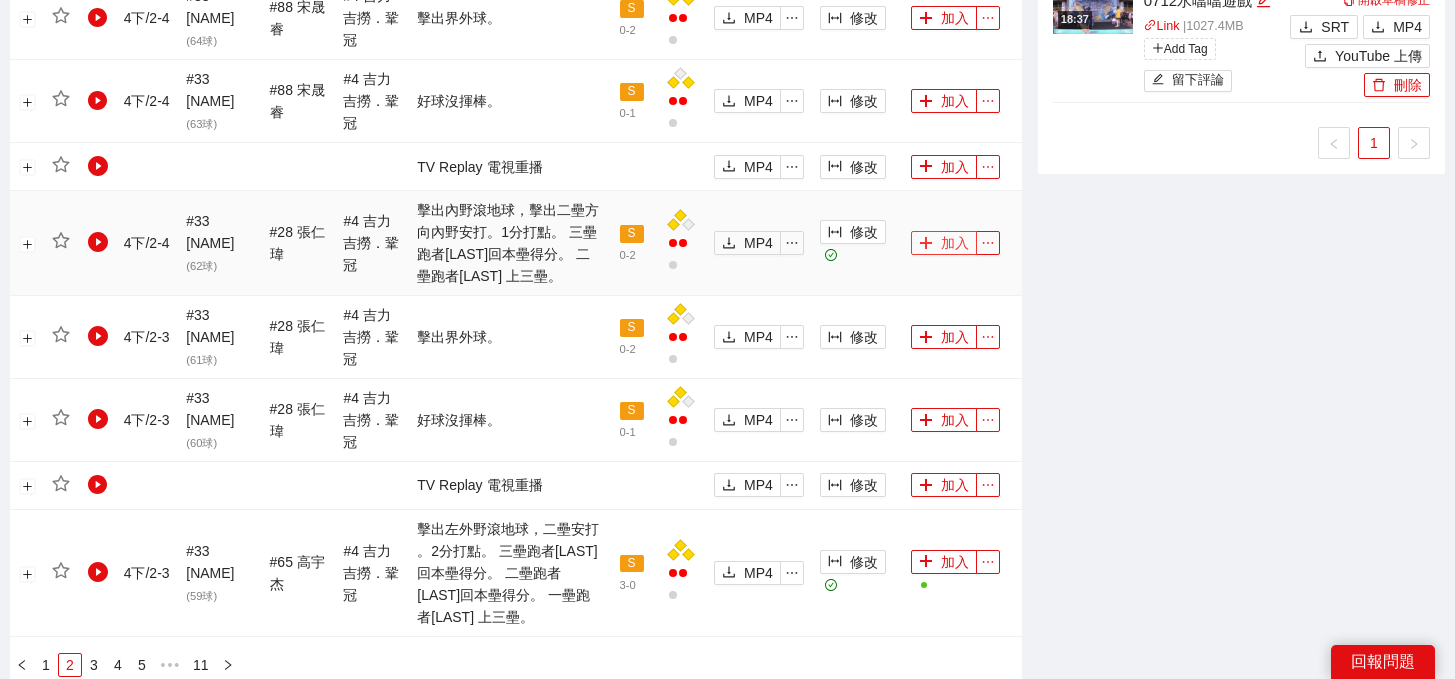 click 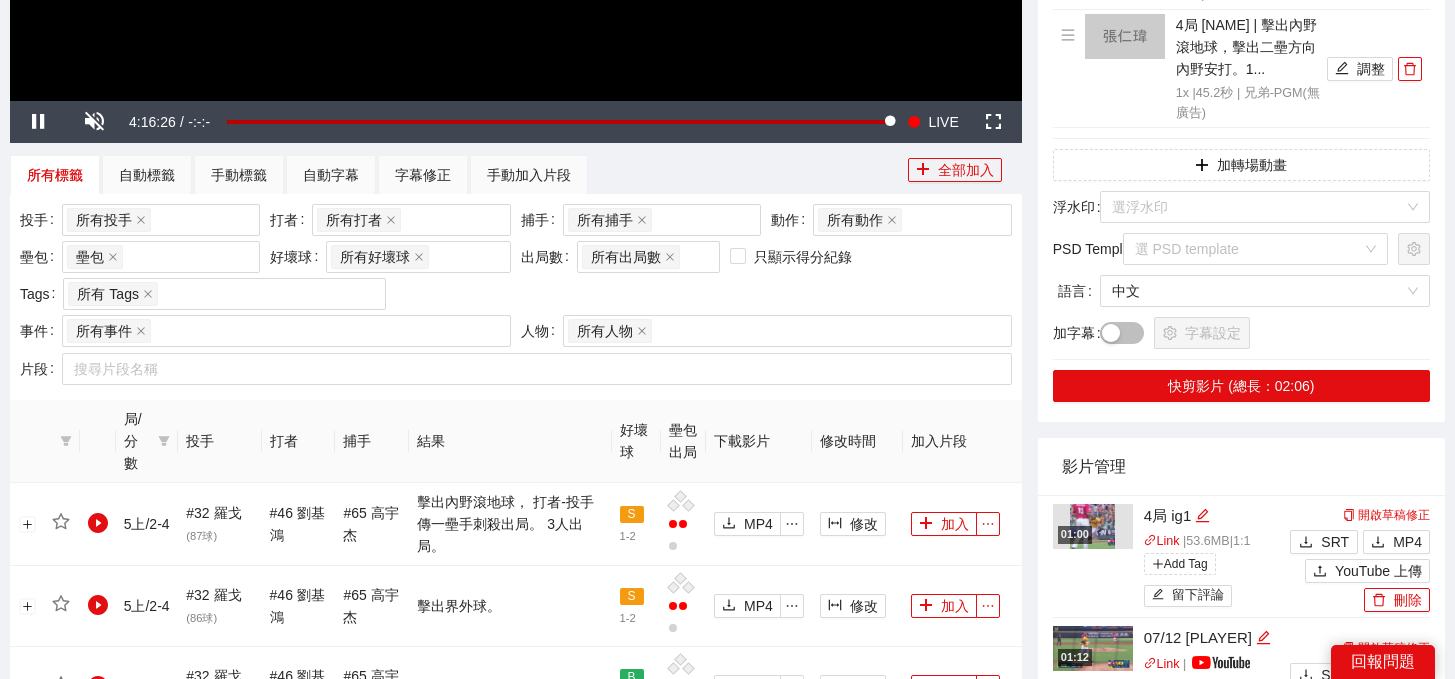 scroll, scrollTop: 222, scrollLeft: 0, axis: vertical 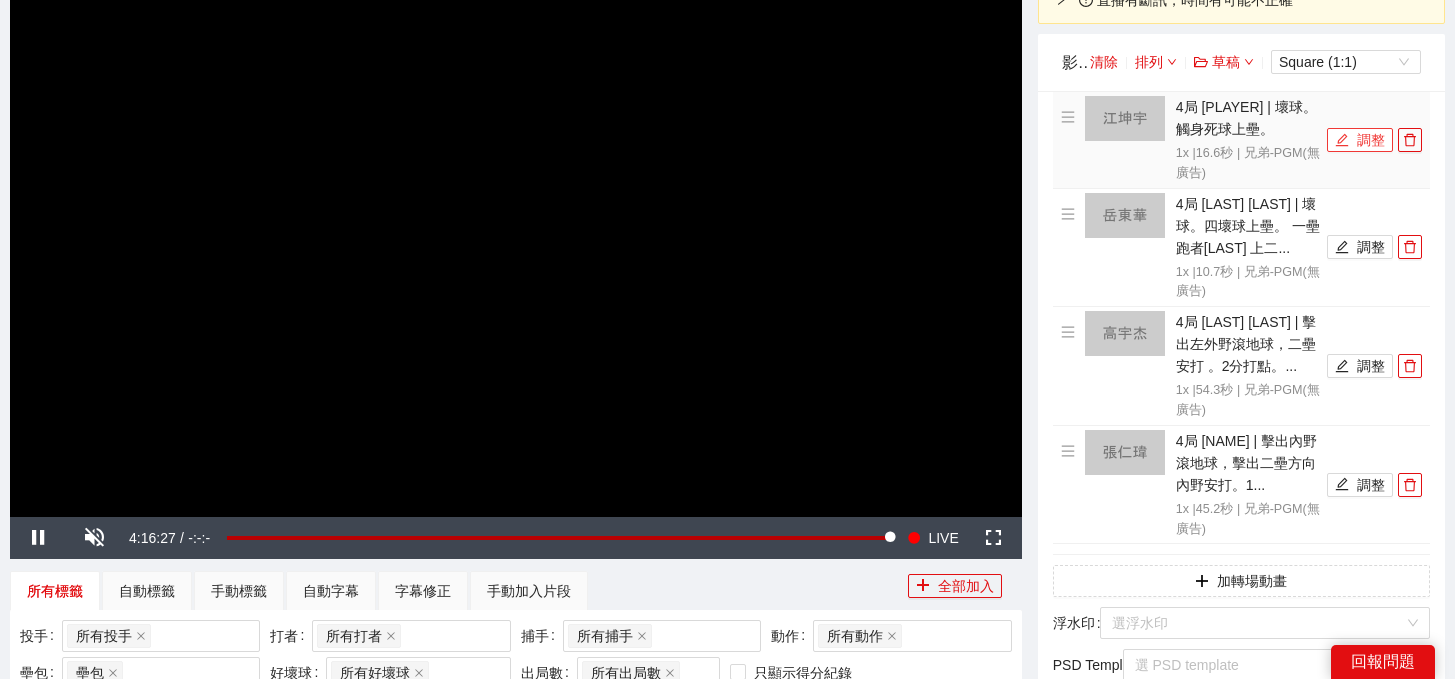 click on "調整" at bounding box center (1360, 140) 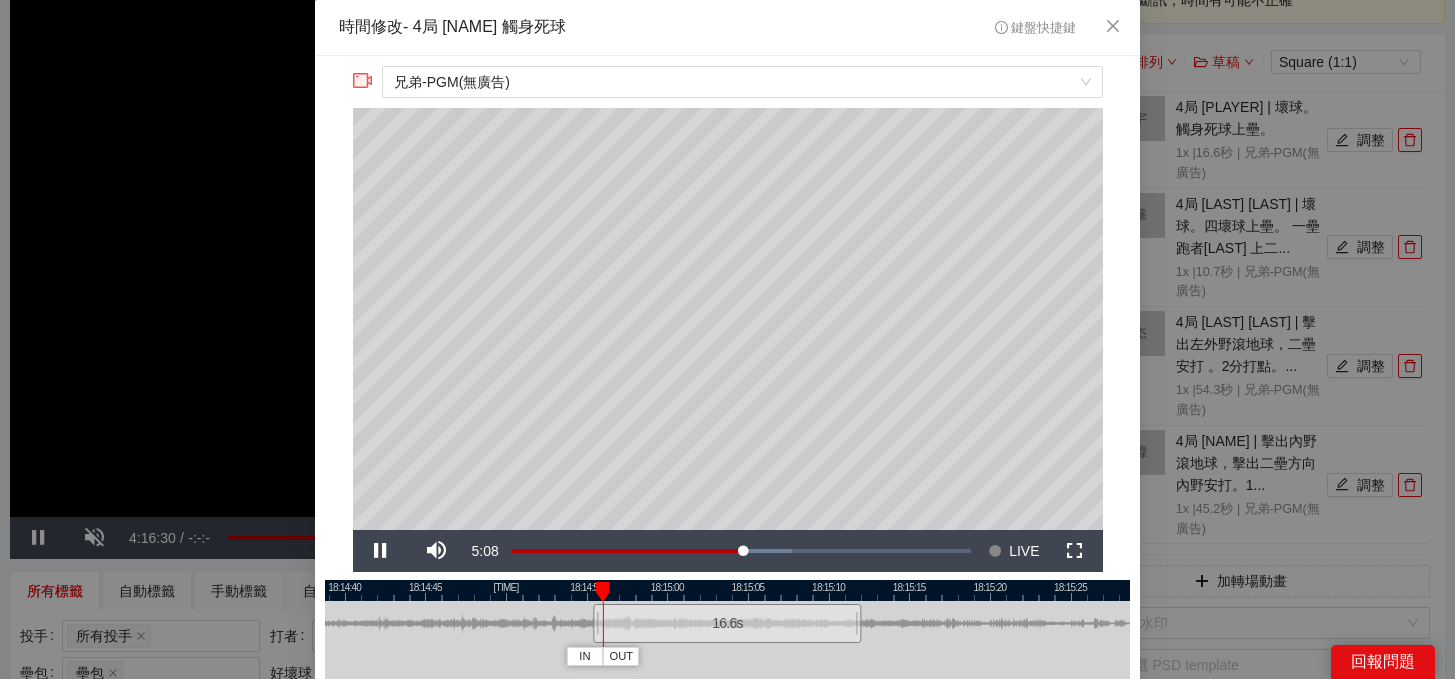 scroll, scrollTop: 90, scrollLeft: 0, axis: vertical 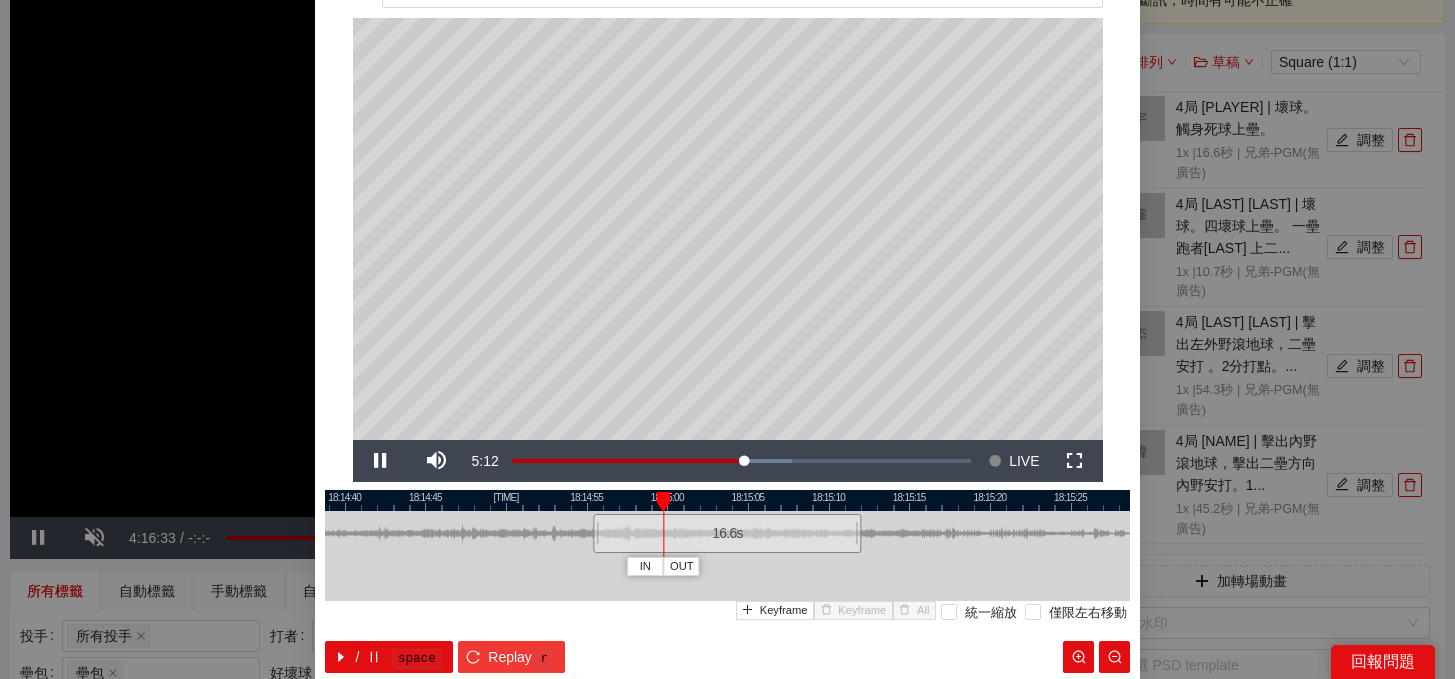 click on "Replay" at bounding box center (510, 657) 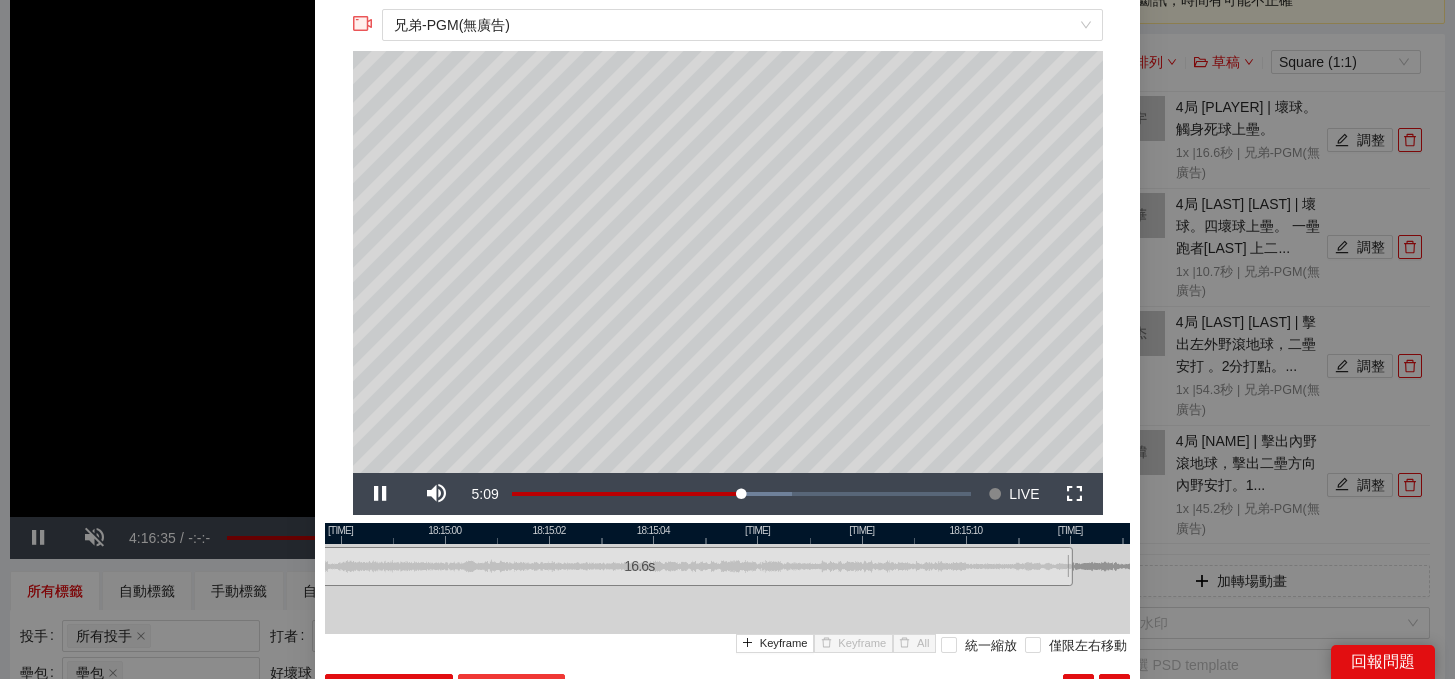 scroll, scrollTop: 52, scrollLeft: 0, axis: vertical 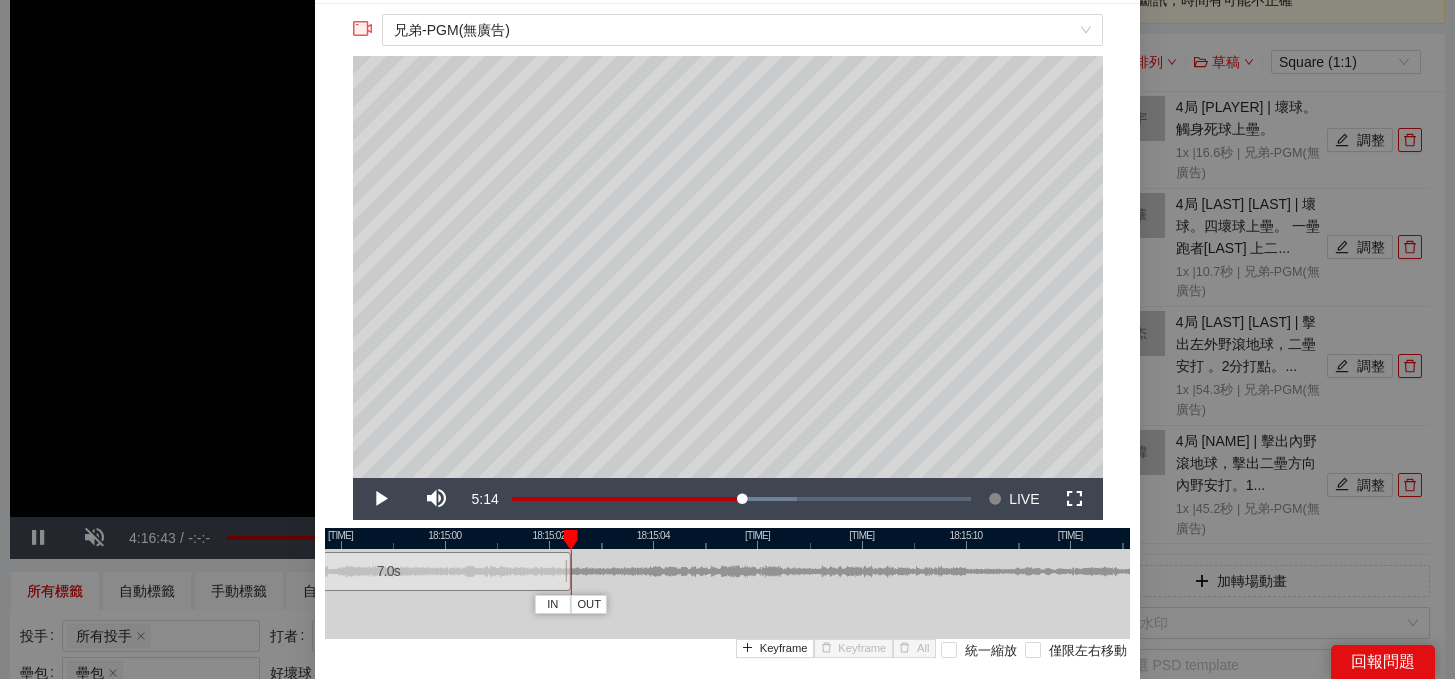 drag, startPoint x: 1069, startPoint y: 581, endPoint x: 567, endPoint y: 572, distance: 502.08066 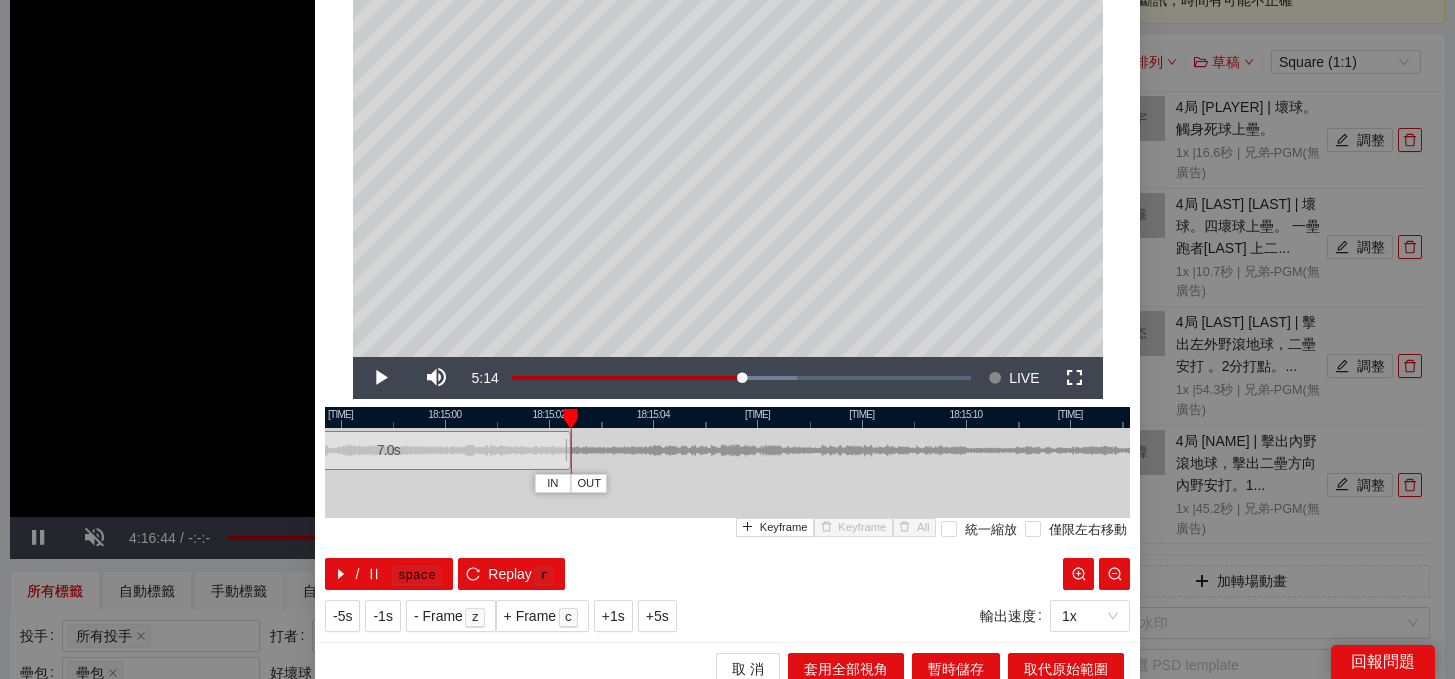 scroll, scrollTop: 188, scrollLeft: 0, axis: vertical 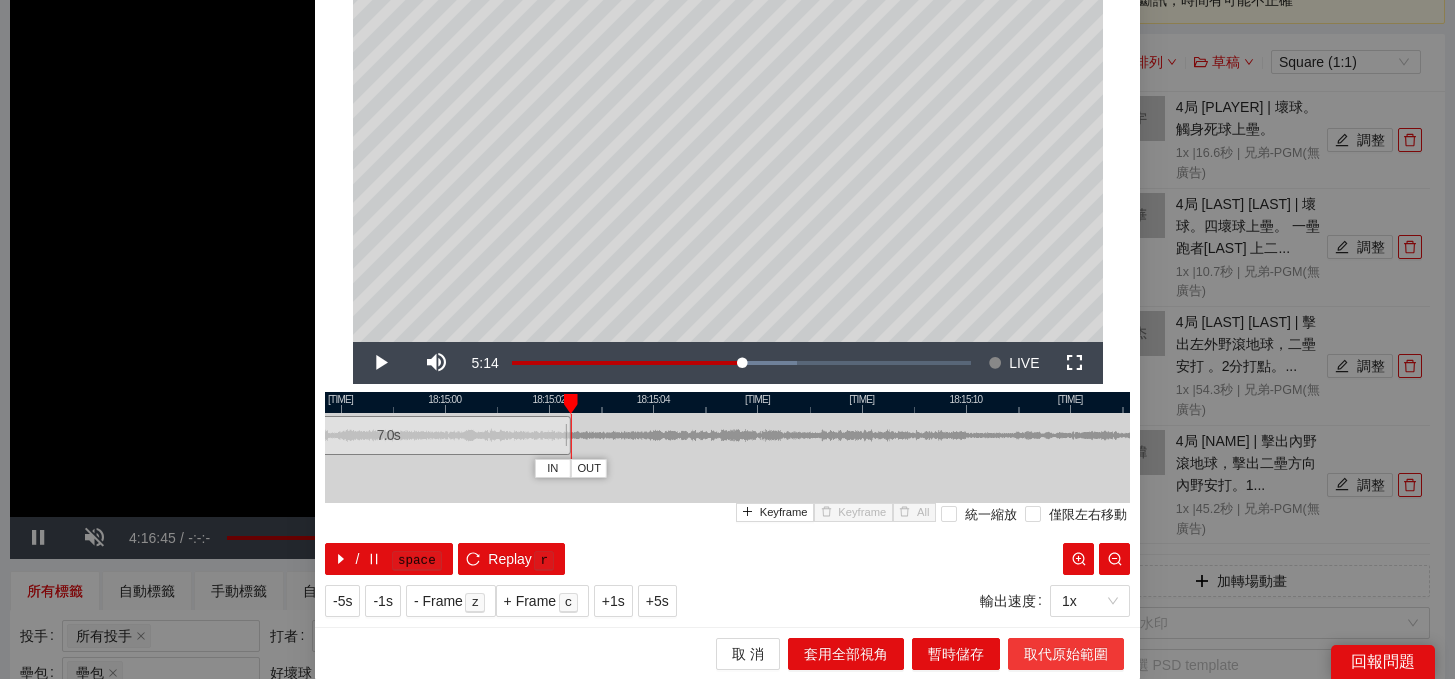click on "取代原始範圍" at bounding box center (1066, 654) 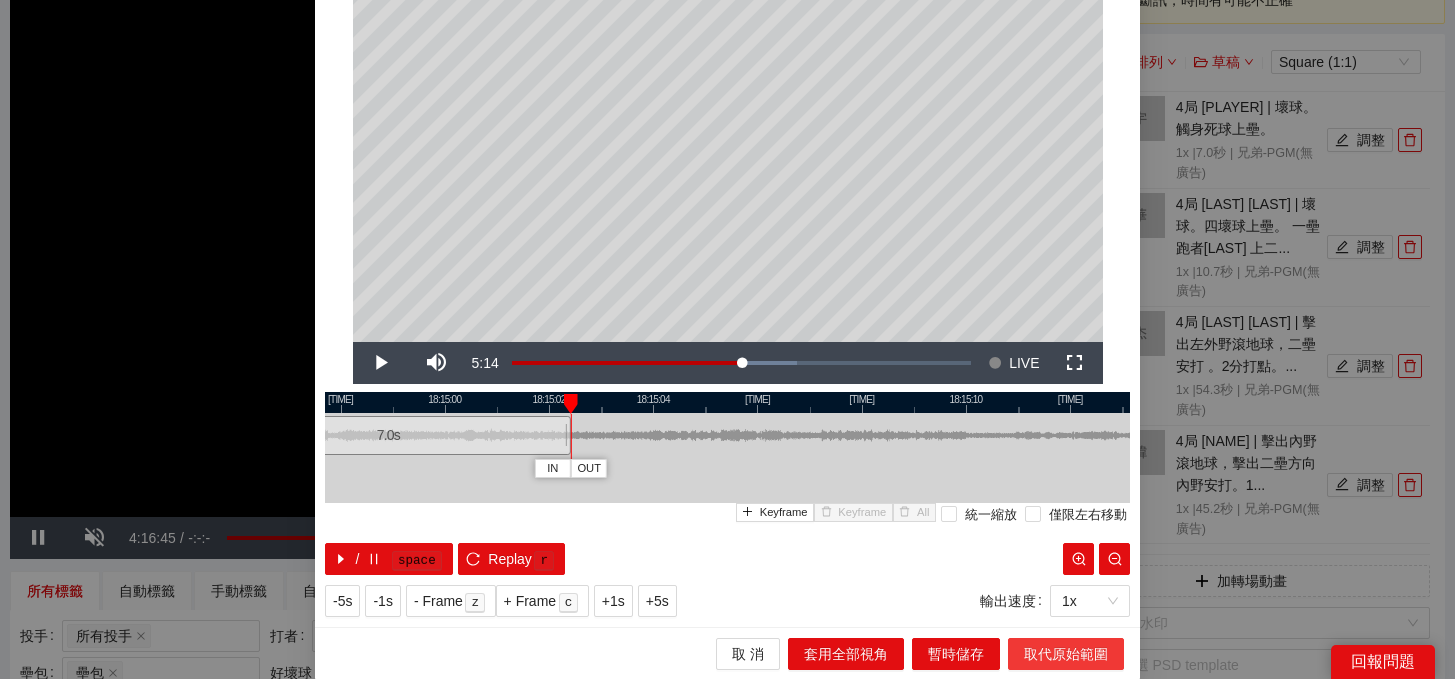 scroll, scrollTop: 0, scrollLeft: 0, axis: both 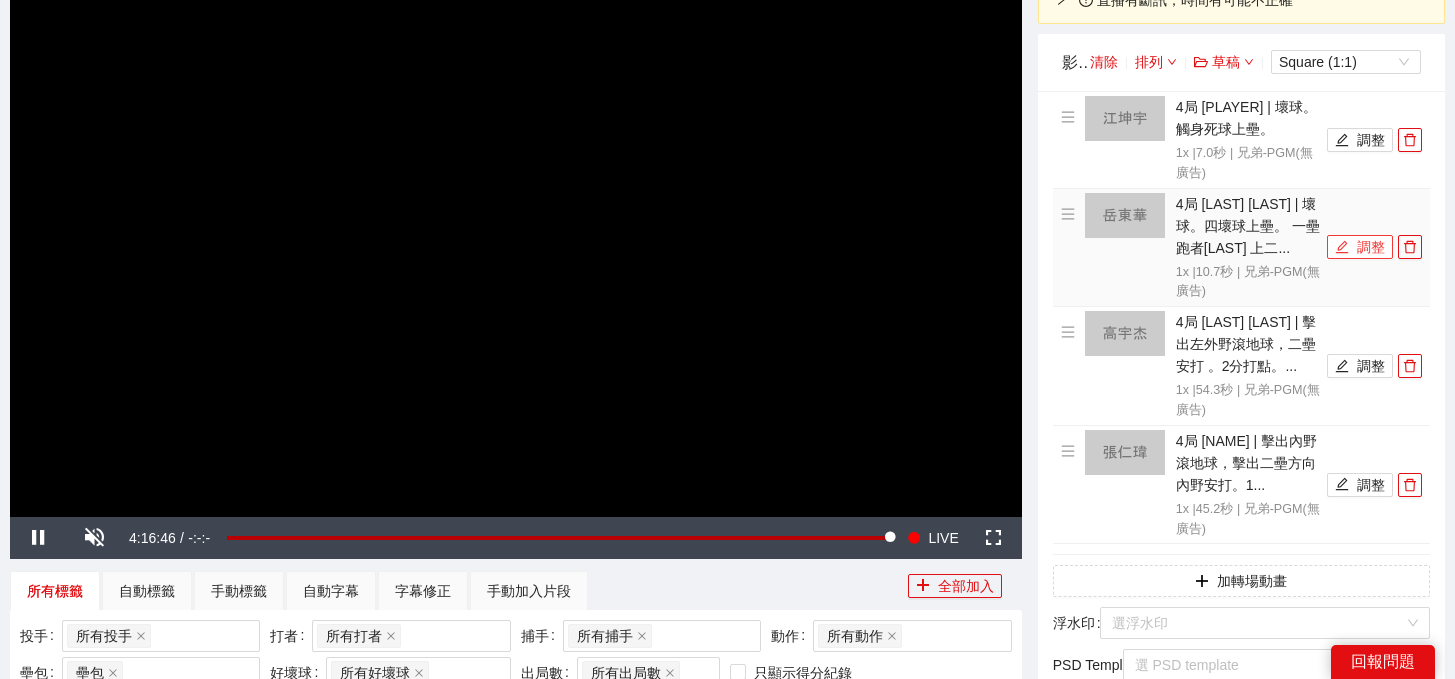 click on "調整" at bounding box center (1360, 247) 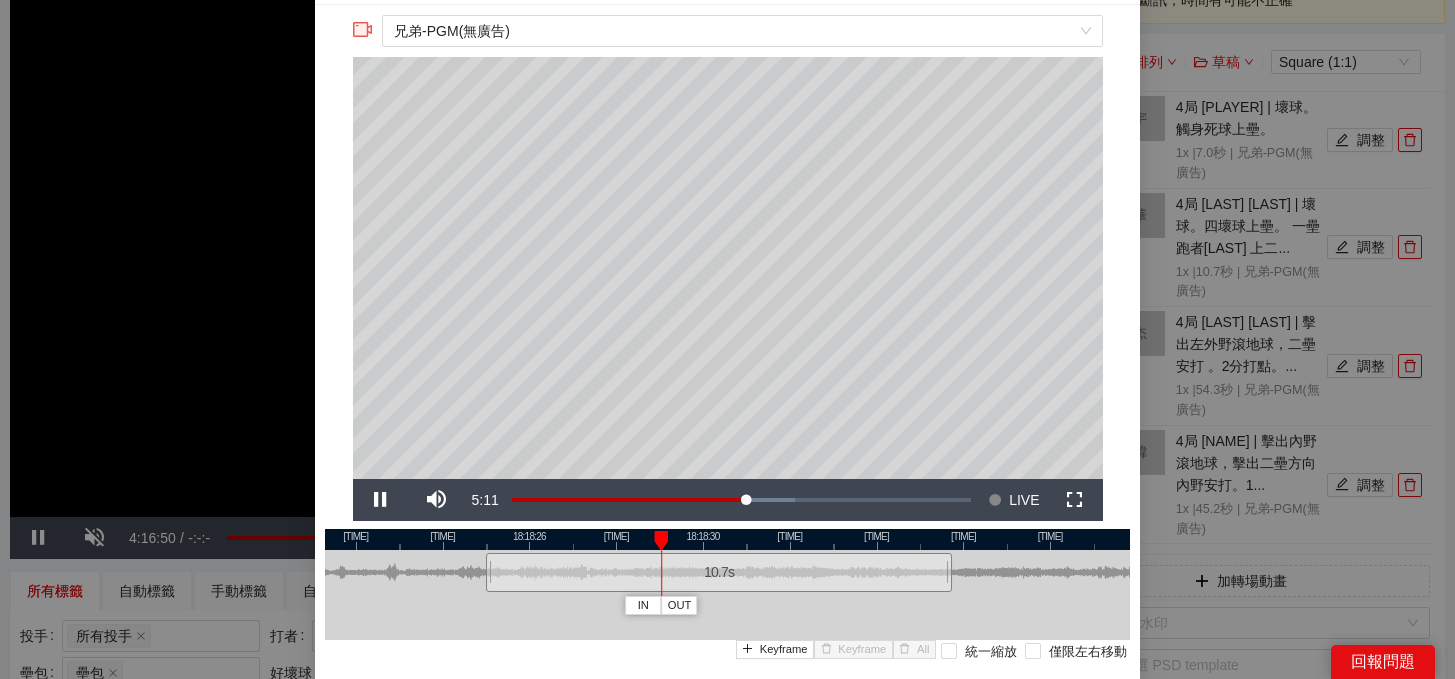scroll, scrollTop: 50, scrollLeft: 0, axis: vertical 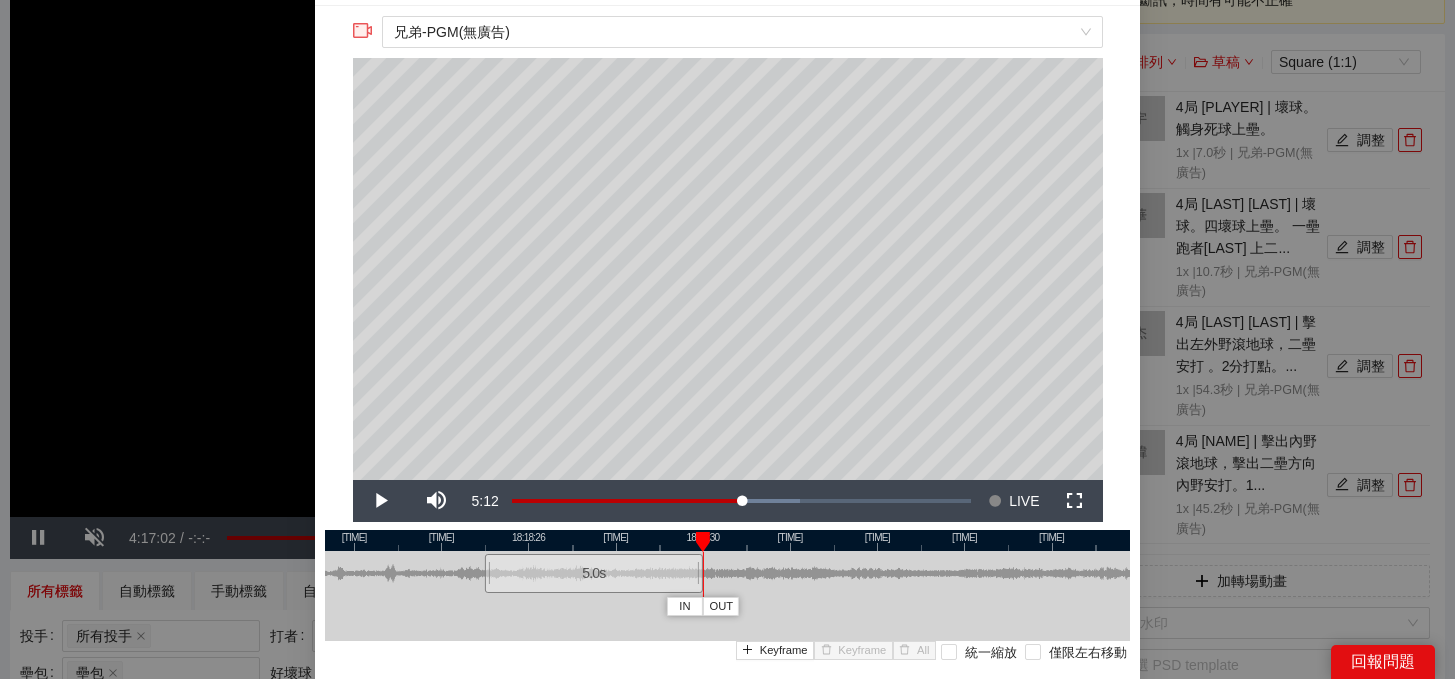 drag, startPoint x: 950, startPoint y: 582, endPoint x: 700, endPoint y: 583, distance: 250.002 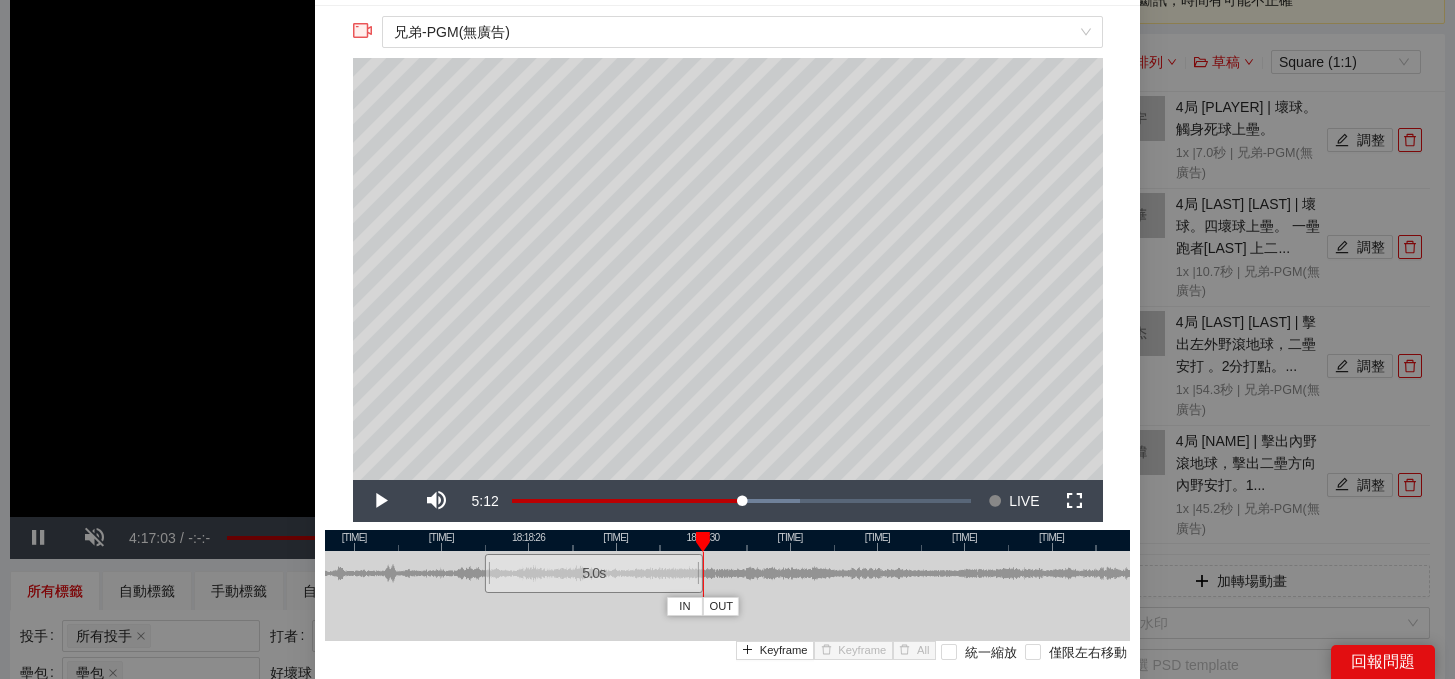 scroll, scrollTop: 188, scrollLeft: 0, axis: vertical 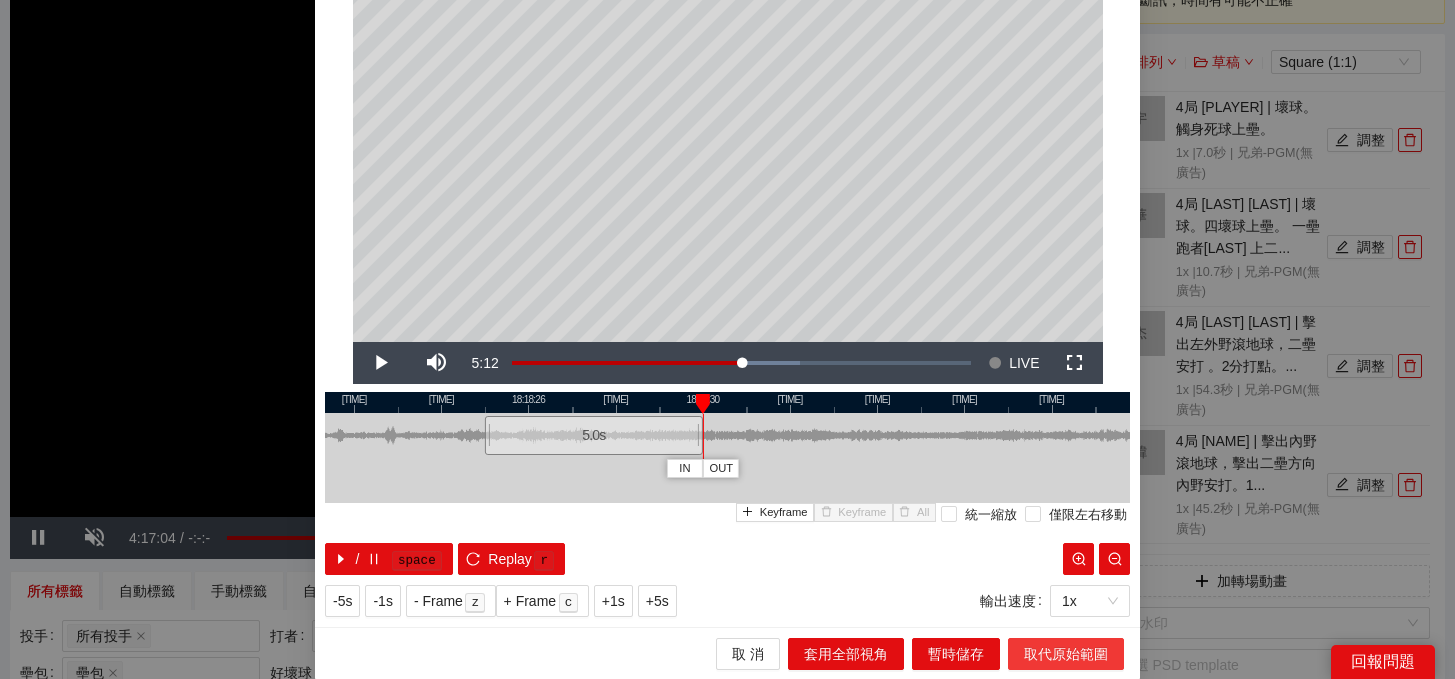 click on "取代原始範圍" at bounding box center (1066, 654) 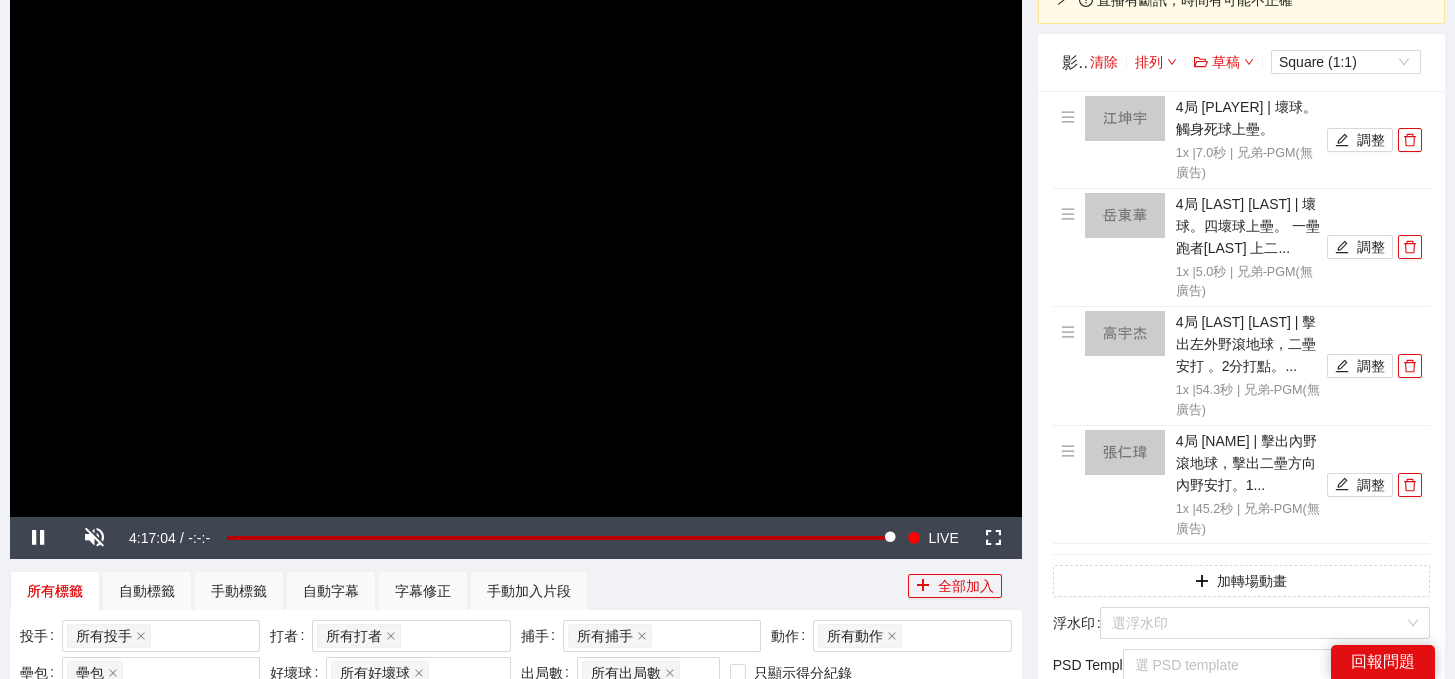 scroll, scrollTop: 0, scrollLeft: 0, axis: both 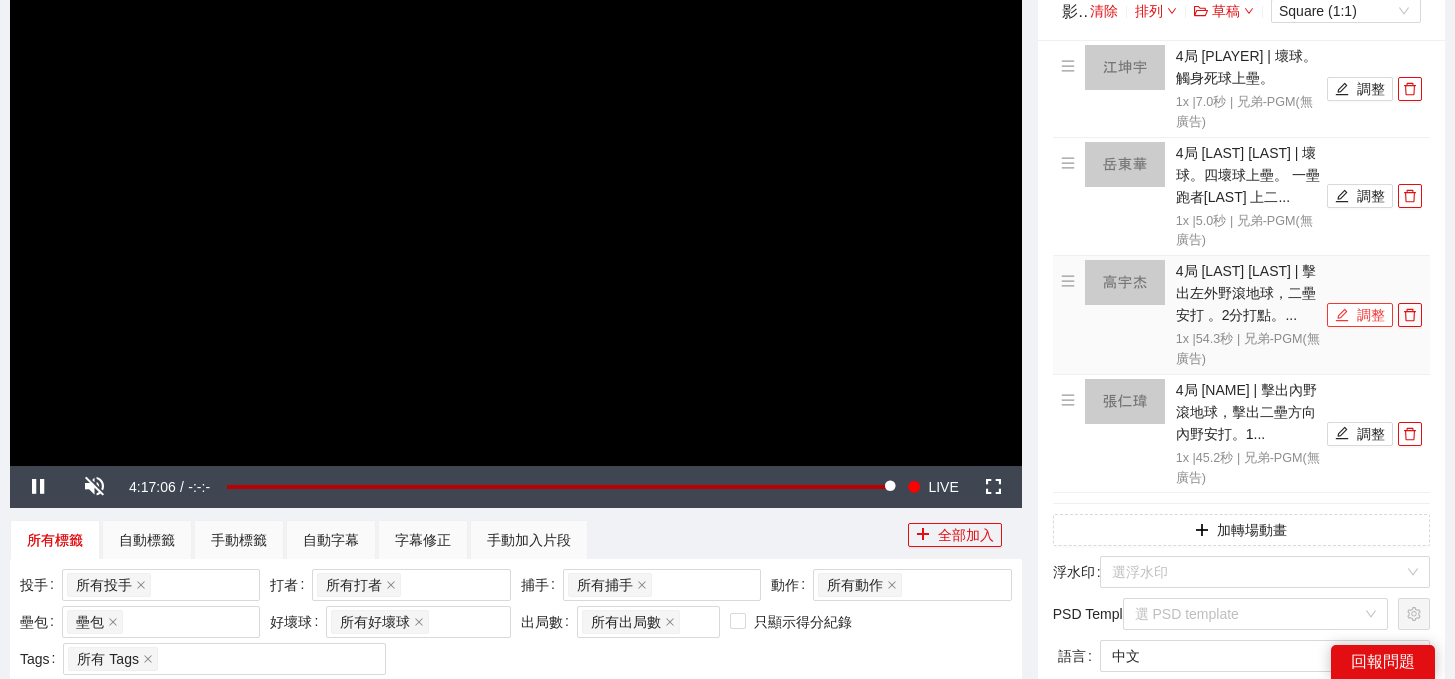 click on "調整" at bounding box center (1360, 315) 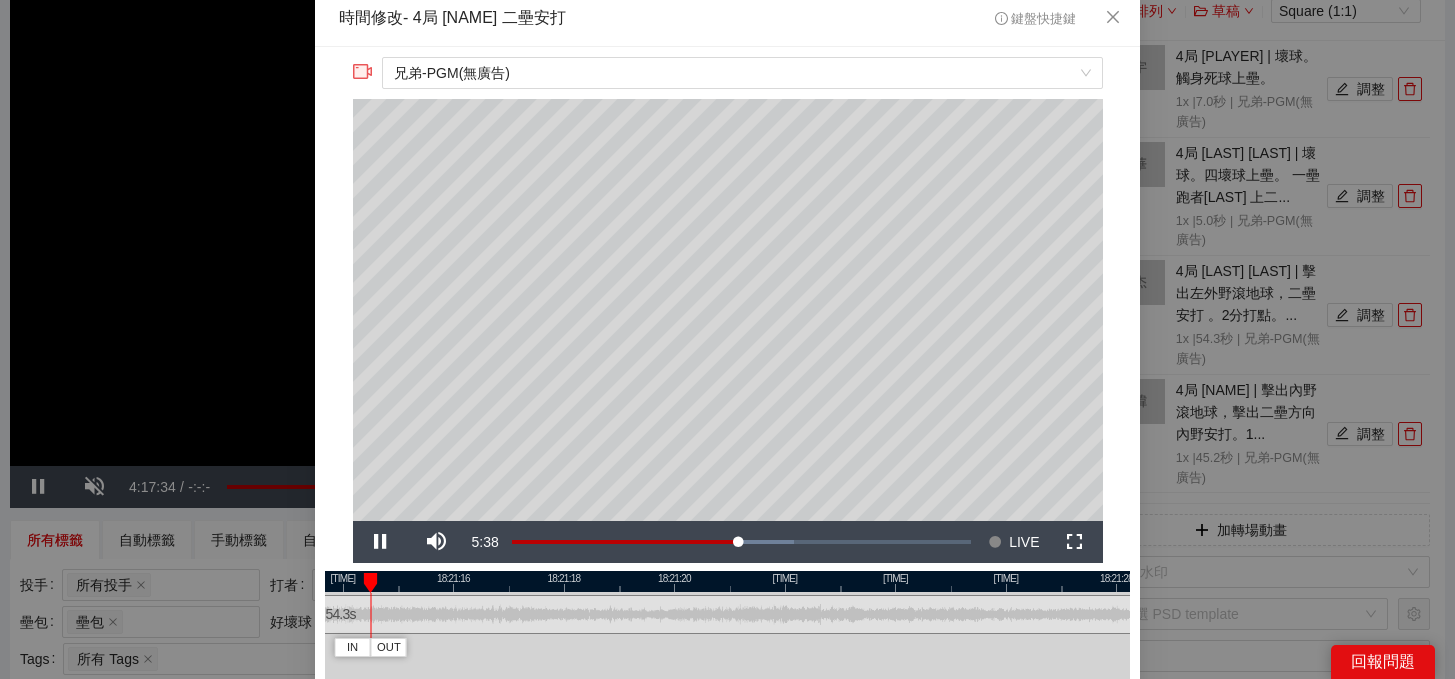 scroll, scrollTop: 6, scrollLeft: 0, axis: vertical 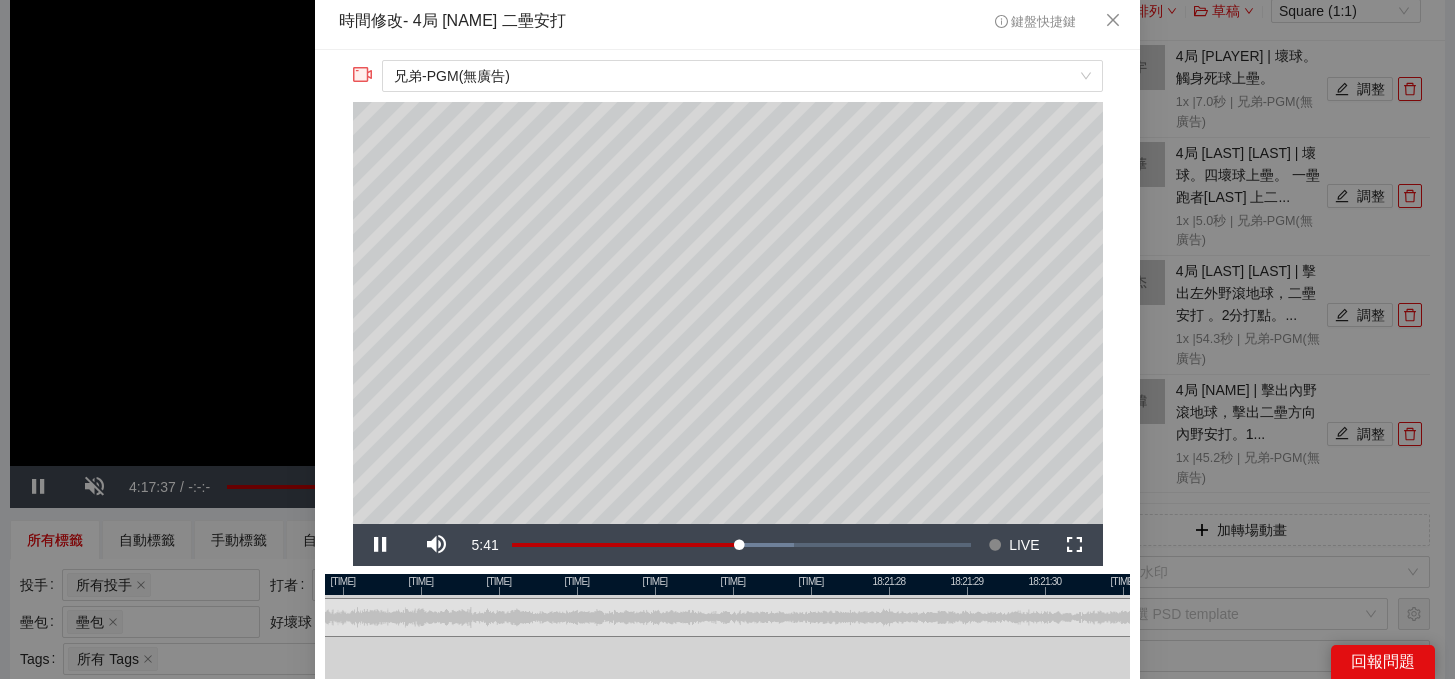 drag, startPoint x: 934, startPoint y: 583, endPoint x: 590, endPoint y: 586, distance: 344.0131 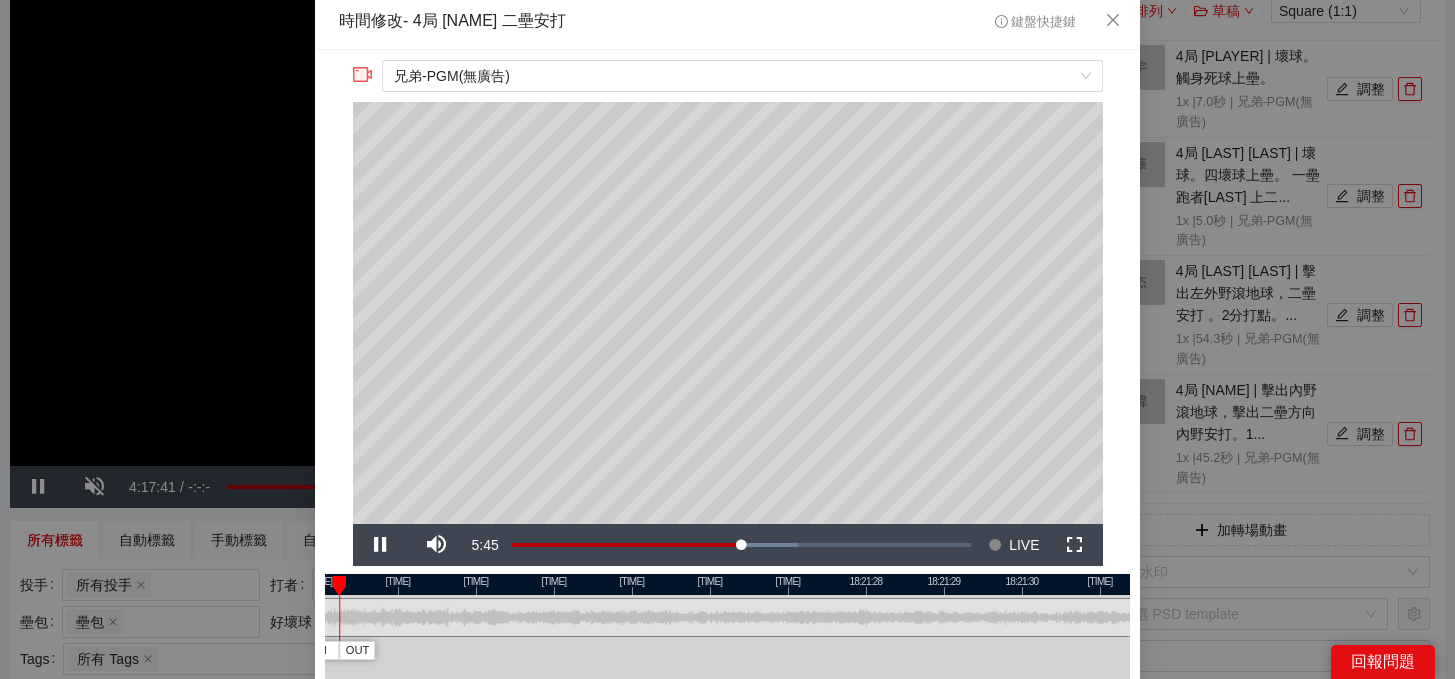 drag, startPoint x: 809, startPoint y: 580, endPoint x: 788, endPoint y: 586, distance: 21.84033 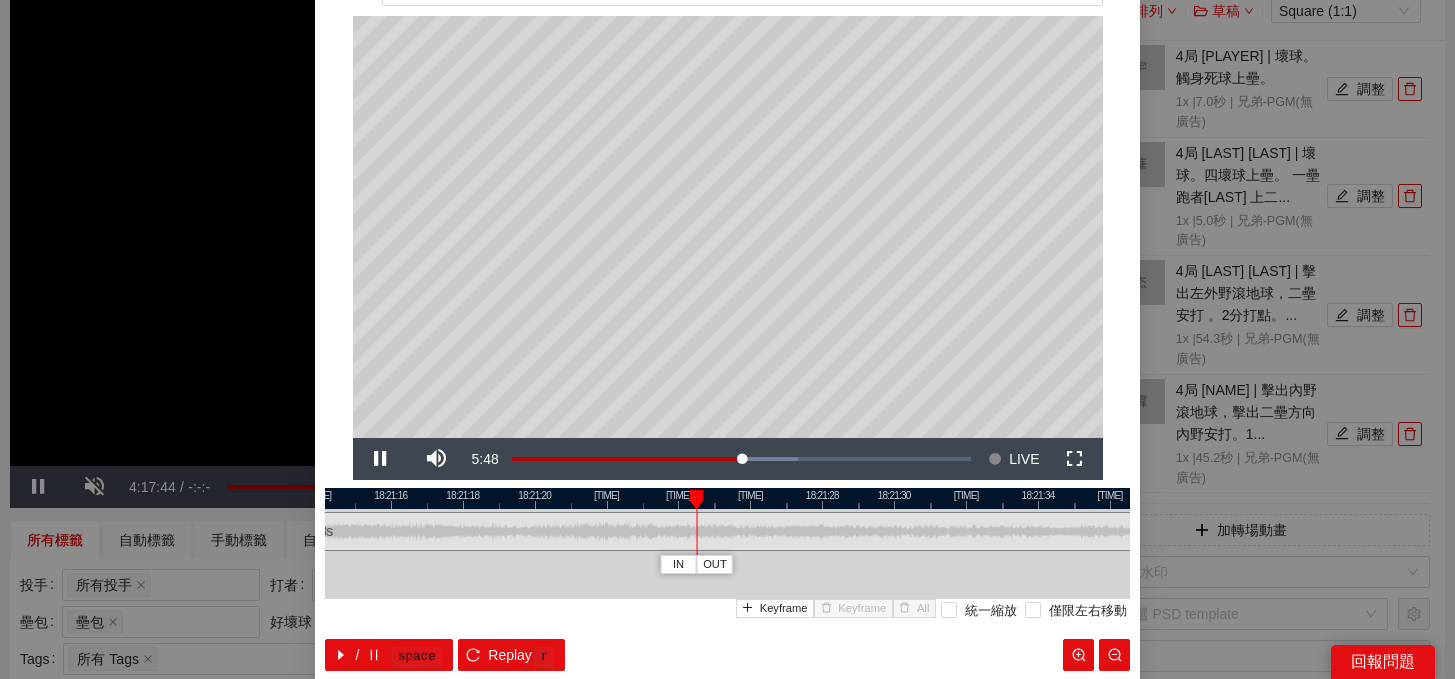 scroll, scrollTop: 91, scrollLeft: 0, axis: vertical 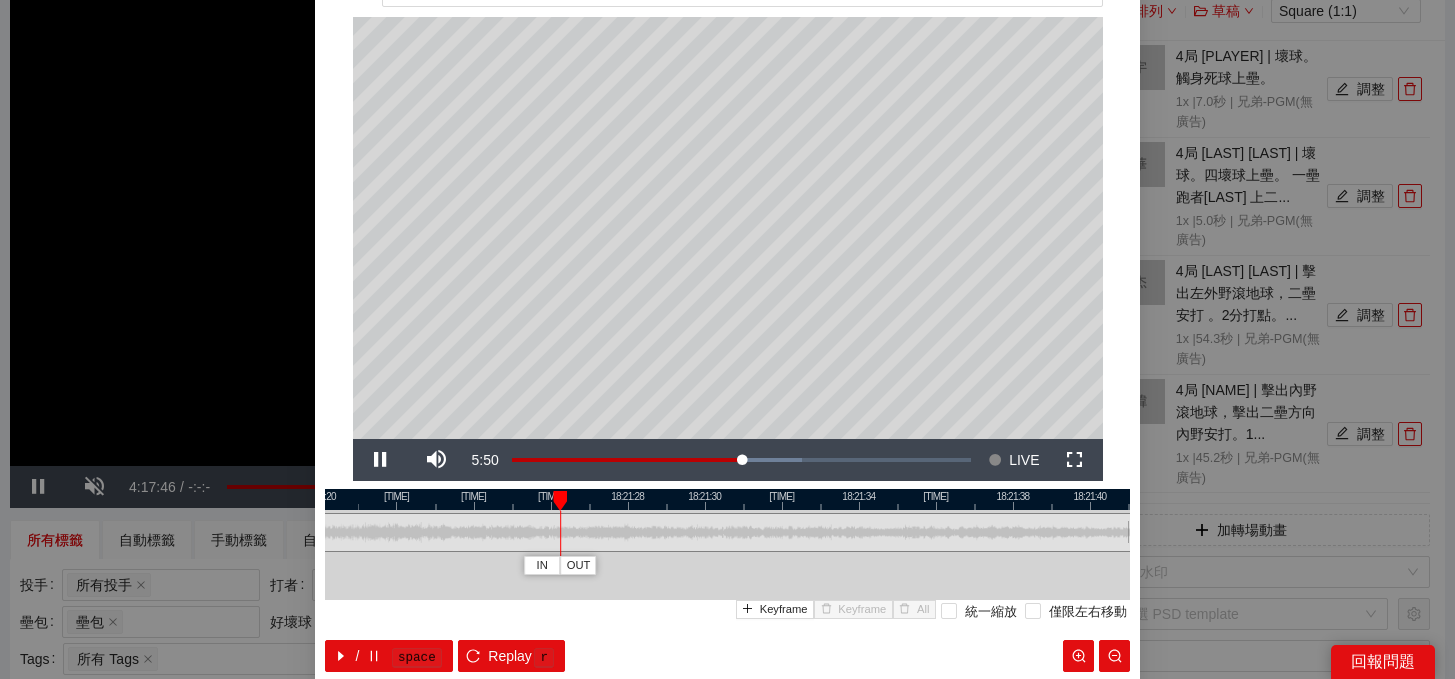 drag, startPoint x: 971, startPoint y: 505, endPoint x: 774, endPoint y: 504, distance: 197.00253 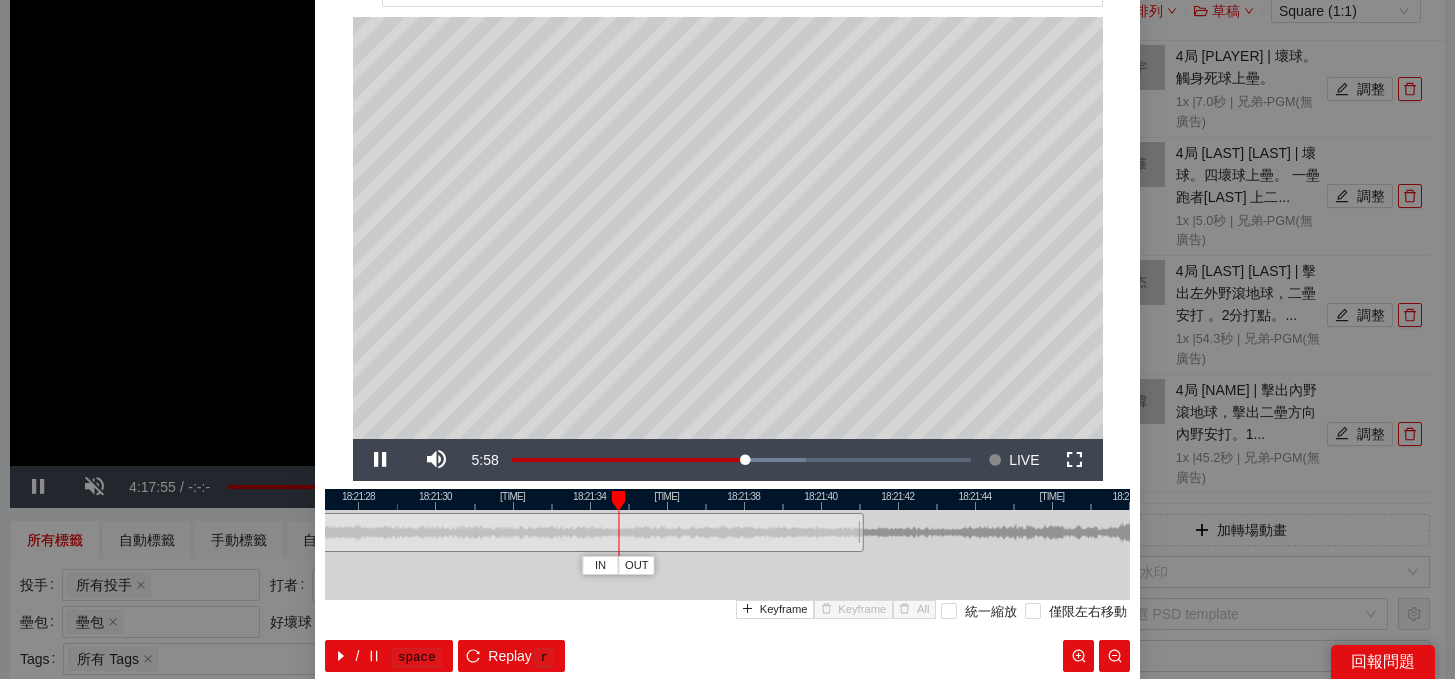 drag, startPoint x: 981, startPoint y: 495, endPoint x: 712, endPoint y: 495, distance: 269 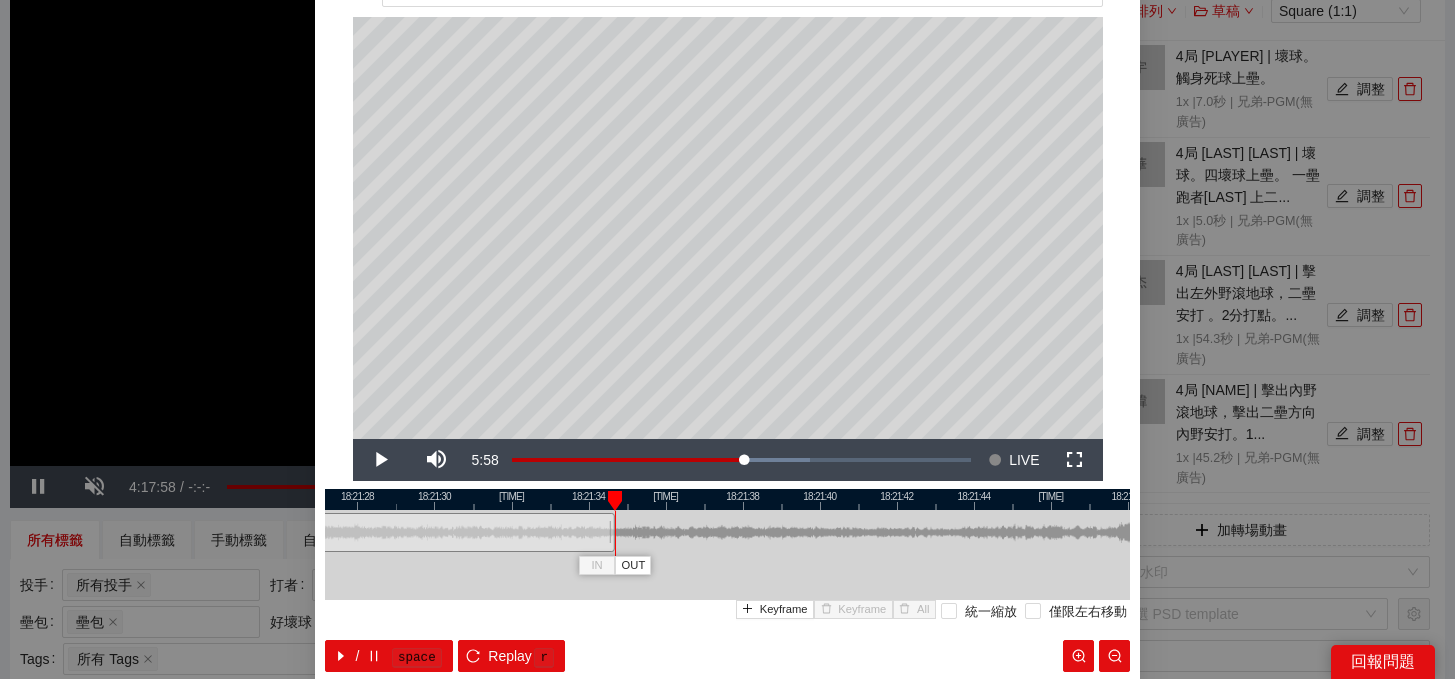 drag, startPoint x: 858, startPoint y: 539, endPoint x: 611, endPoint y: 550, distance: 247.24481 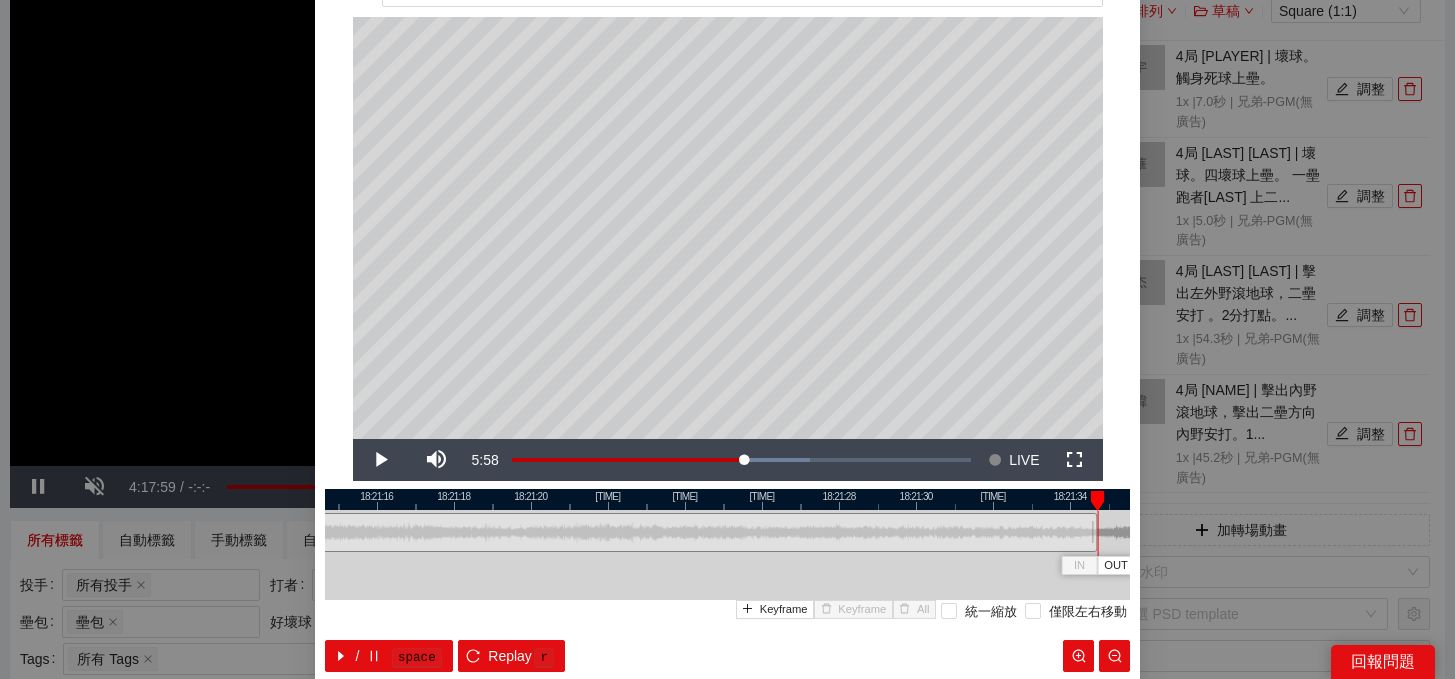 drag, startPoint x: 654, startPoint y: 502, endPoint x: 1130, endPoint y: 491, distance: 476.12708 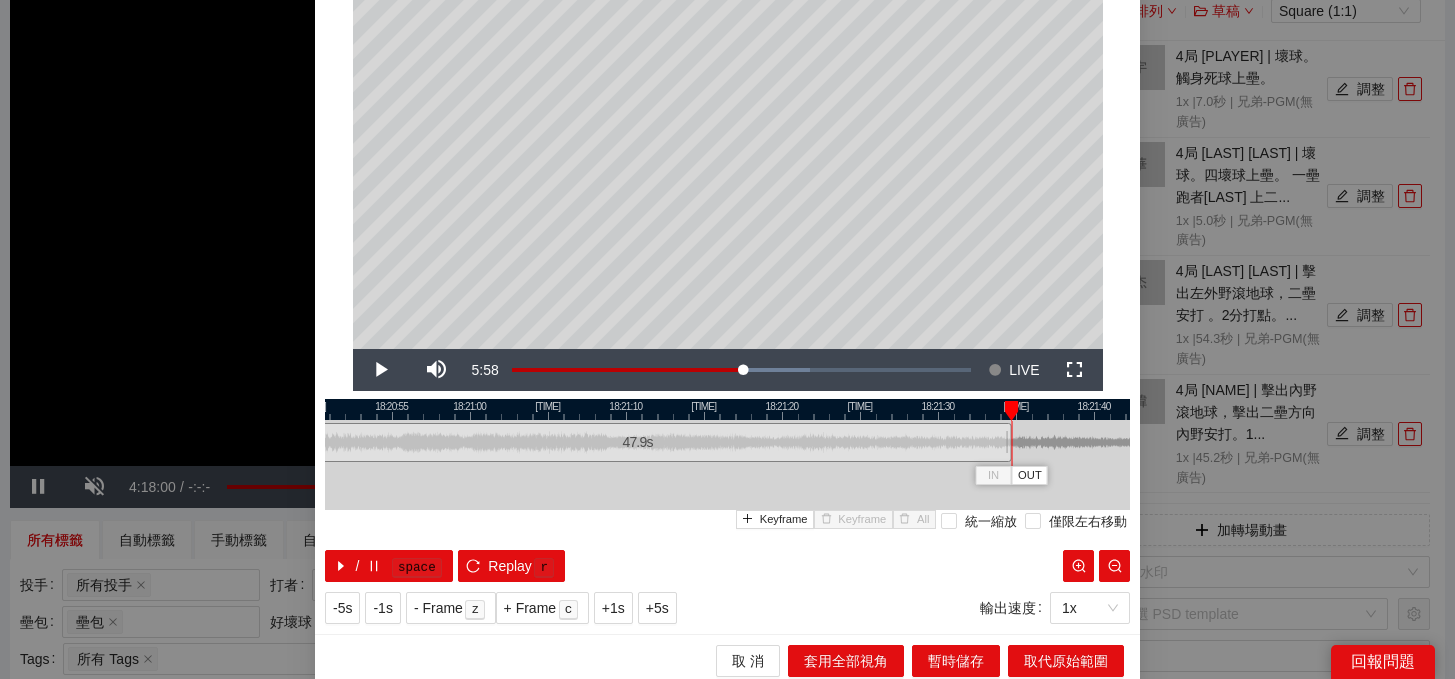 scroll, scrollTop: 182, scrollLeft: 0, axis: vertical 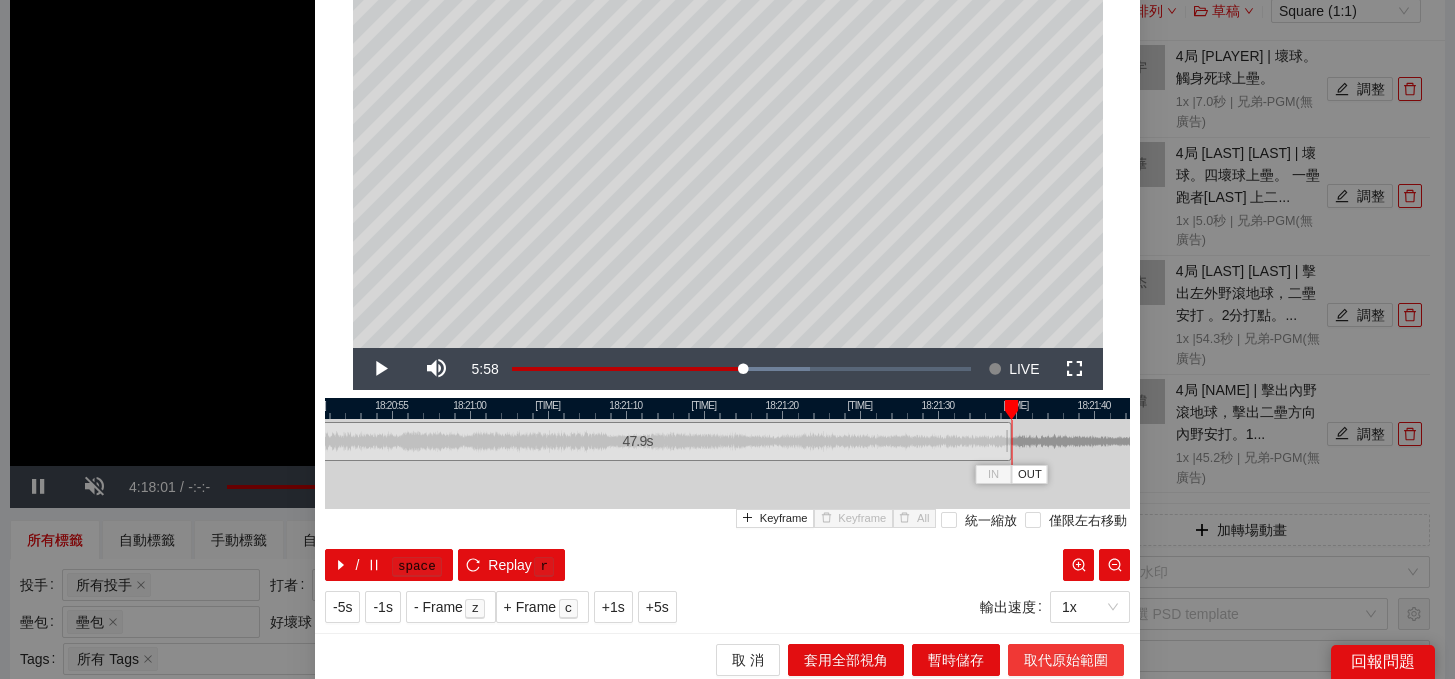 click on "取代原始範圍" at bounding box center (1066, 660) 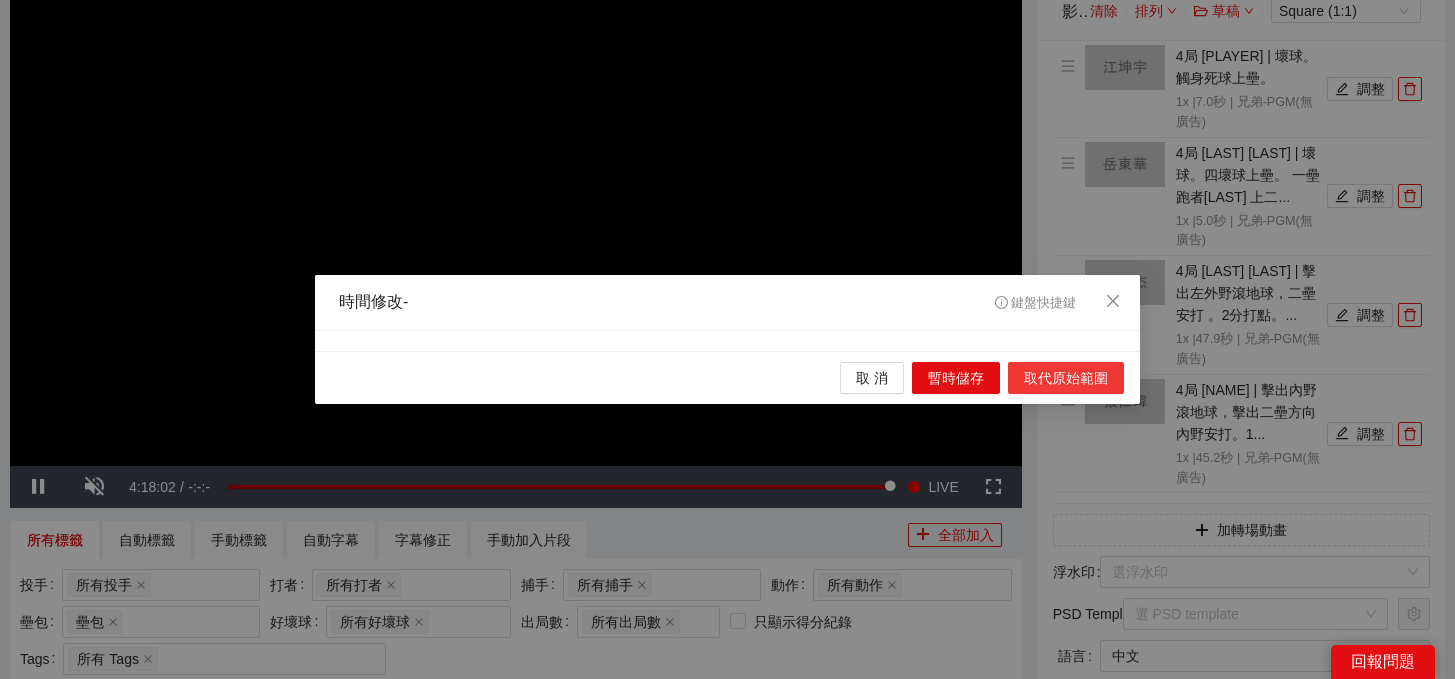 scroll, scrollTop: 0, scrollLeft: 0, axis: both 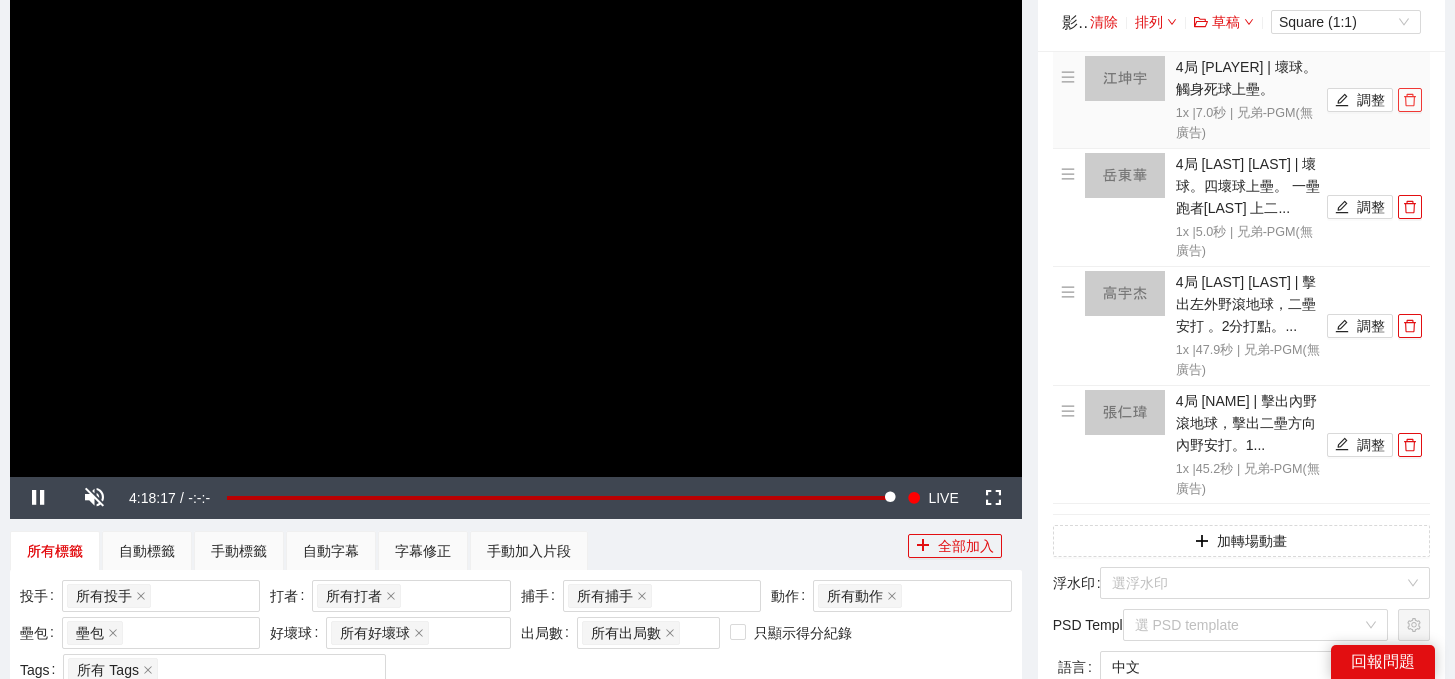 click at bounding box center (1410, 100) 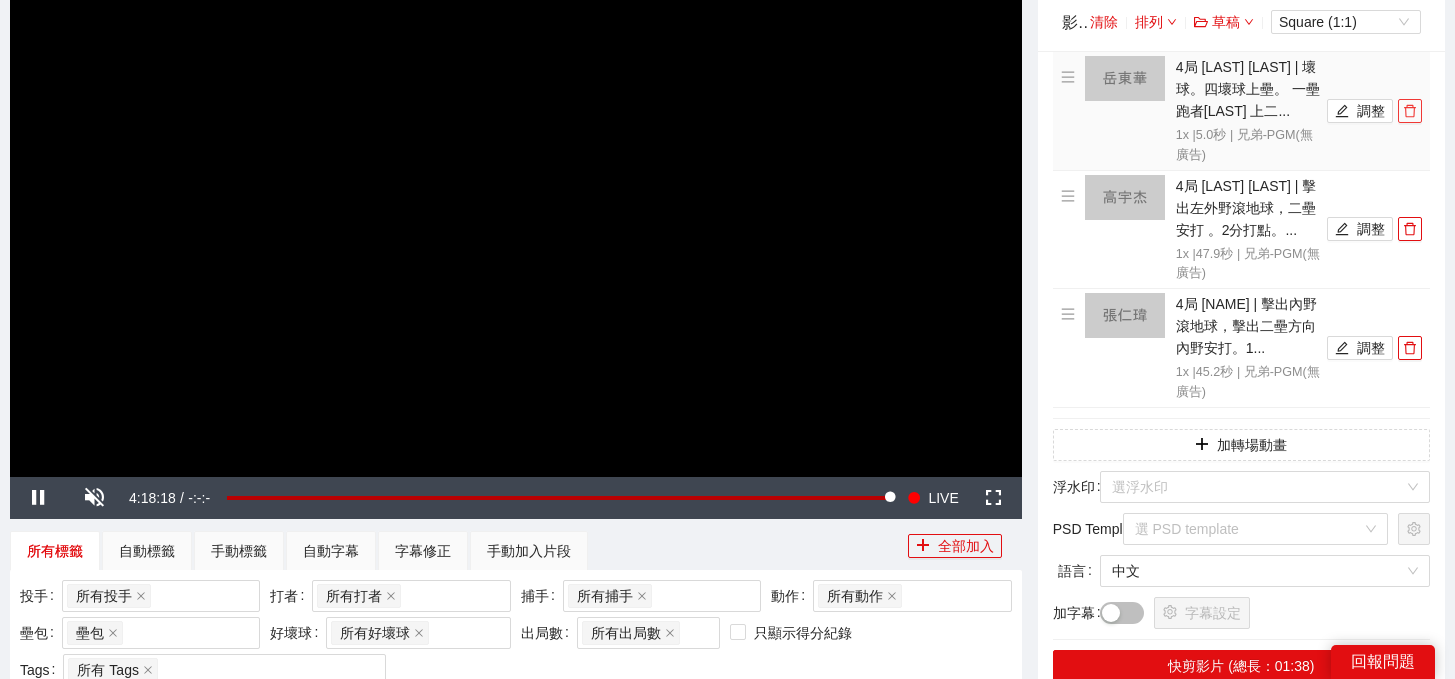 click 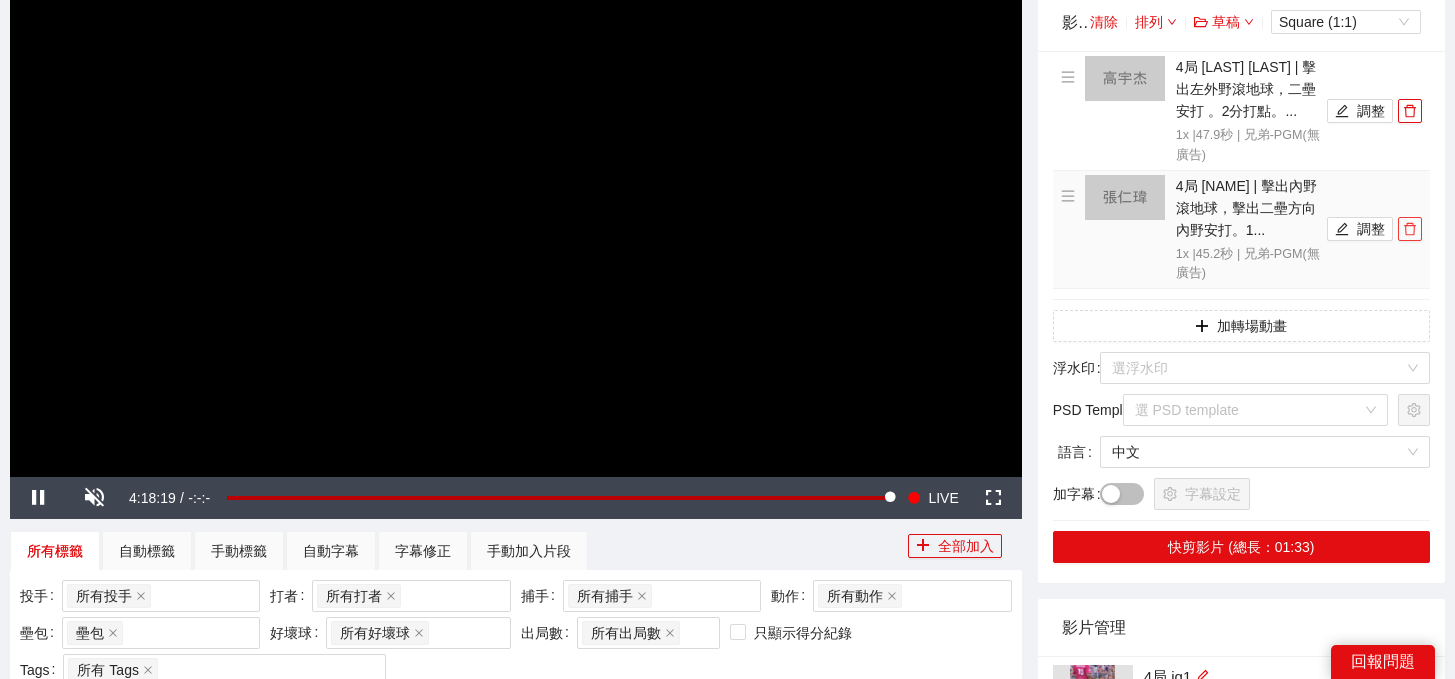 click 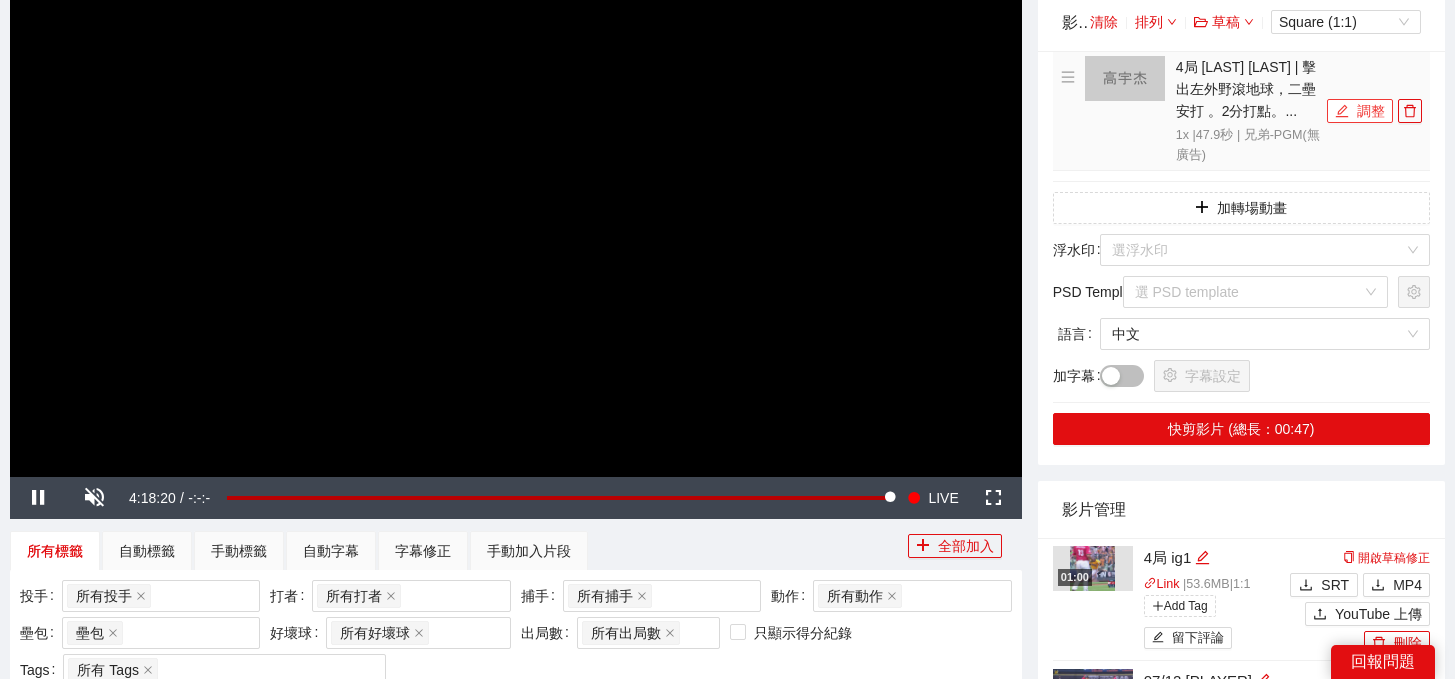 click on "調整" at bounding box center (1360, 111) 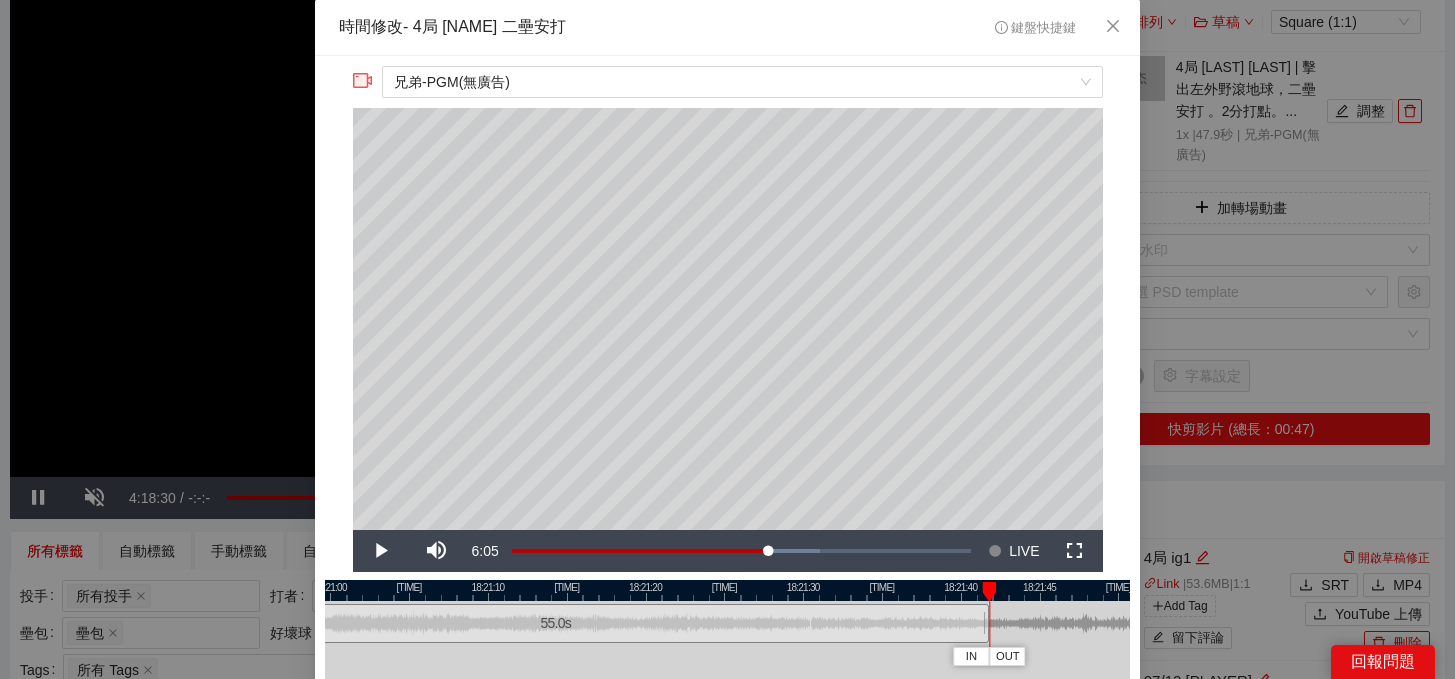 drag, startPoint x: 873, startPoint y: 628, endPoint x: 985, endPoint y: 626, distance: 112.01785 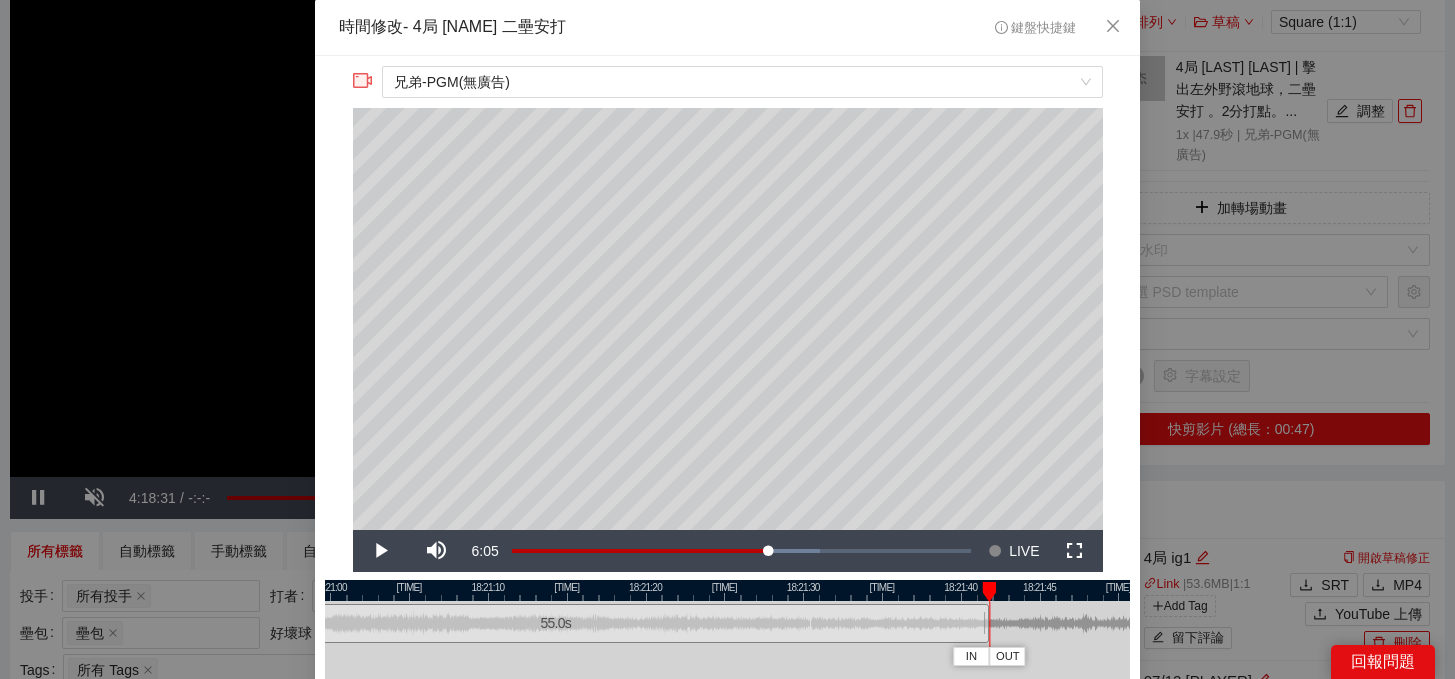 scroll, scrollTop: 188, scrollLeft: 0, axis: vertical 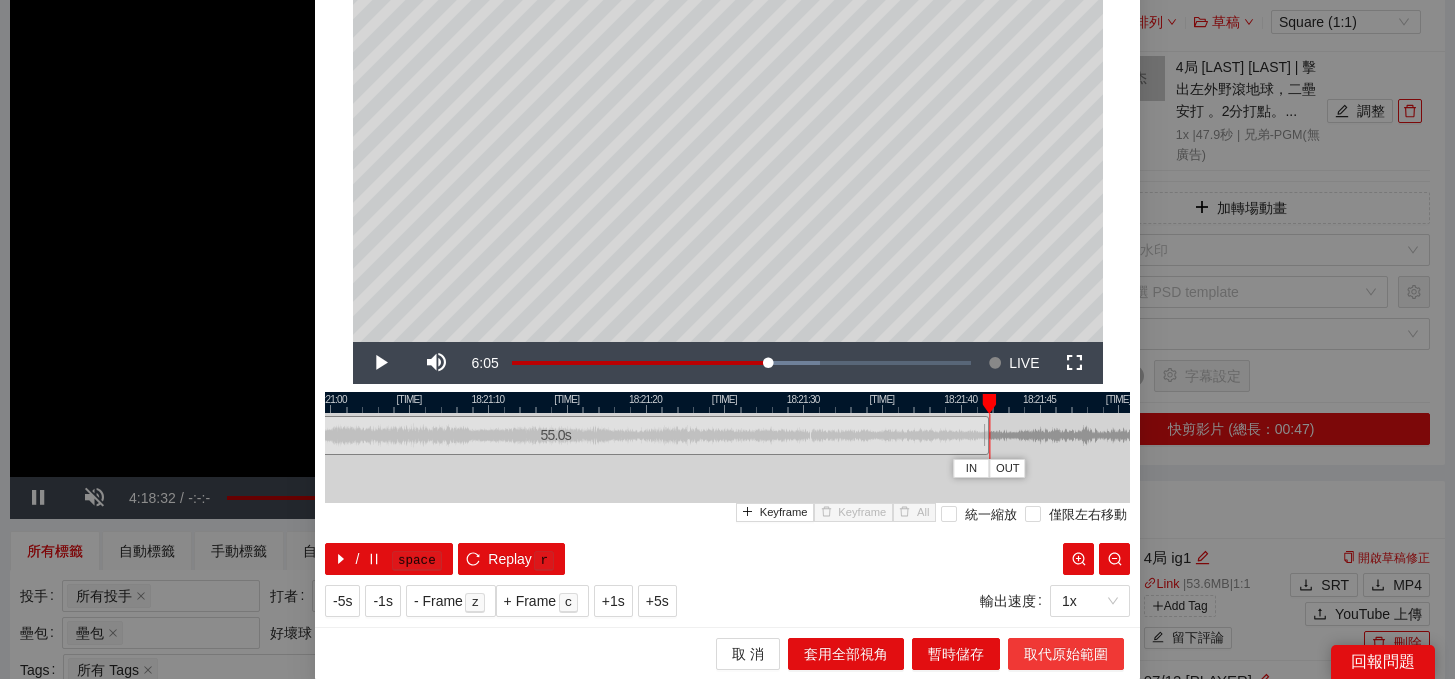 click on "取代原始範圍" at bounding box center (1066, 654) 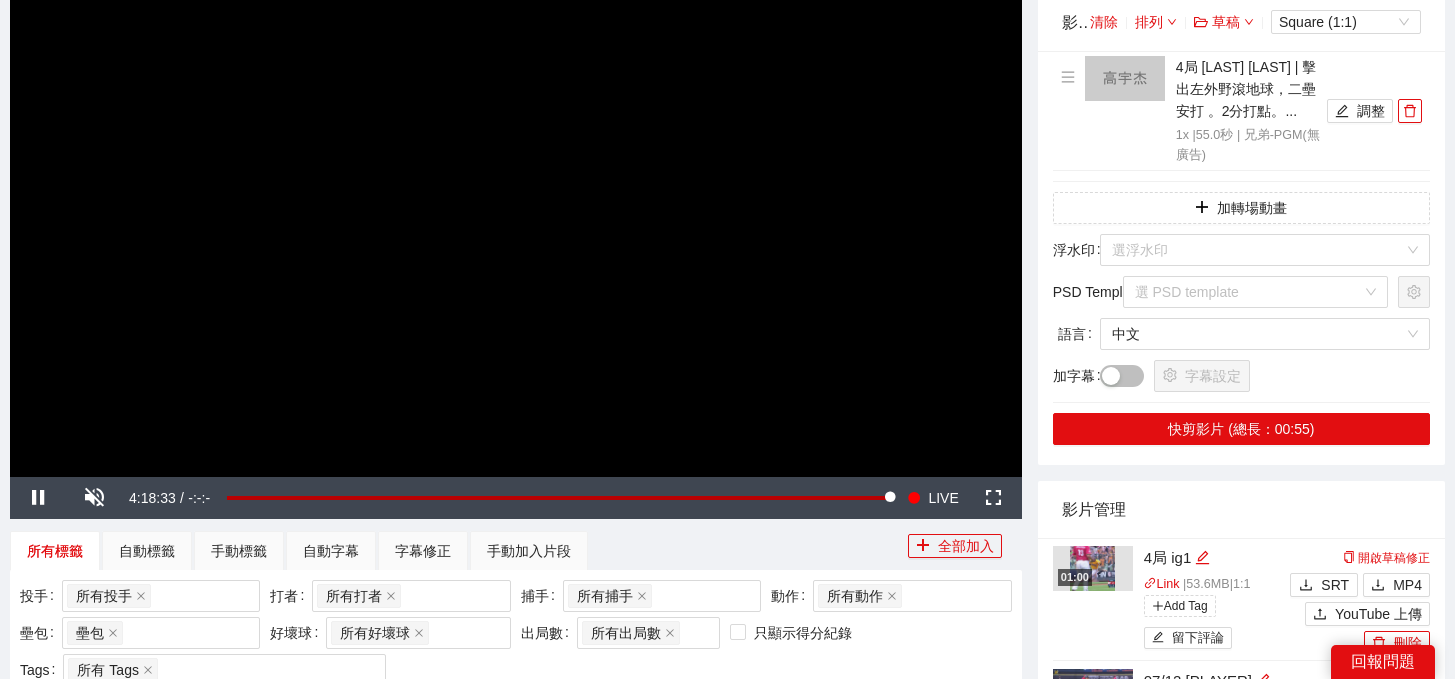 scroll, scrollTop: 0, scrollLeft: 0, axis: both 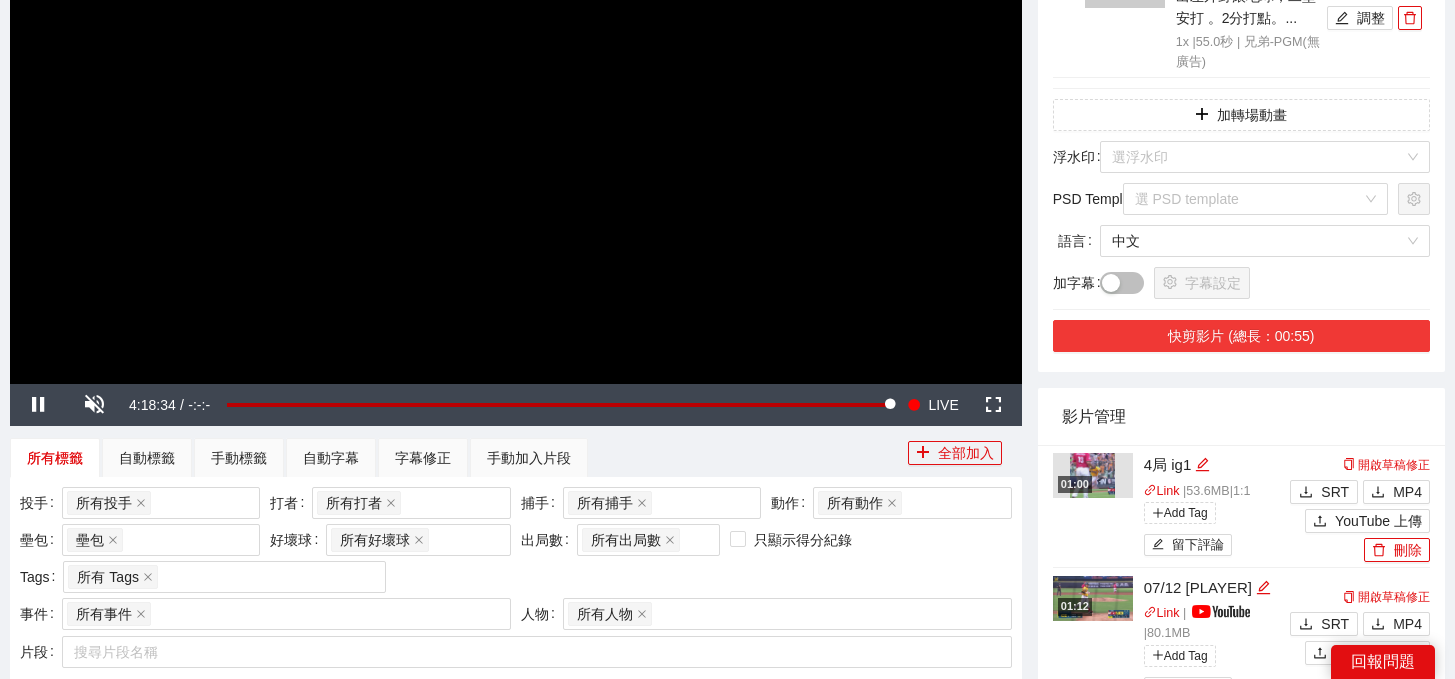 click on "快剪影片 (總長：00:55)" at bounding box center (1241, 336) 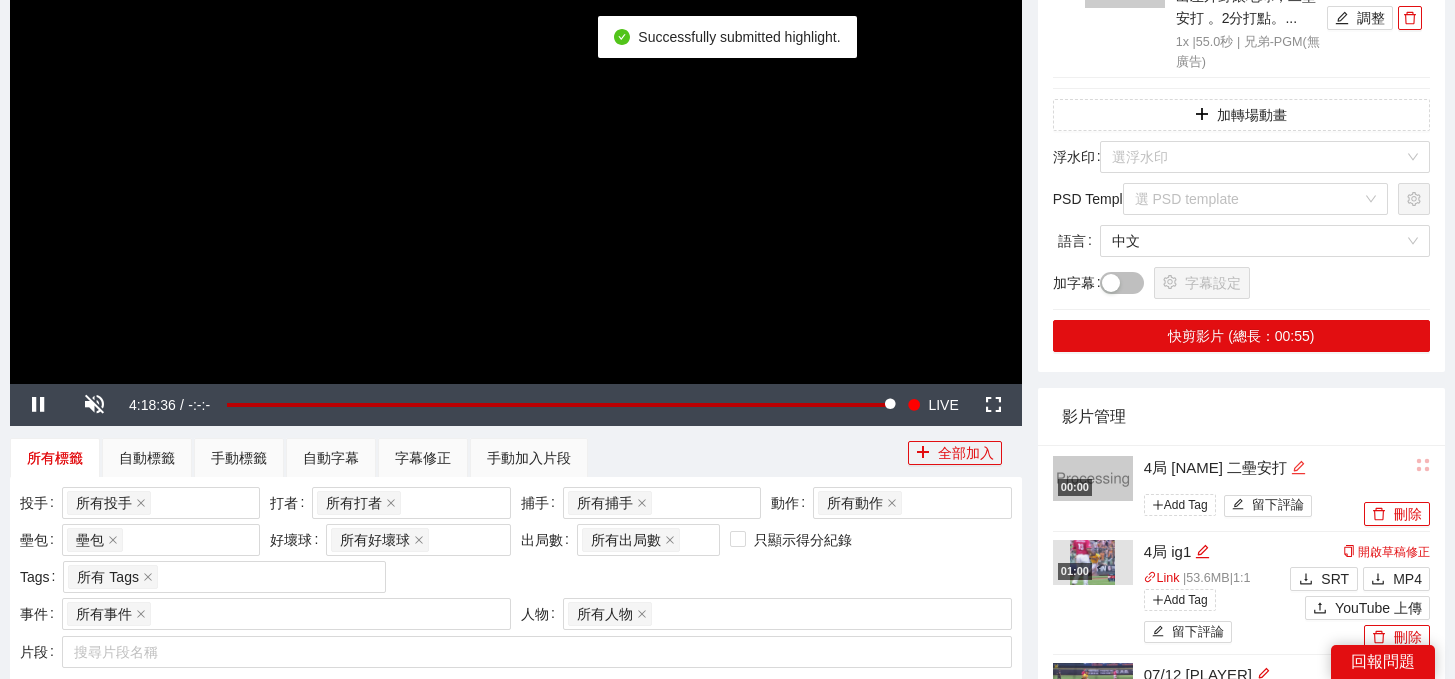 click 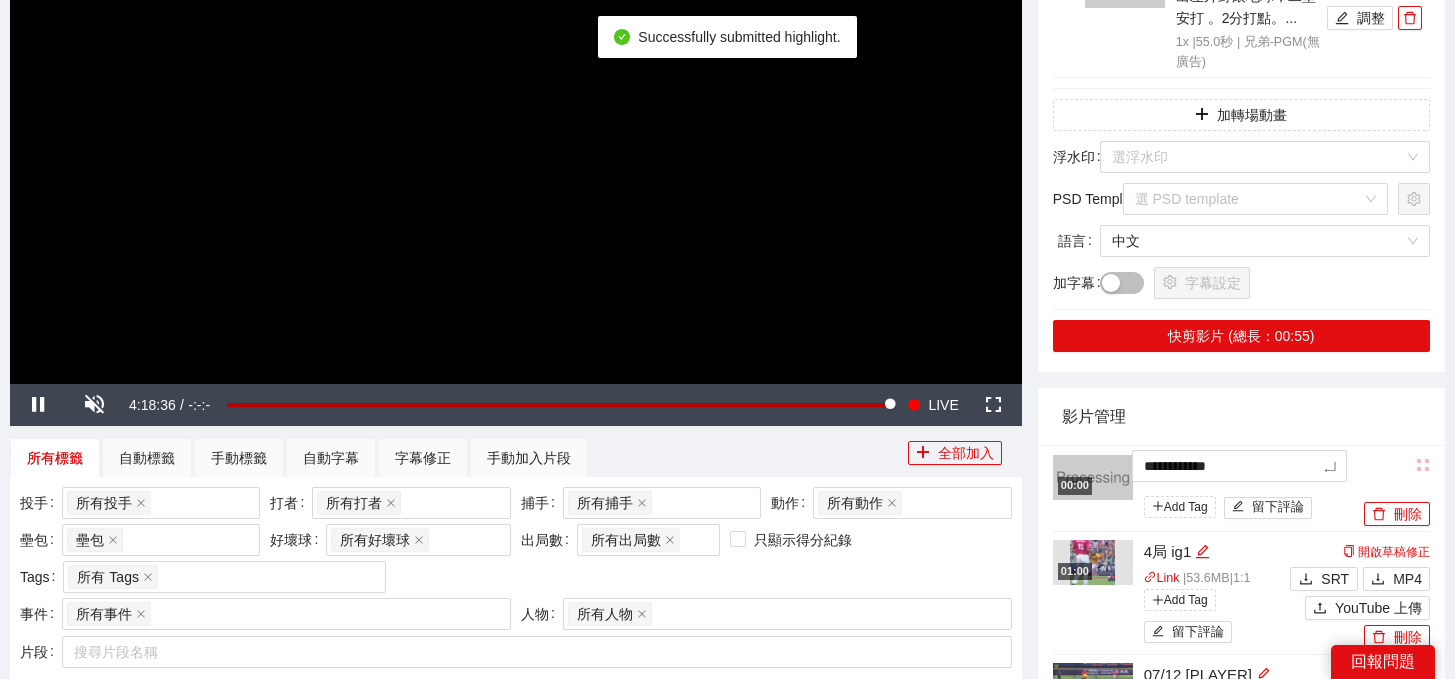 drag, startPoint x: 1297, startPoint y: 467, endPoint x: 854, endPoint y: 440, distance: 443.82202 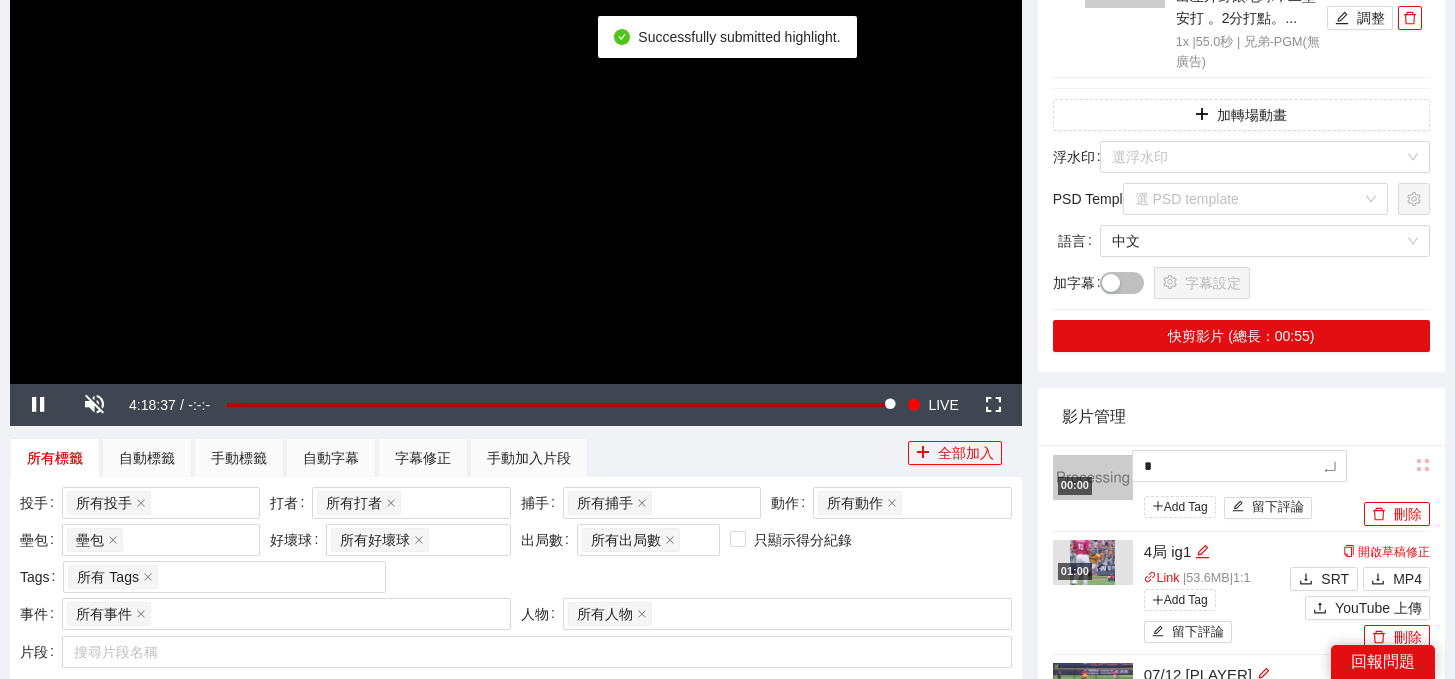 type 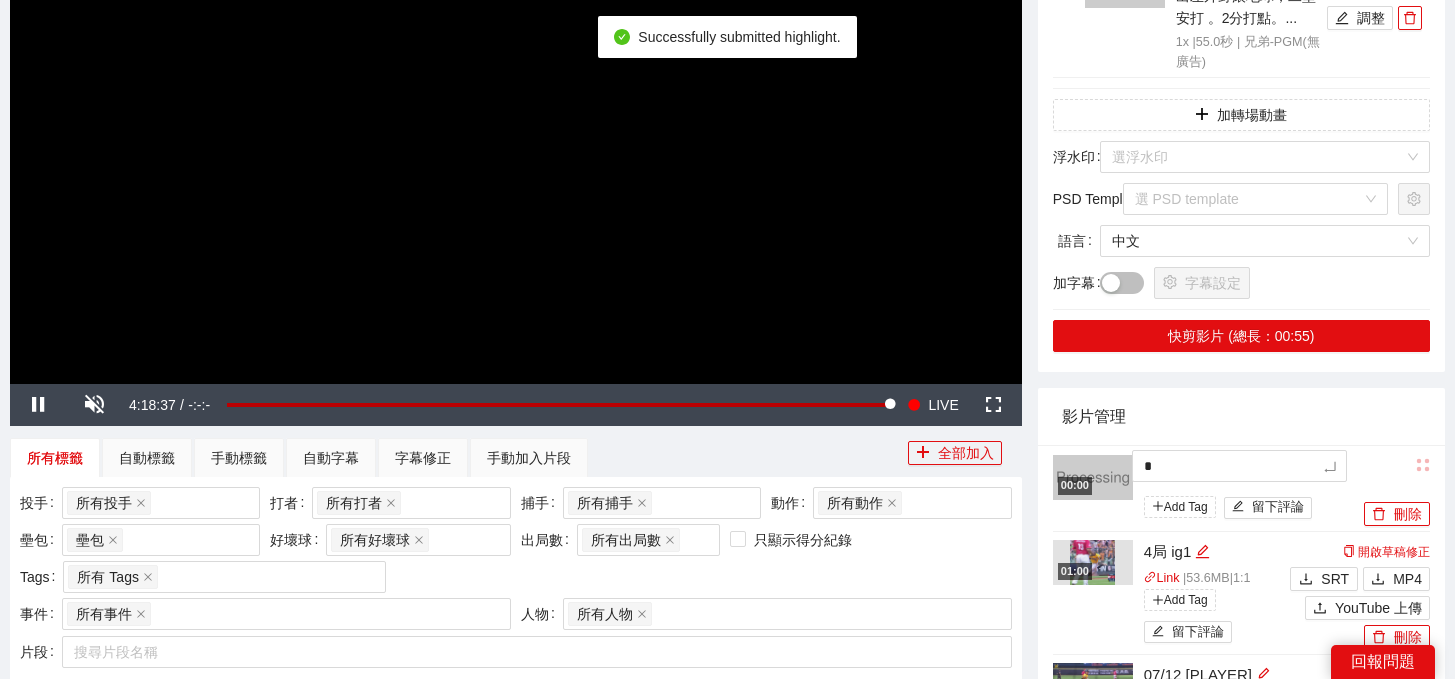type 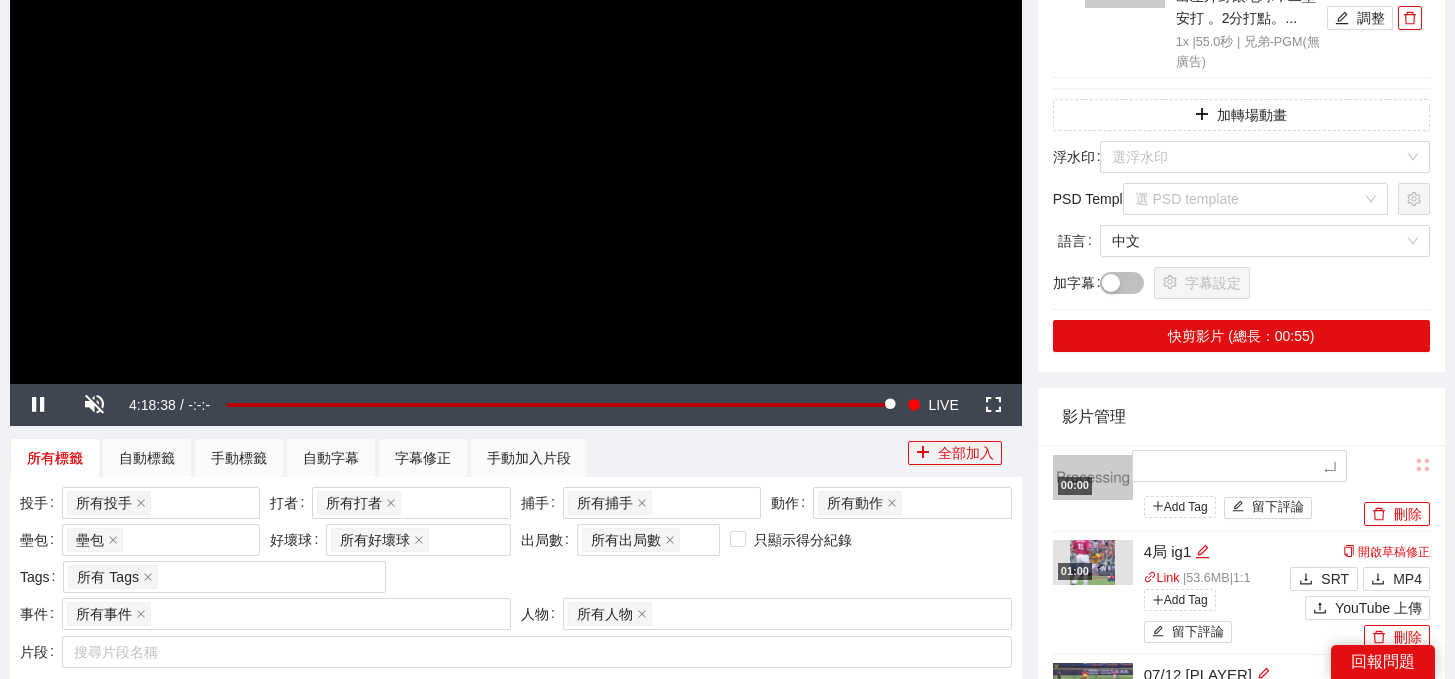 type on "*" 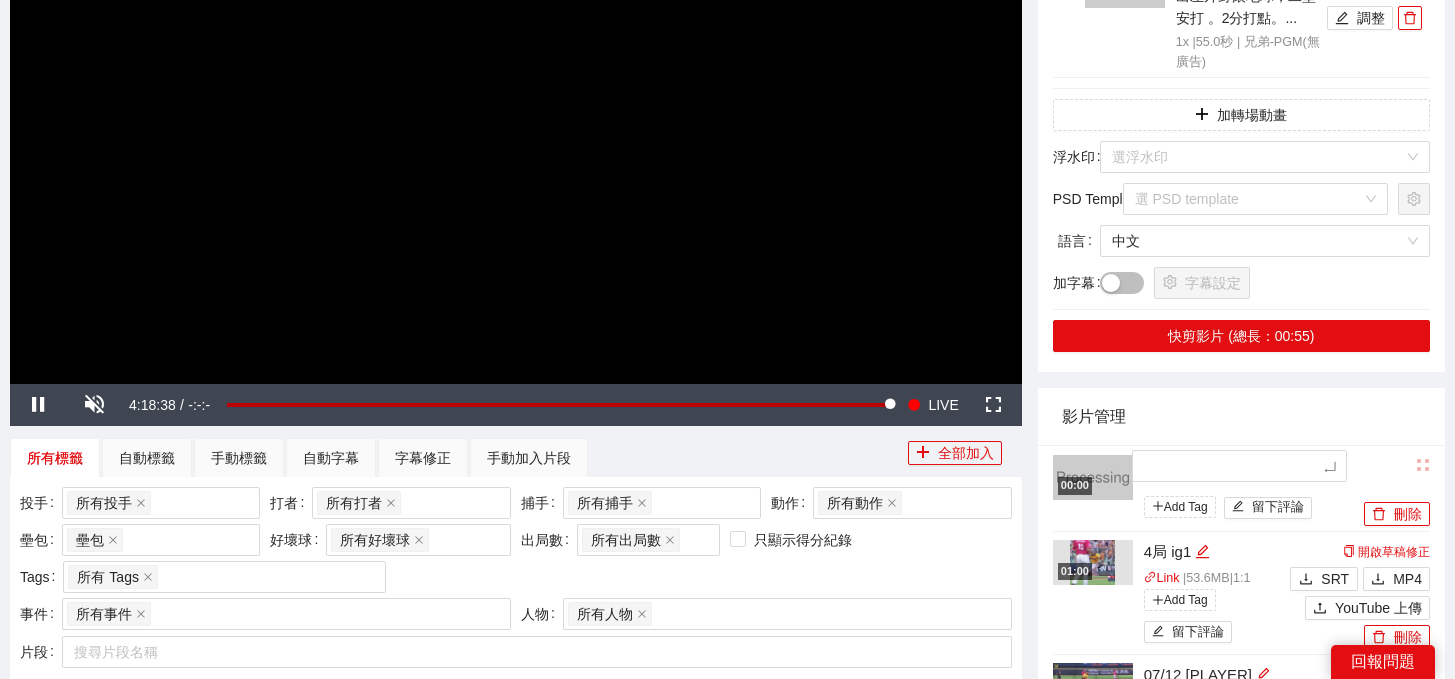 type on "*" 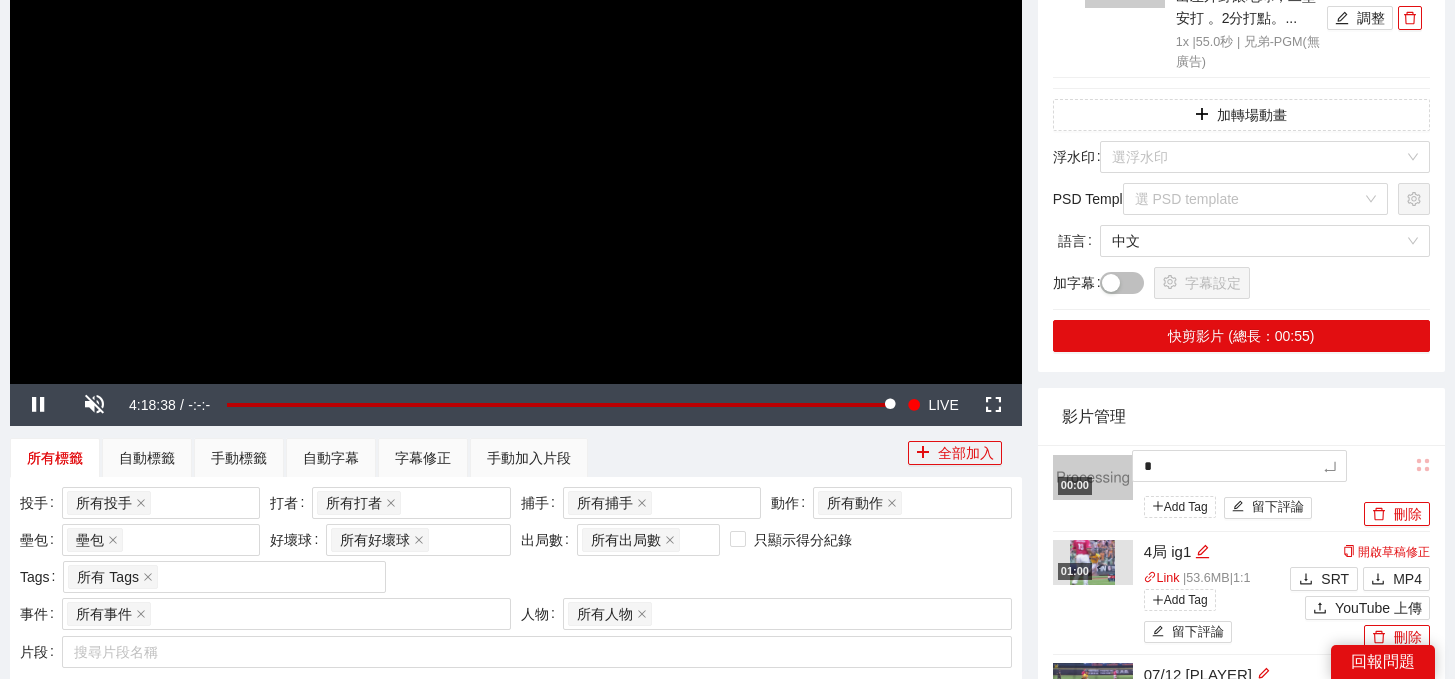 type on "**" 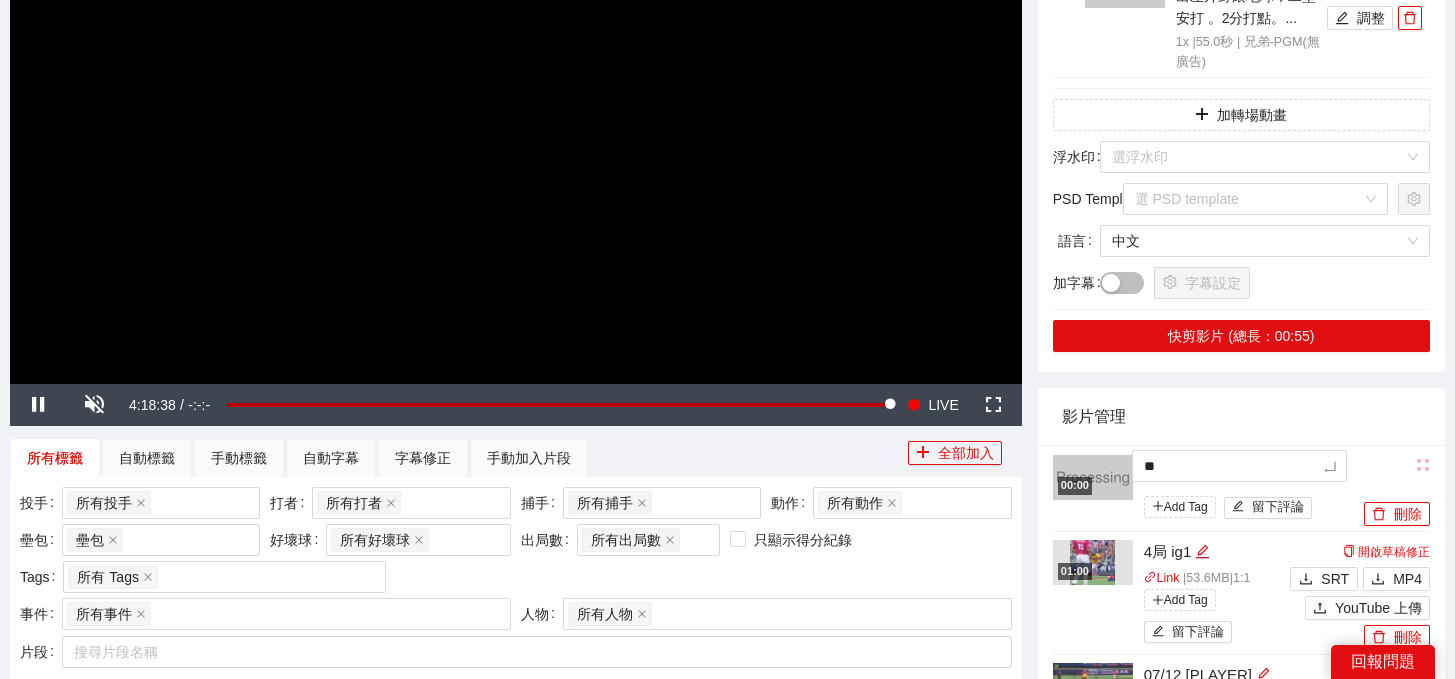 type on "***" 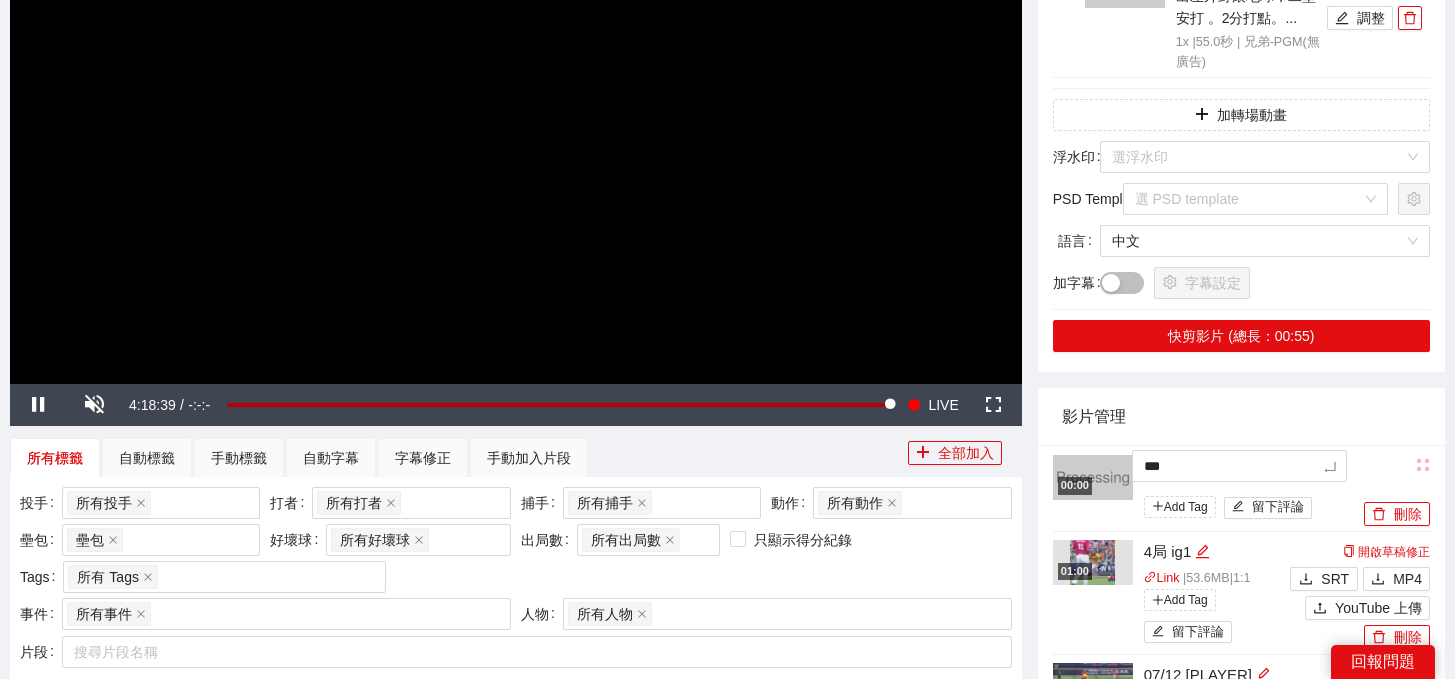 type on "****" 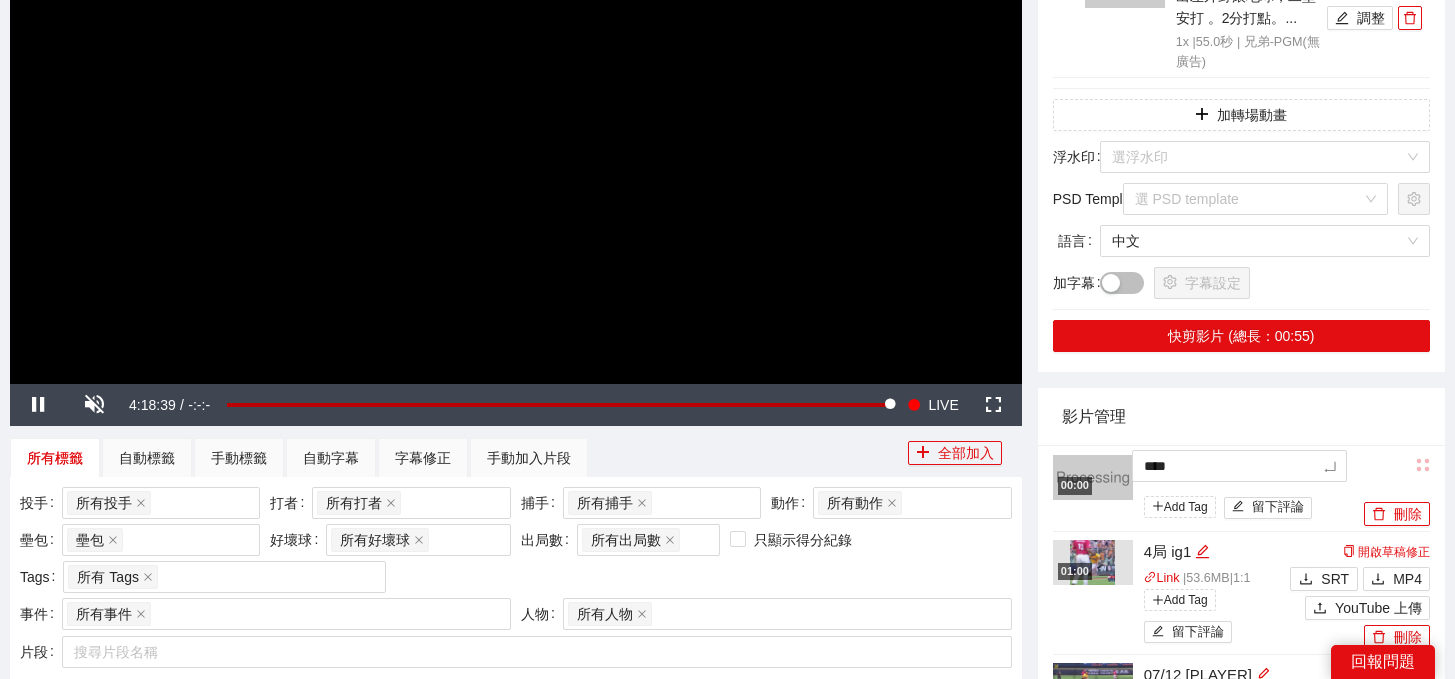 type on "****" 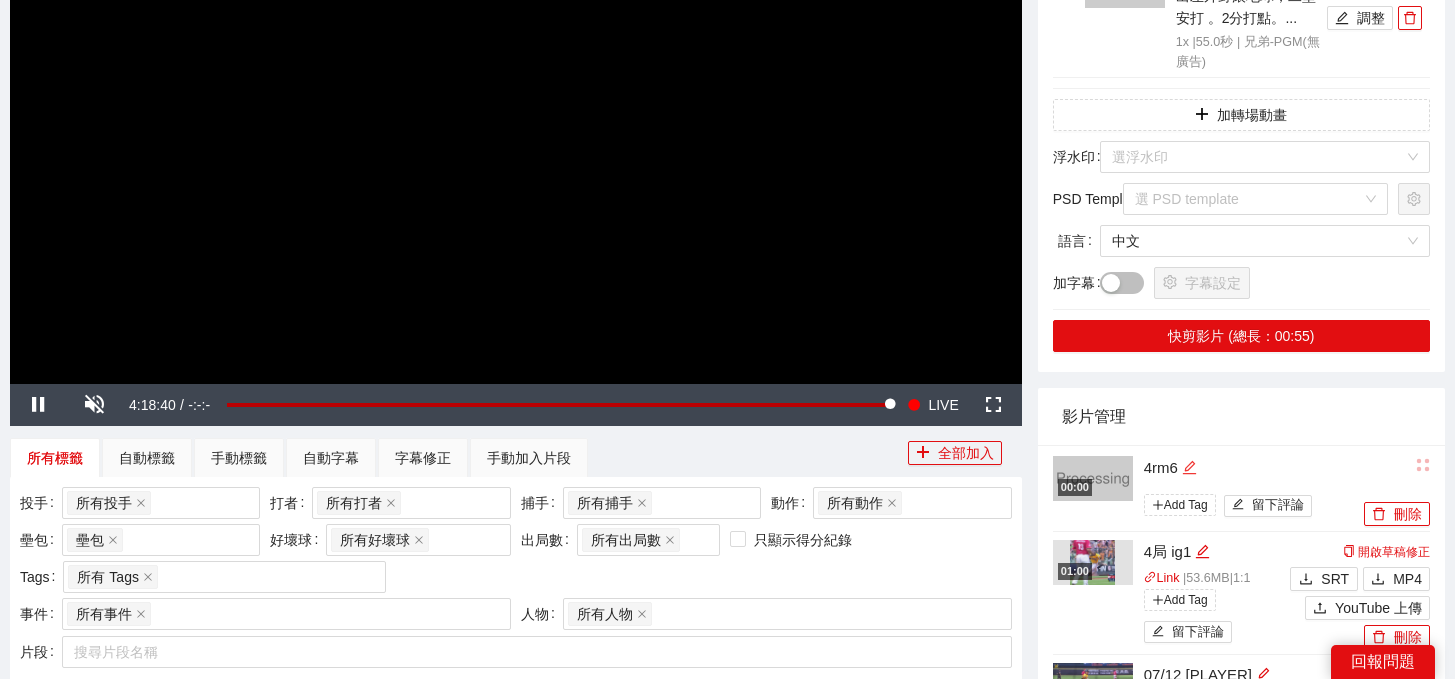 click 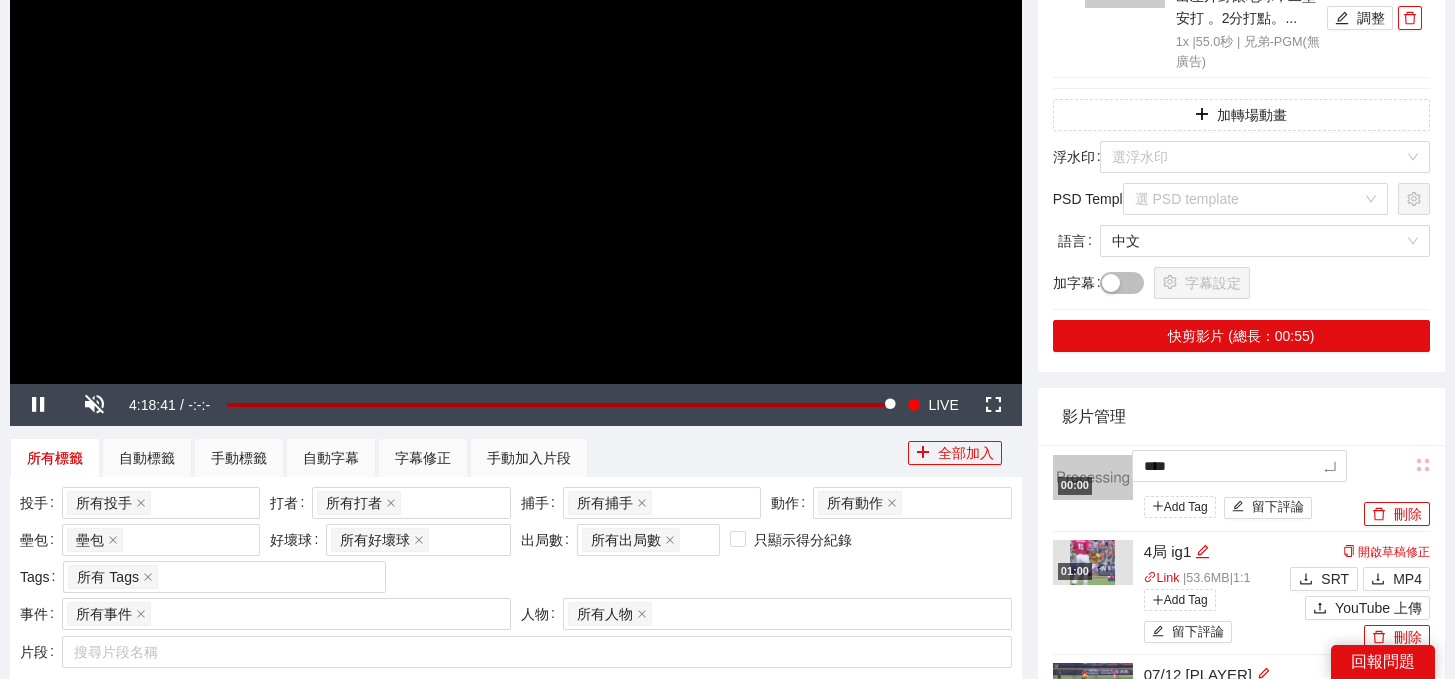 type on "***" 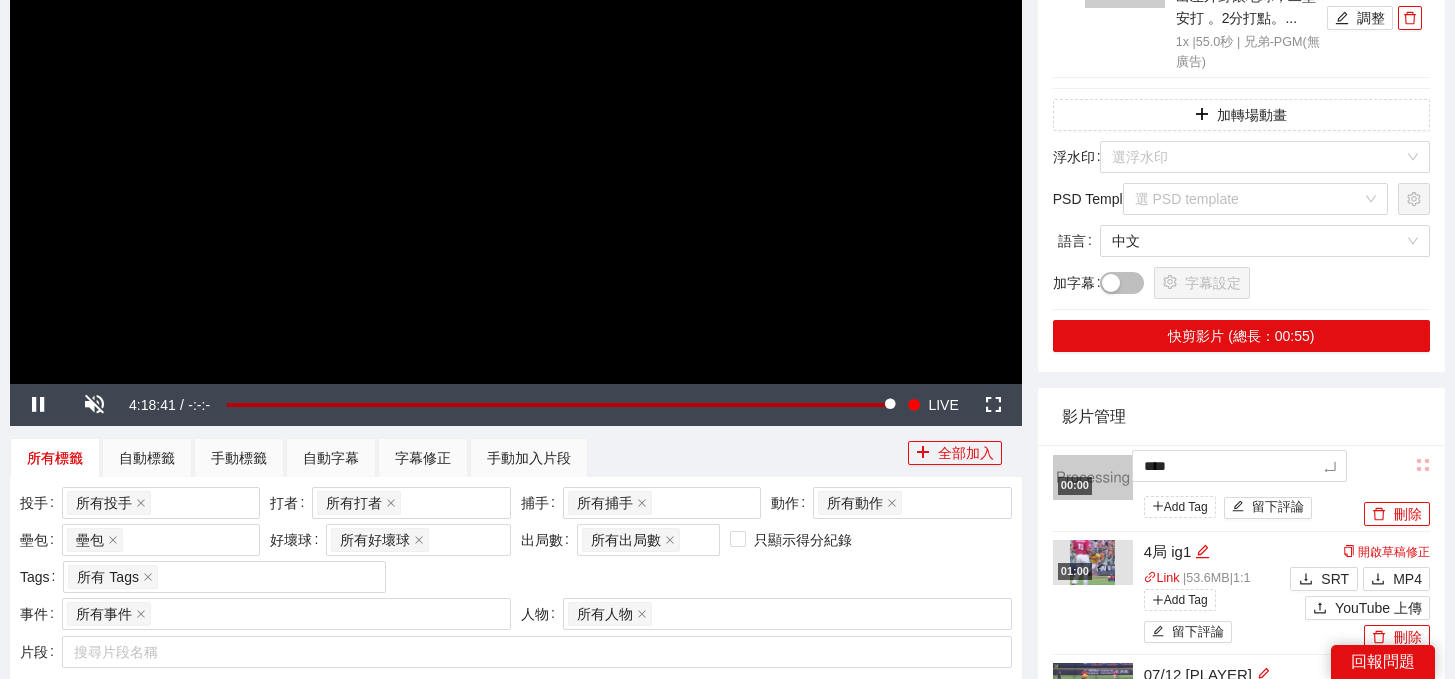 type on "***" 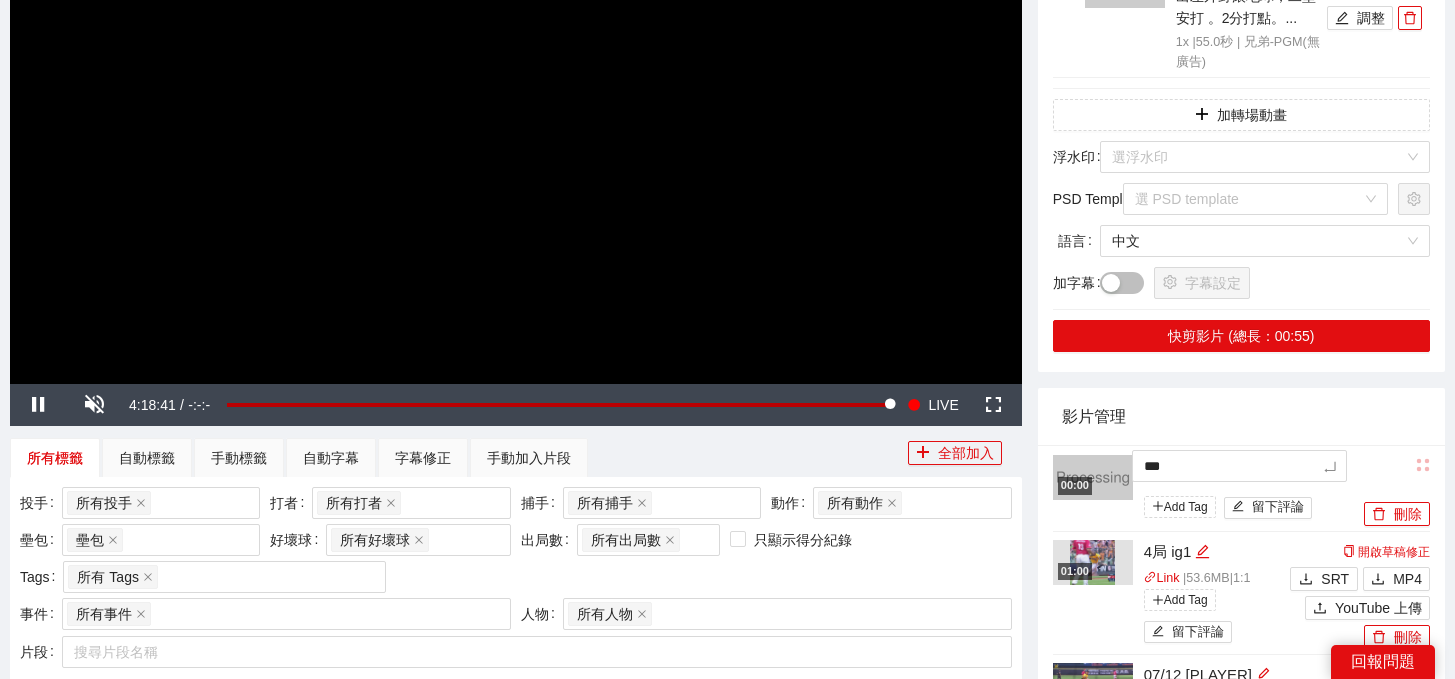 type on "**" 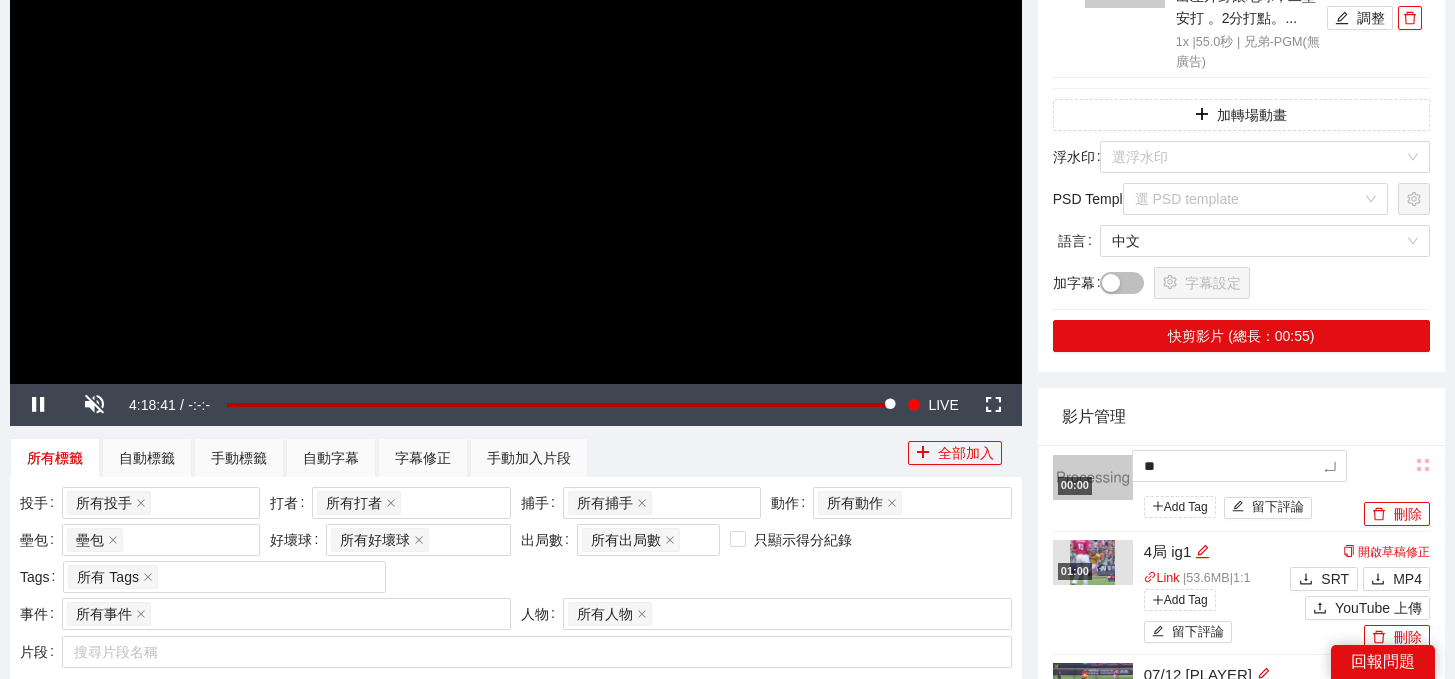 type on "*" 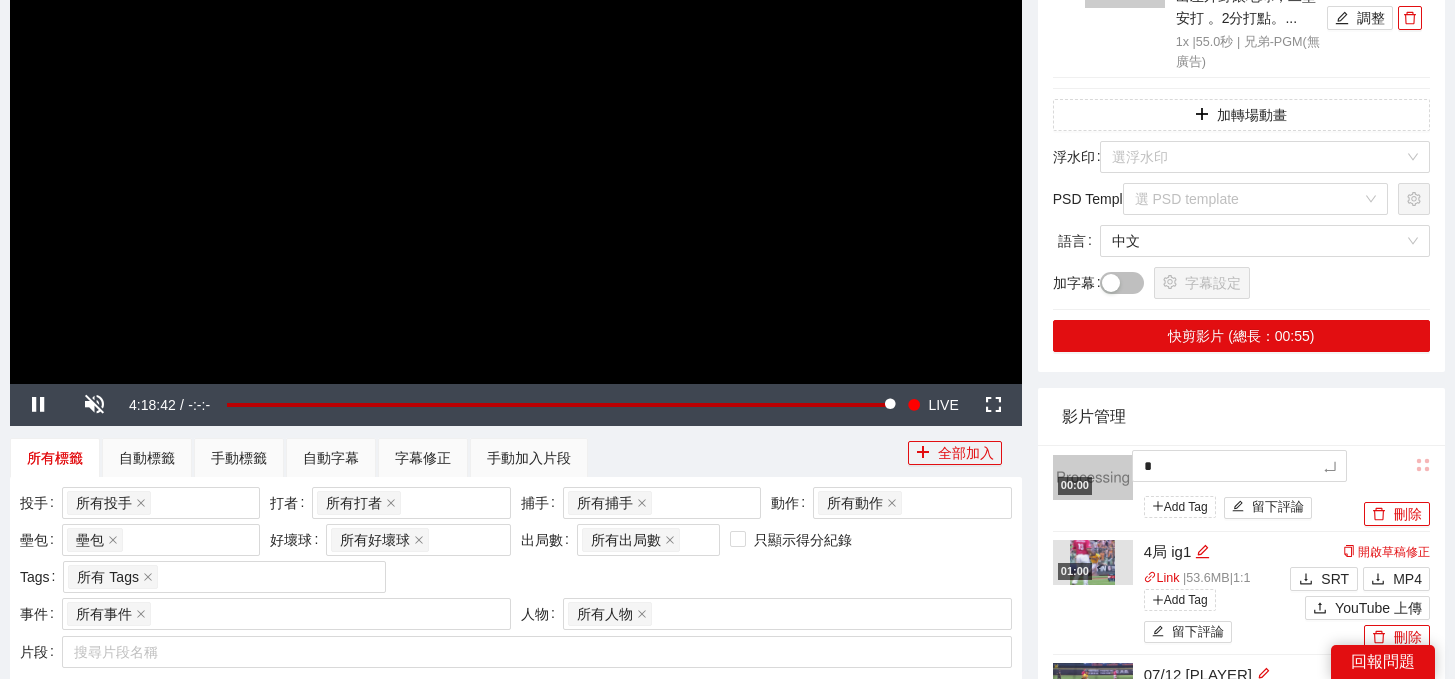 type on "**" 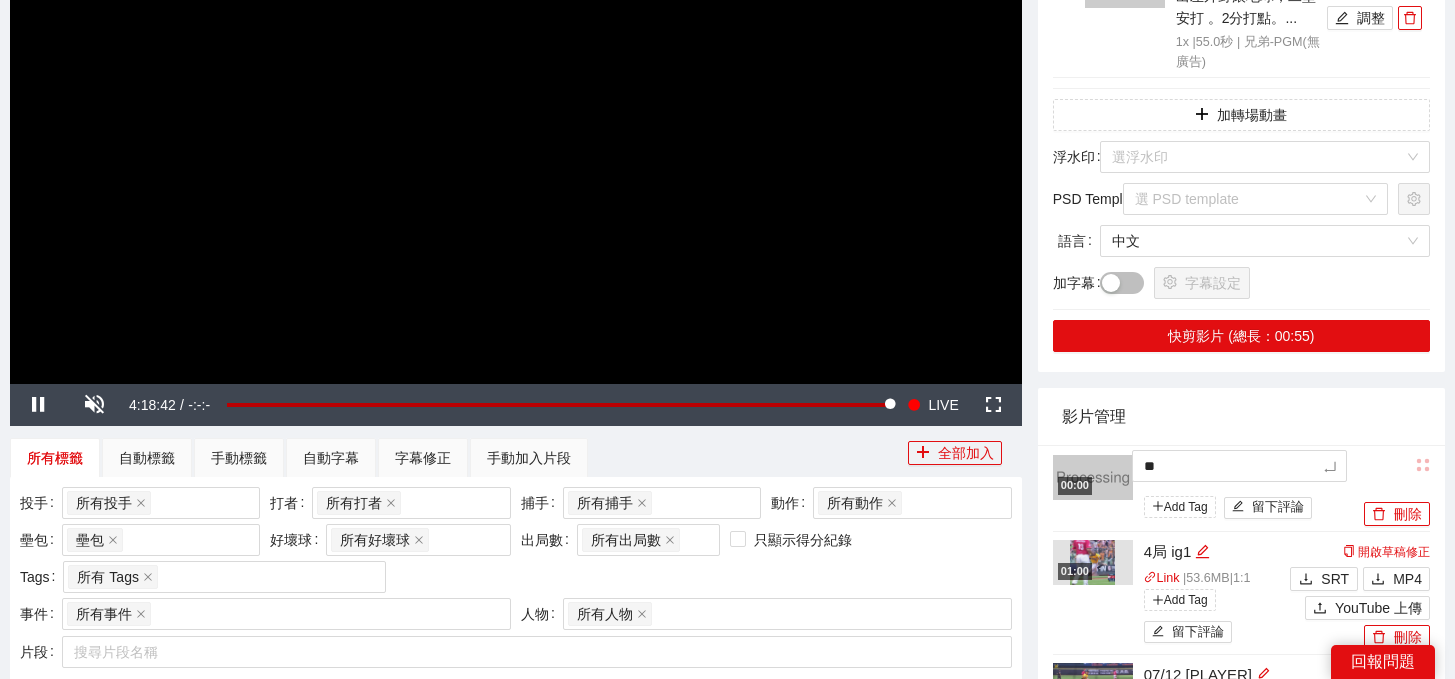 type on "***" 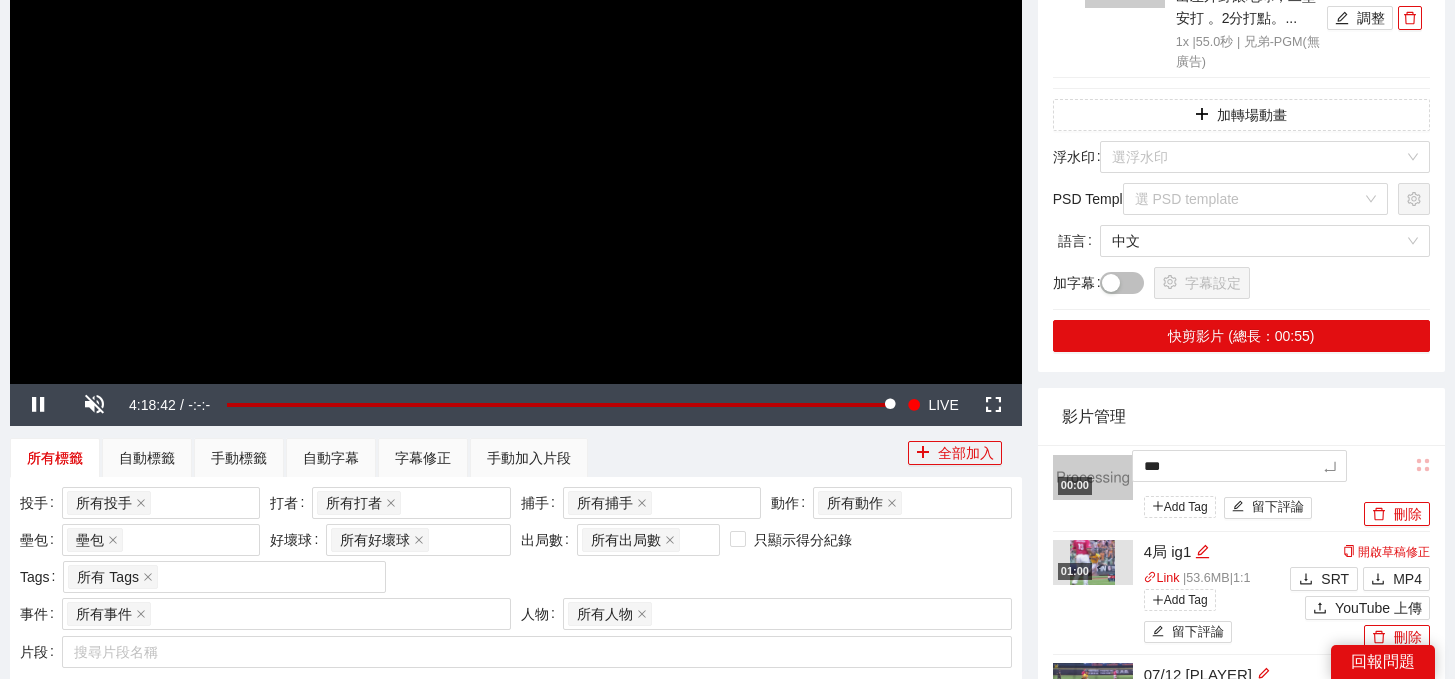 type on "**" 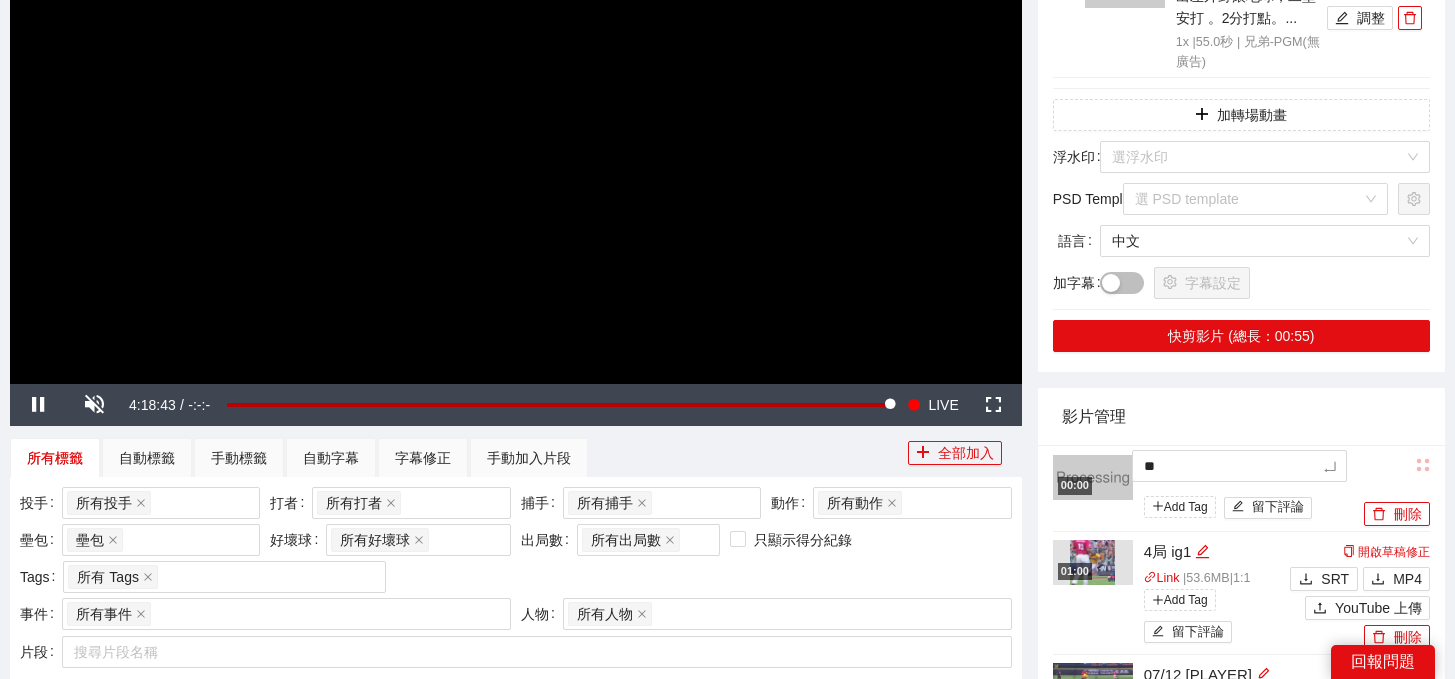 type on "**" 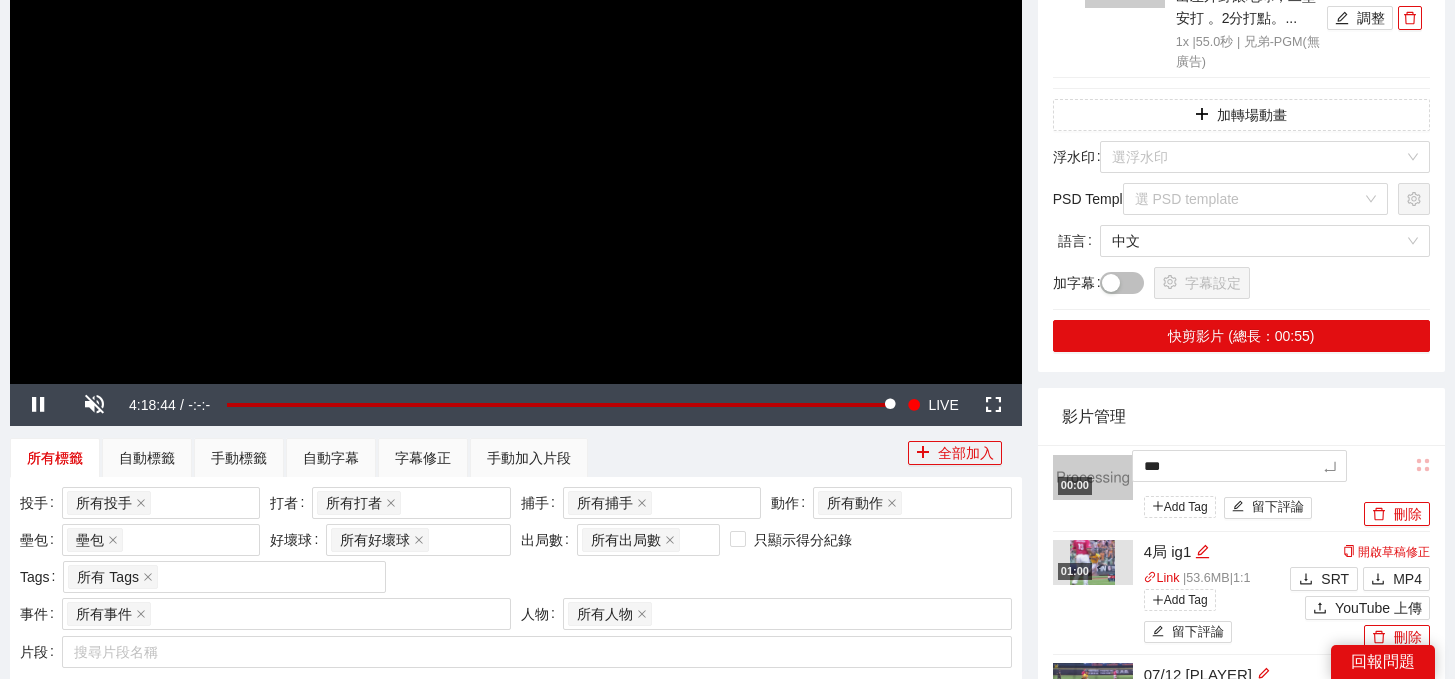 type on "****" 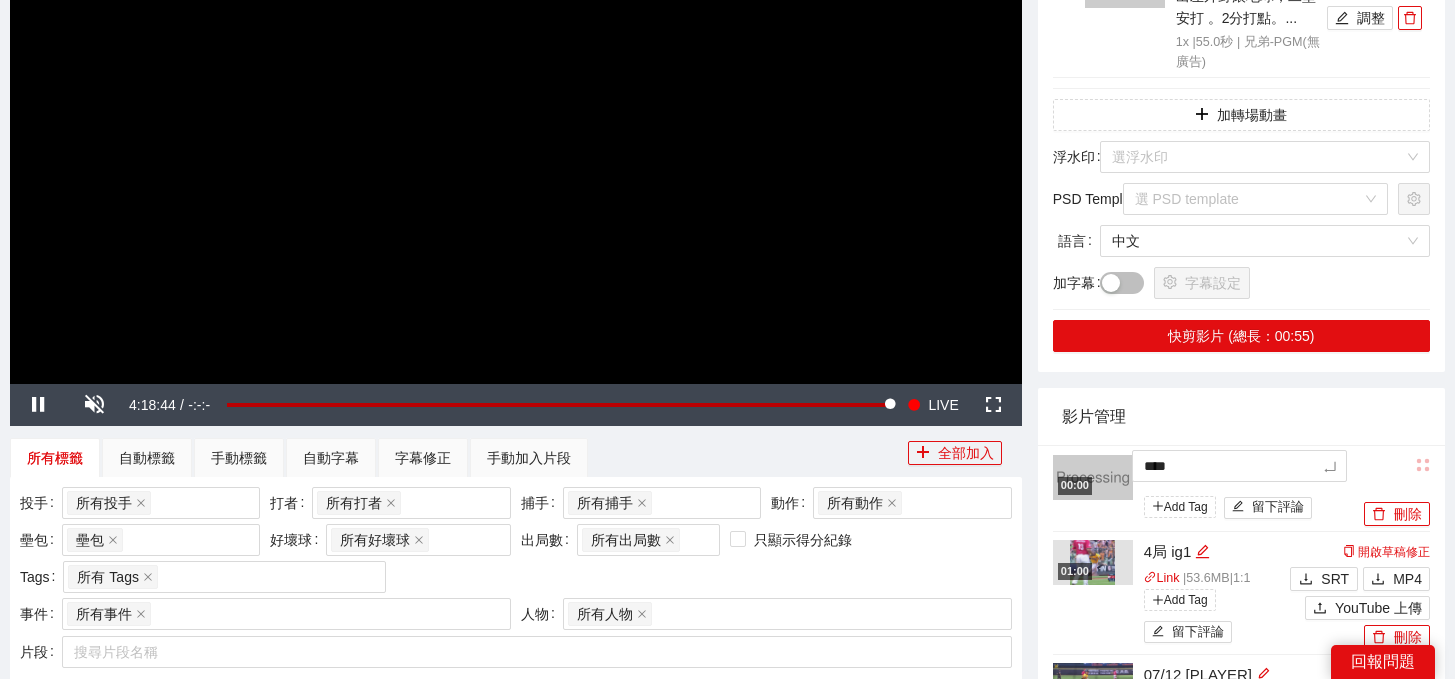 type on "*****" 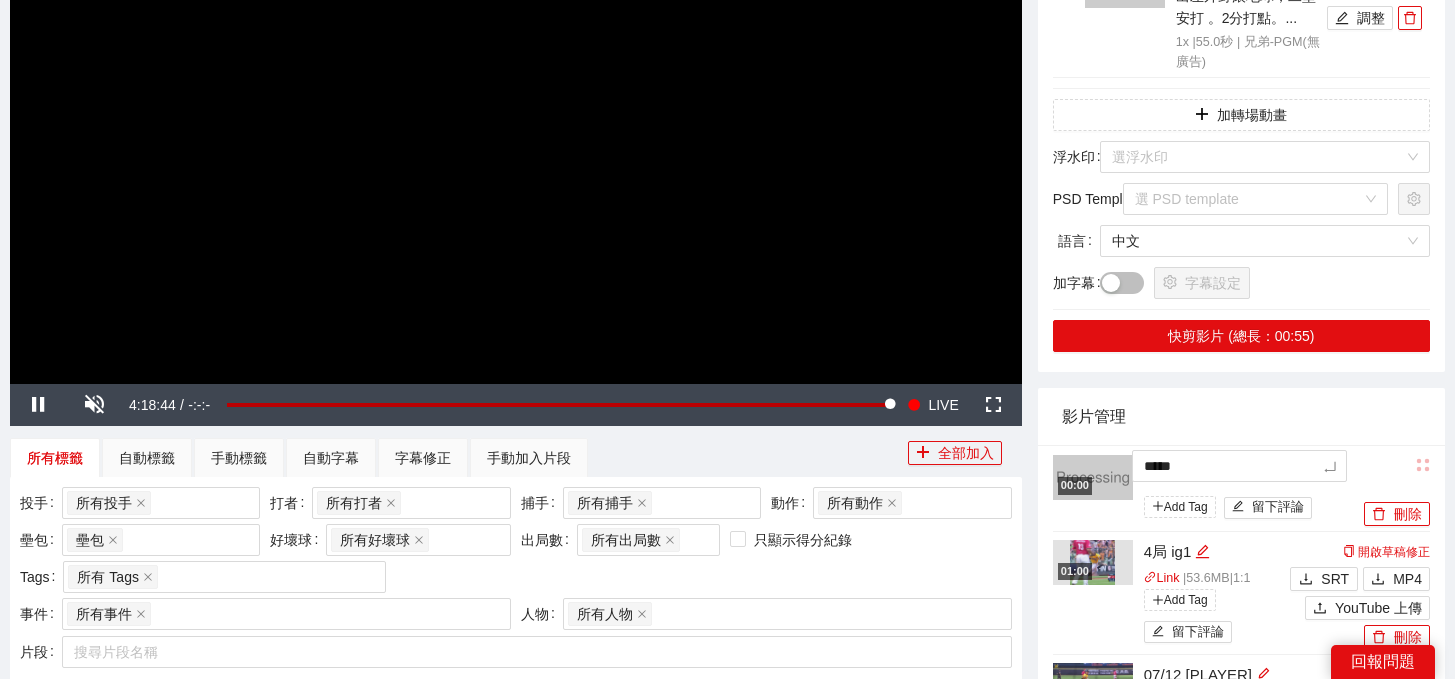 type on "******" 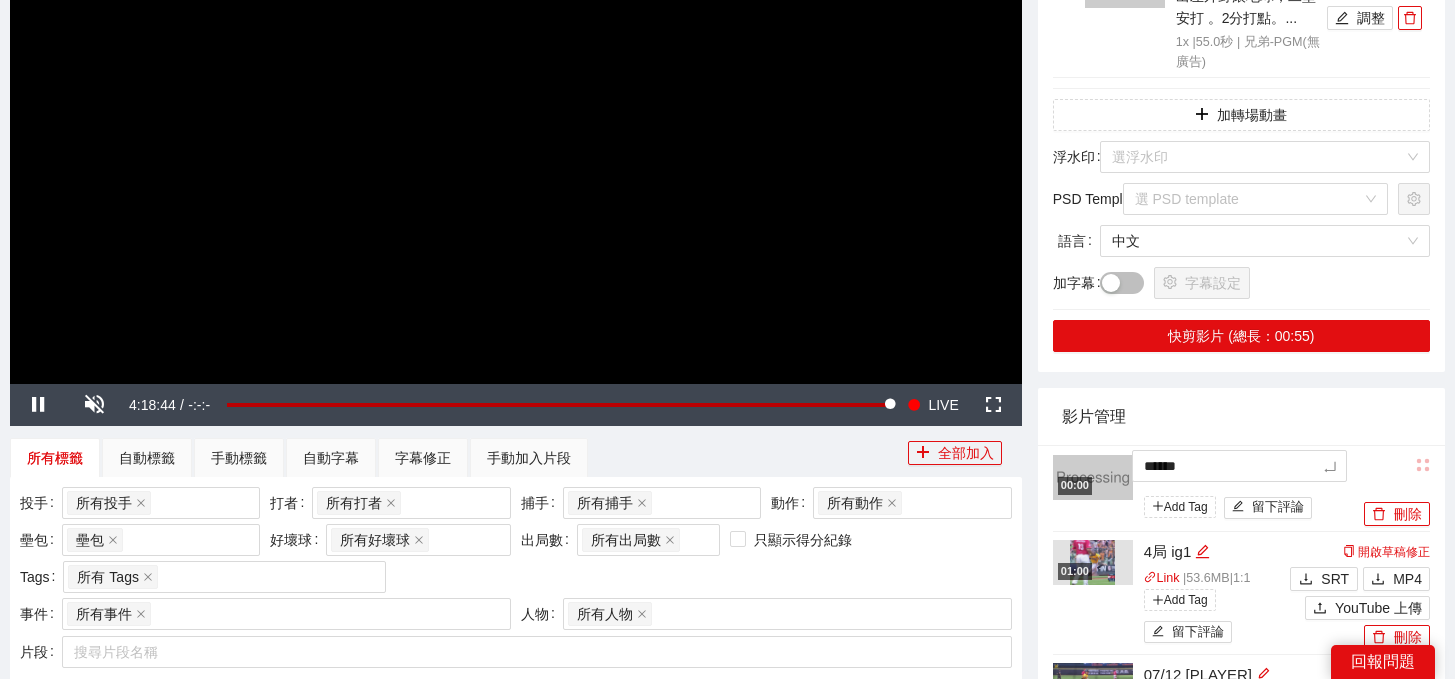 type on "******" 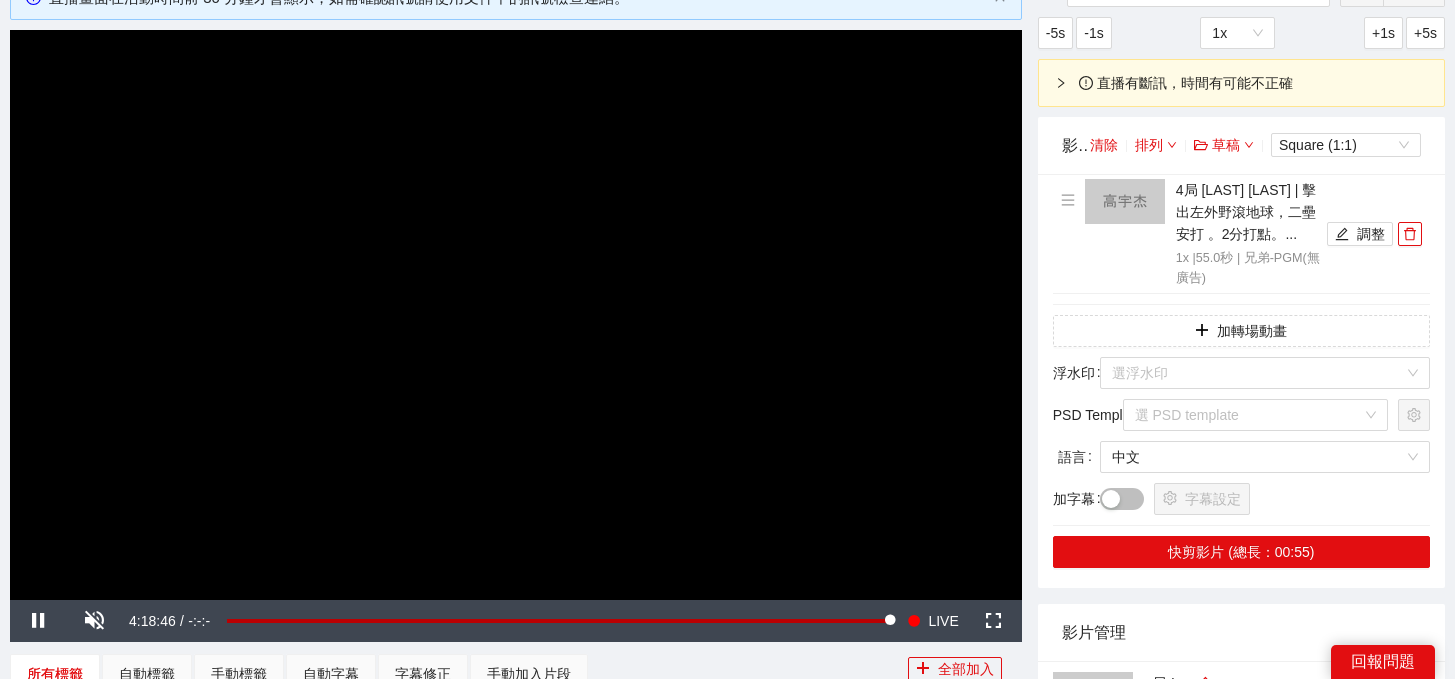 scroll, scrollTop: 6, scrollLeft: 0, axis: vertical 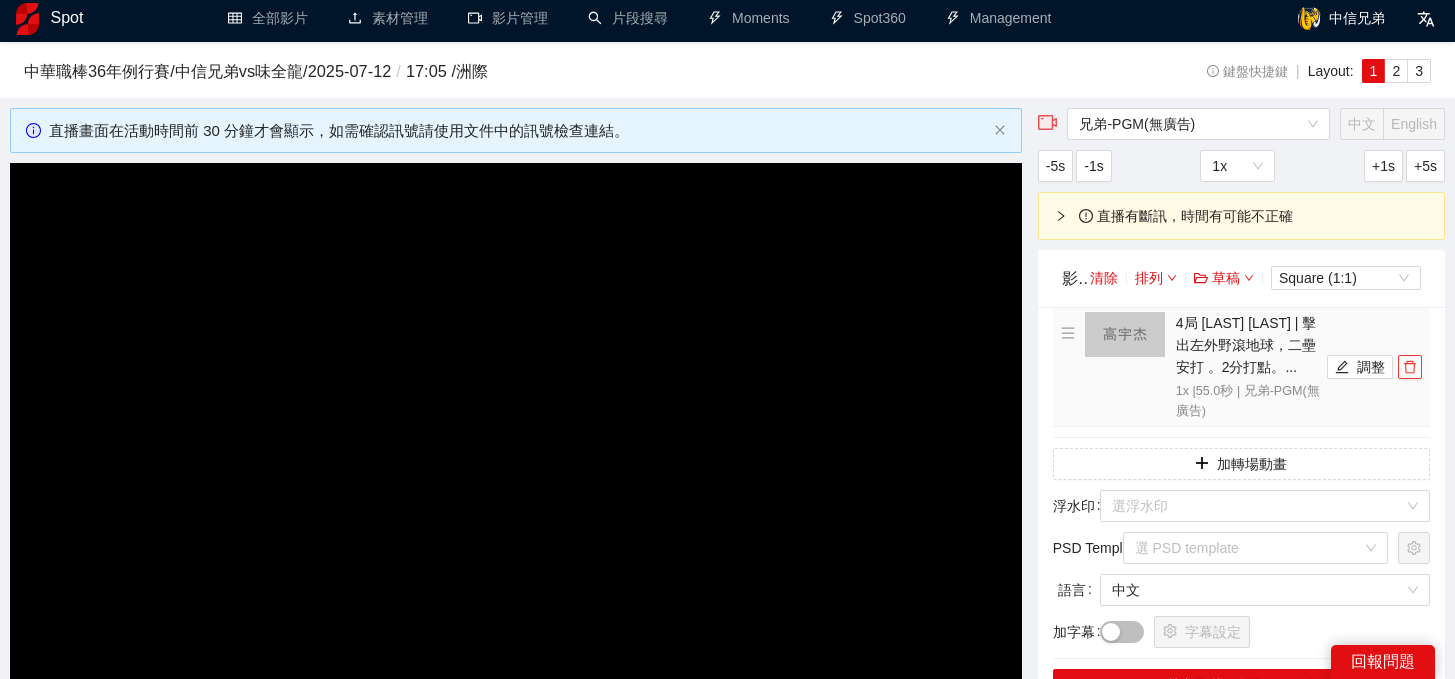 click 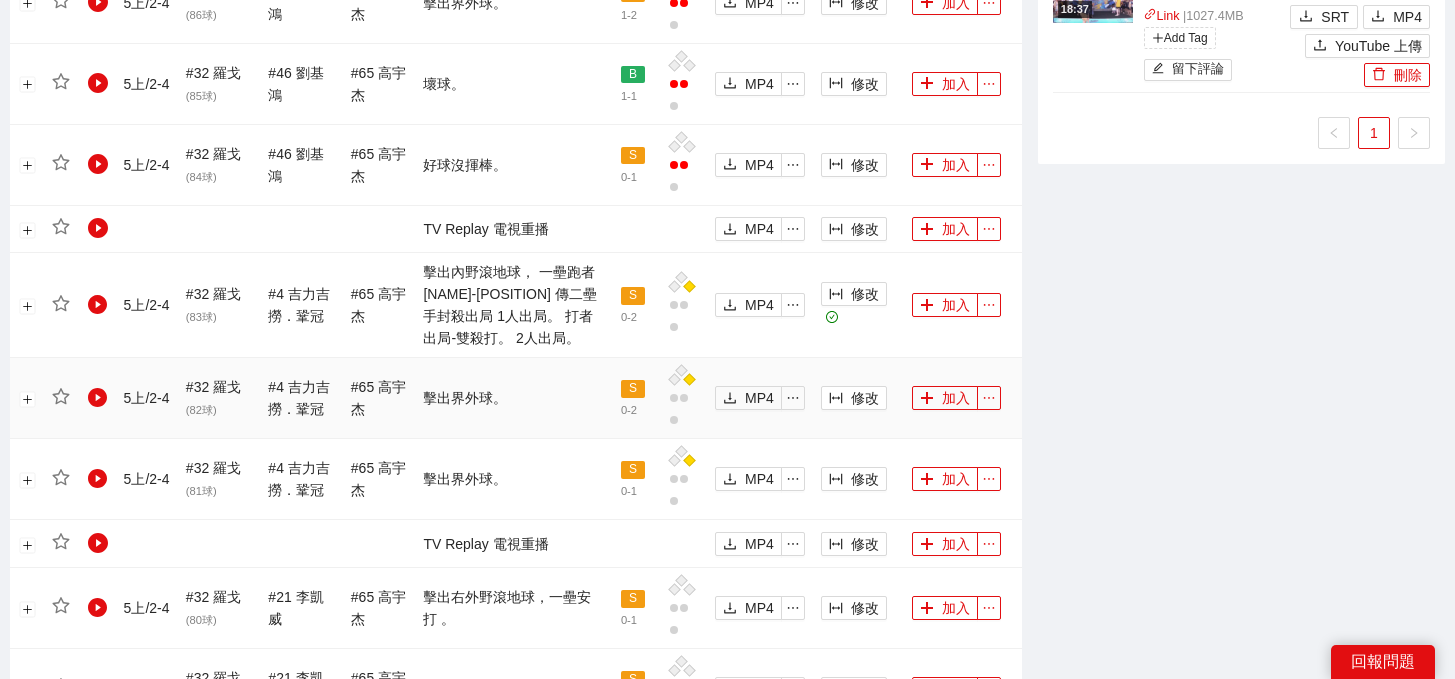 scroll, scrollTop: 2271, scrollLeft: 0, axis: vertical 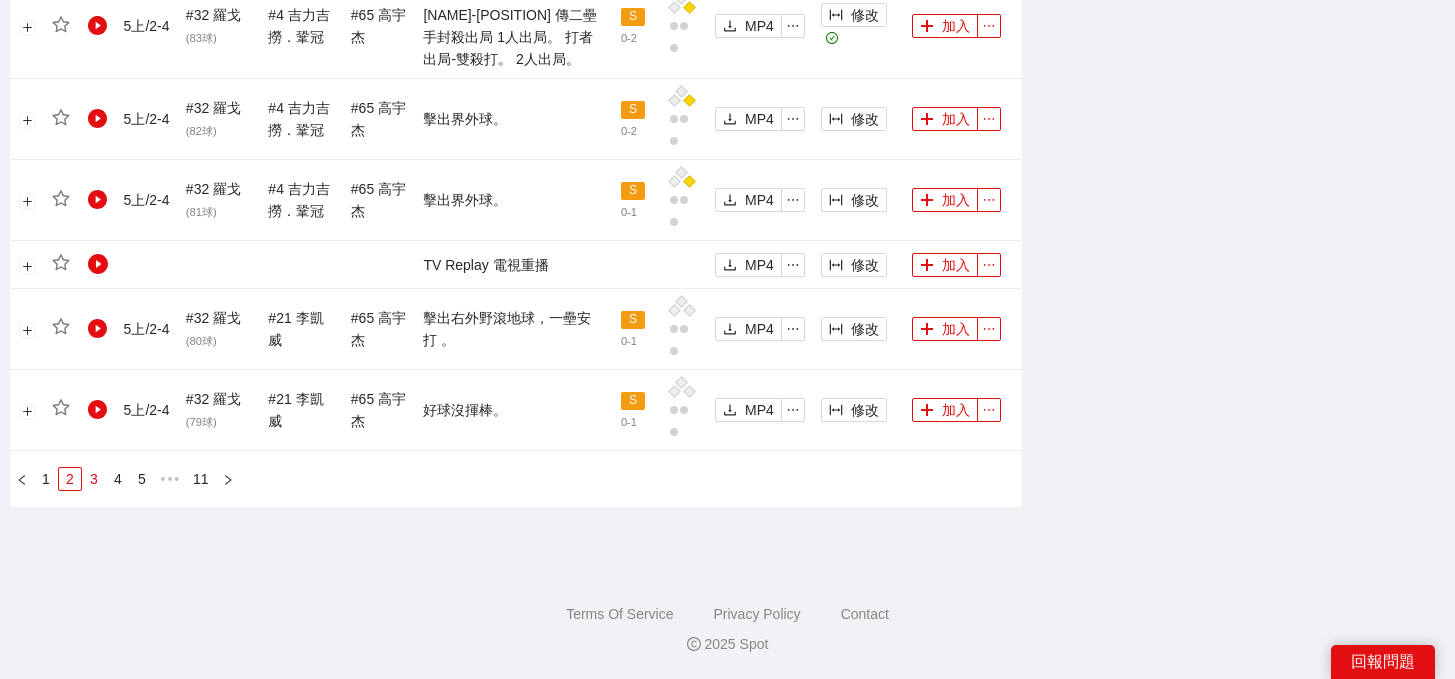click on "3" at bounding box center (94, 479) 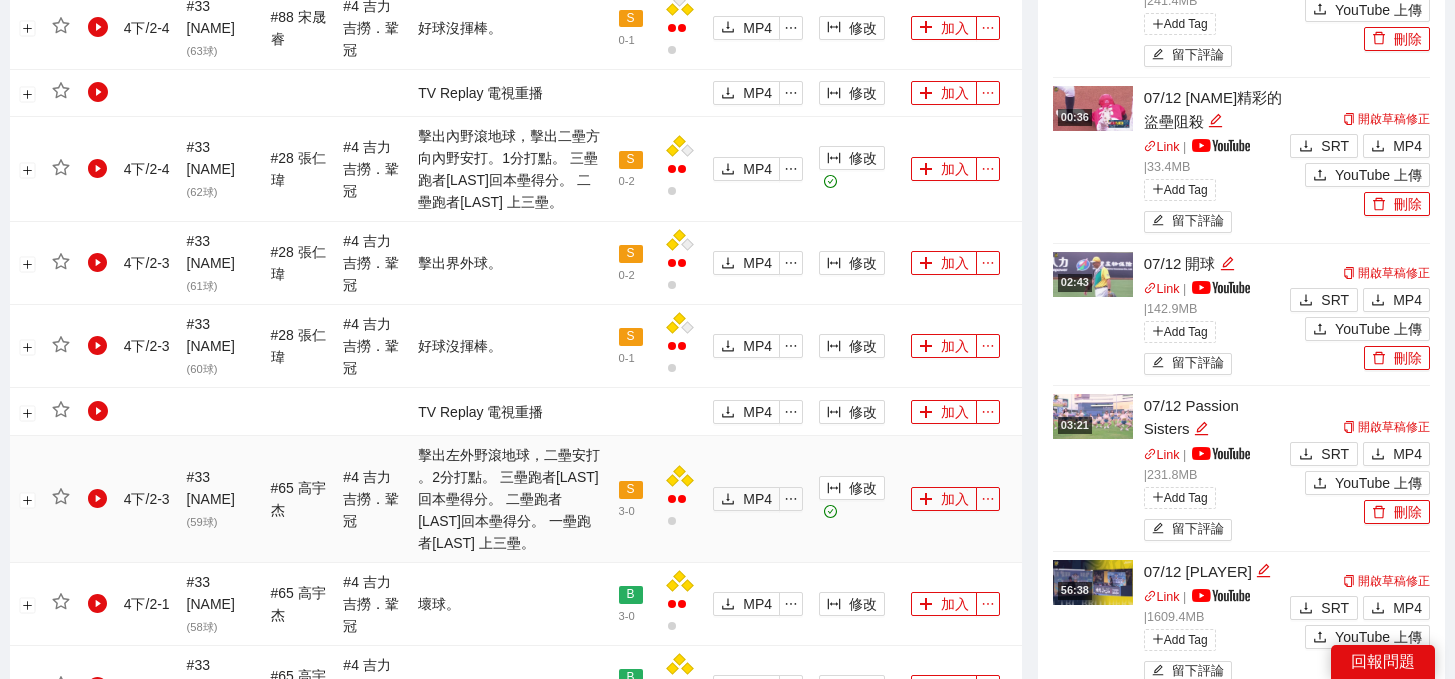 scroll, scrollTop: 989, scrollLeft: 0, axis: vertical 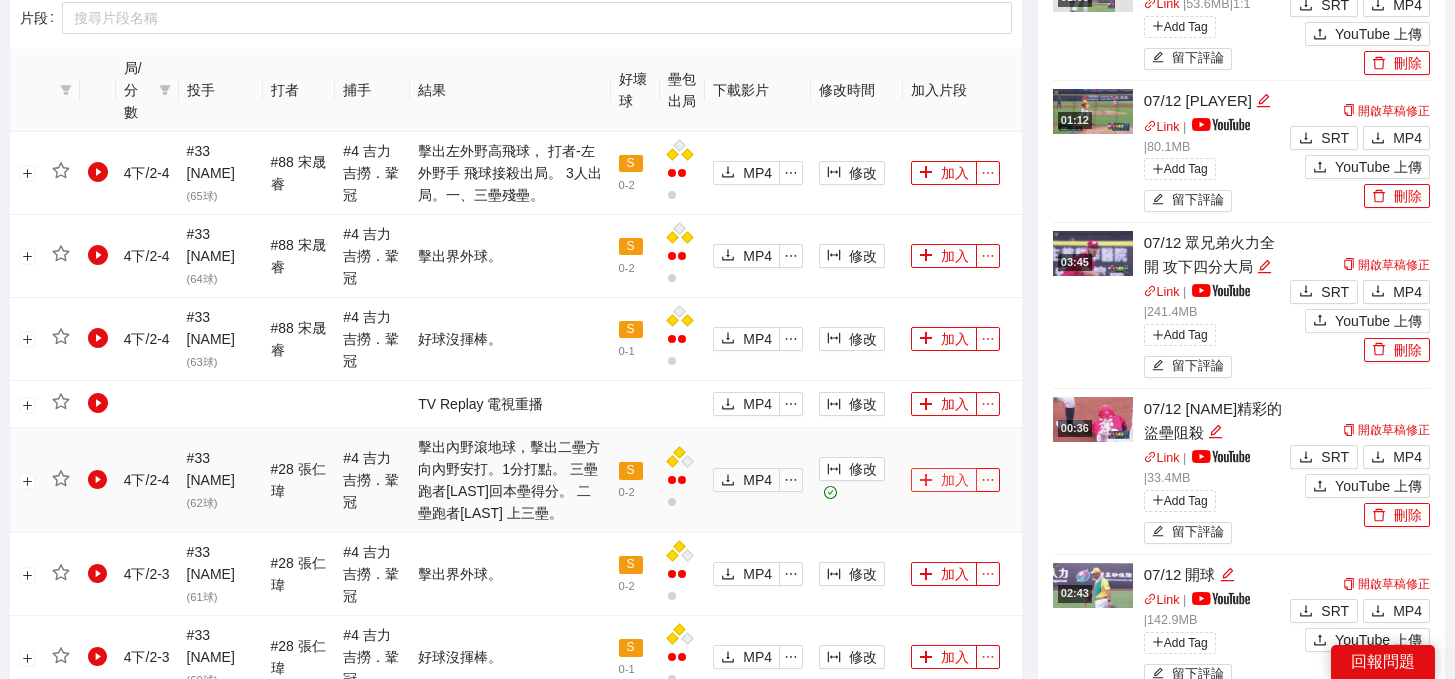 click on "加入" at bounding box center (944, 480) 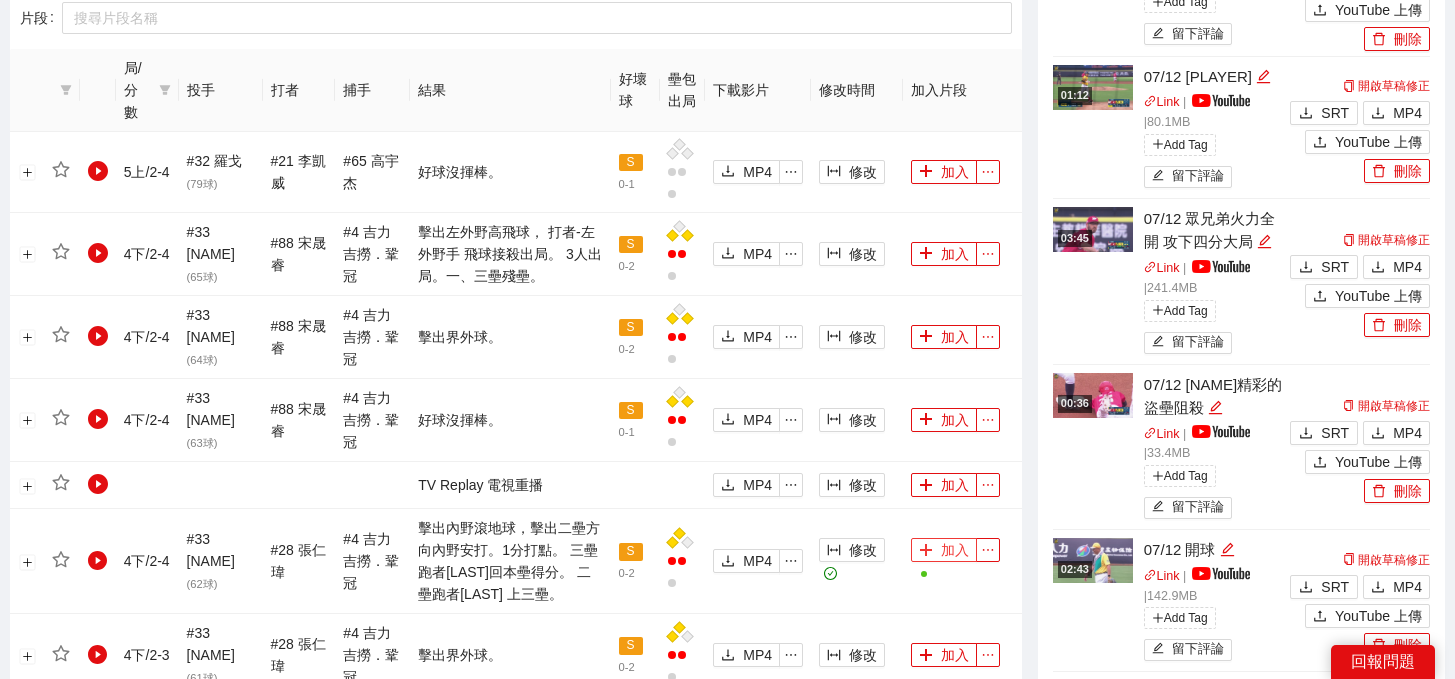 scroll, scrollTop: 0, scrollLeft: 0, axis: both 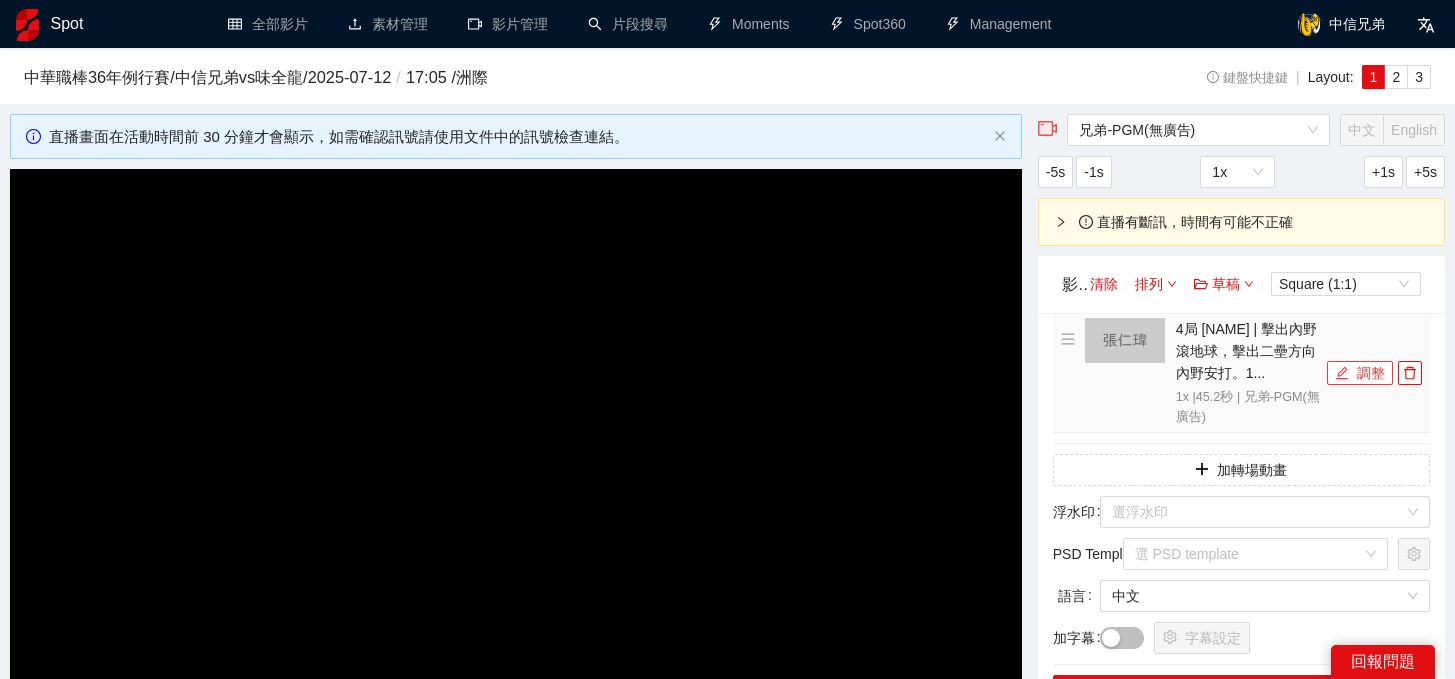 click on "調整" at bounding box center (1360, 373) 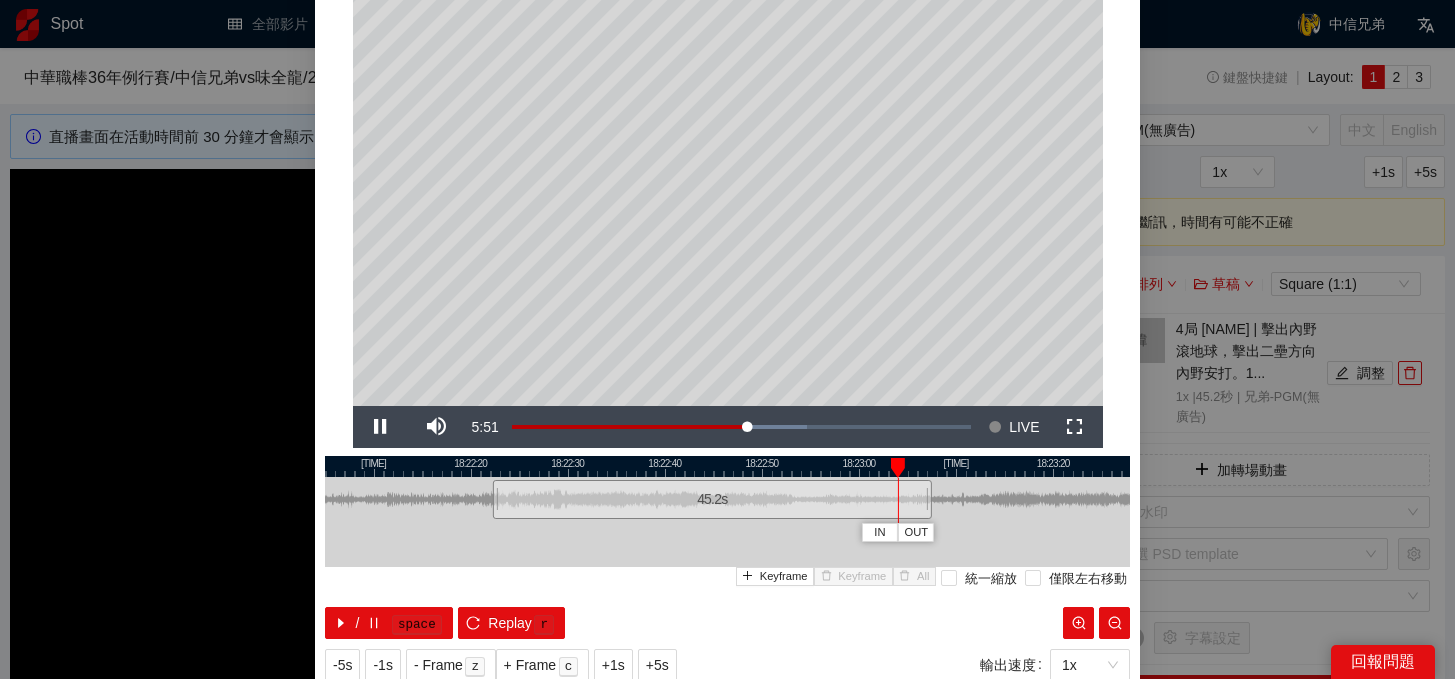 scroll, scrollTop: 175, scrollLeft: 0, axis: vertical 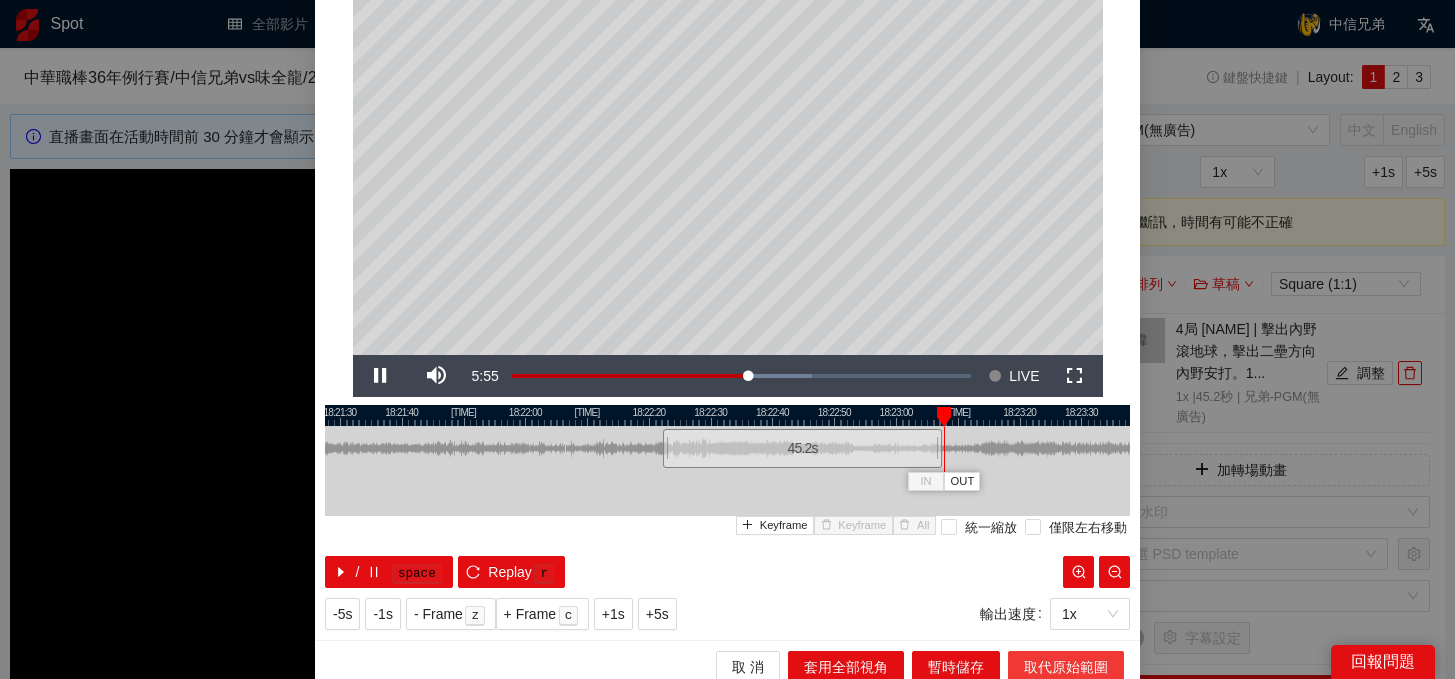 click on "取代原始範圍" at bounding box center (1066, 667) 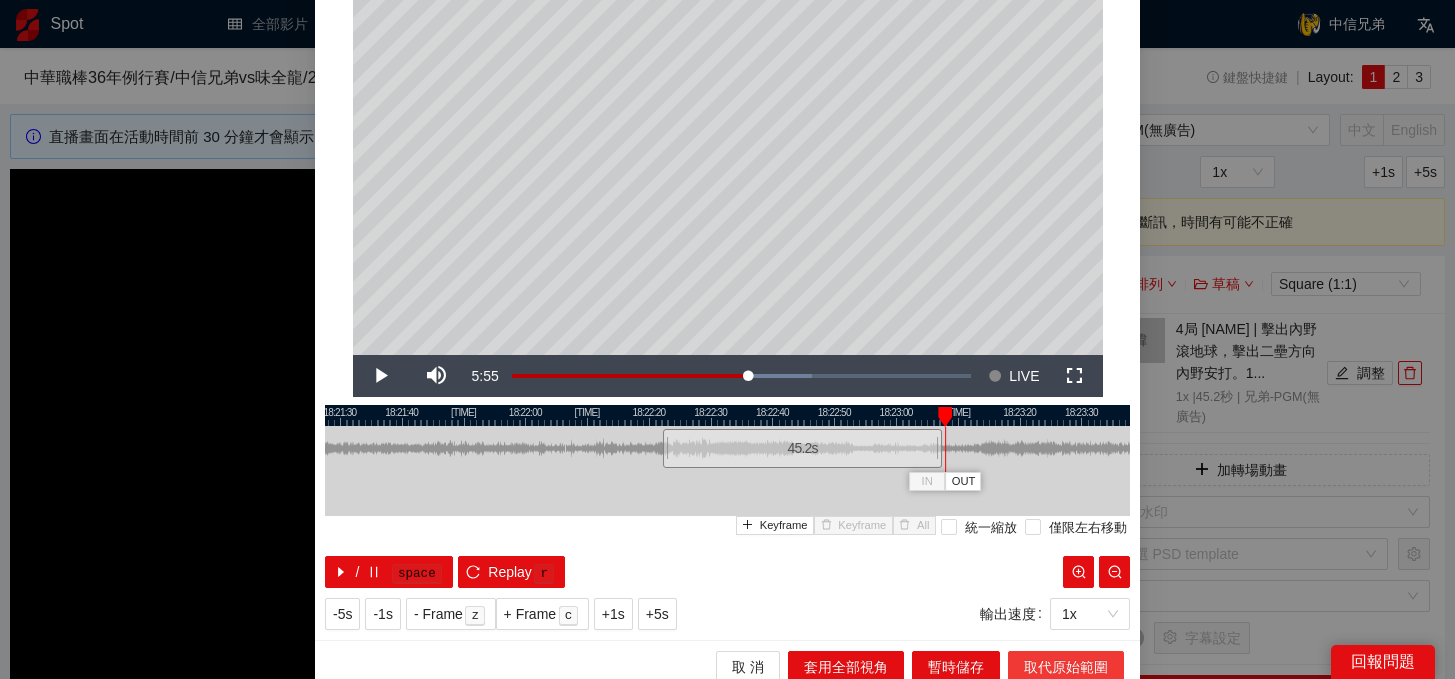 scroll, scrollTop: 0, scrollLeft: 0, axis: both 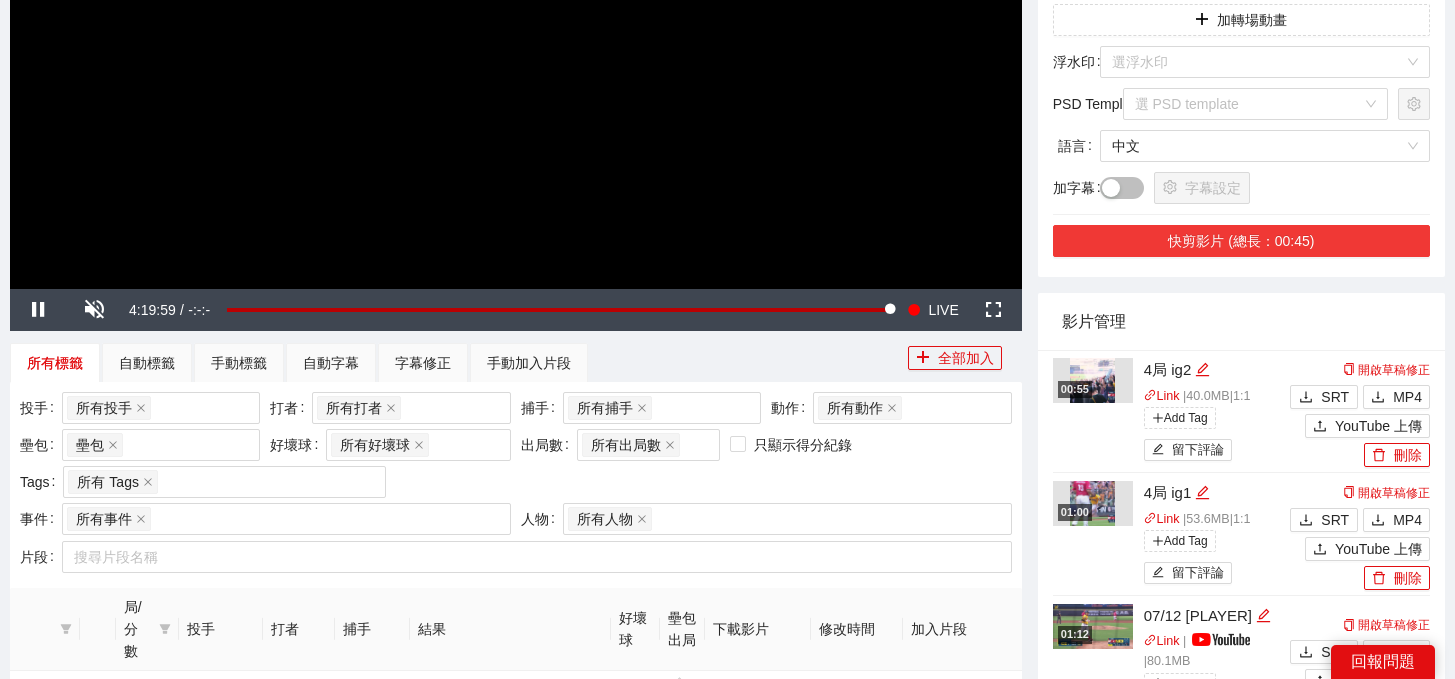 click on "快剪影片 (總長：00:45)" at bounding box center [1241, 241] 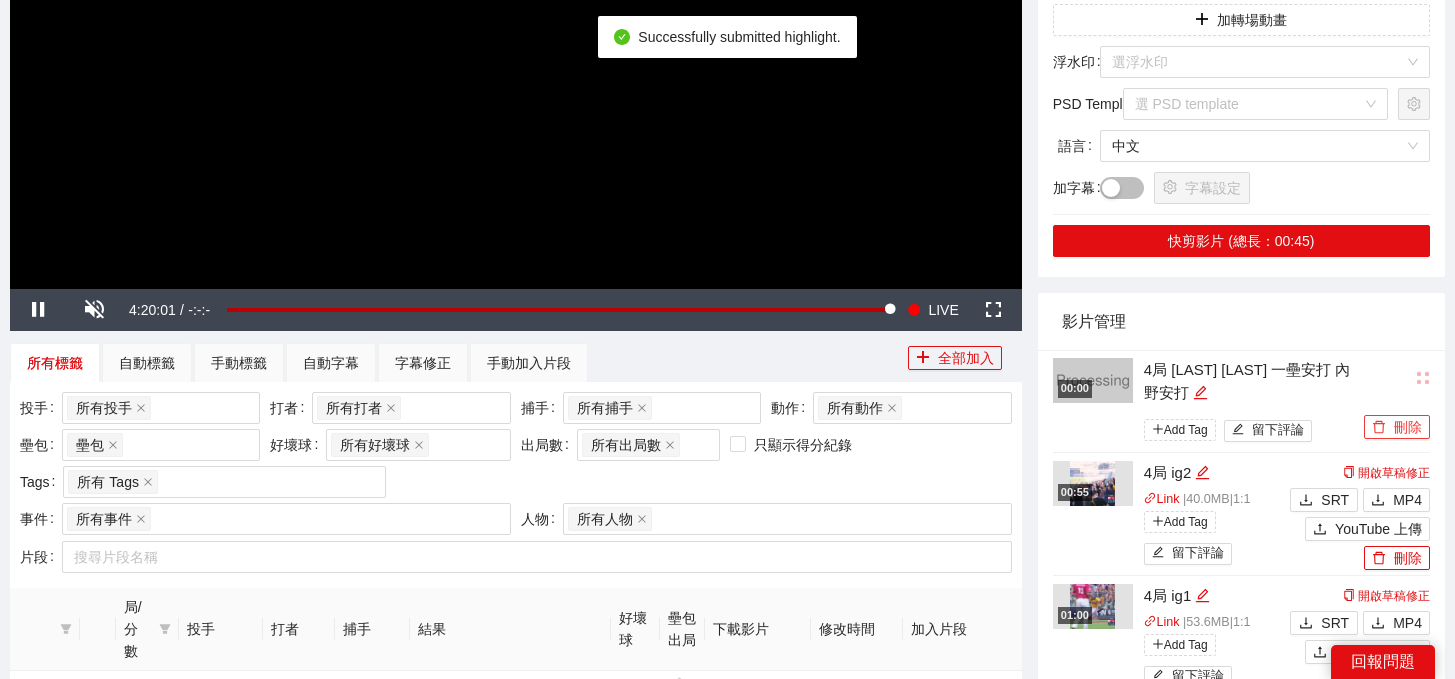 click 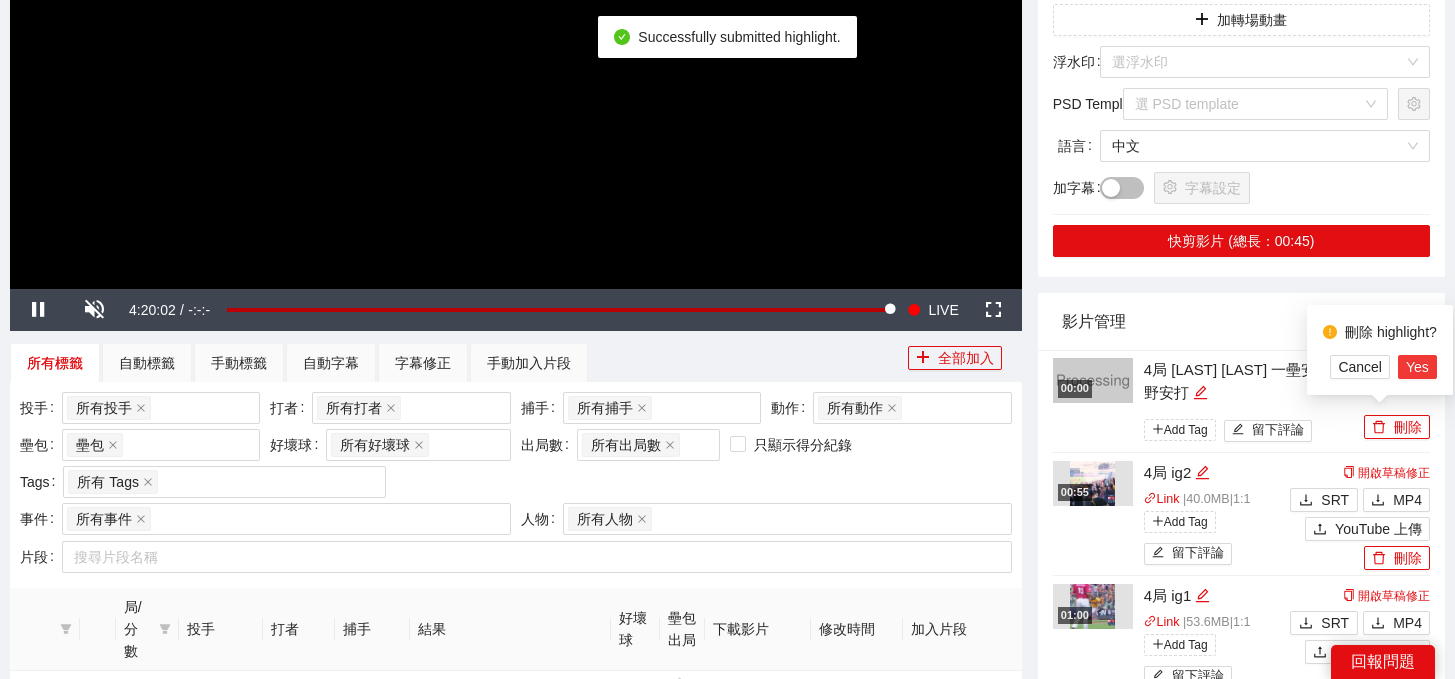 click on "Yes" at bounding box center (1417, 367) 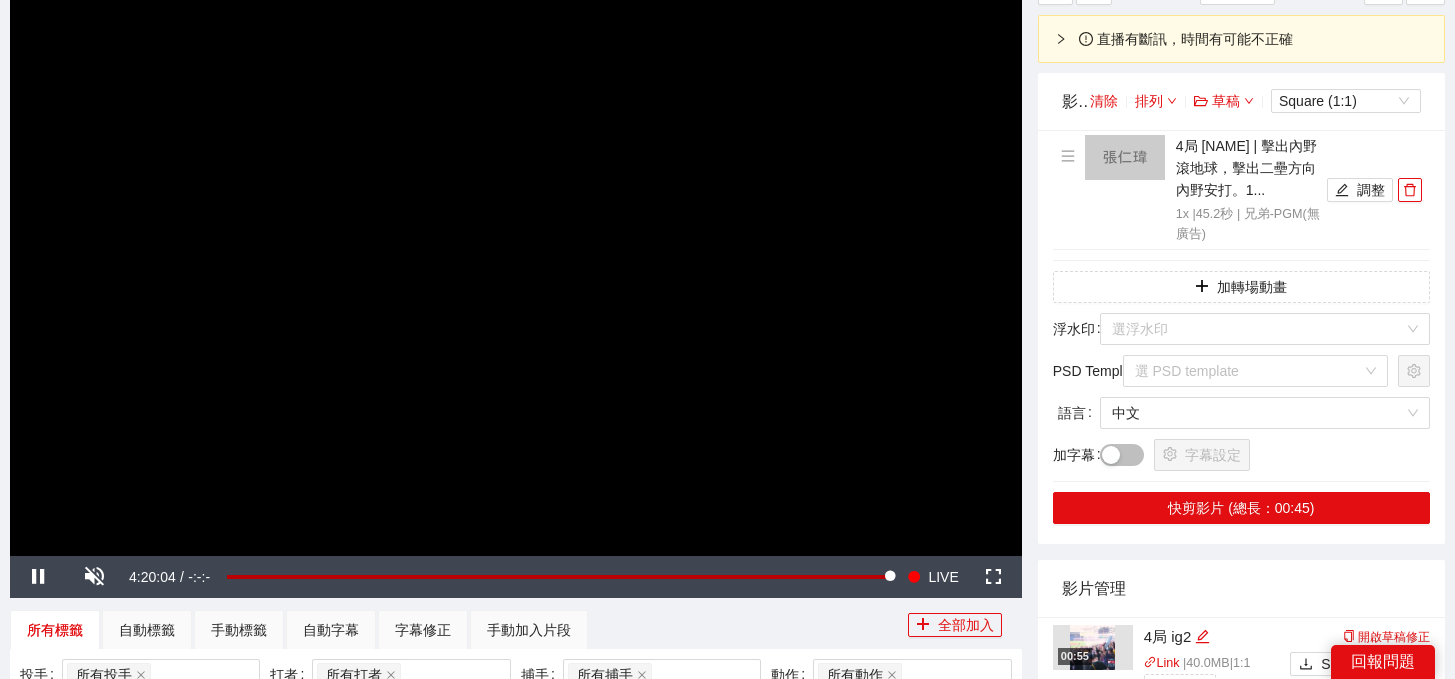 scroll, scrollTop: 110, scrollLeft: 0, axis: vertical 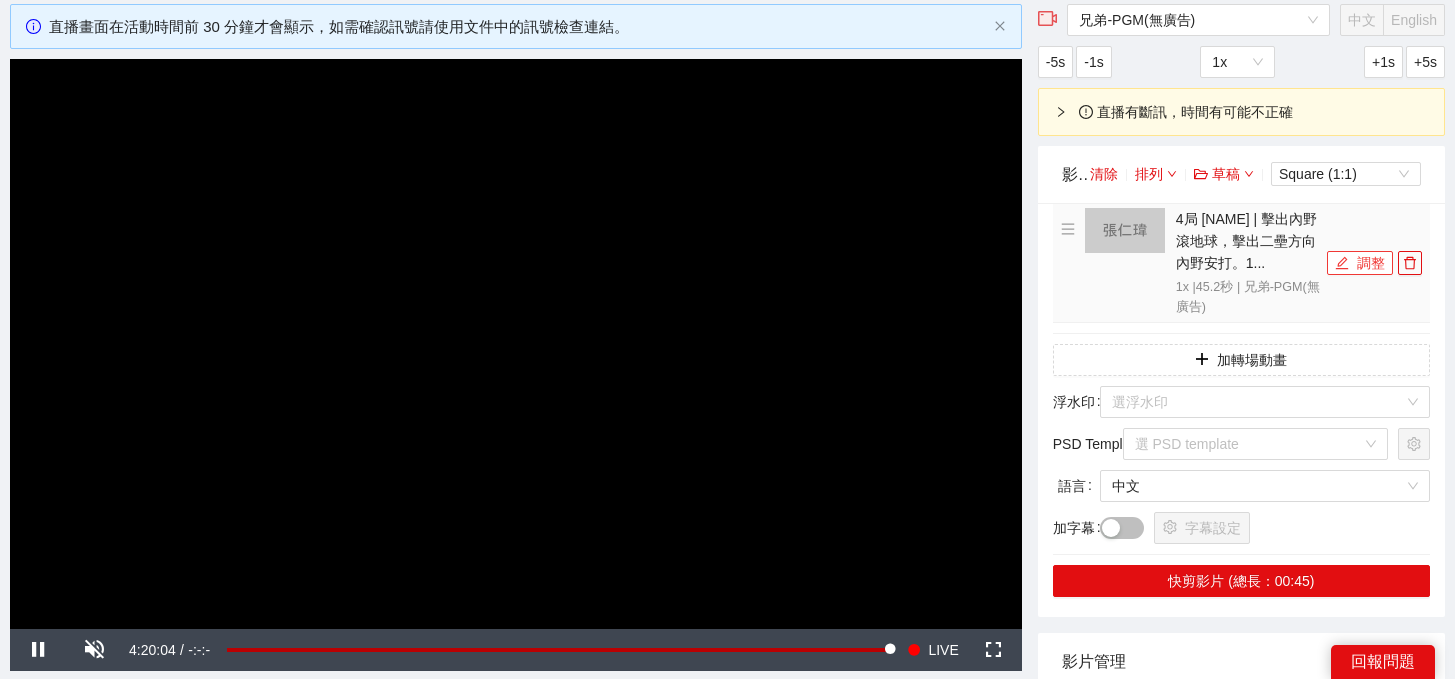 click on "調整" at bounding box center (1360, 263) 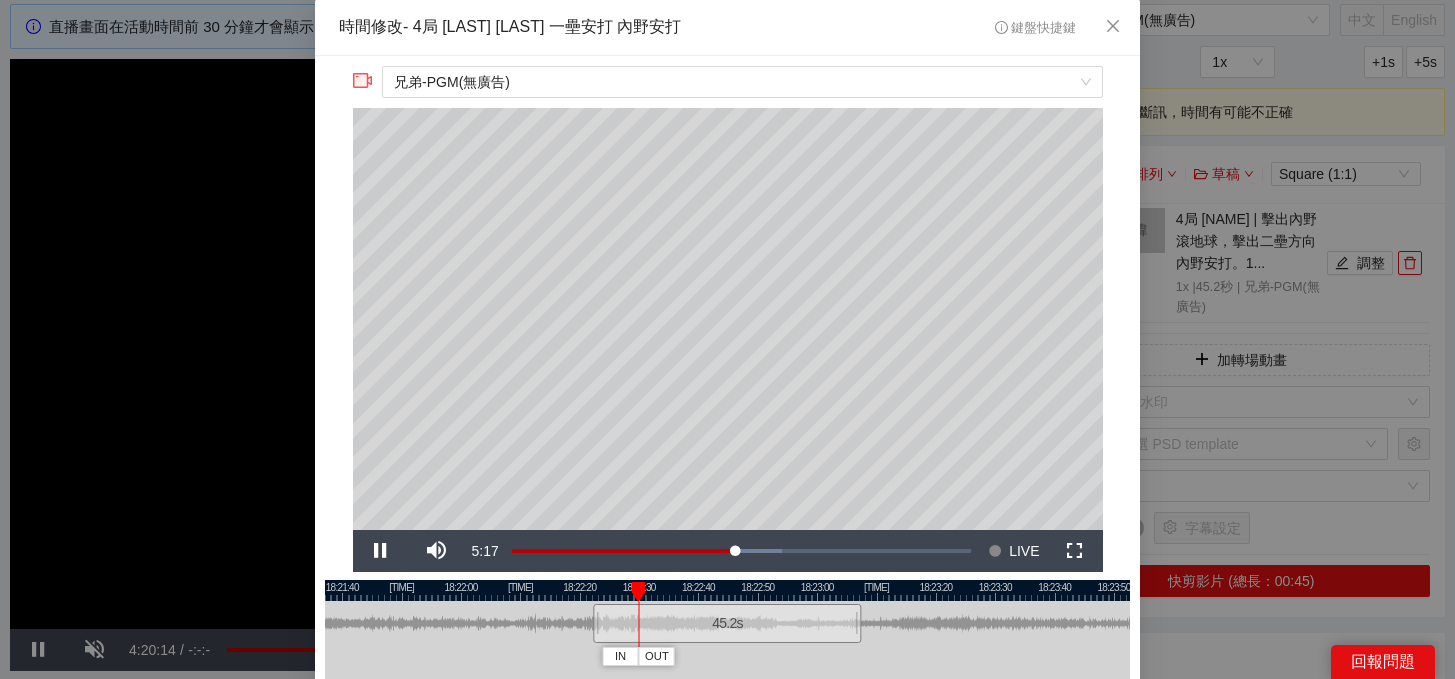 scroll, scrollTop: 125, scrollLeft: 0, axis: vertical 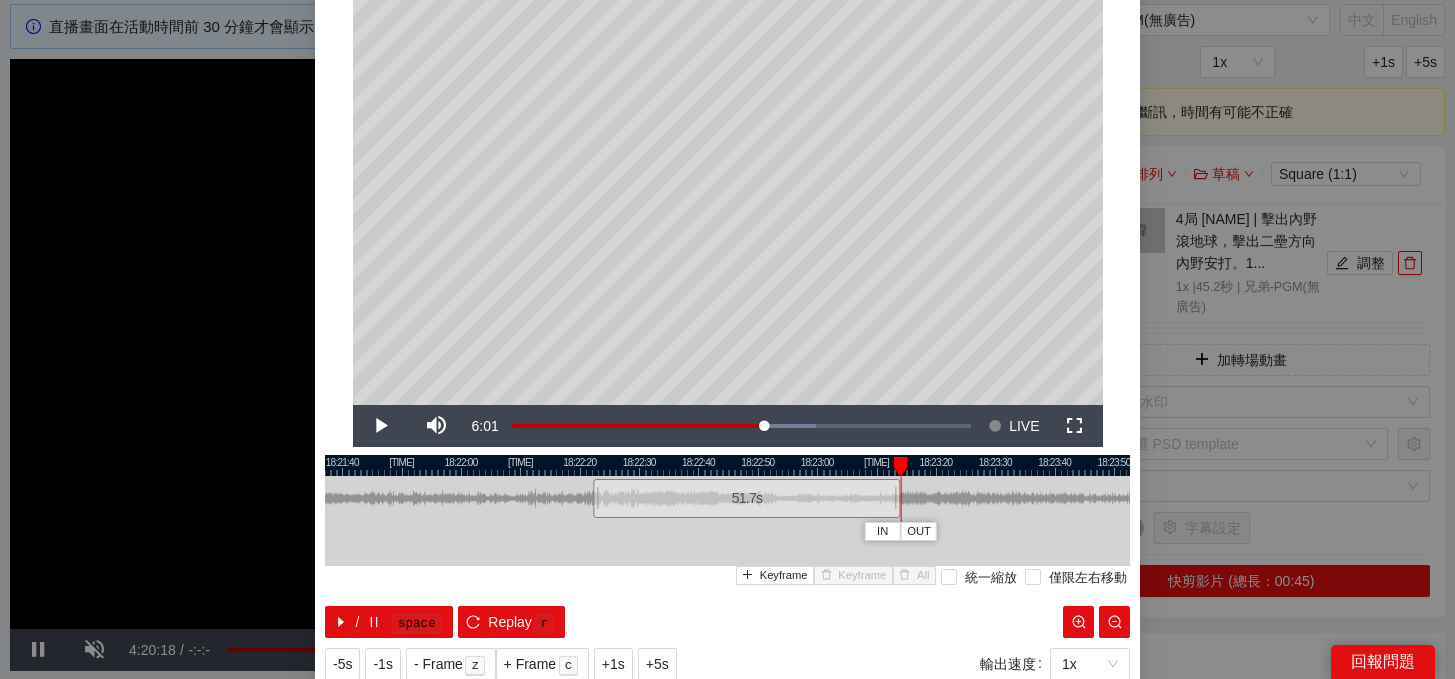 drag, startPoint x: 855, startPoint y: 494, endPoint x: 894, endPoint y: 507, distance: 41.109608 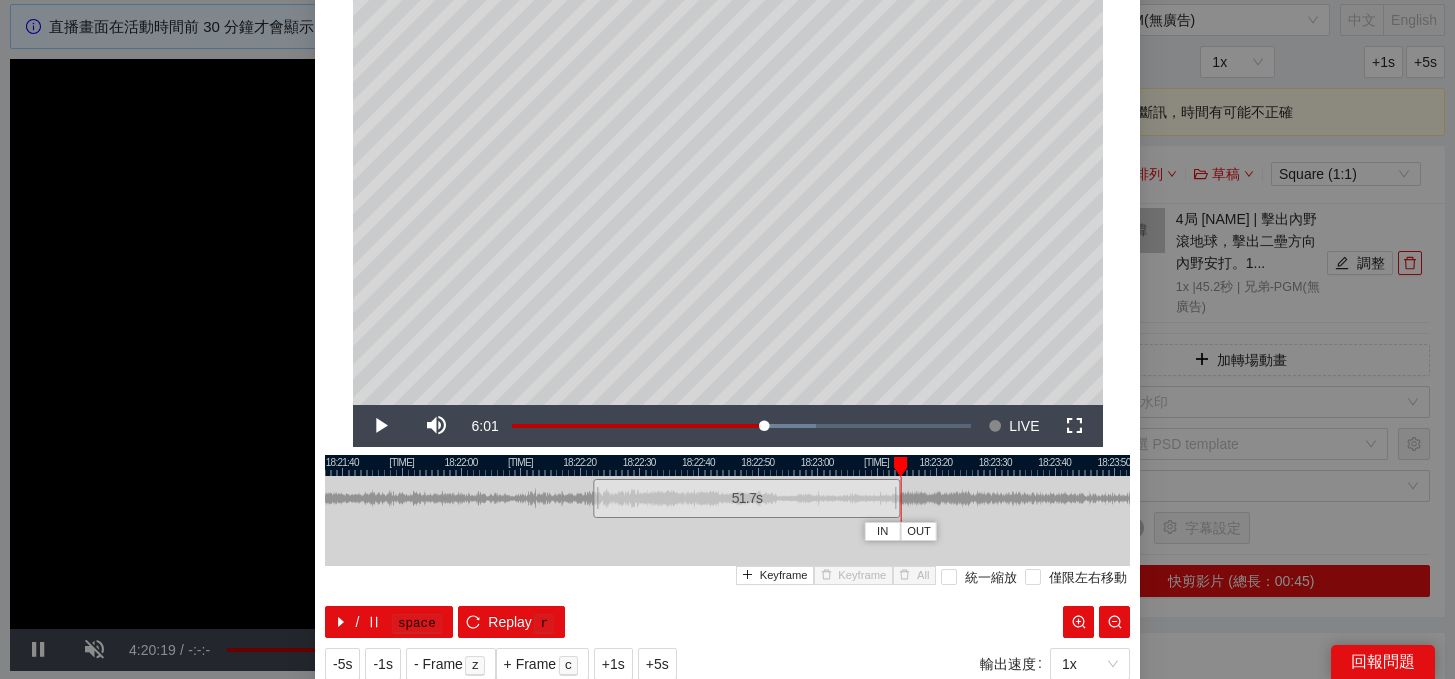 scroll, scrollTop: 188, scrollLeft: 0, axis: vertical 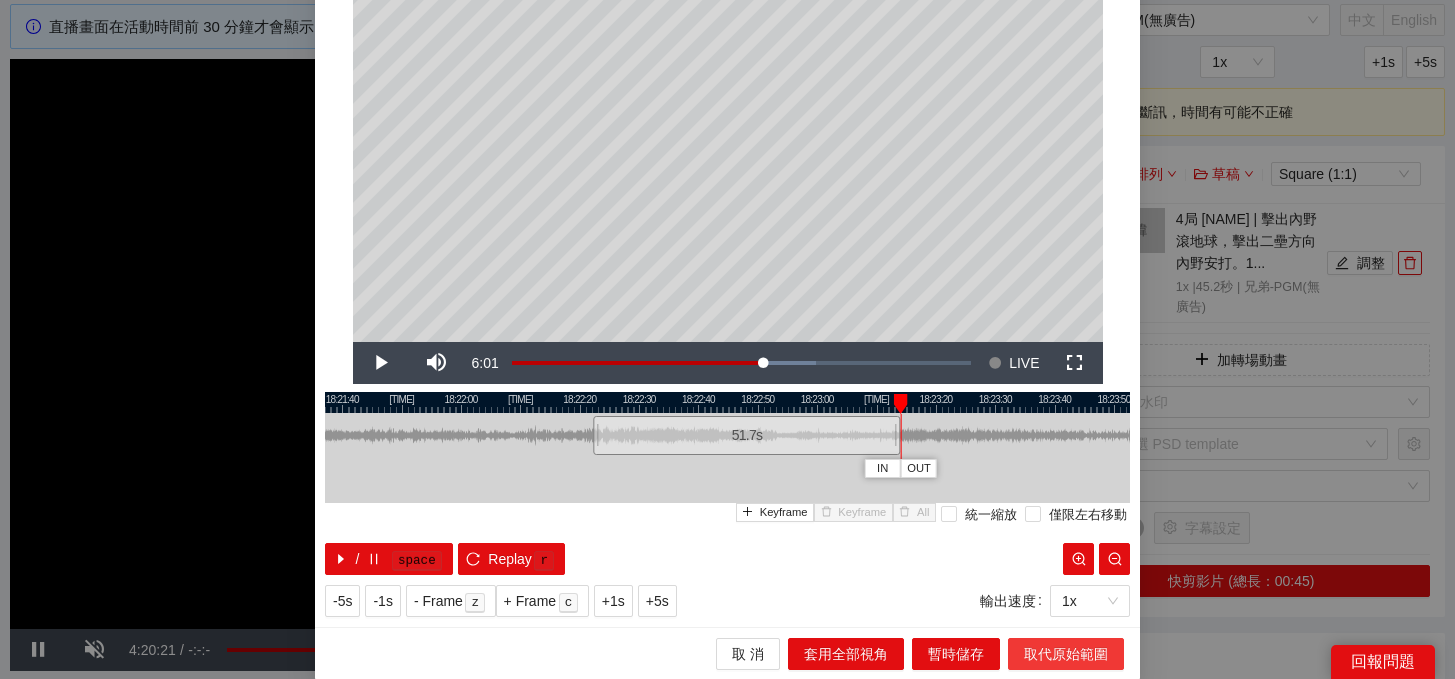 click on "取代原始範圍" at bounding box center (1066, 654) 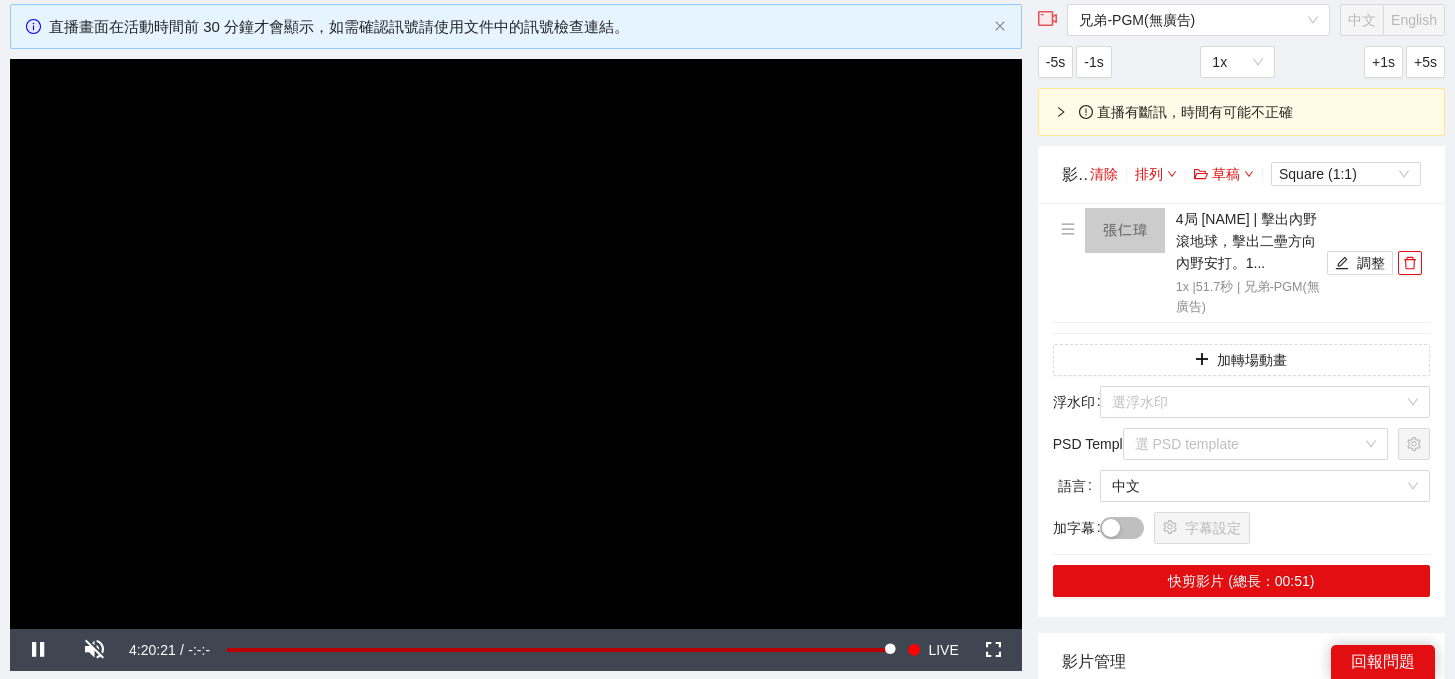 scroll, scrollTop: 0, scrollLeft: 0, axis: both 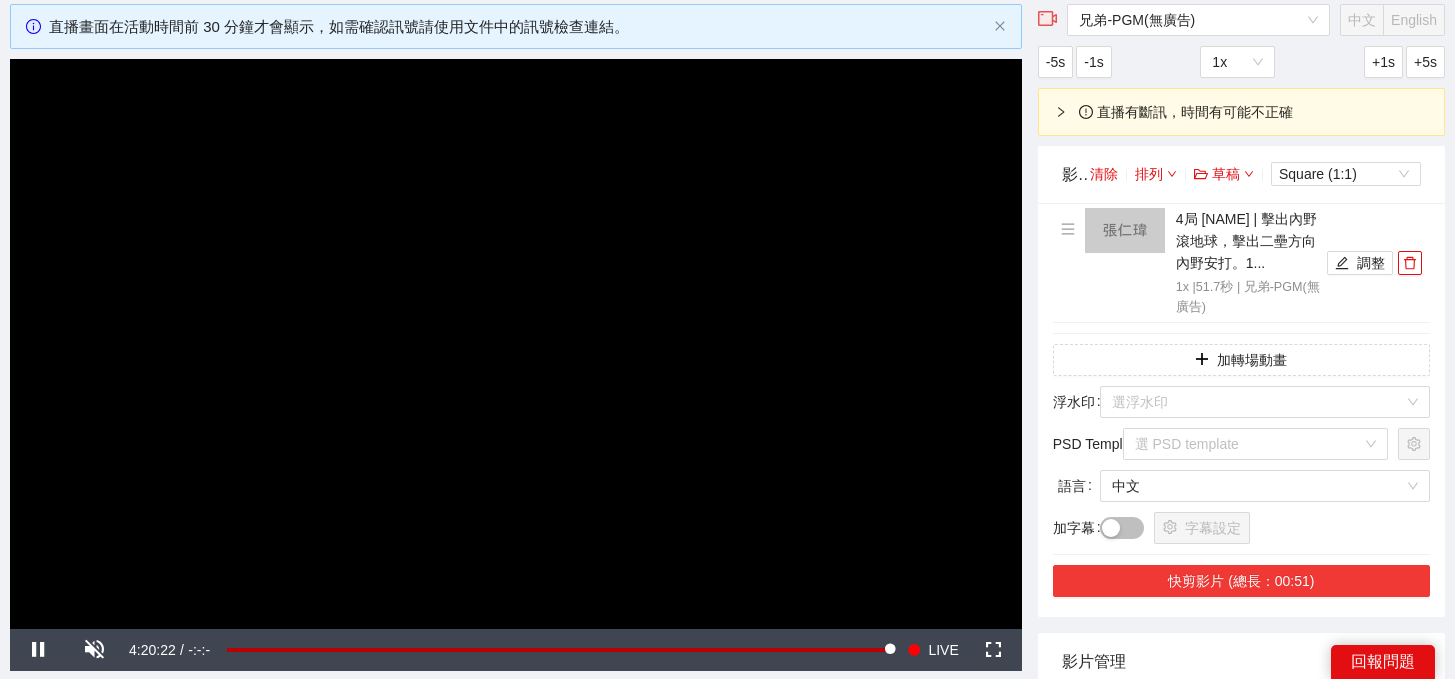 click on "快剪影片 (總長：00:51)" at bounding box center (1241, 581) 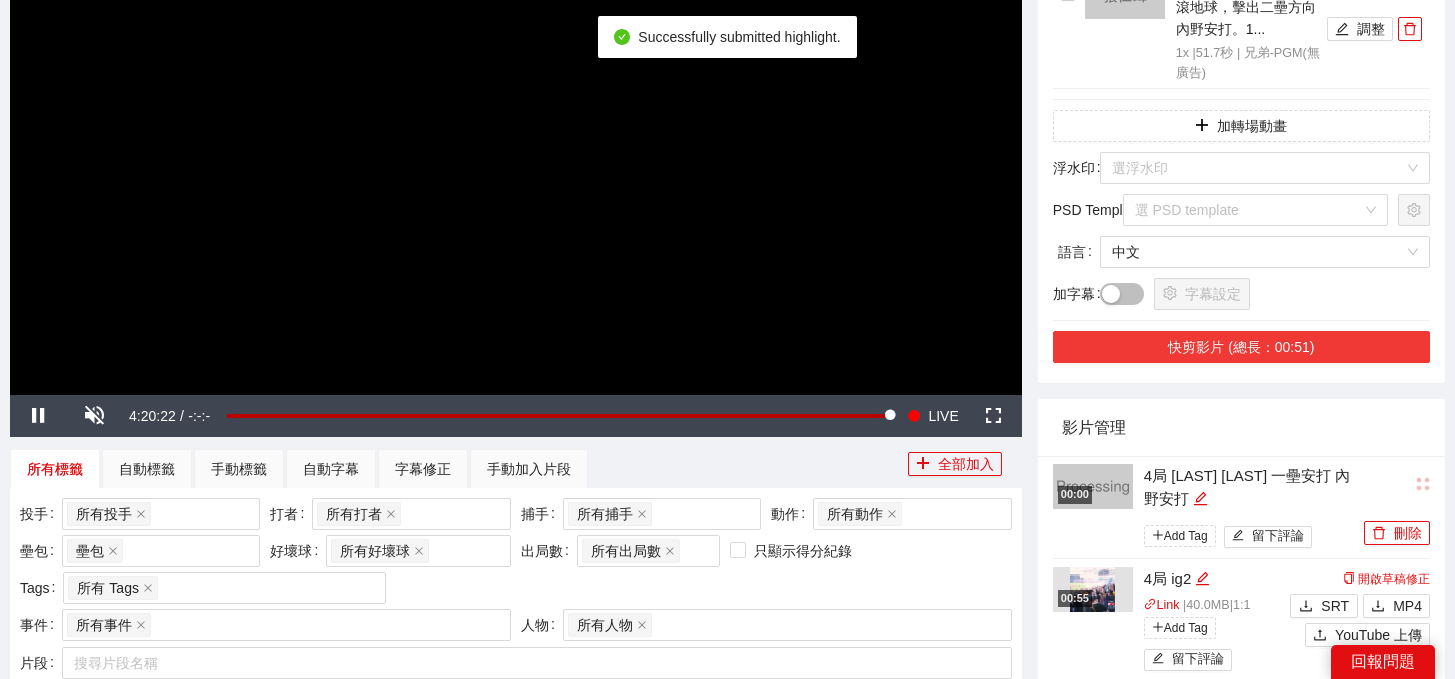 scroll, scrollTop: 385, scrollLeft: 0, axis: vertical 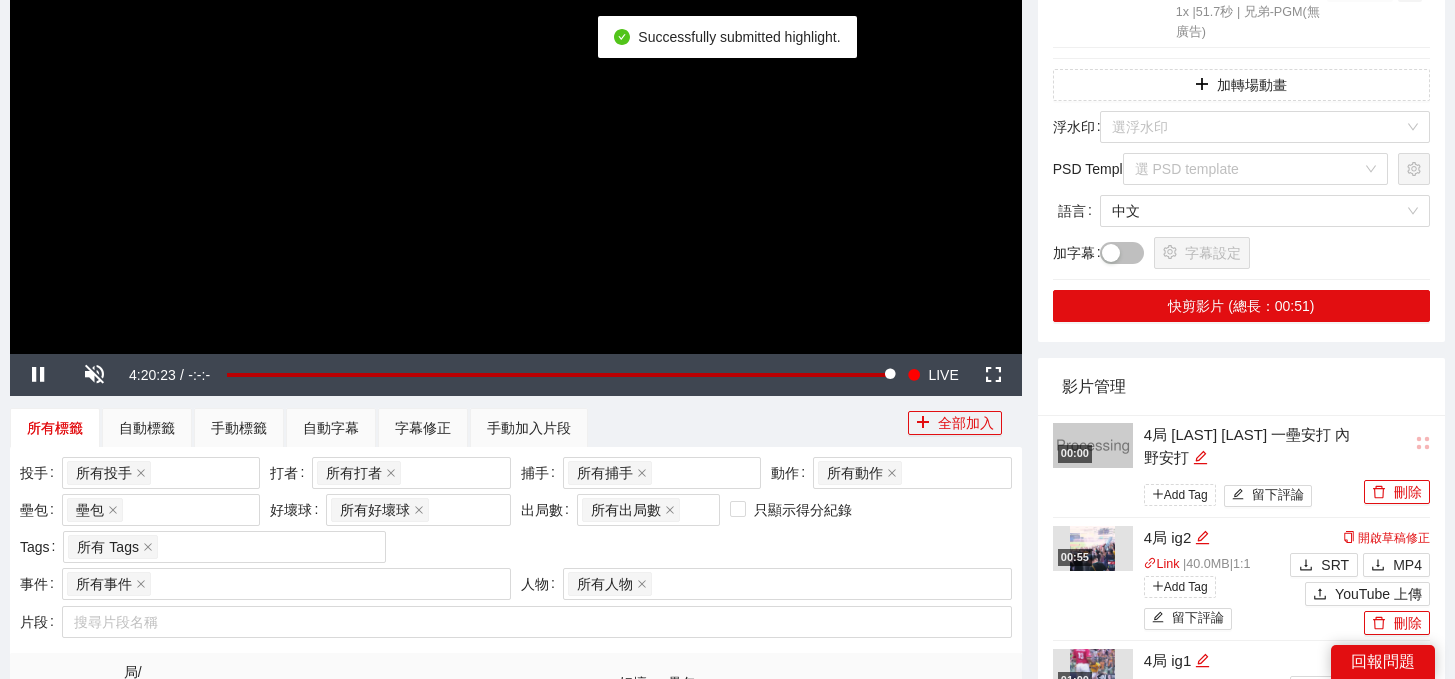 click on "4局 [LAST] [LAST] 一壘安打 內野安打" at bounding box center (1251, 446) 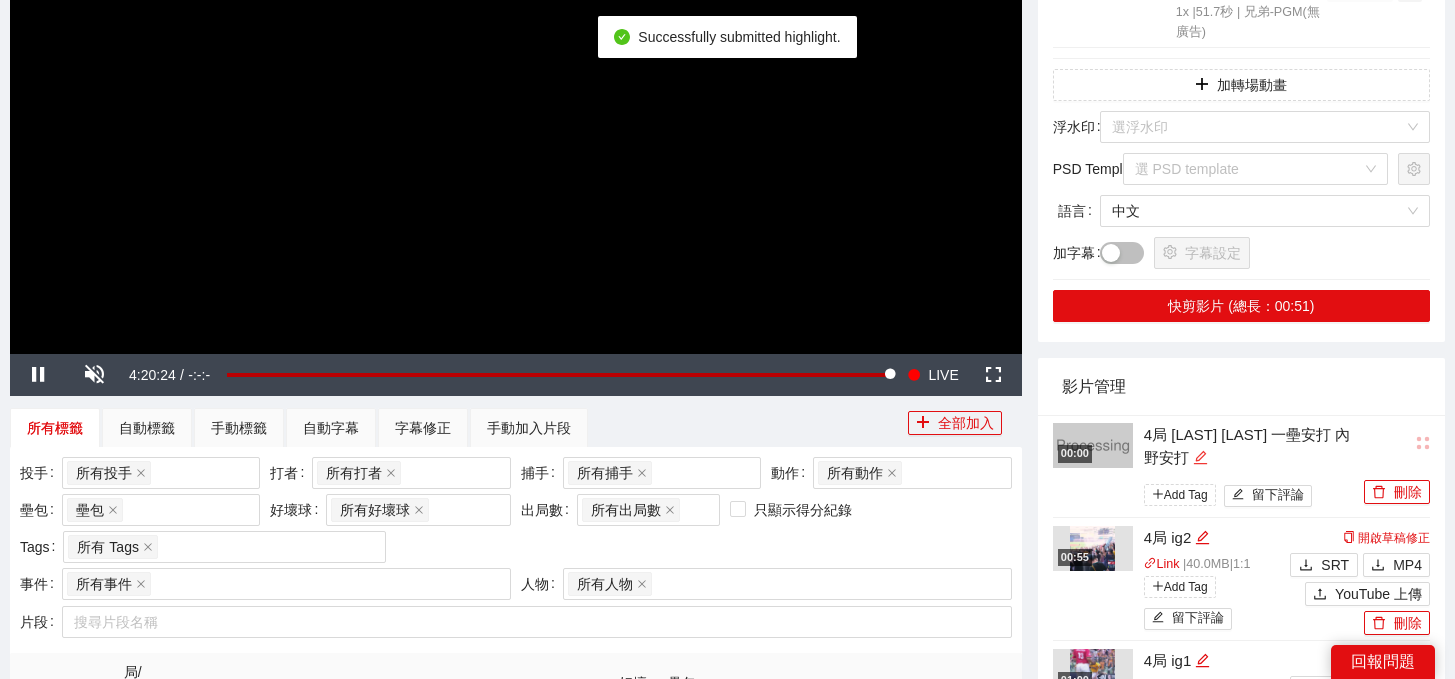 click 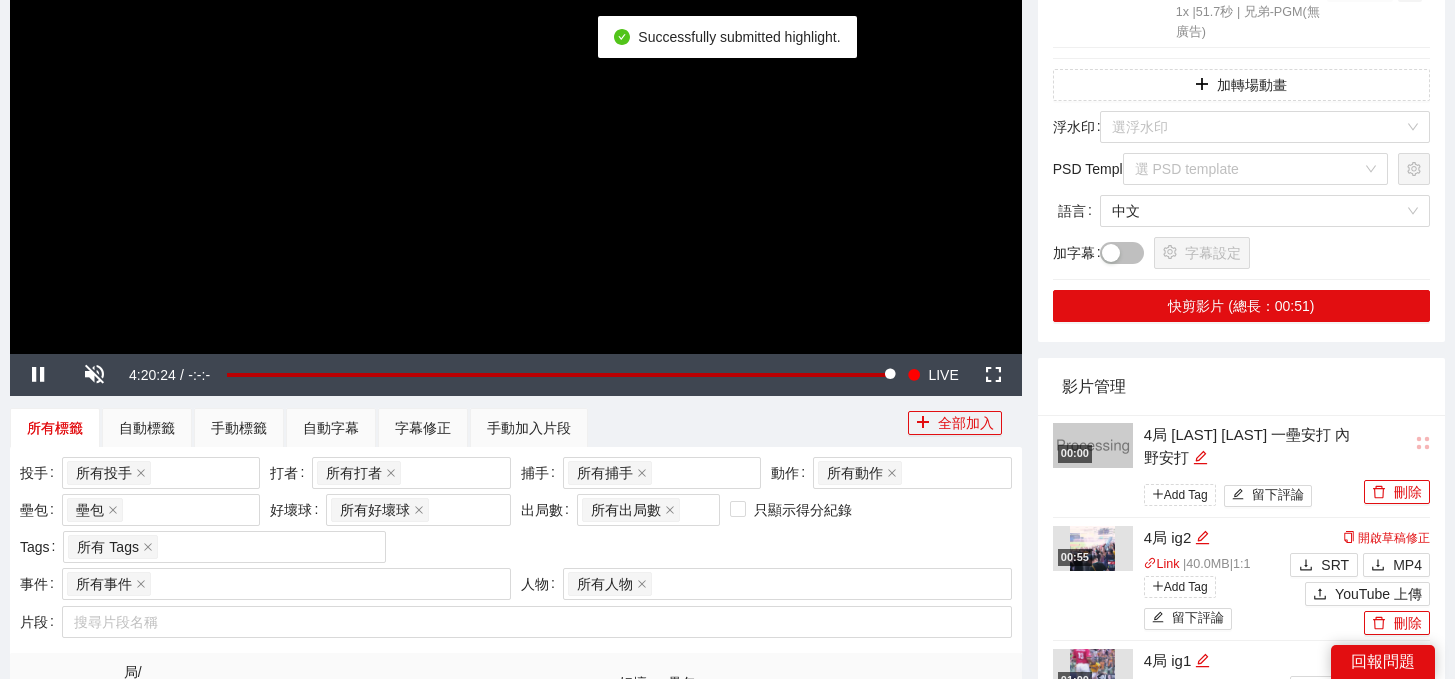 click on "4局 [LAST] [LAST] 一壘安打 內野安打  Add Tag   留下評論" at bounding box center (1251, 467) 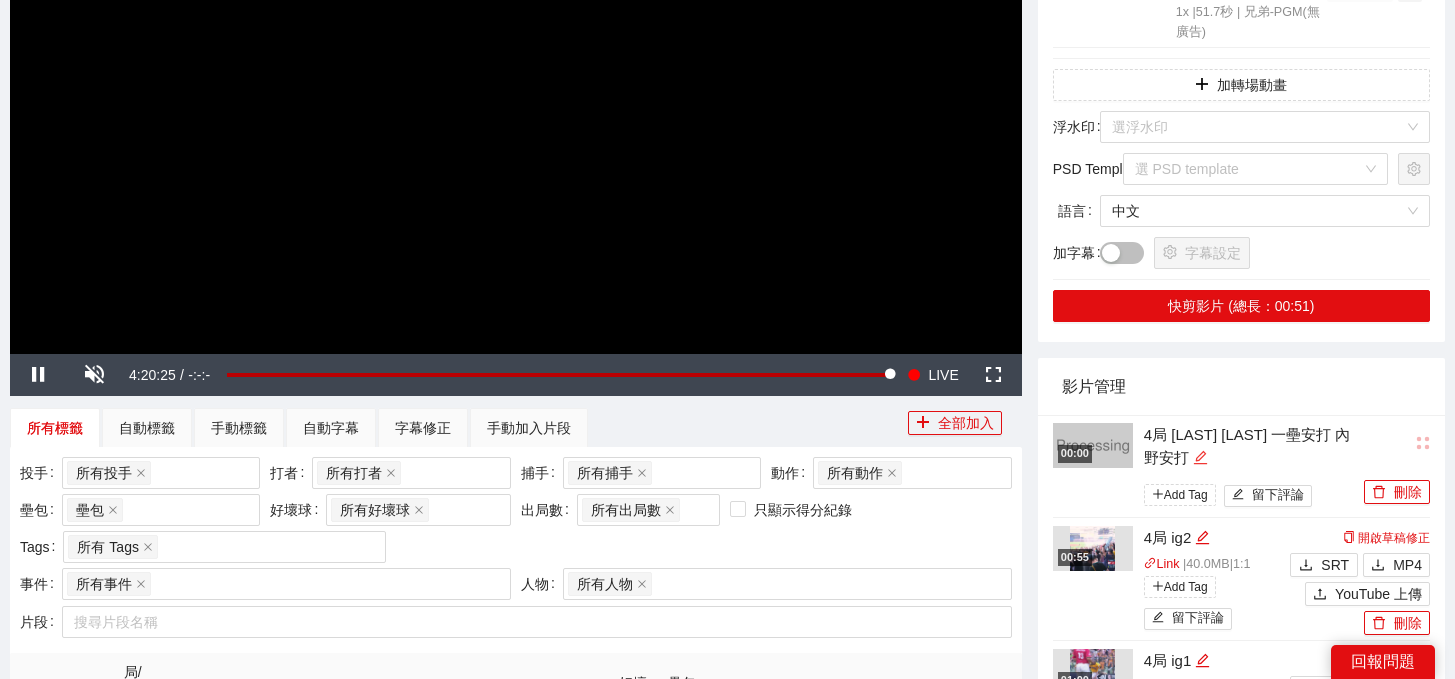 click 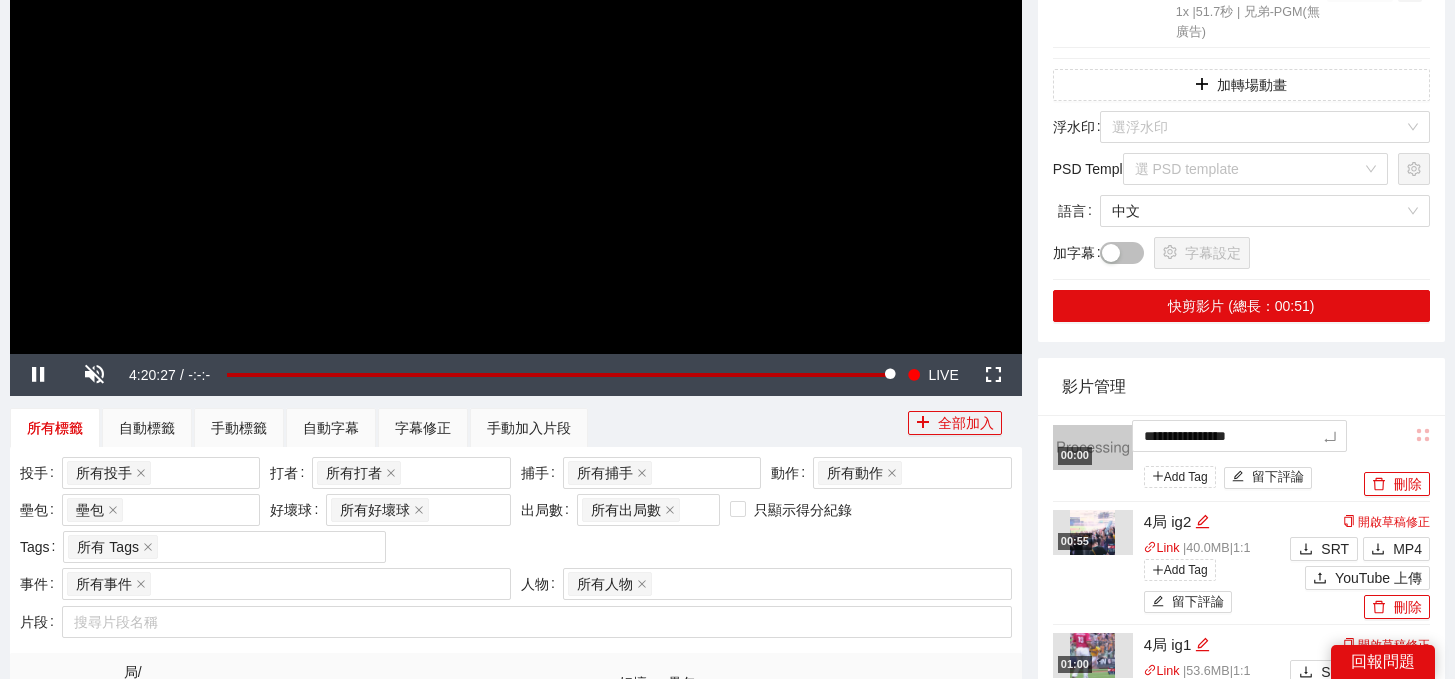 drag, startPoint x: 1143, startPoint y: 435, endPoint x: 1355, endPoint y: 436, distance: 212.00237 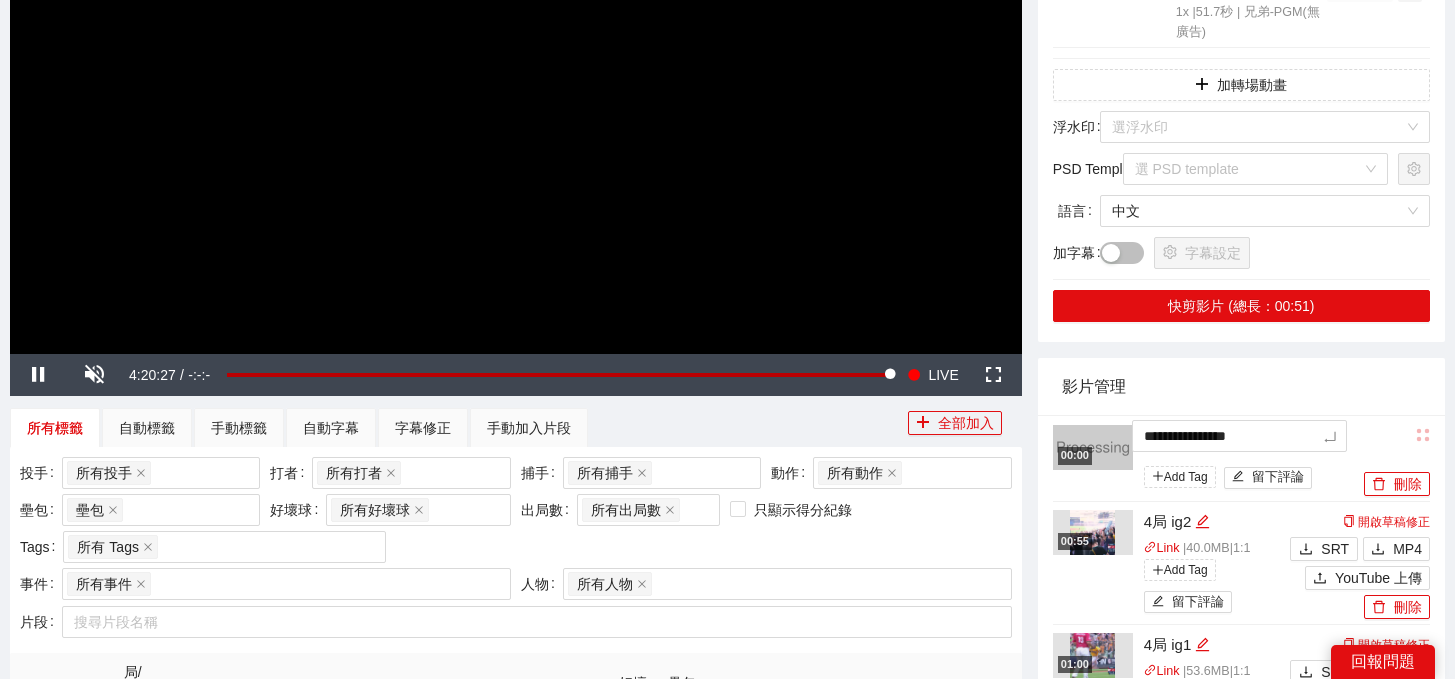 click on "**********" at bounding box center [1251, 436] 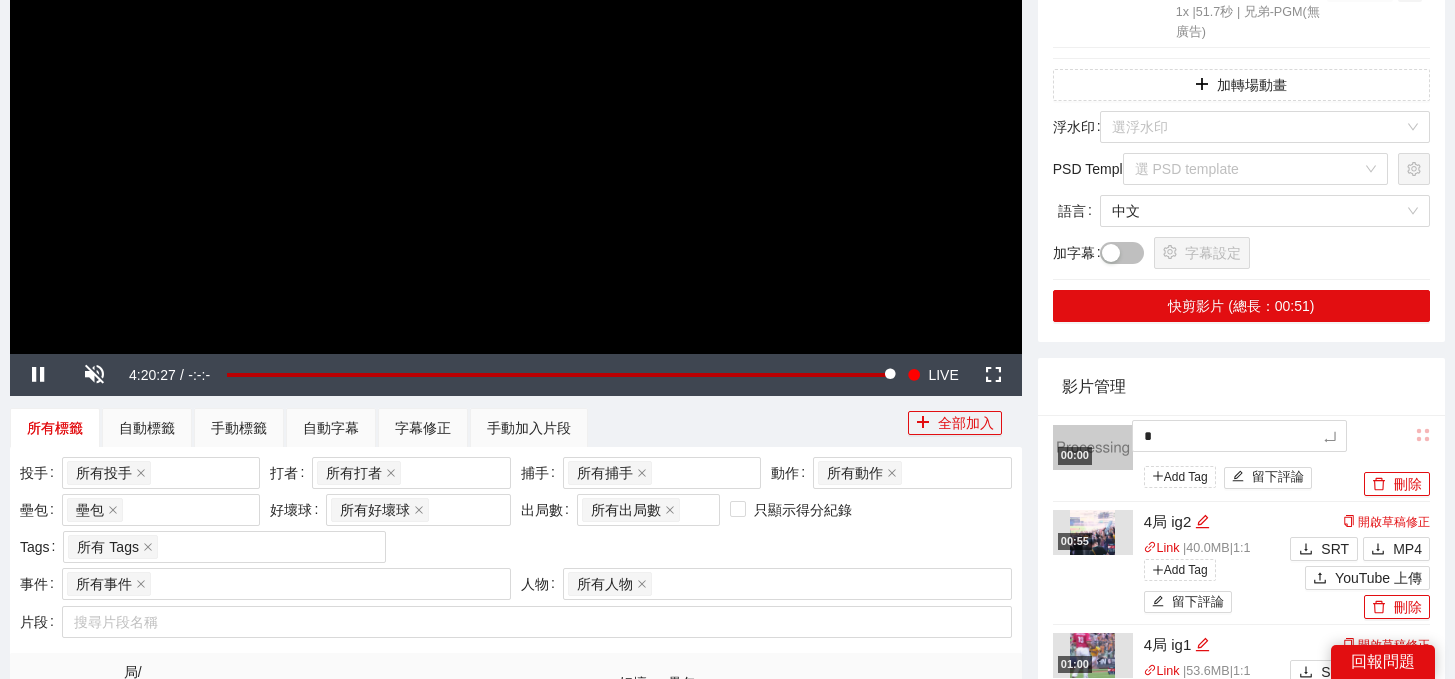 type 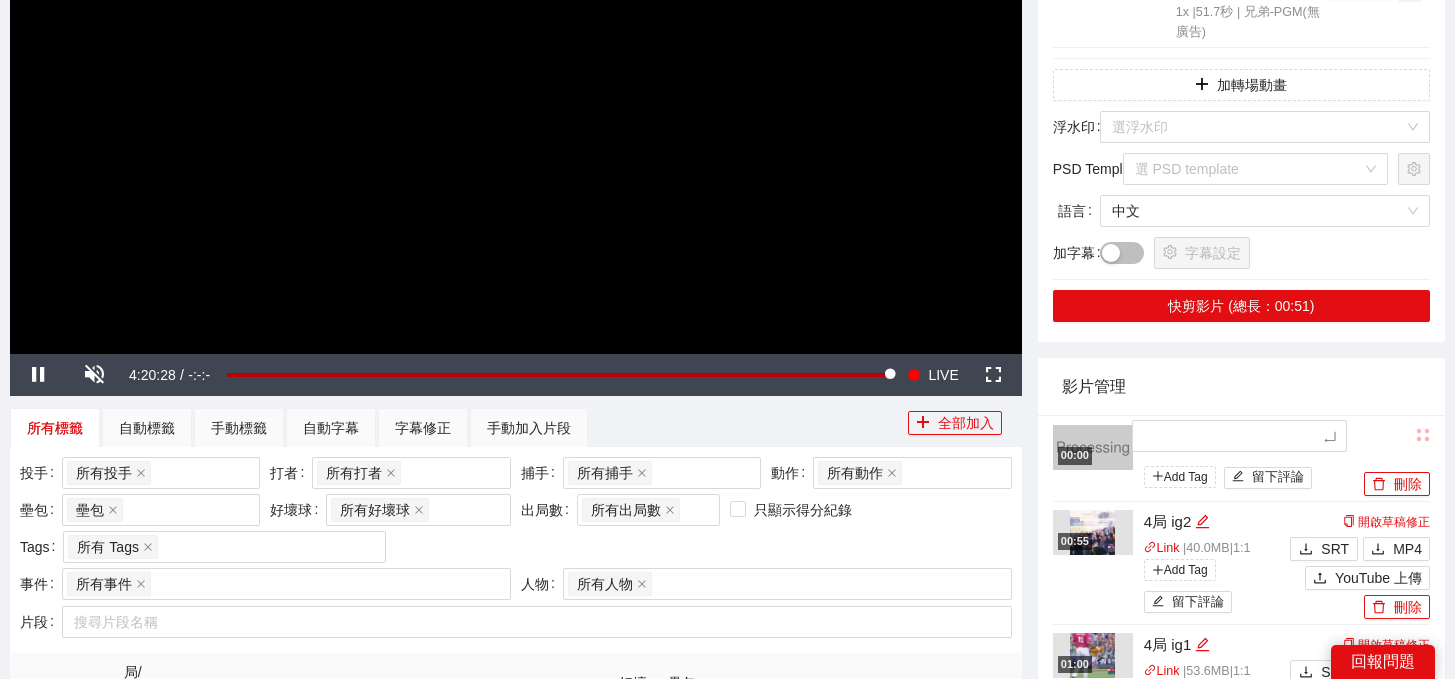 type on "*" 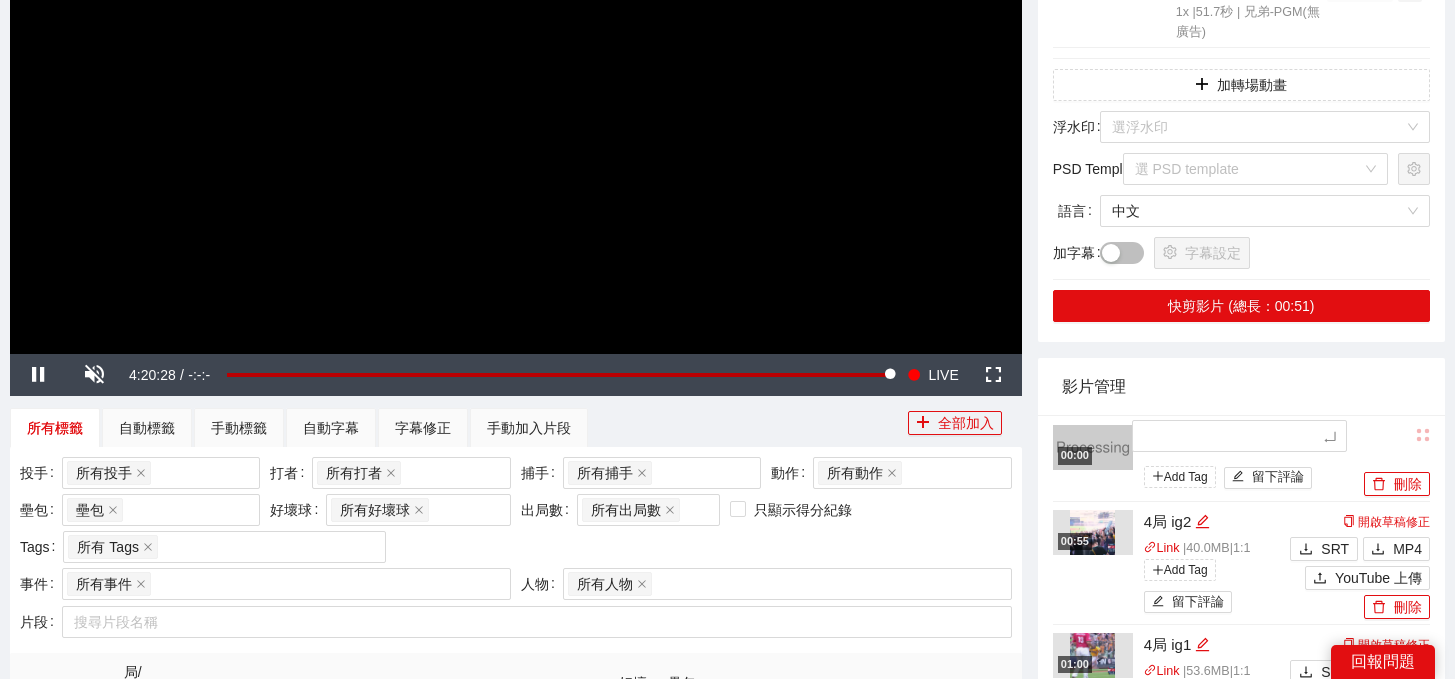 type on "*" 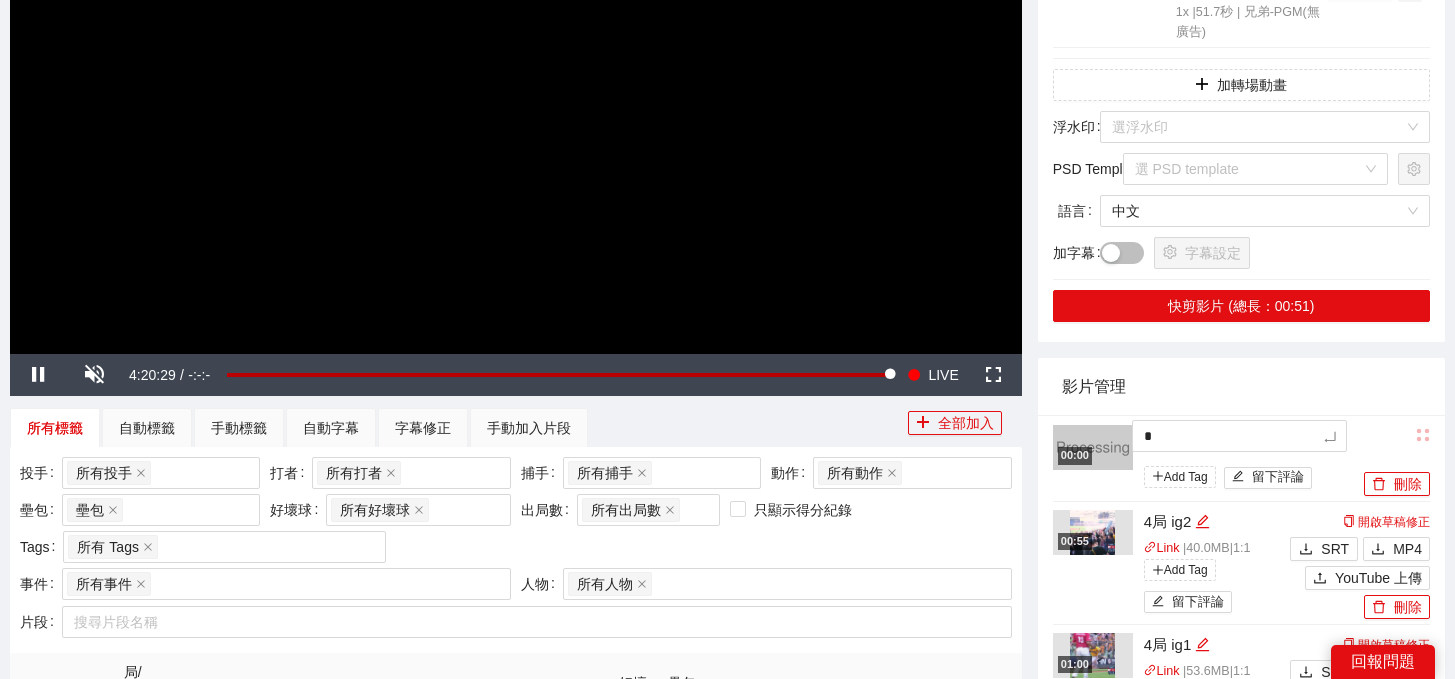 type on "**" 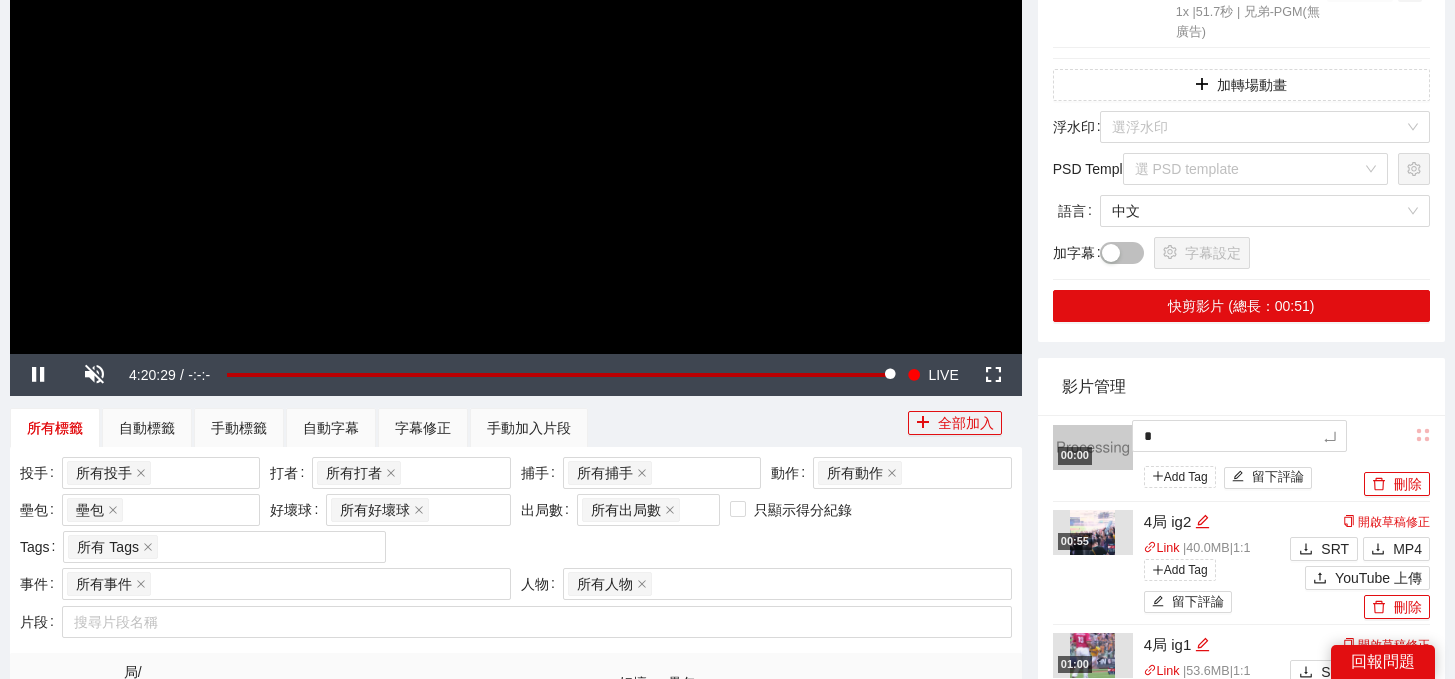 type on "**" 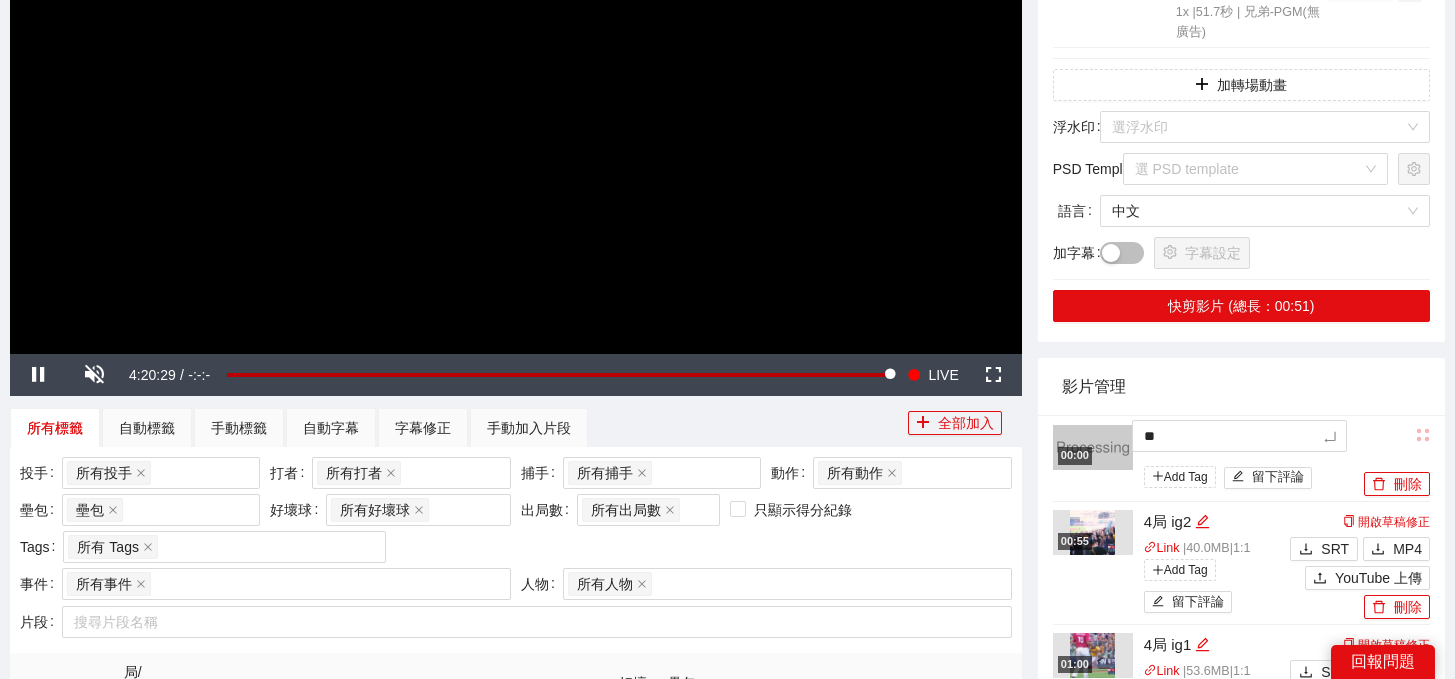 type on "***" 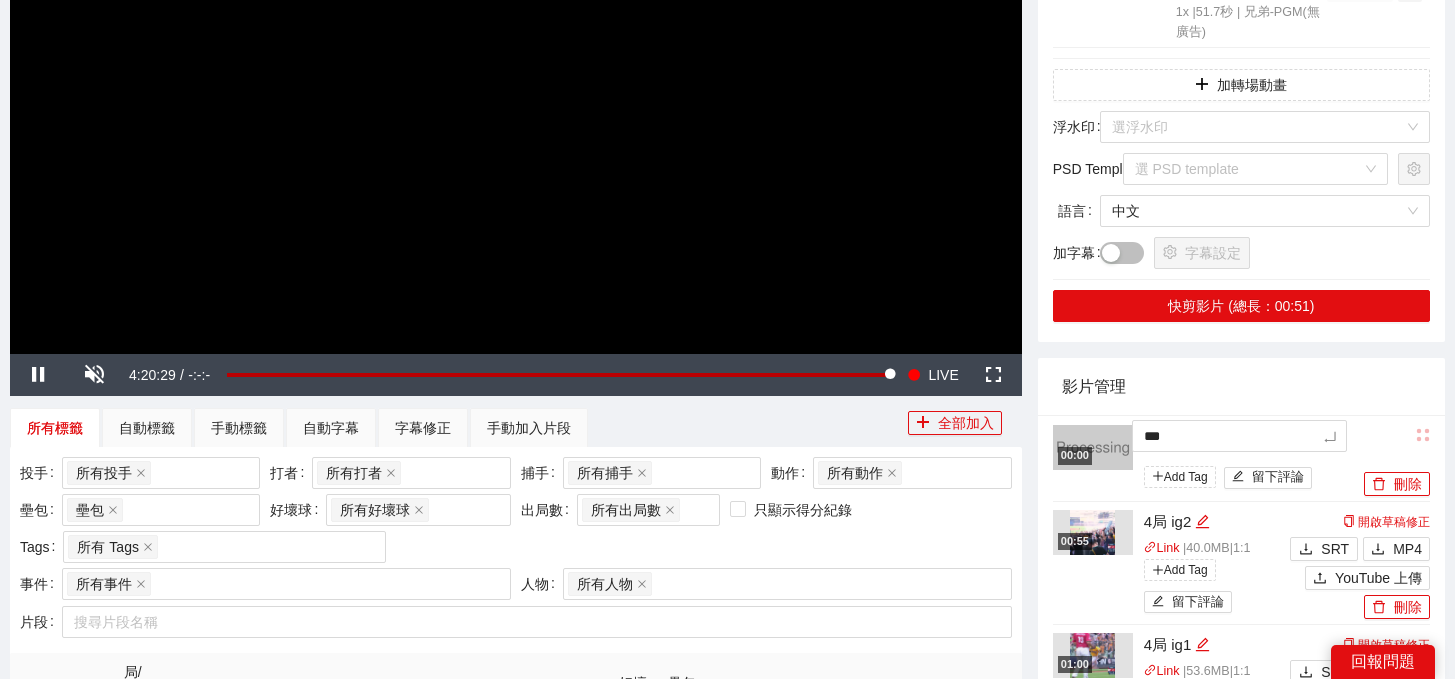 type on "**" 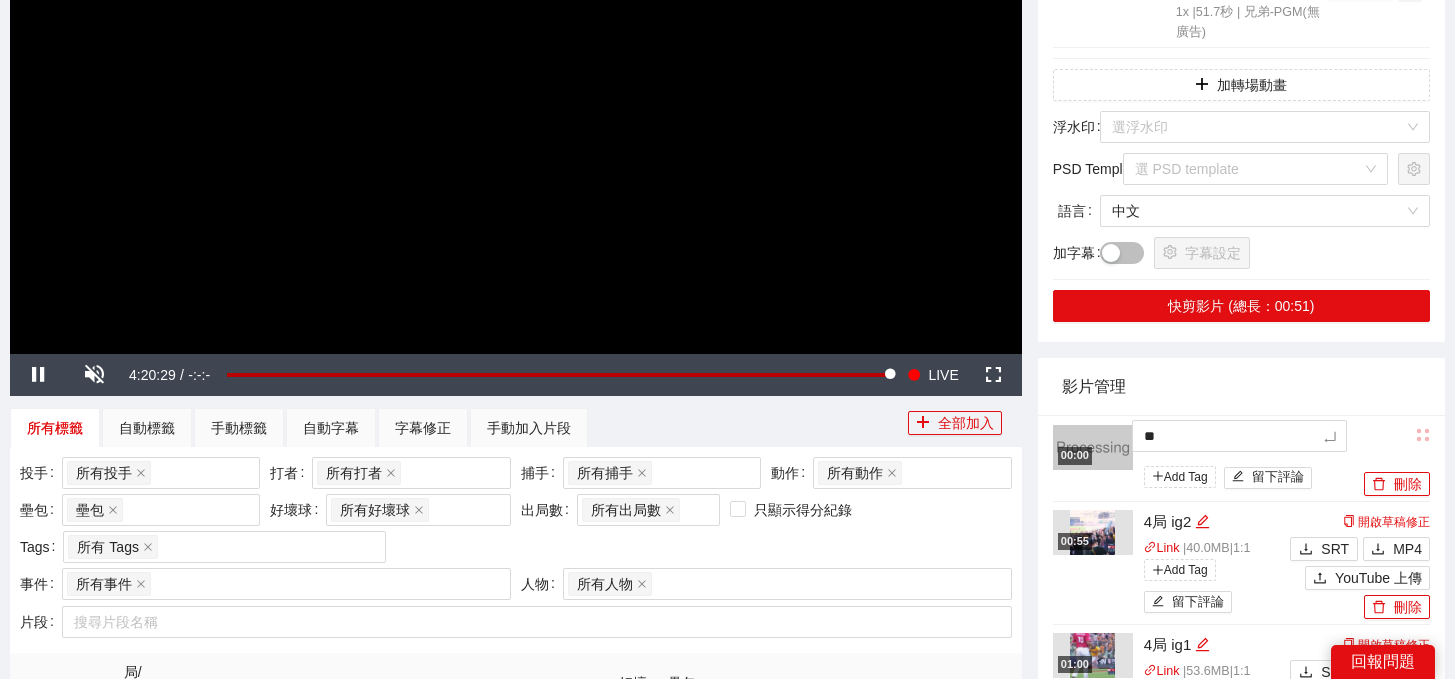 type on "**" 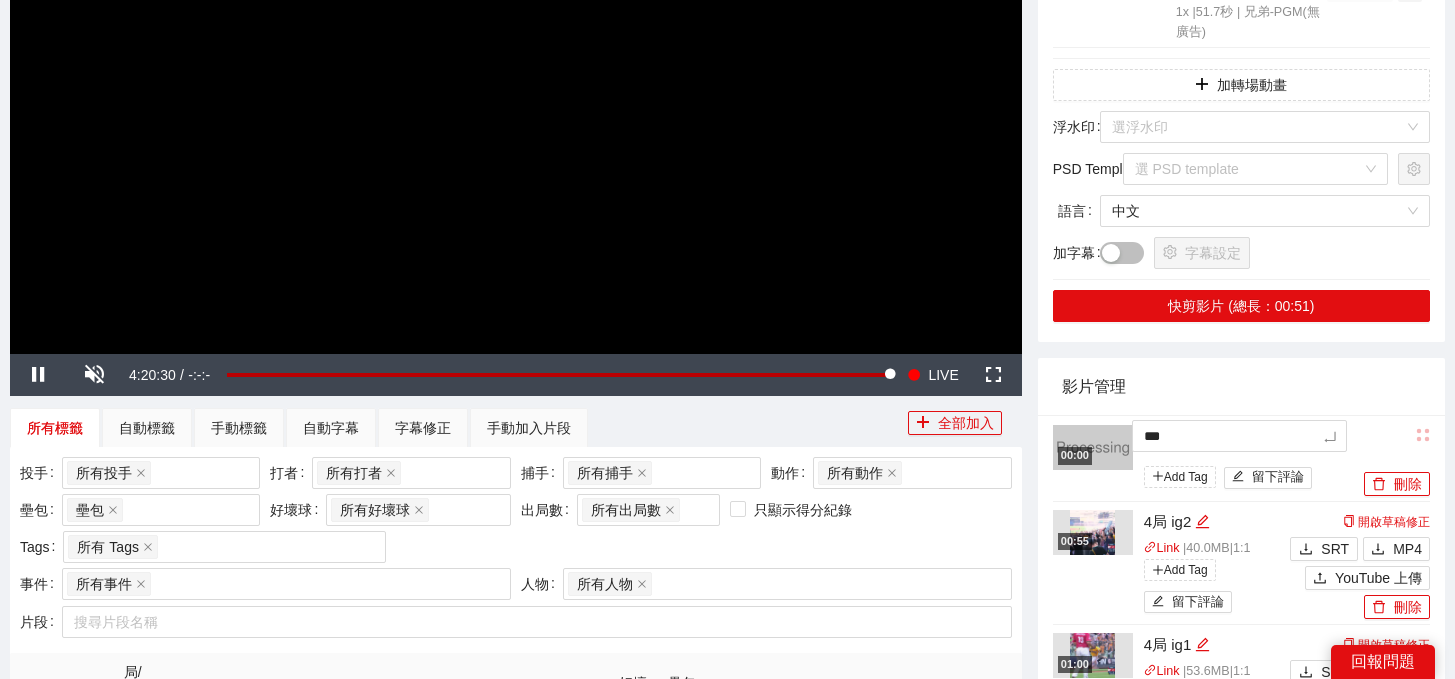 type on "****" 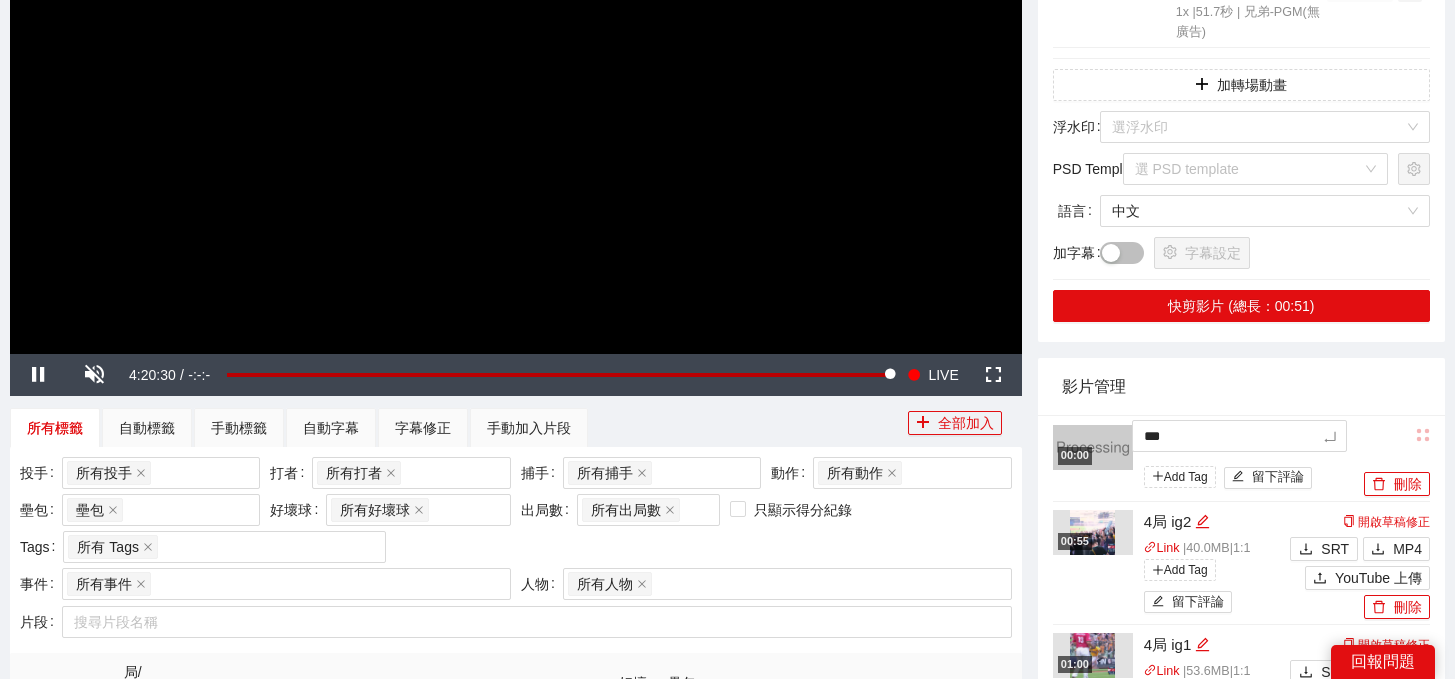 type on "****" 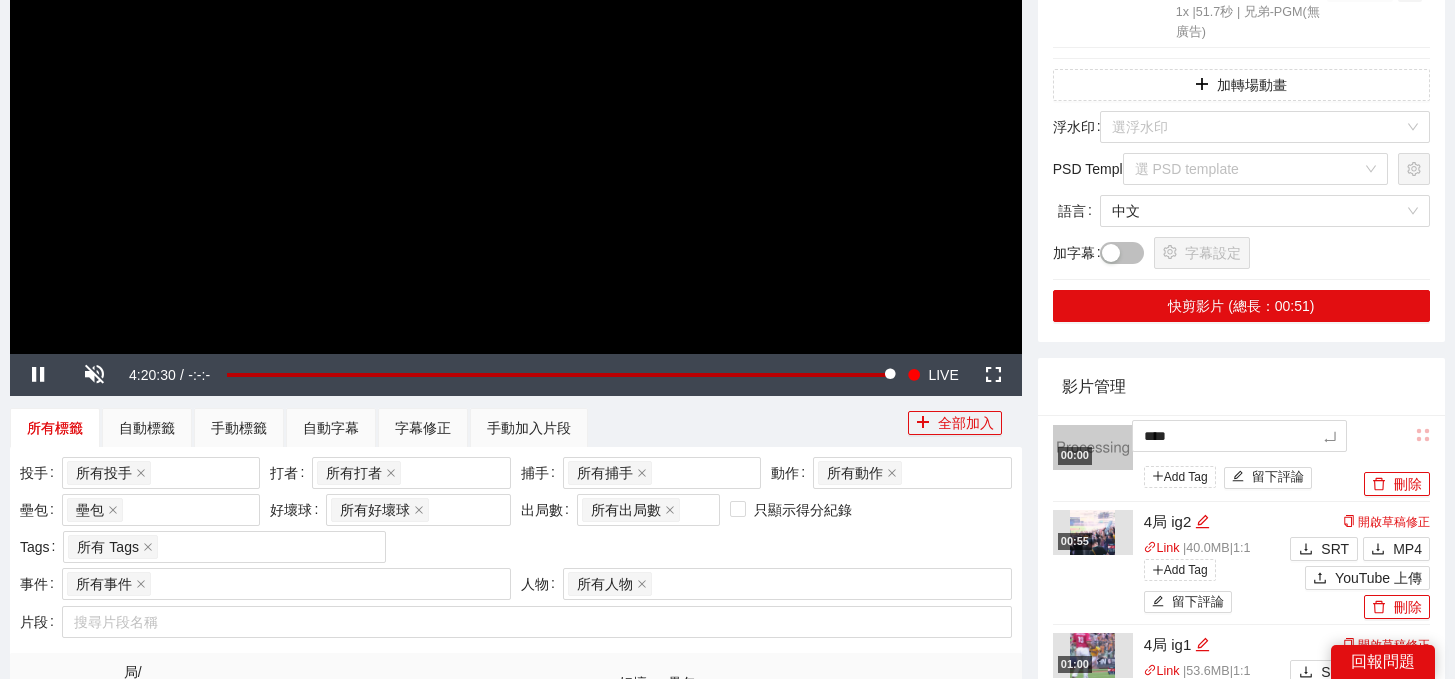 type on "*****" 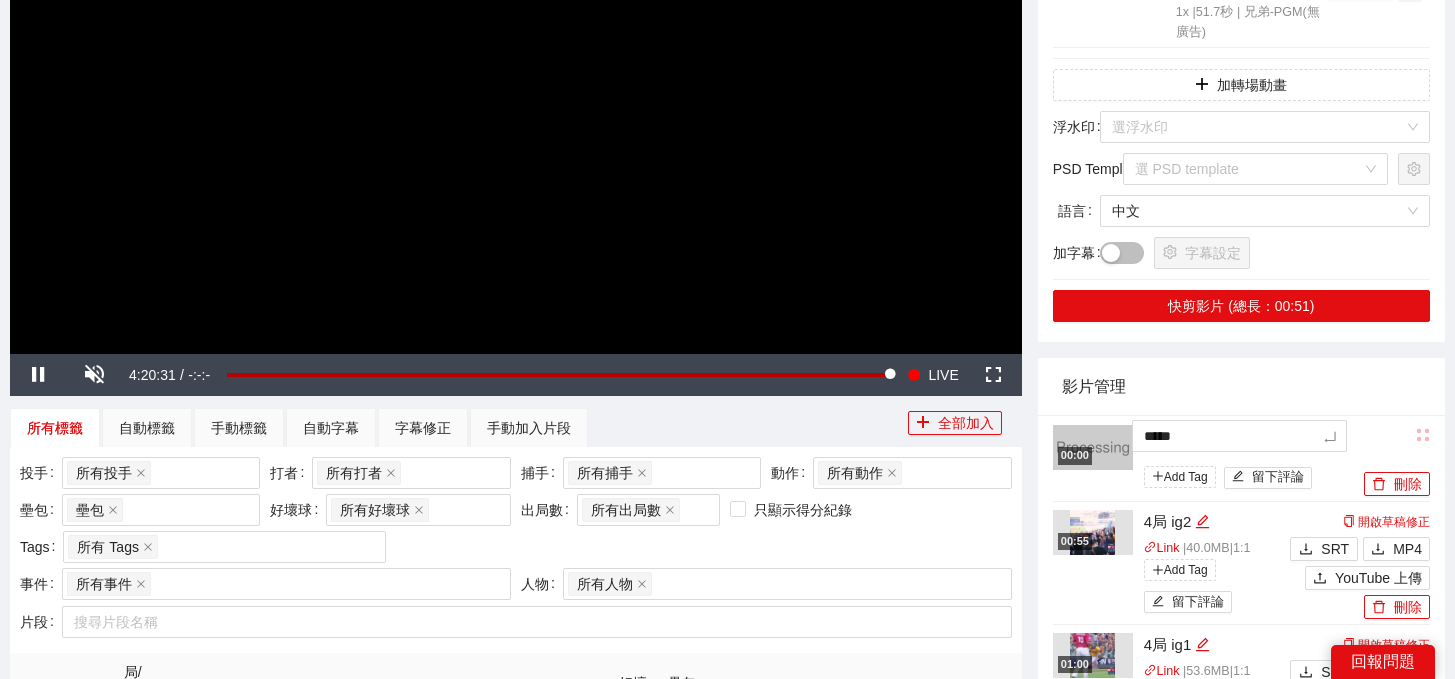 type on "******" 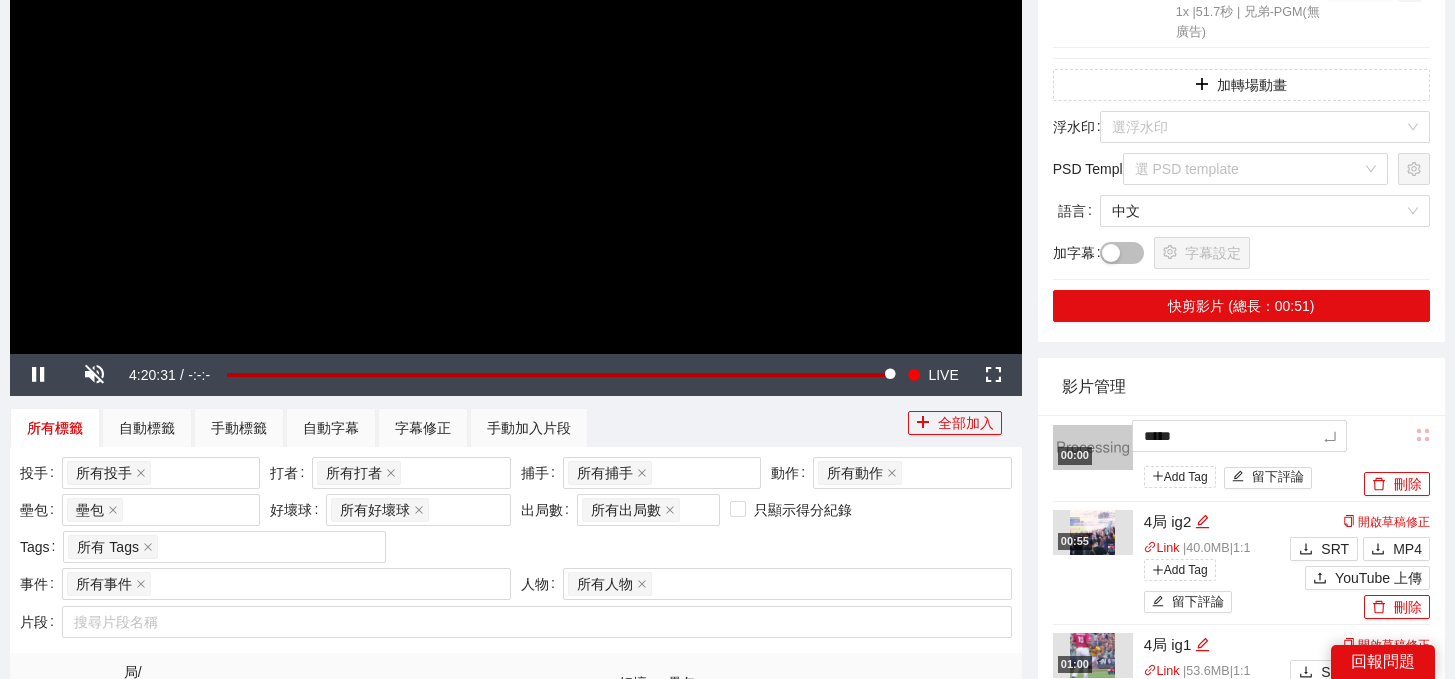 type on "******" 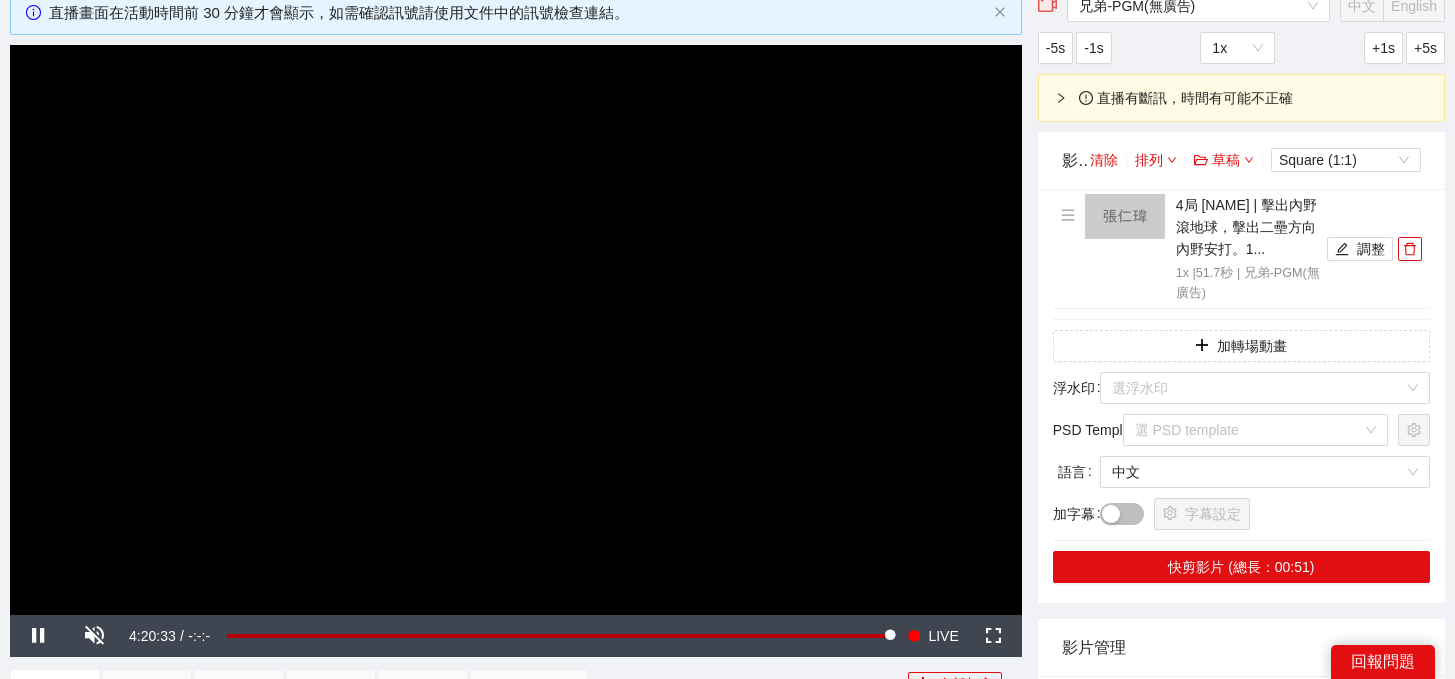 scroll, scrollTop: 45, scrollLeft: 0, axis: vertical 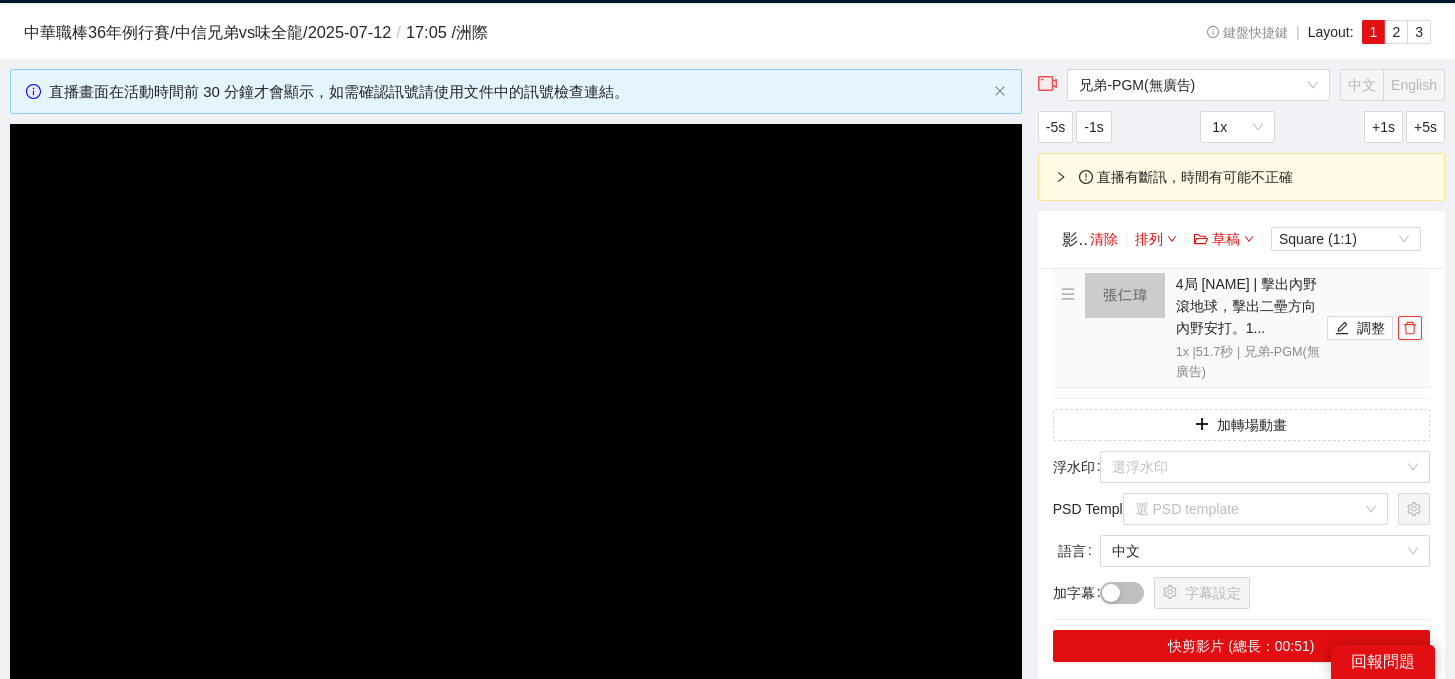 click 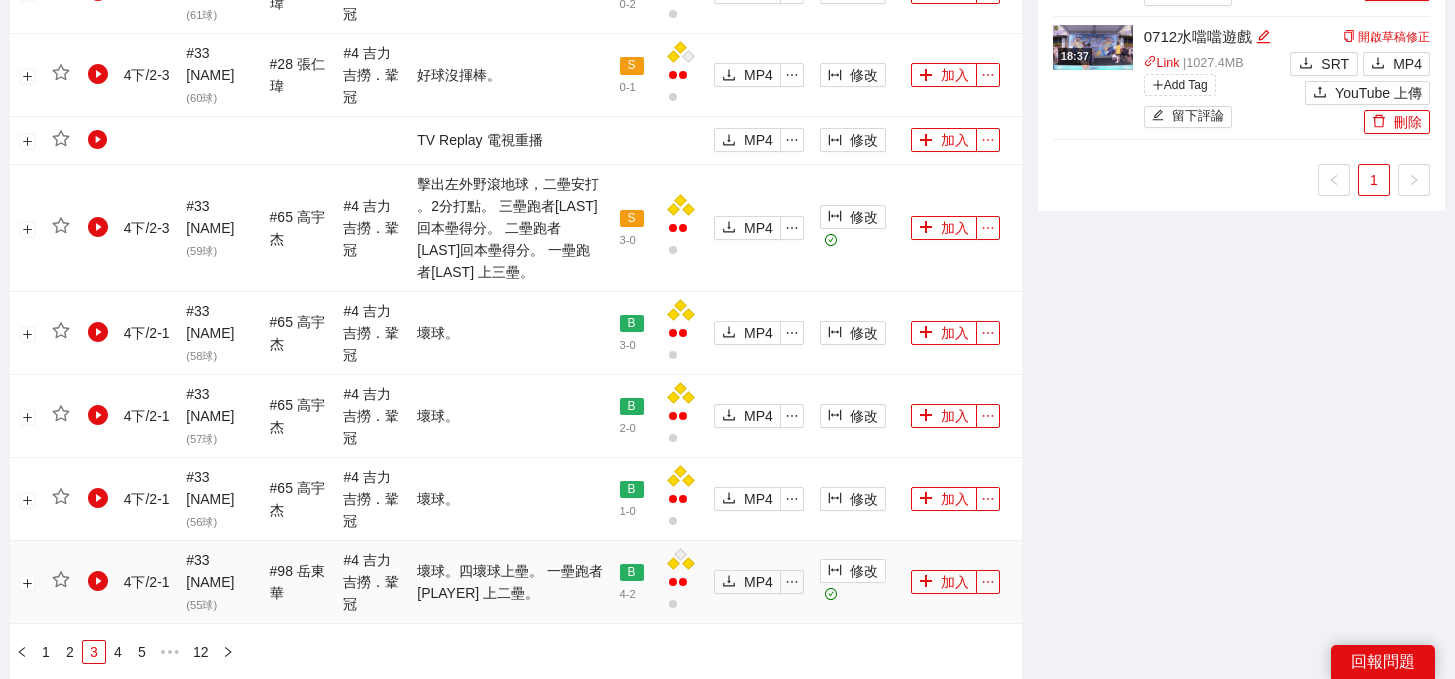 scroll, scrollTop: 2197, scrollLeft: 0, axis: vertical 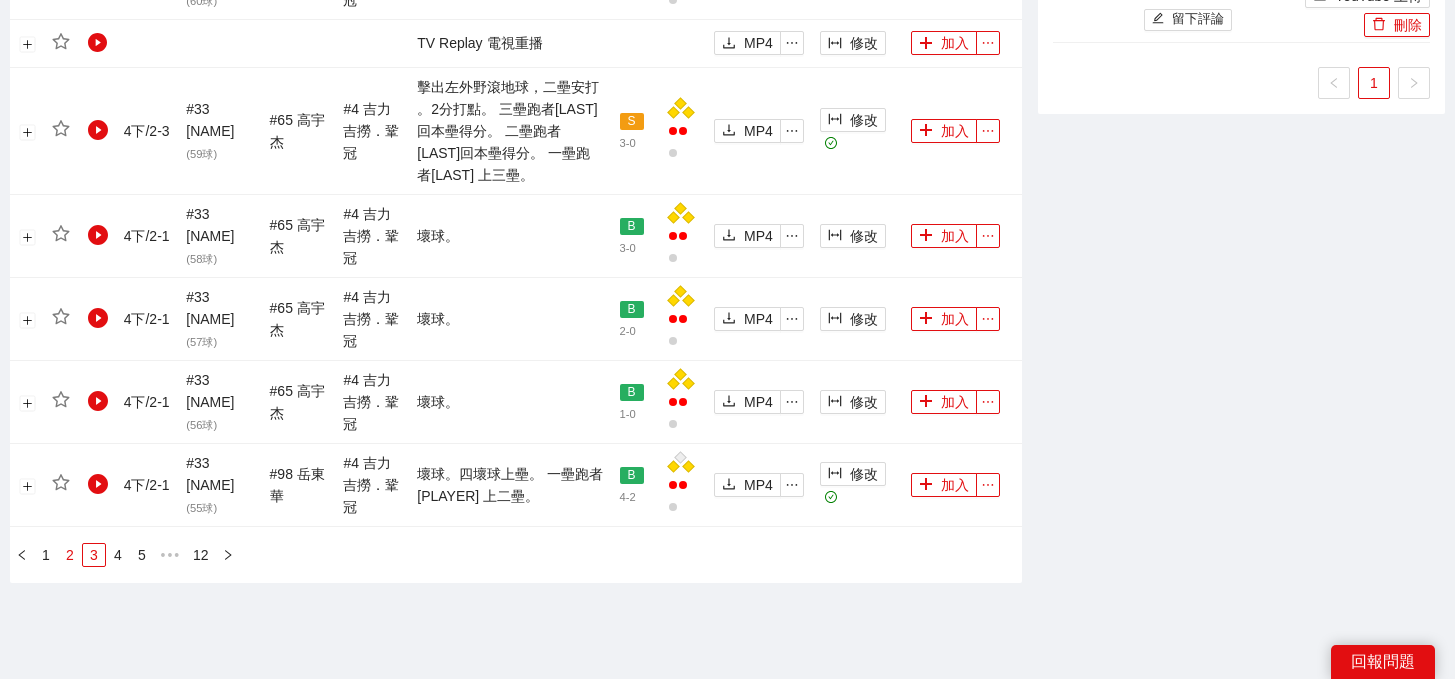 click on "2" at bounding box center (70, 555) 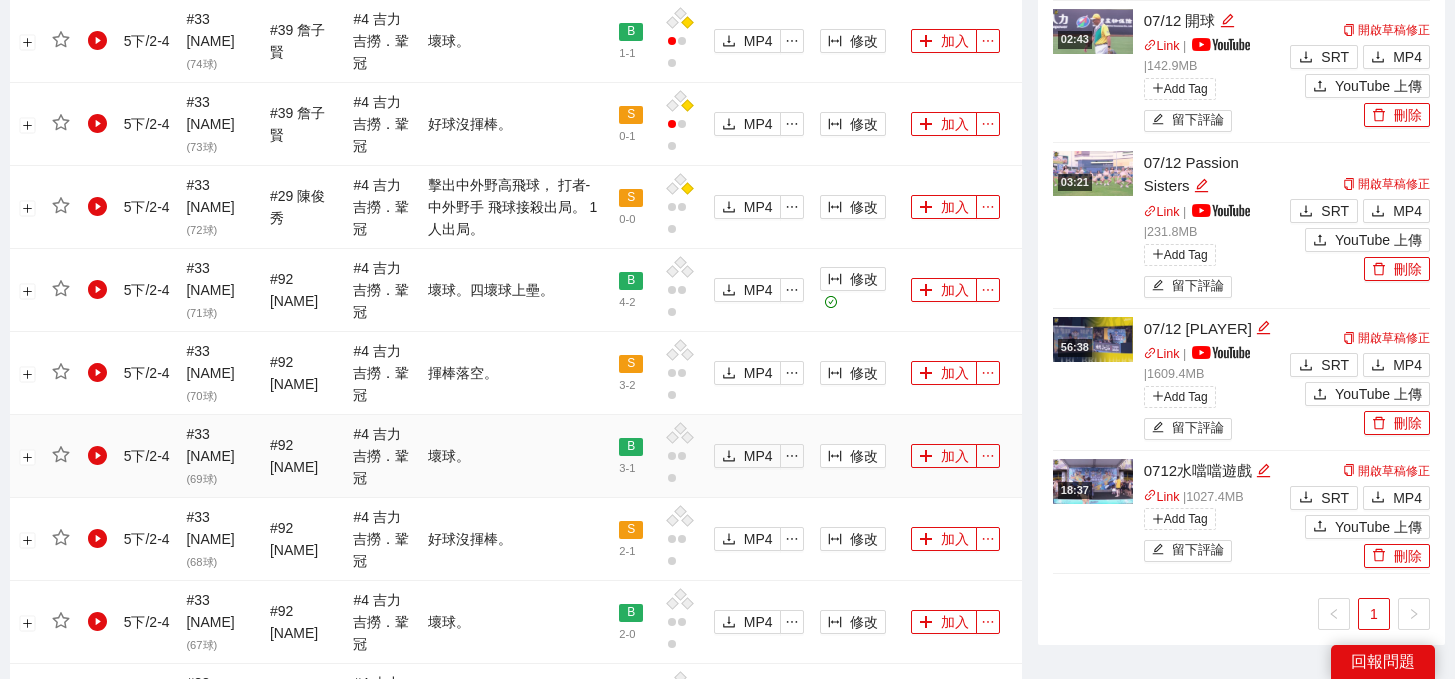 scroll, scrollTop: 1621, scrollLeft: 0, axis: vertical 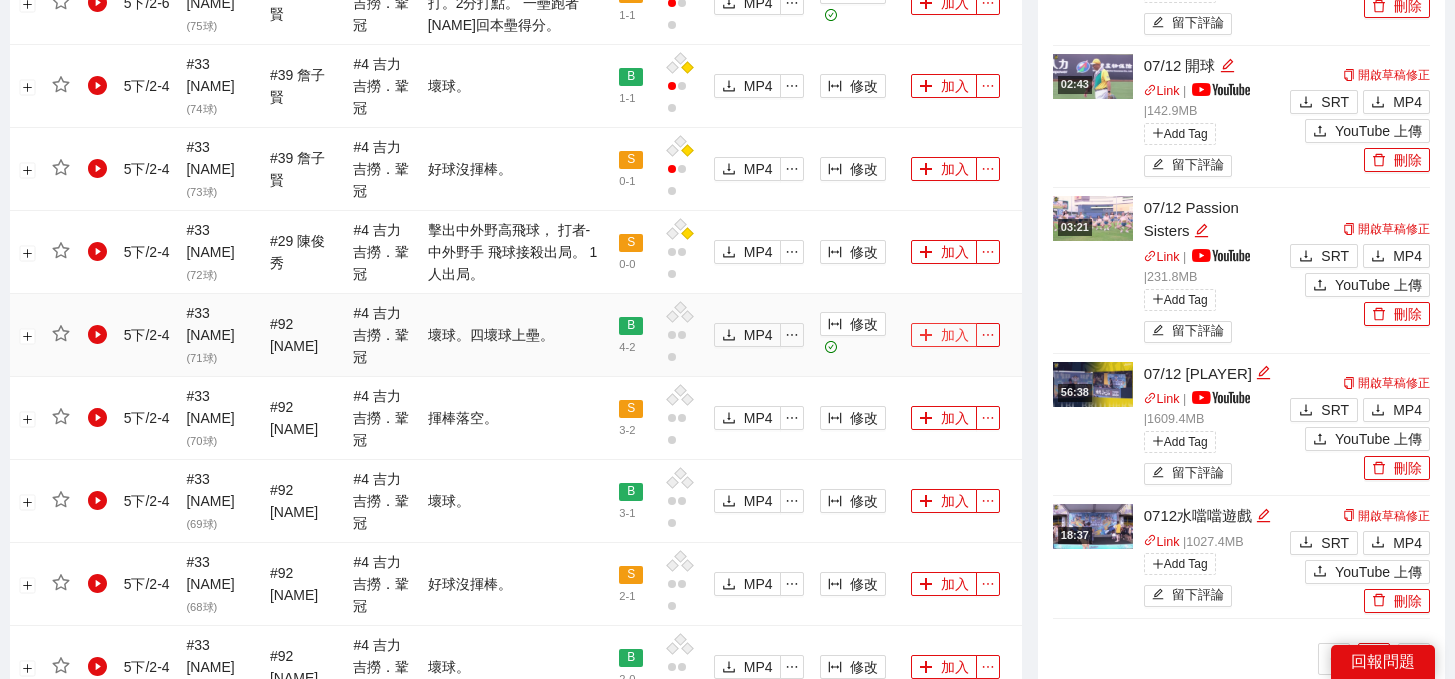 click on "加入" at bounding box center [944, 335] 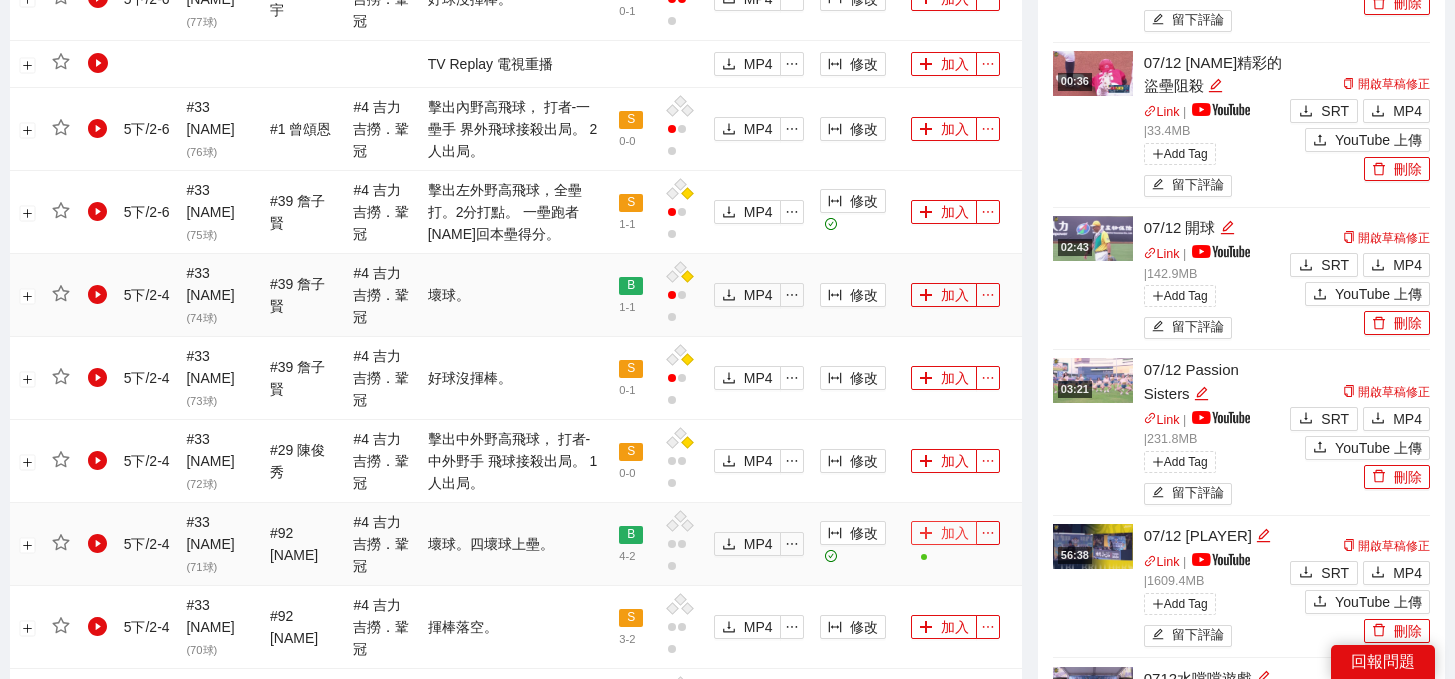 scroll, scrollTop: 1357, scrollLeft: 0, axis: vertical 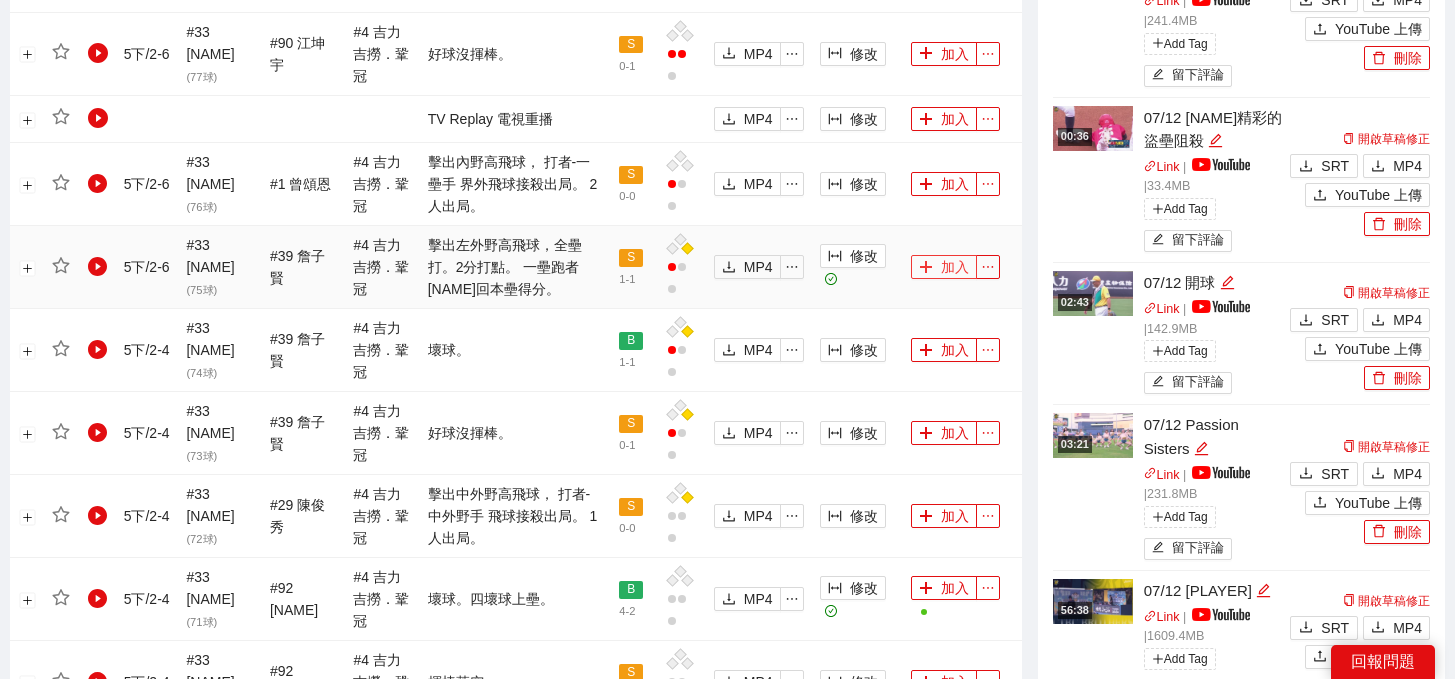 click on "加入" at bounding box center [944, 267] 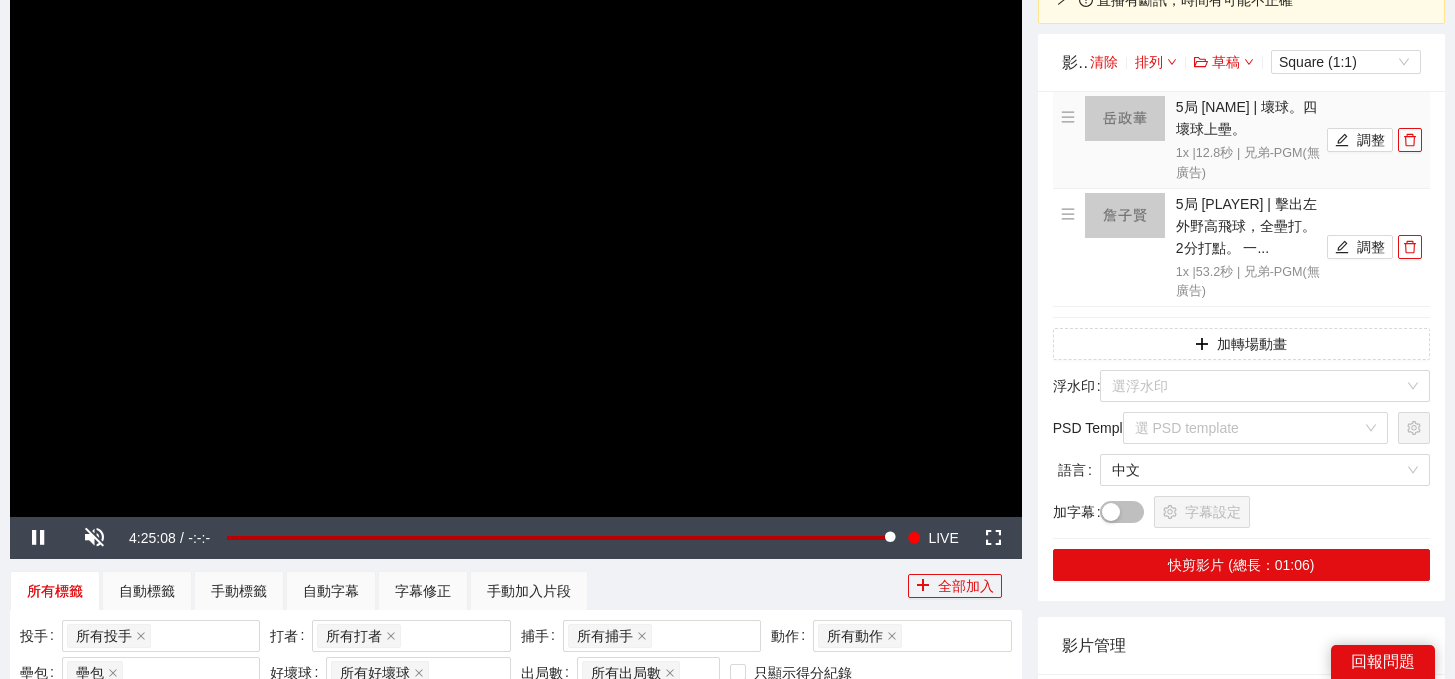 scroll, scrollTop: 38, scrollLeft: 0, axis: vertical 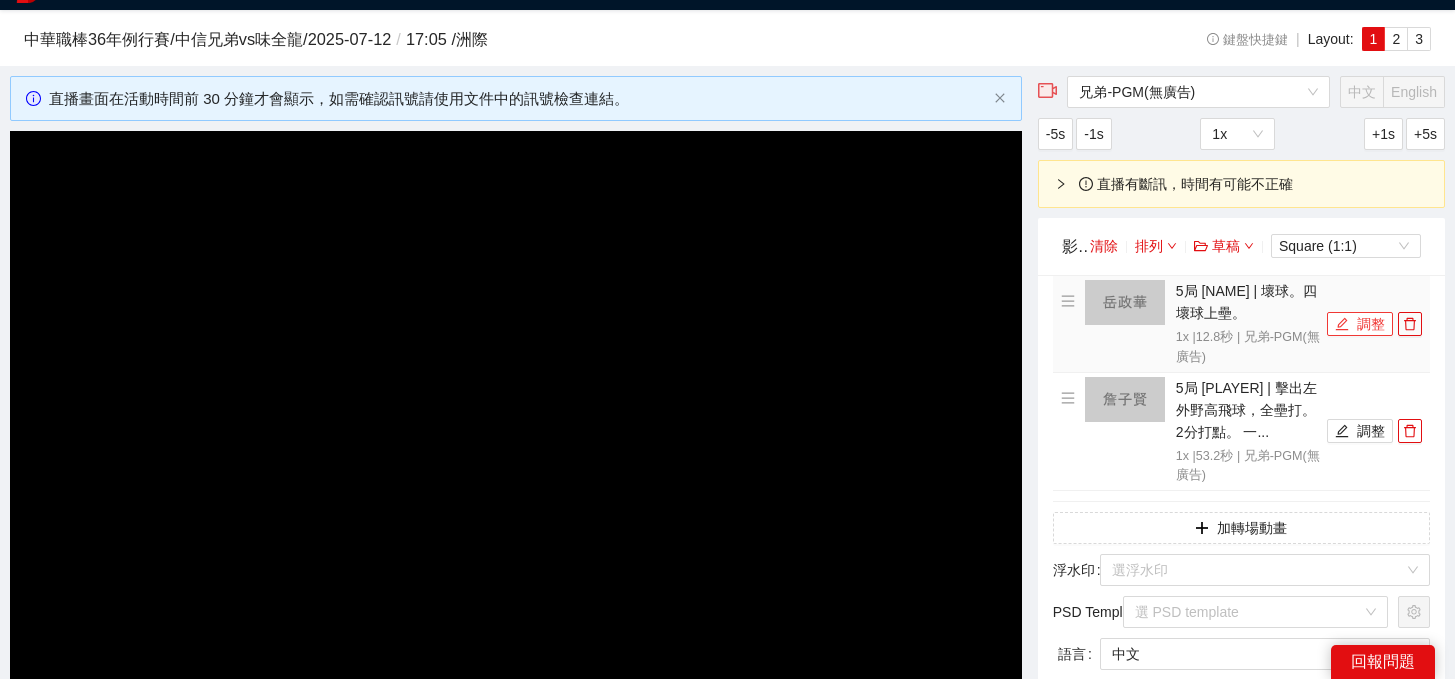 click on "調整" at bounding box center [1360, 324] 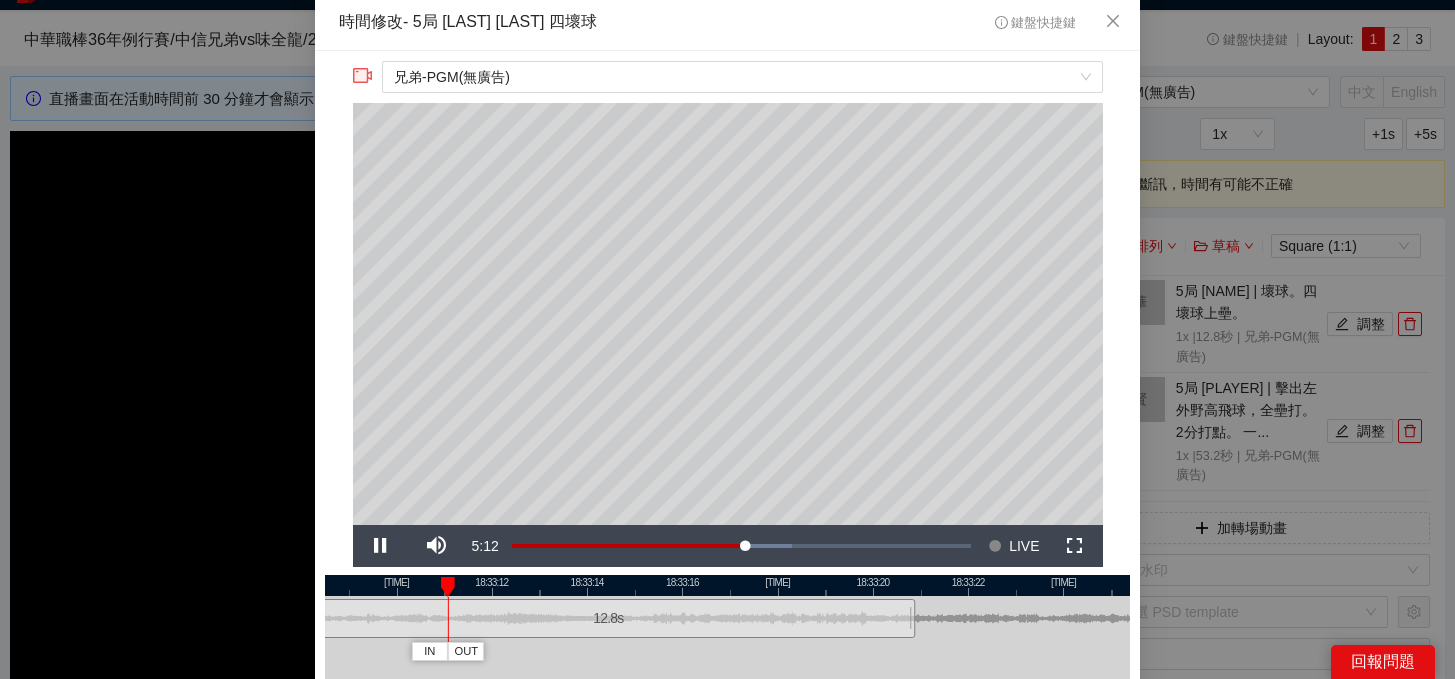 scroll, scrollTop: 6, scrollLeft: 0, axis: vertical 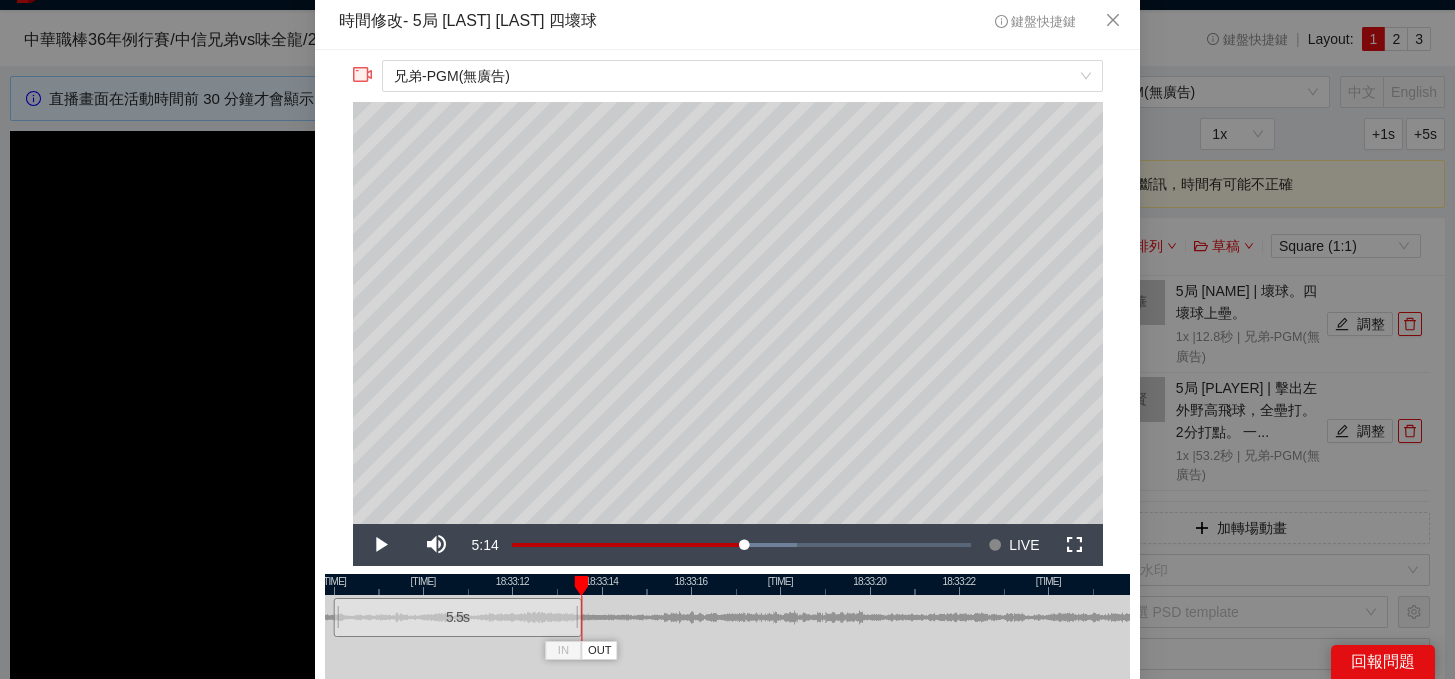 drag, startPoint x: 908, startPoint y: 627, endPoint x: 580, endPoint y: 621, distance: 328.05487 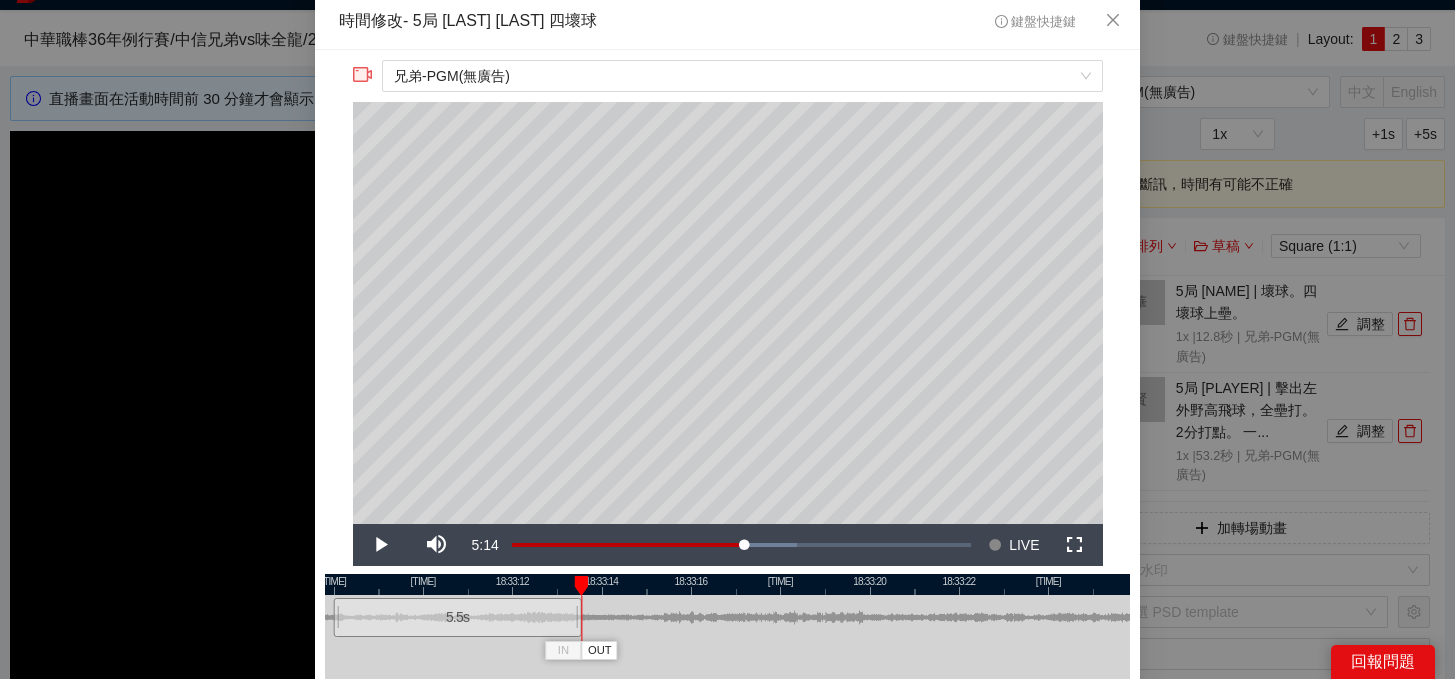 scroll, scrollTop: 188, scrollLeft: 0, axis: vertical 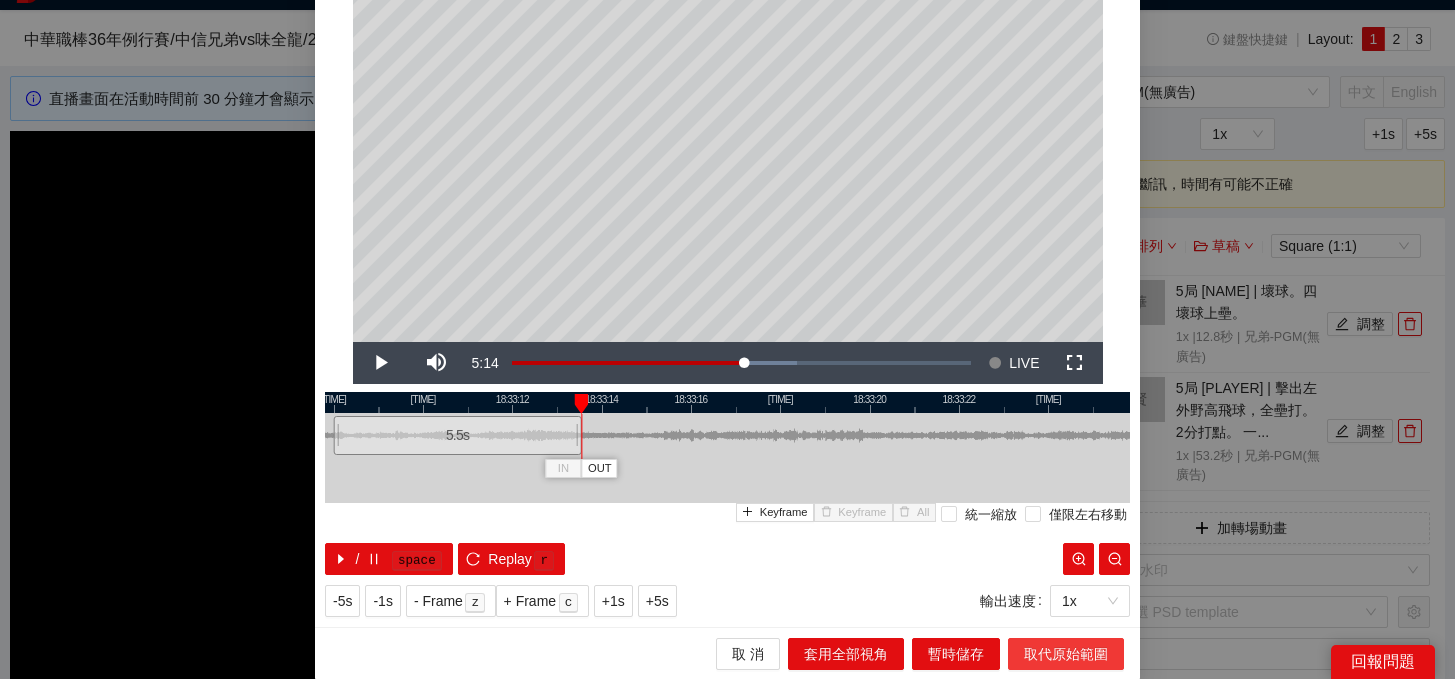 click on "取代原始範圍" at bounding box center (1066, 654) 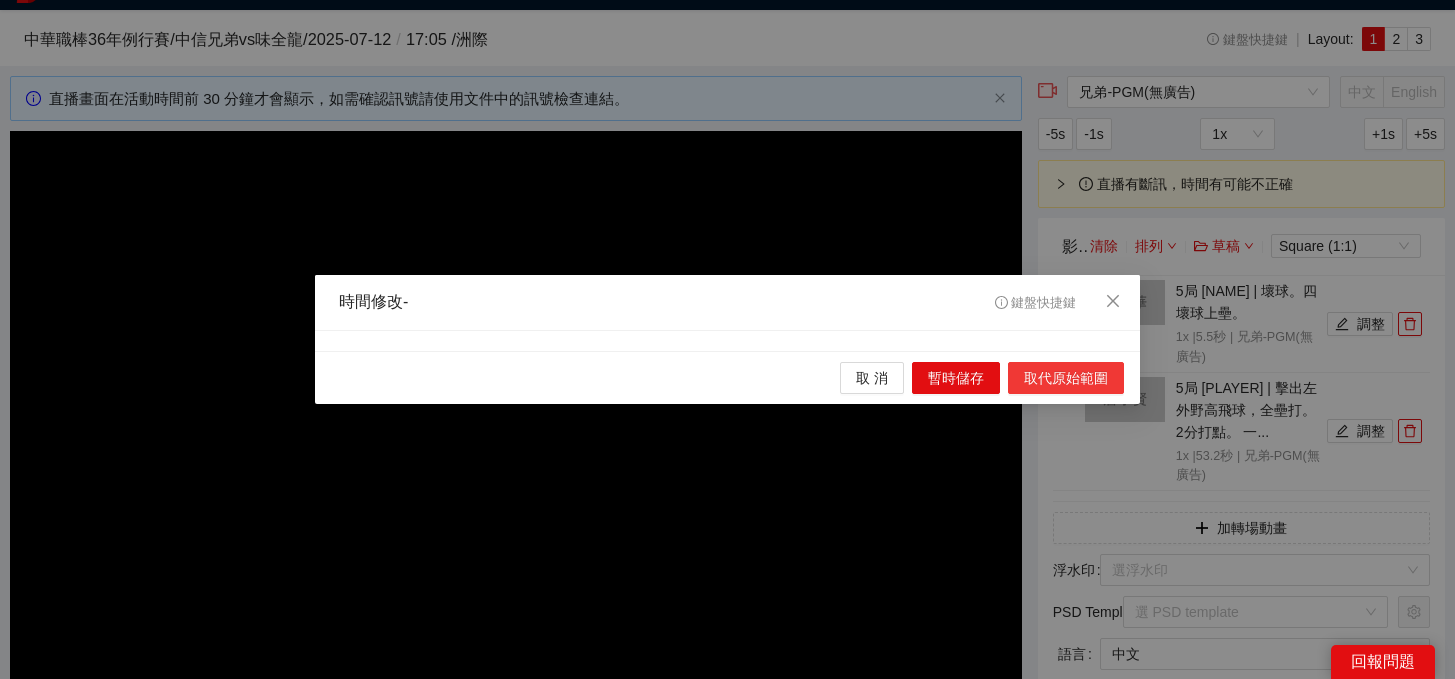 scroll, scrollTop: 0, scrollLeft: 0, axis: both 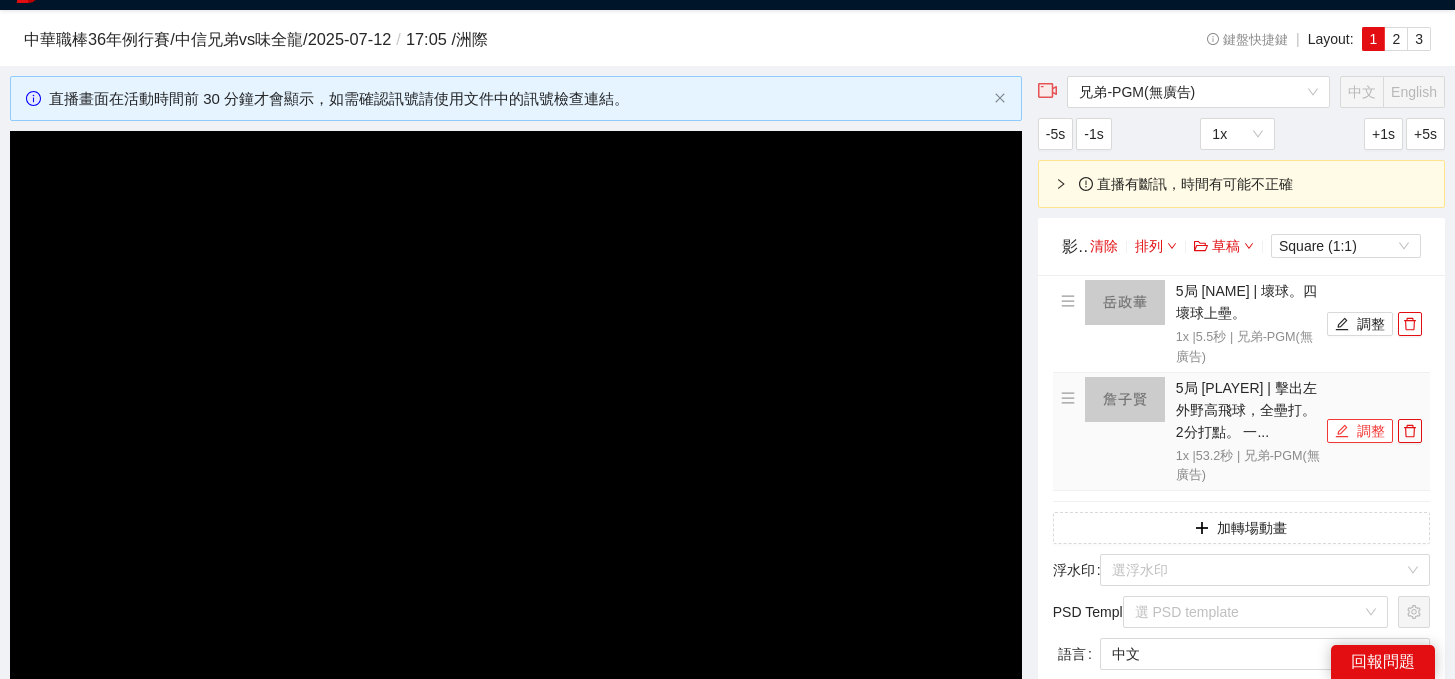 click on "調整" at bounding box center [1360, 431] 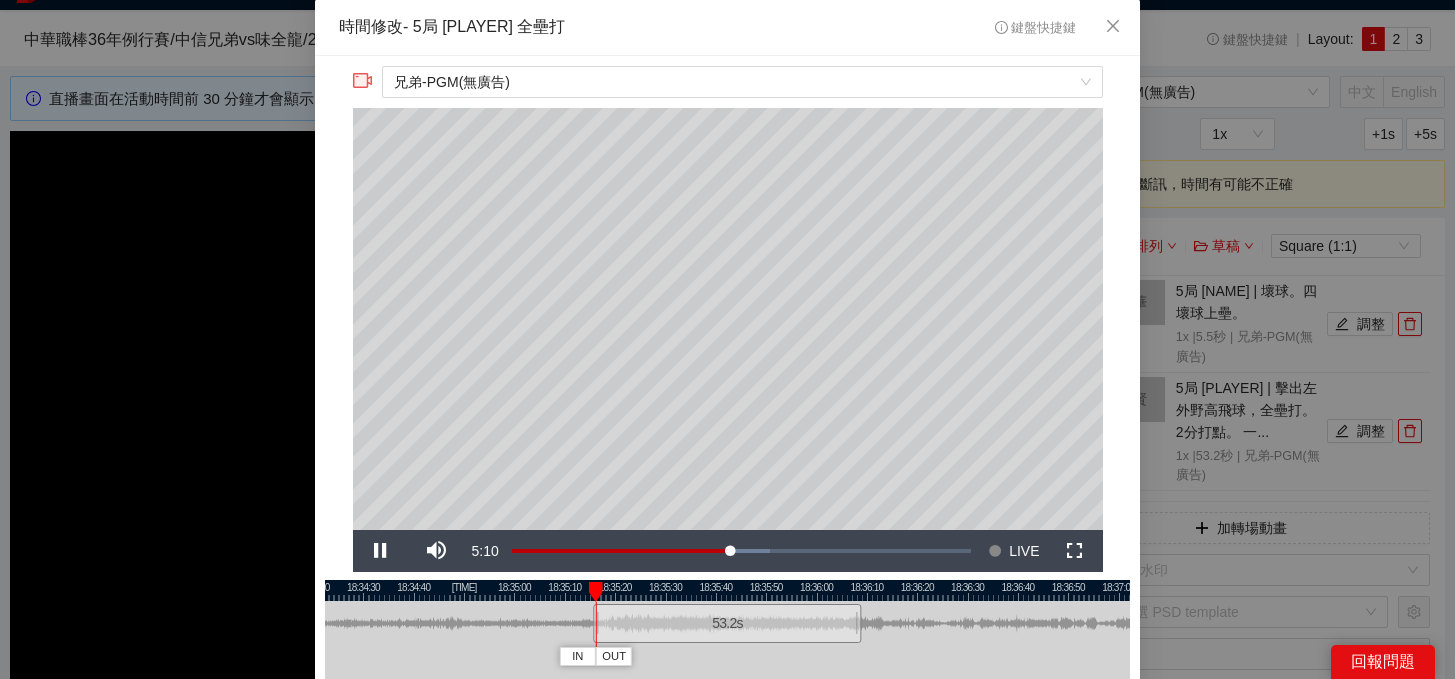 scroll, scrollTop: 104, scrollLeft: 0, axis: vertical 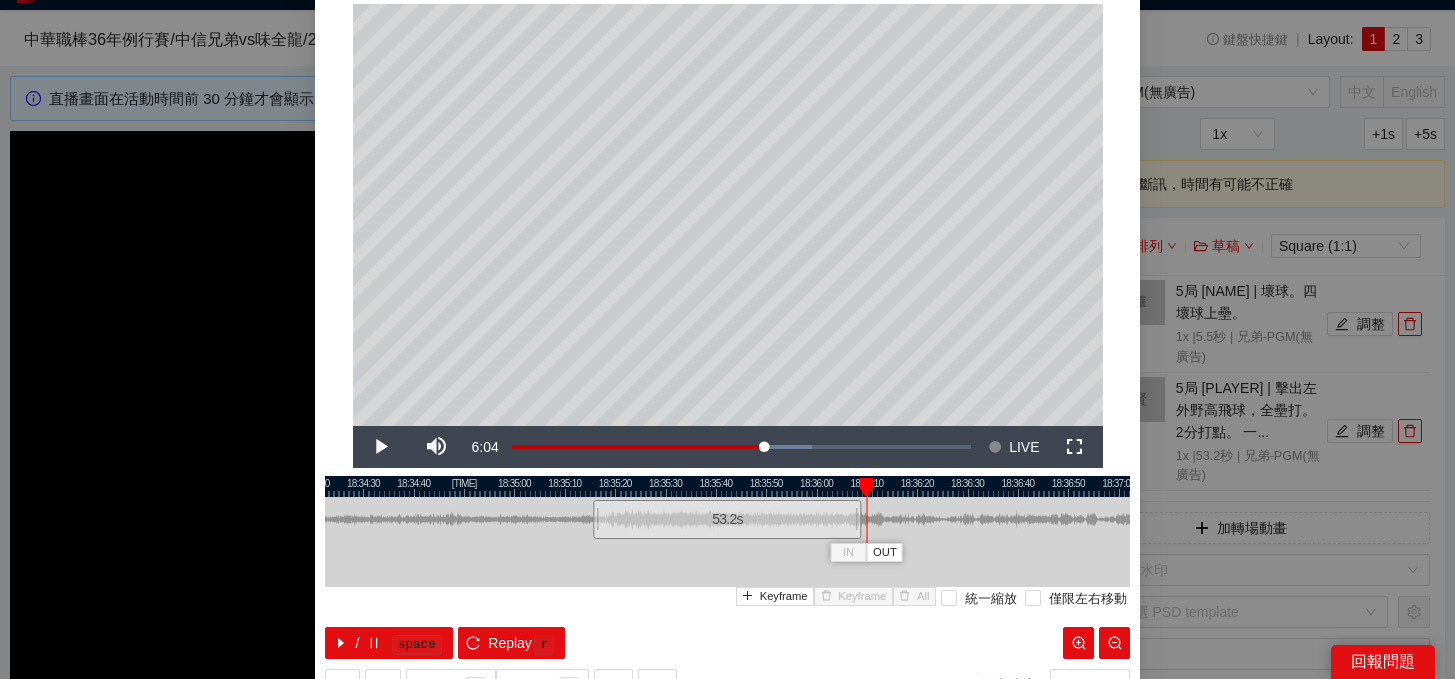 drag, startPoint x: 619, startPoint y: 482, endPoint x: 870, endPoint y: 485, distance: 251.01793 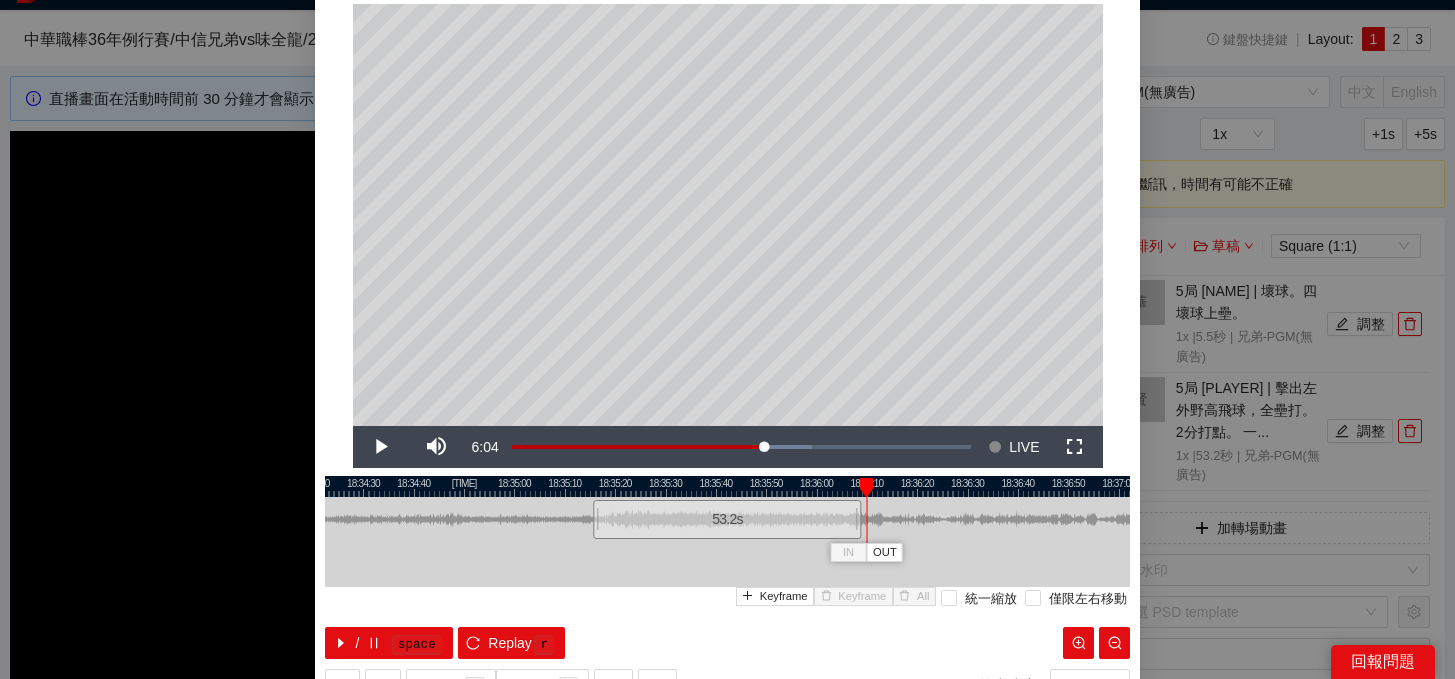 scroll, scrollTop: 188, scrollLeft: 0, axis: vertical 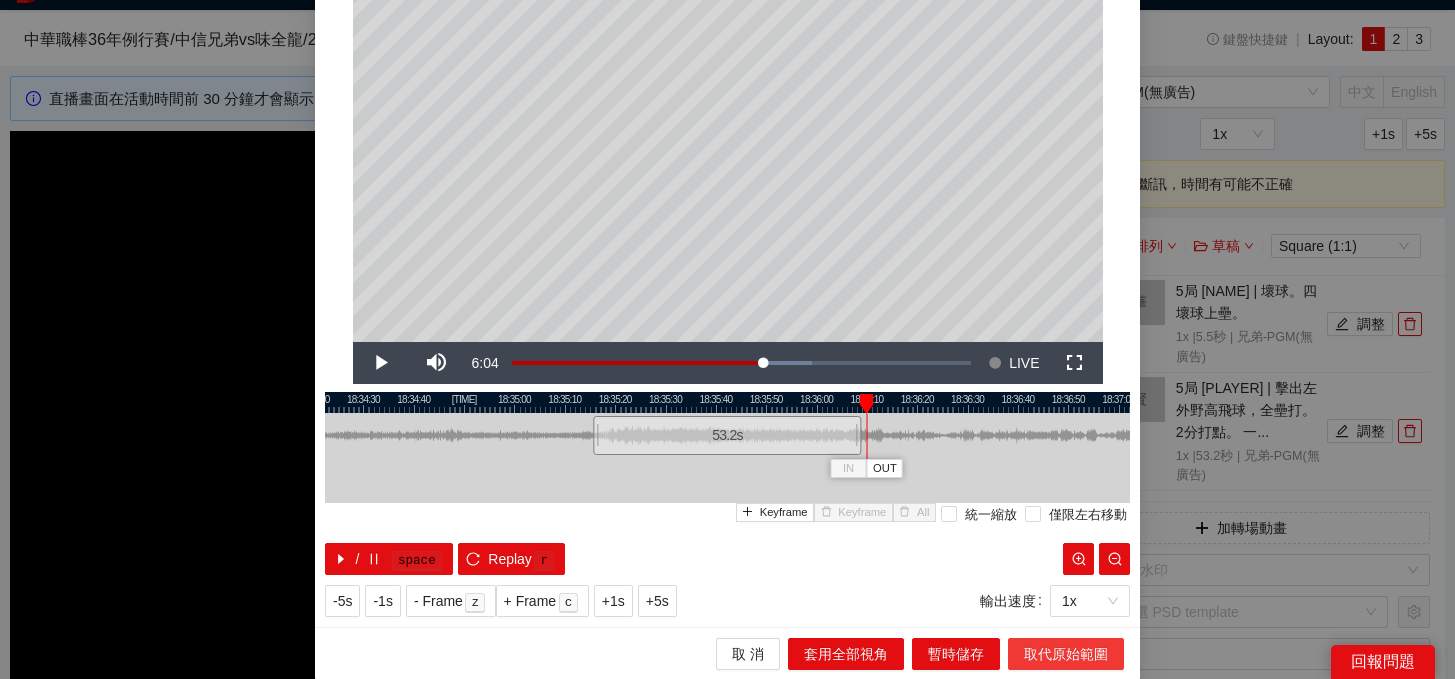 click on "取代原始範圍" at bounding box center [1066, 654] 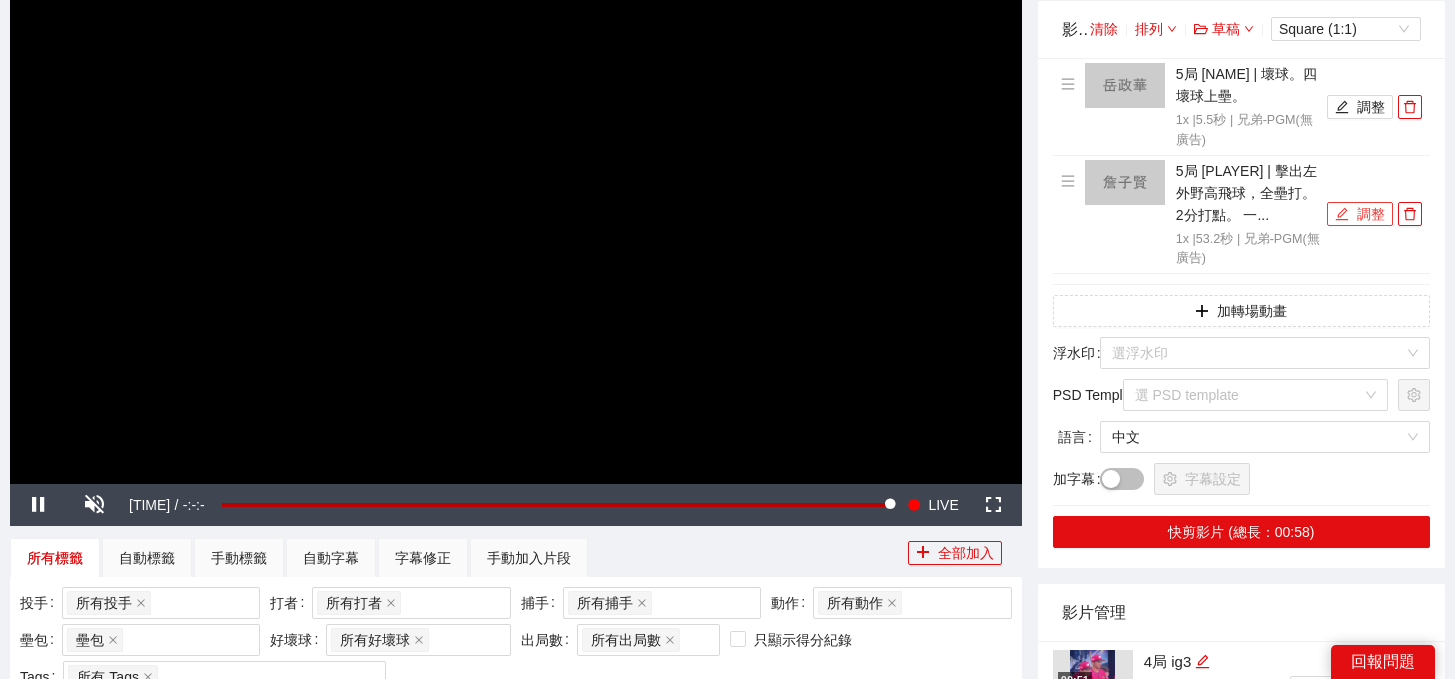 scroll, scrollTop: 287, scrollLeft: 0, axis: vertical 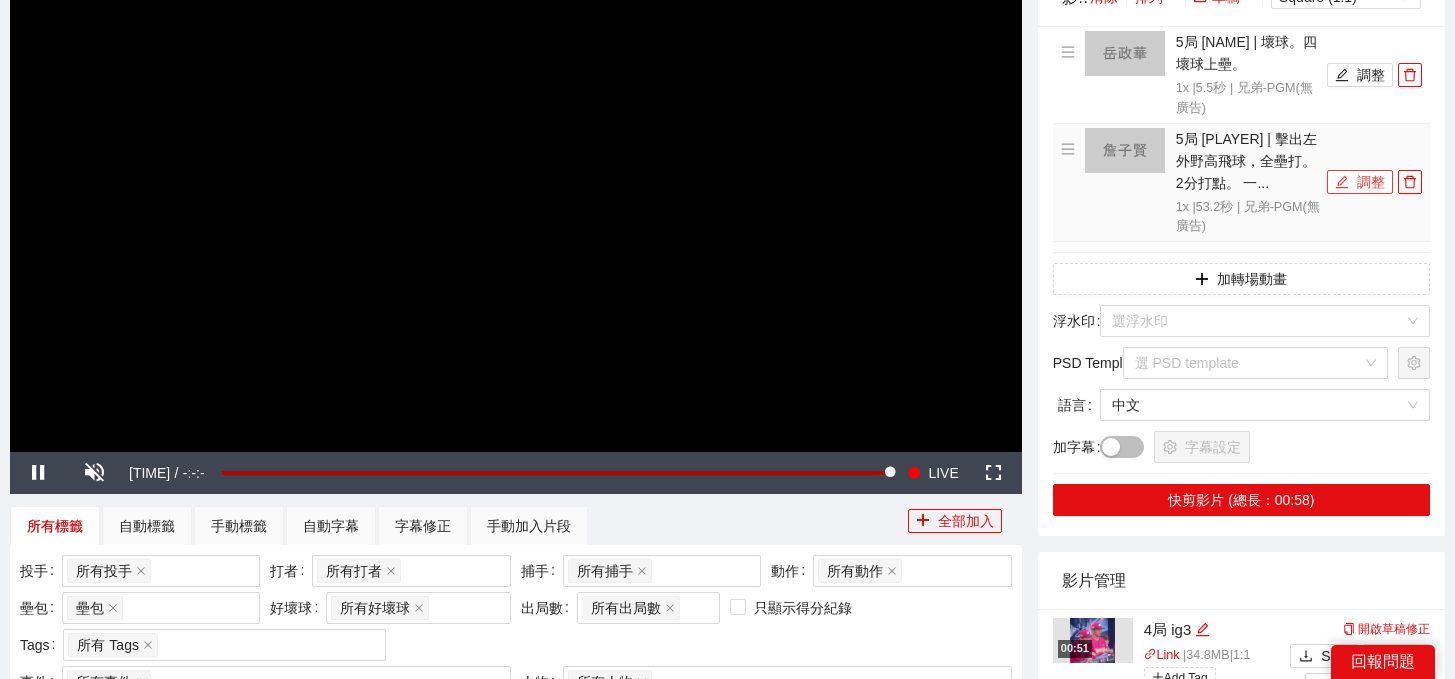 click on "調整" at bounding box center (1360, 182) 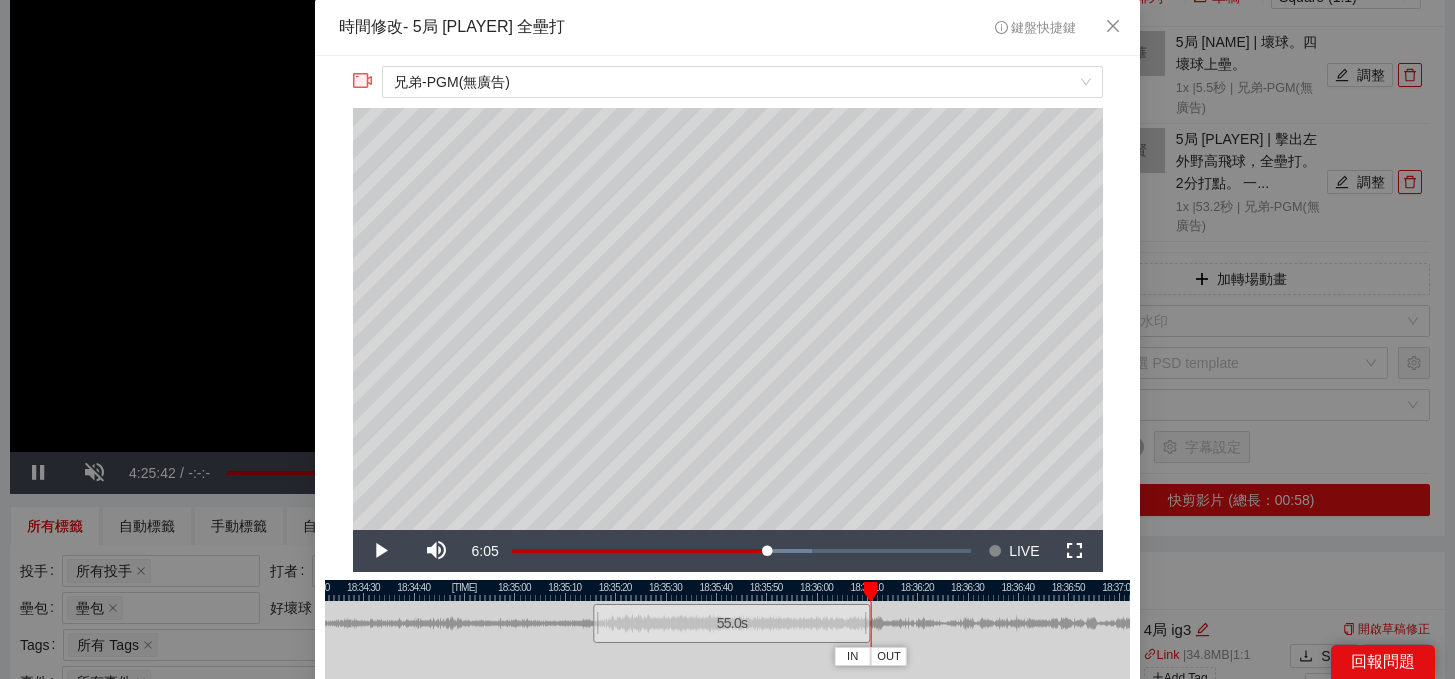 click at bounding box center (868, 623) 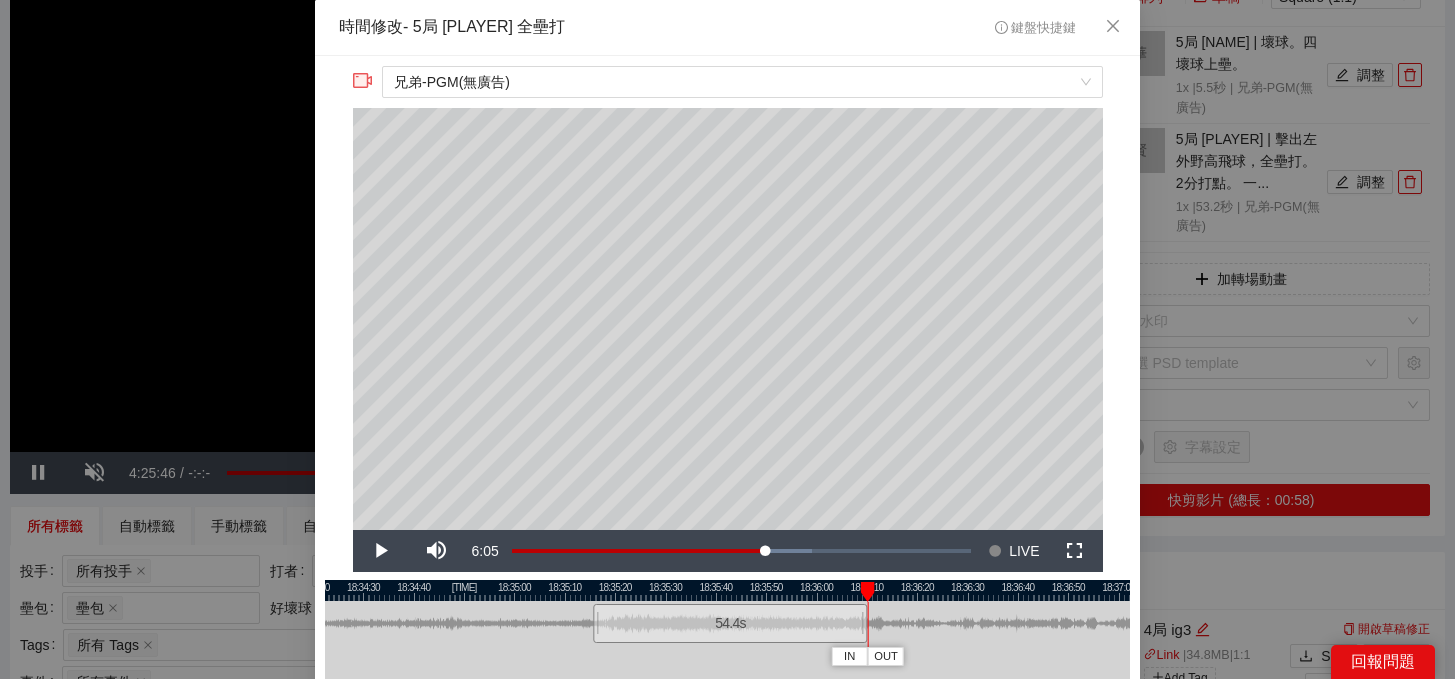 click at bounding box center (865, 623) 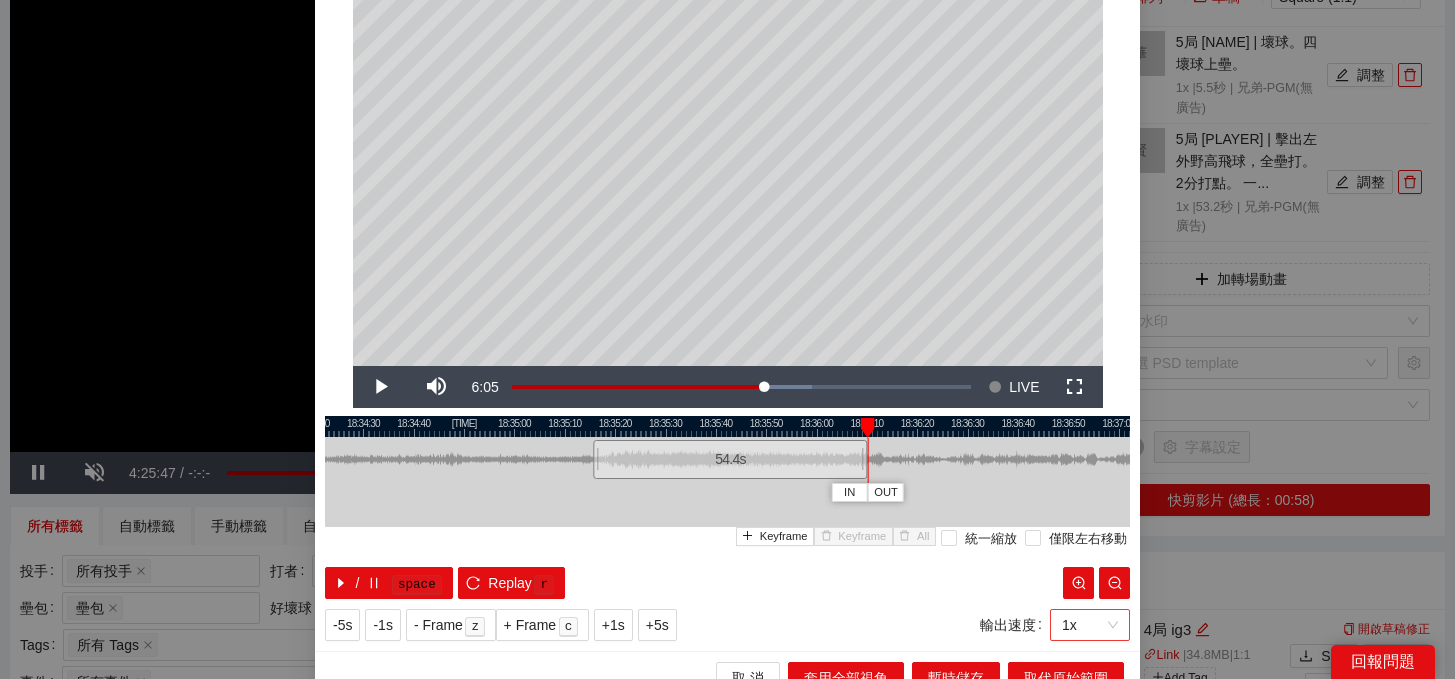 scroll, scrollTop: 188, scrollLeft: 0, axis: vertical 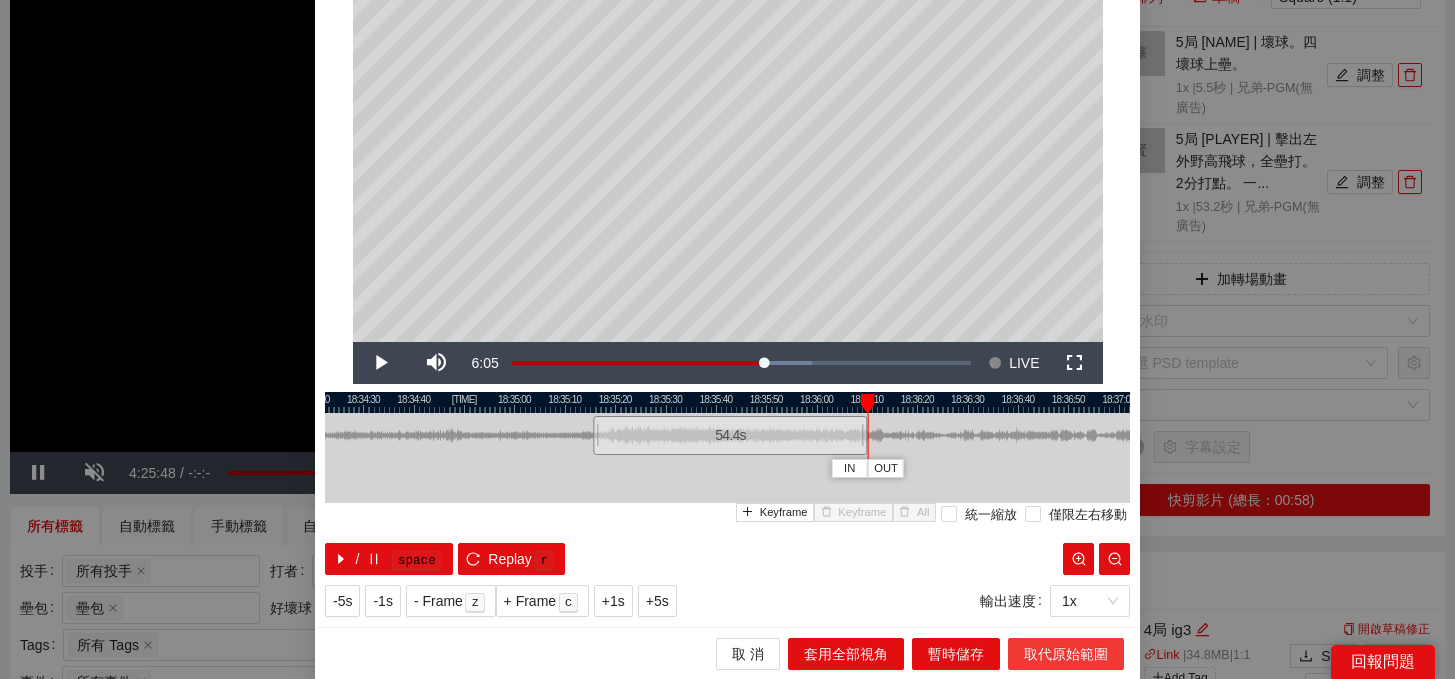 click on "取代原始範圍" at bounding box center (1066, 654) 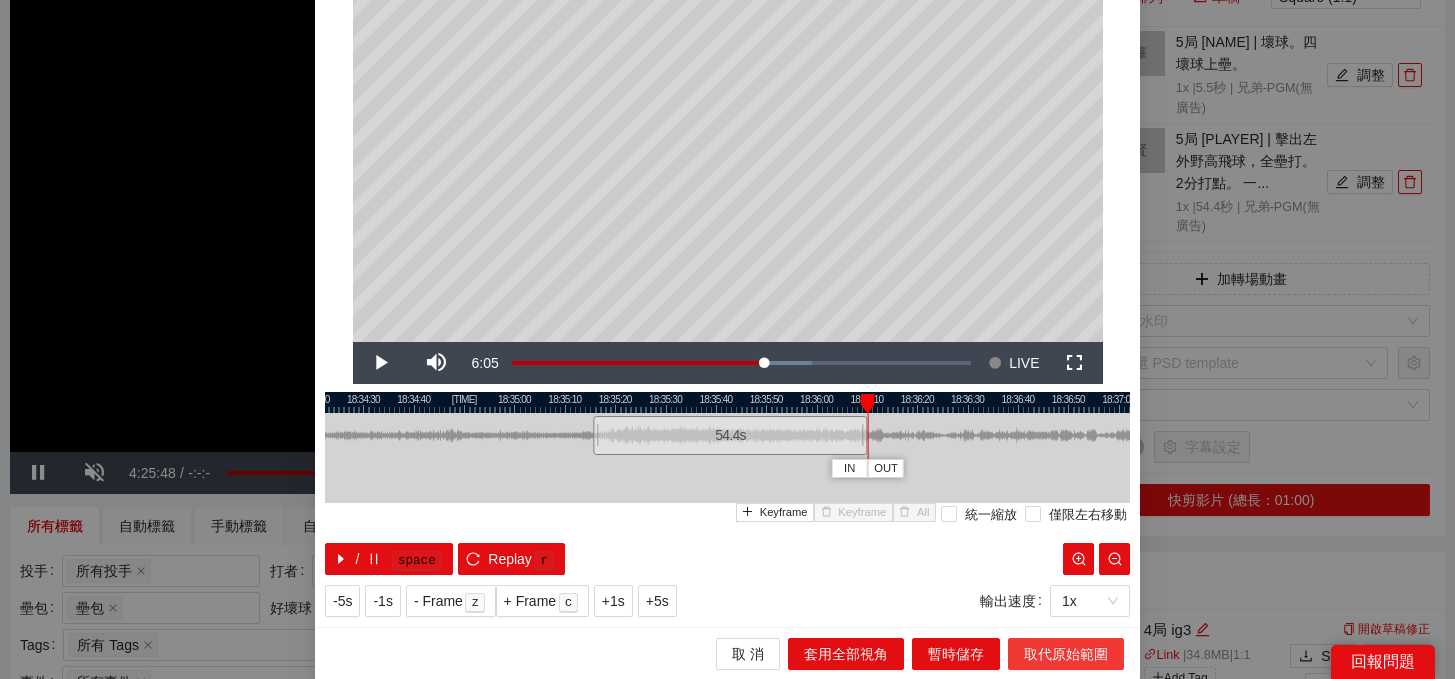 scroll, scrollTop: 0, scrollLeft: 0, axis: both 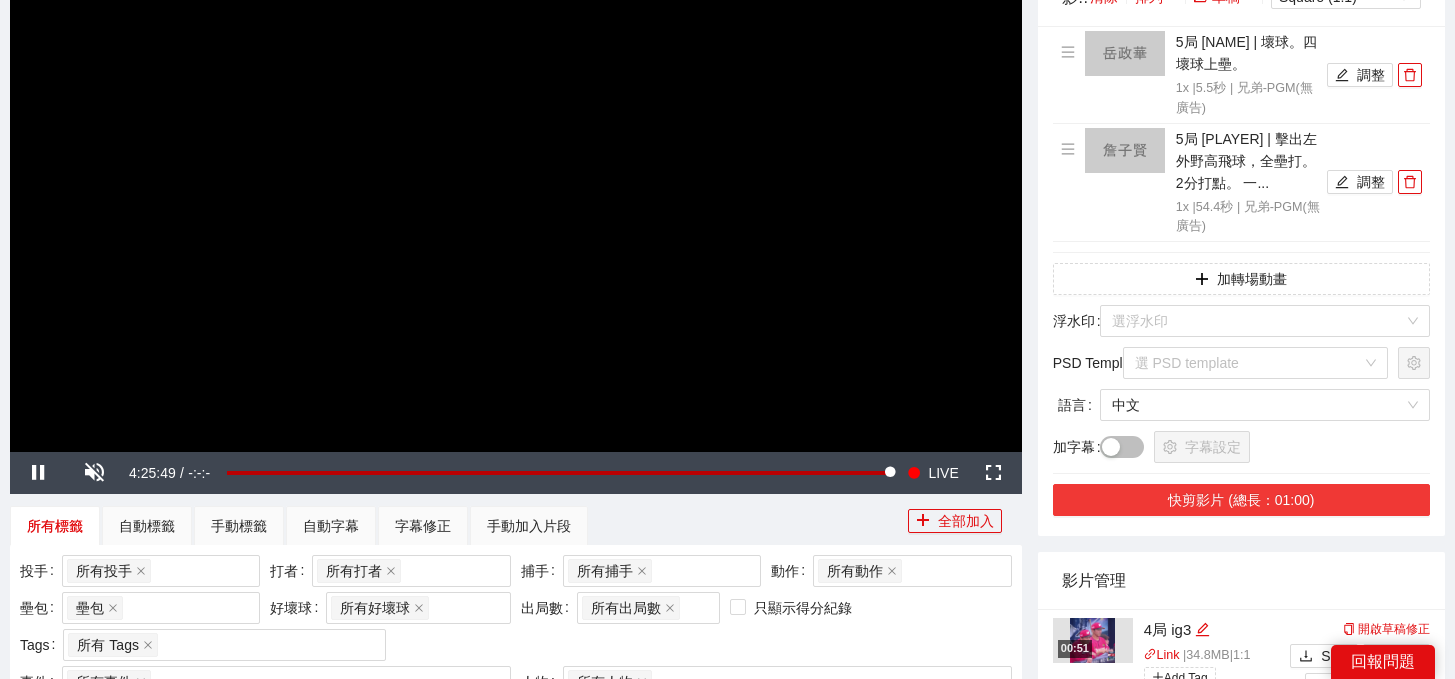 click on "快剪影片 (總長：01:00)" at bounding box center (1241, 500) 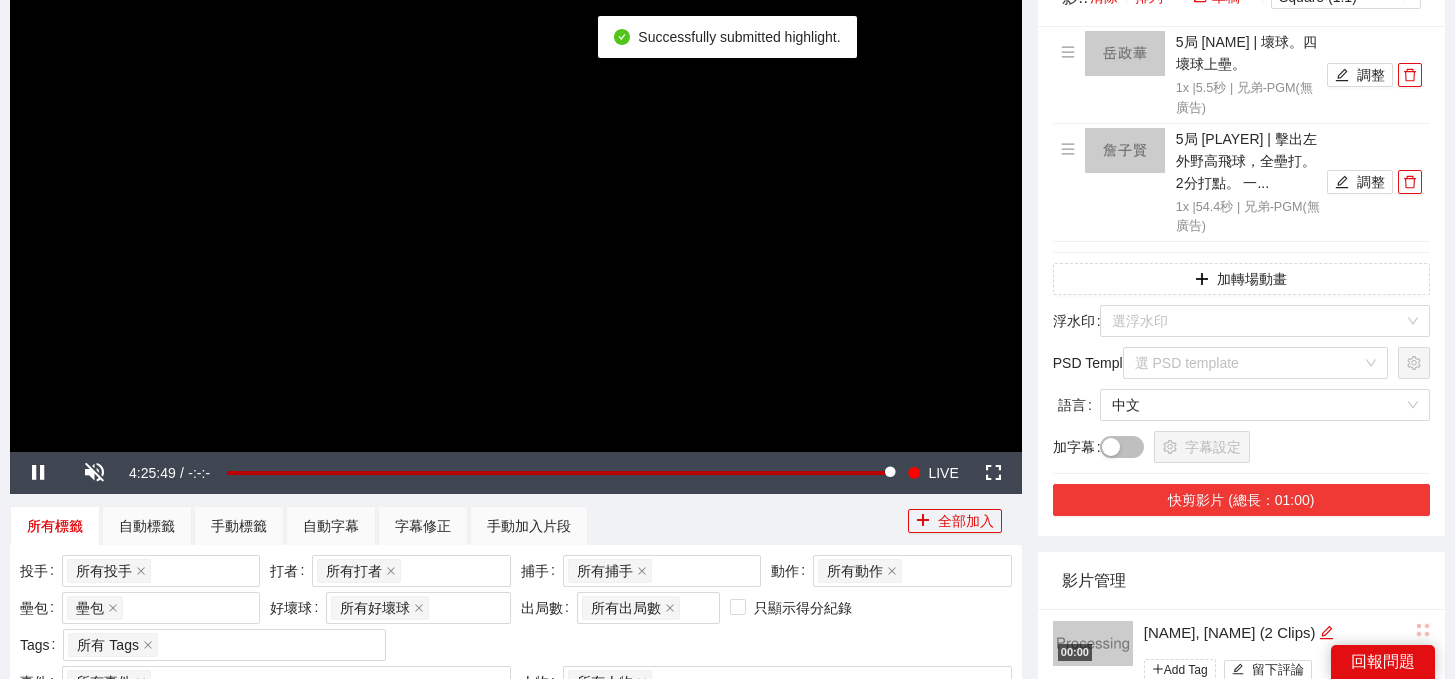 scroll, scrollTop: 426, scrollLeft: 0, axis: vertical 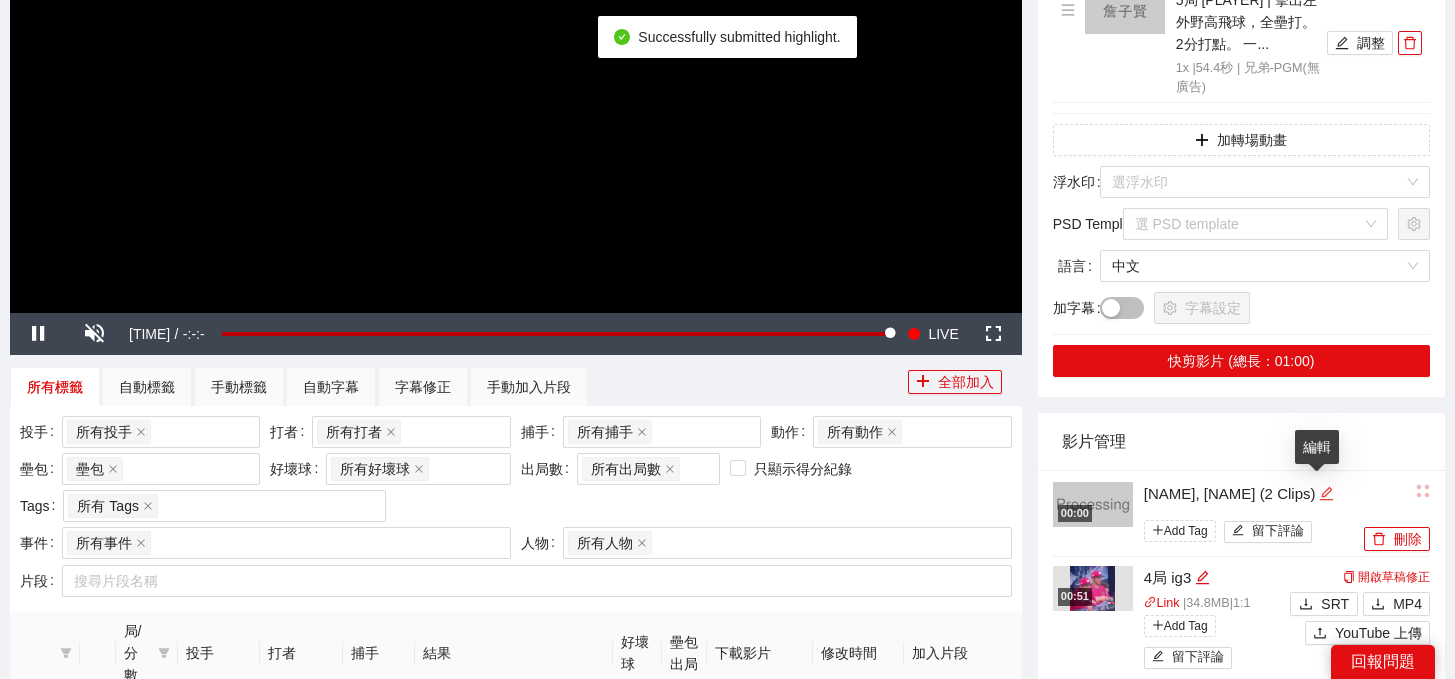 click 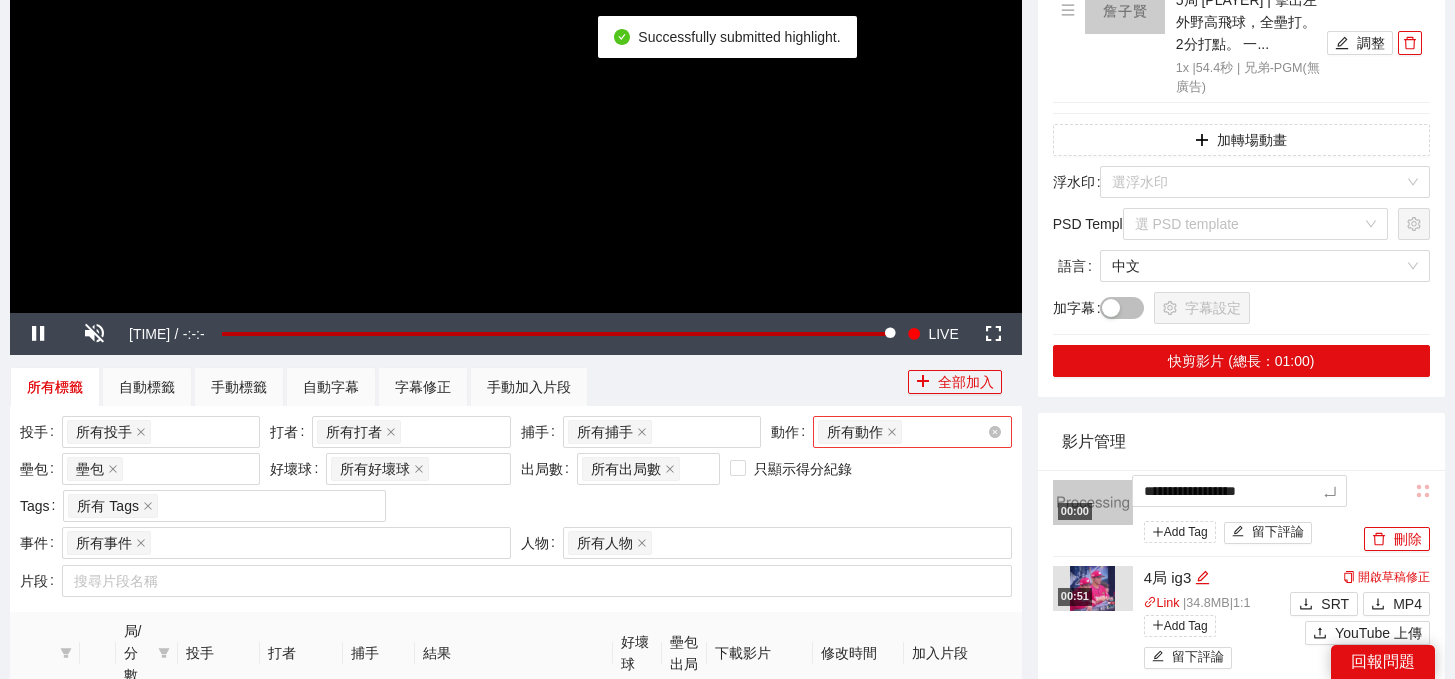 drag, startPoint x: 1320, startPoint y: 493, endPoint x: 901, endPoint y: 435, distance: 422.99527 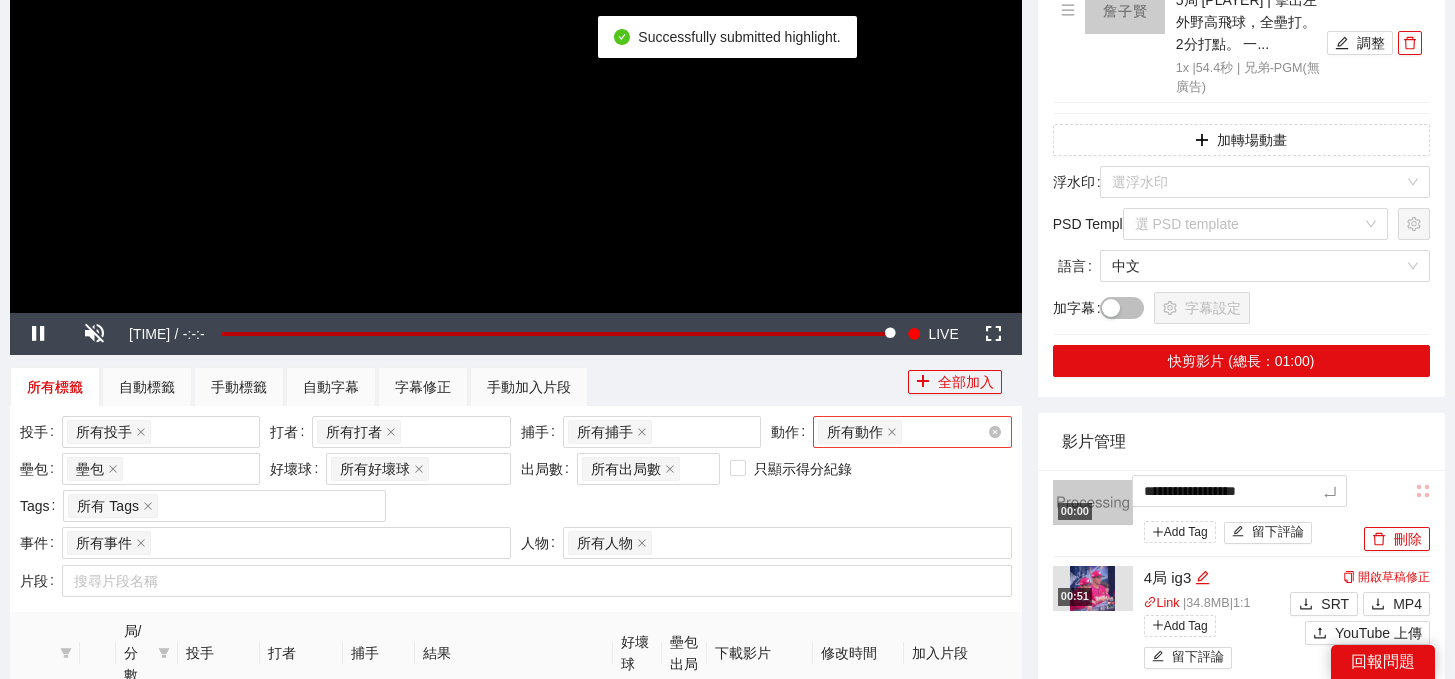 click on "**********" at bounding box center (727, 1035) 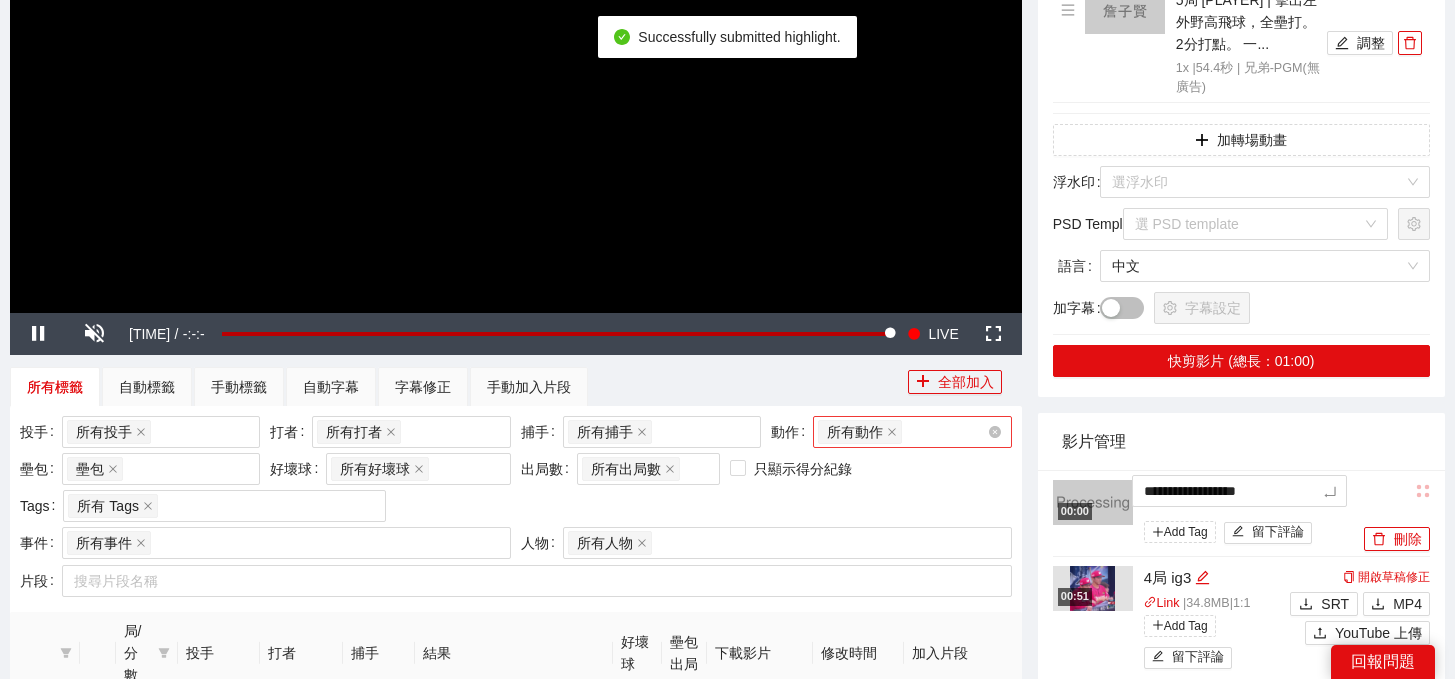 type on "*" 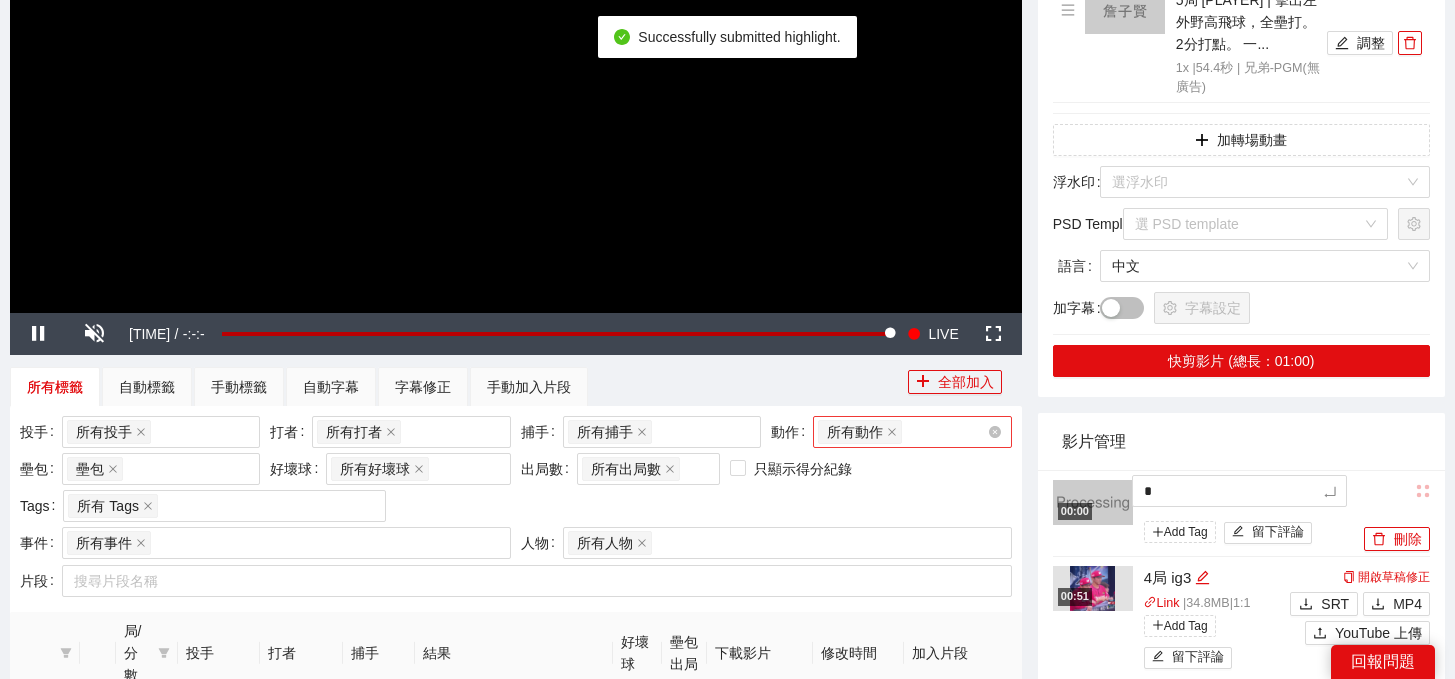 type 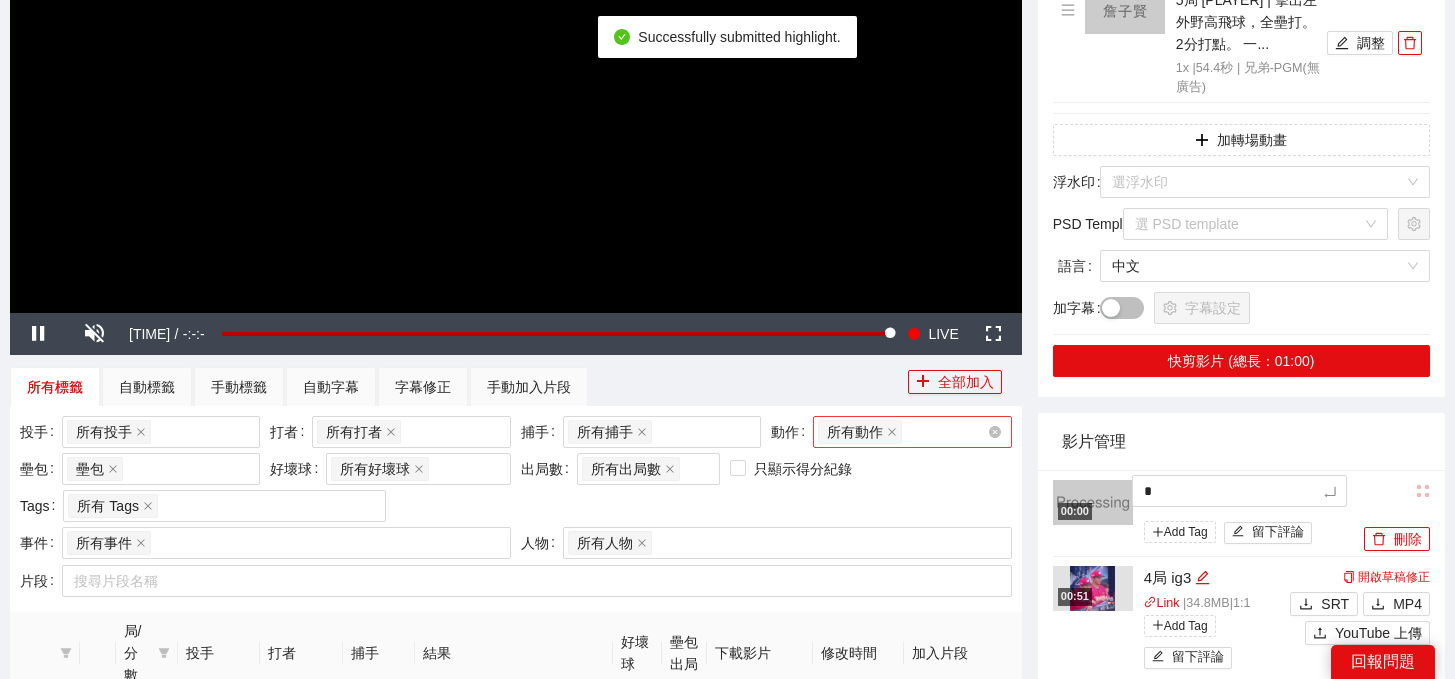 type 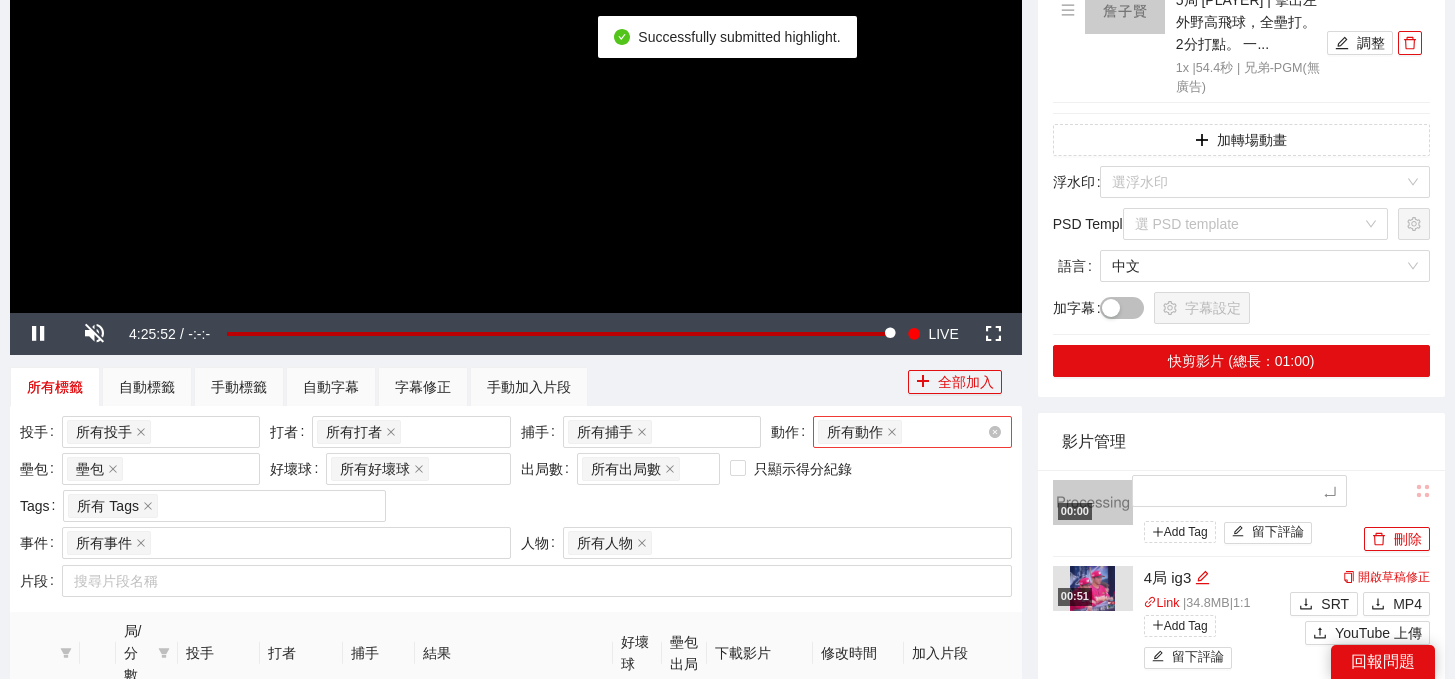 type on "*" 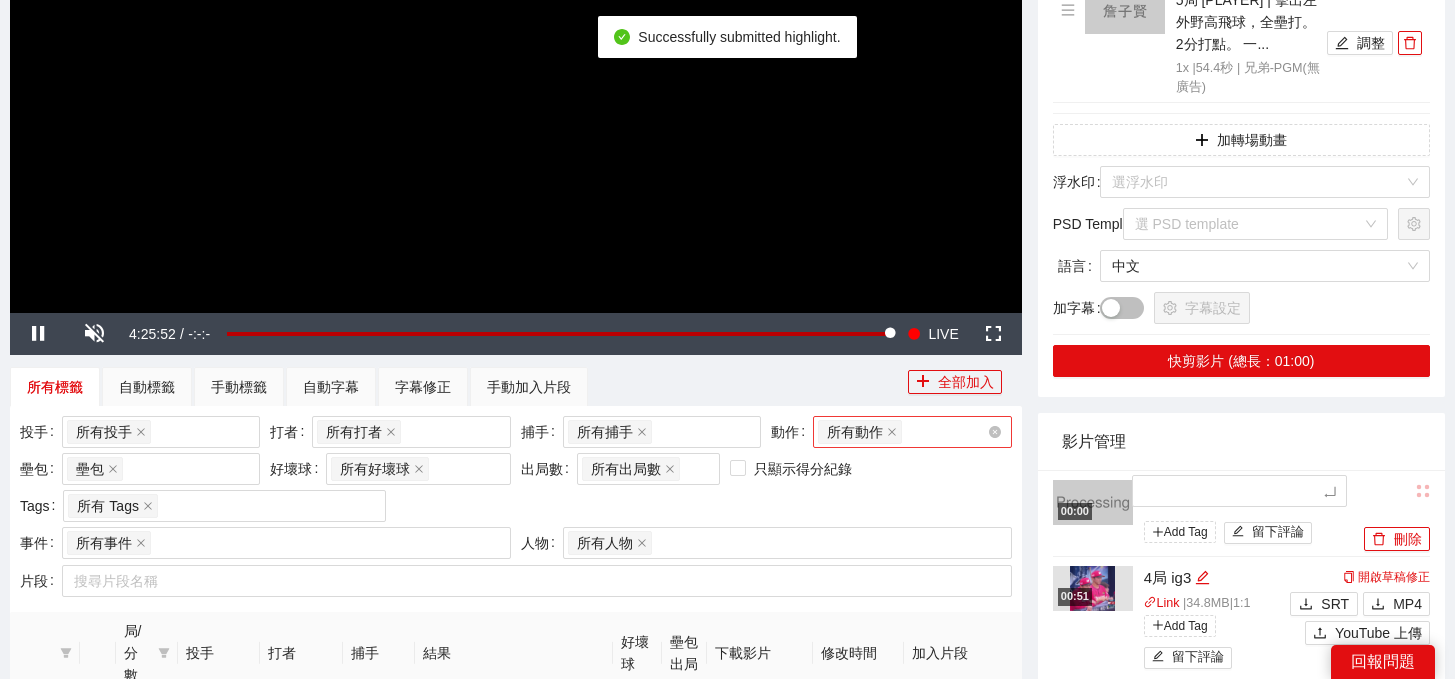 type on "*" 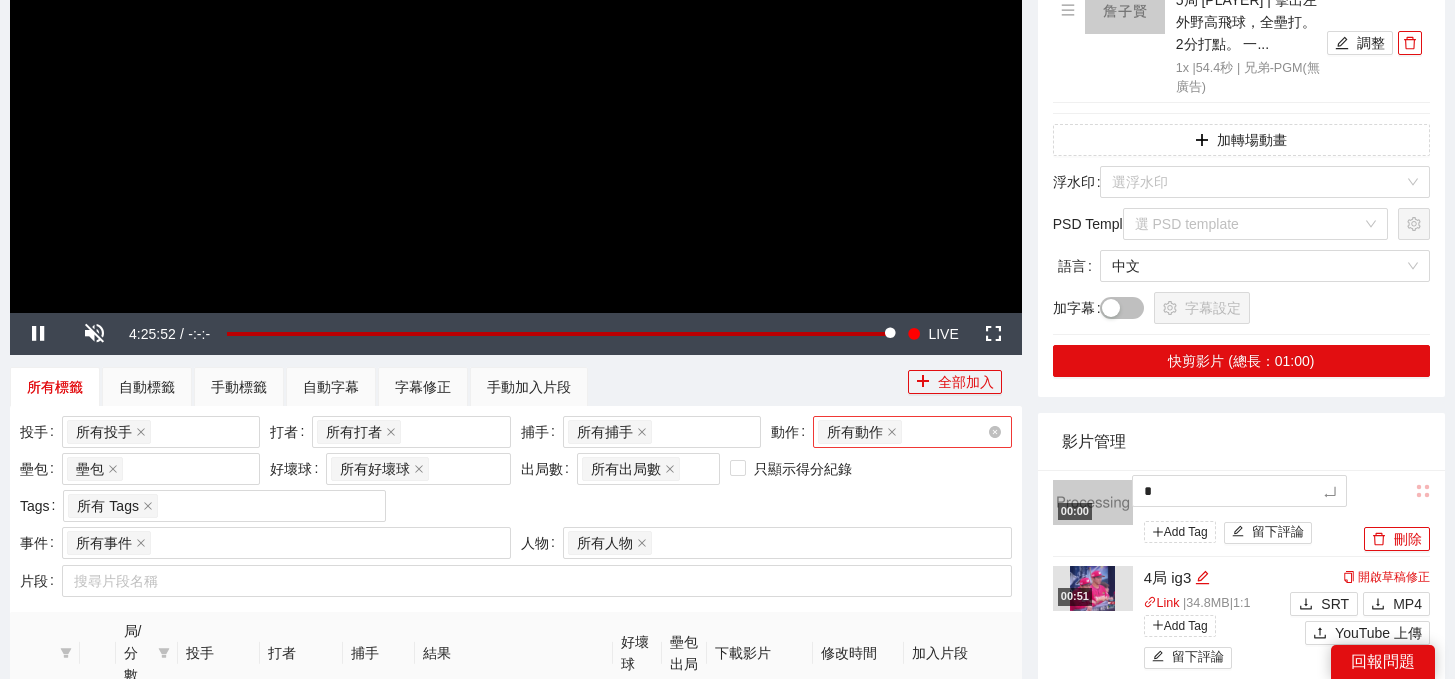 type on "**" 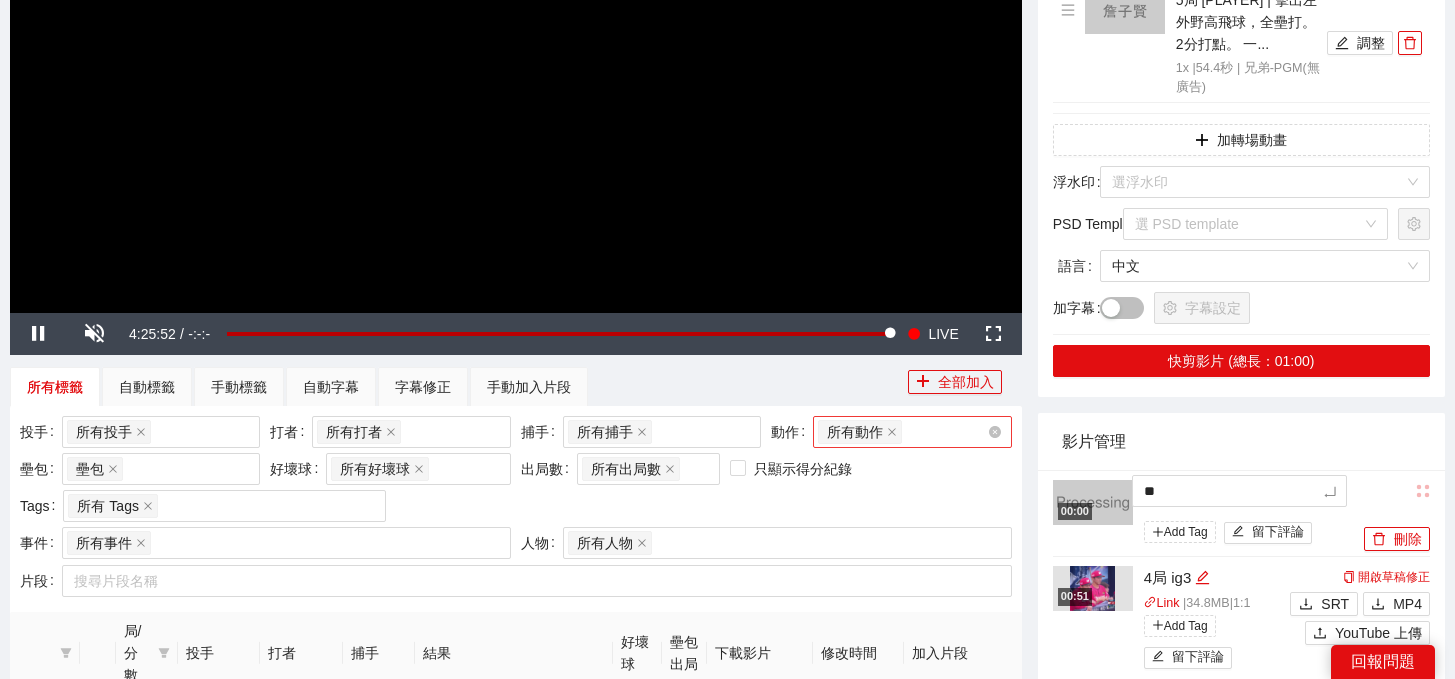 type on "***" 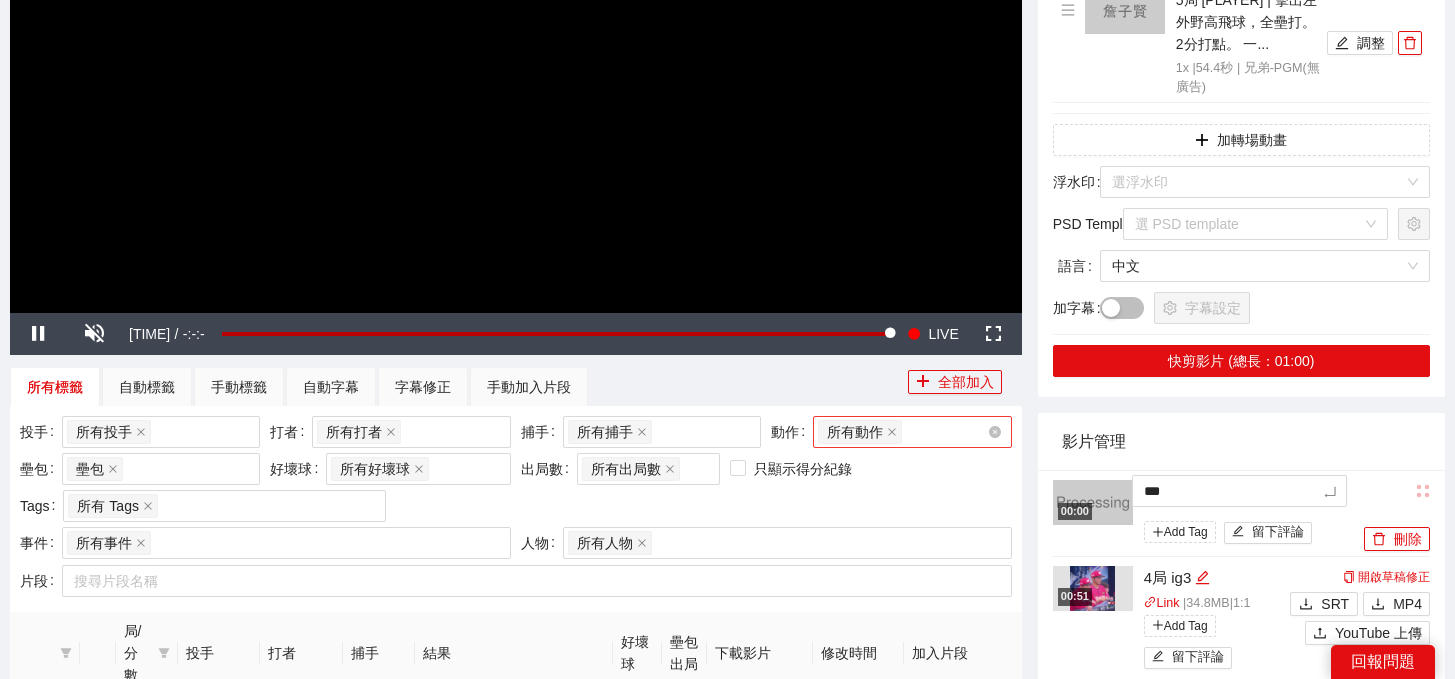 type on "**" 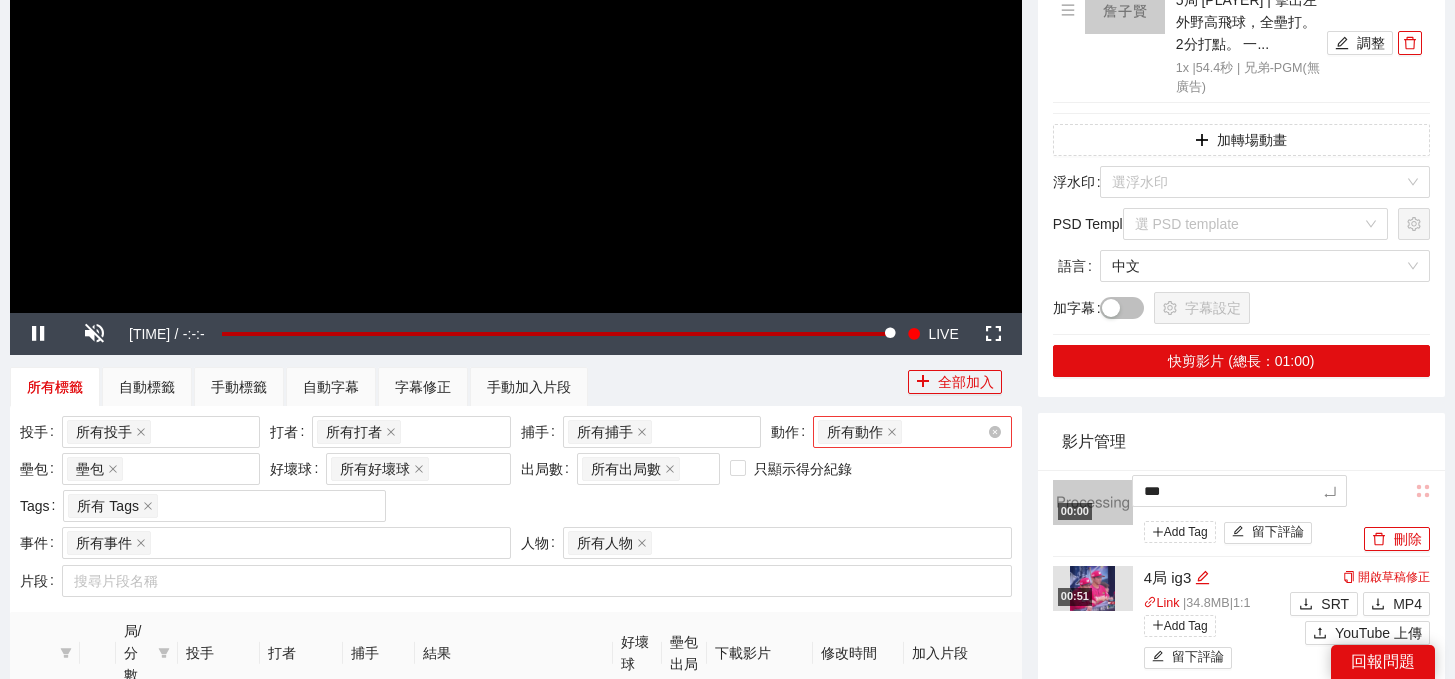 type on "**" 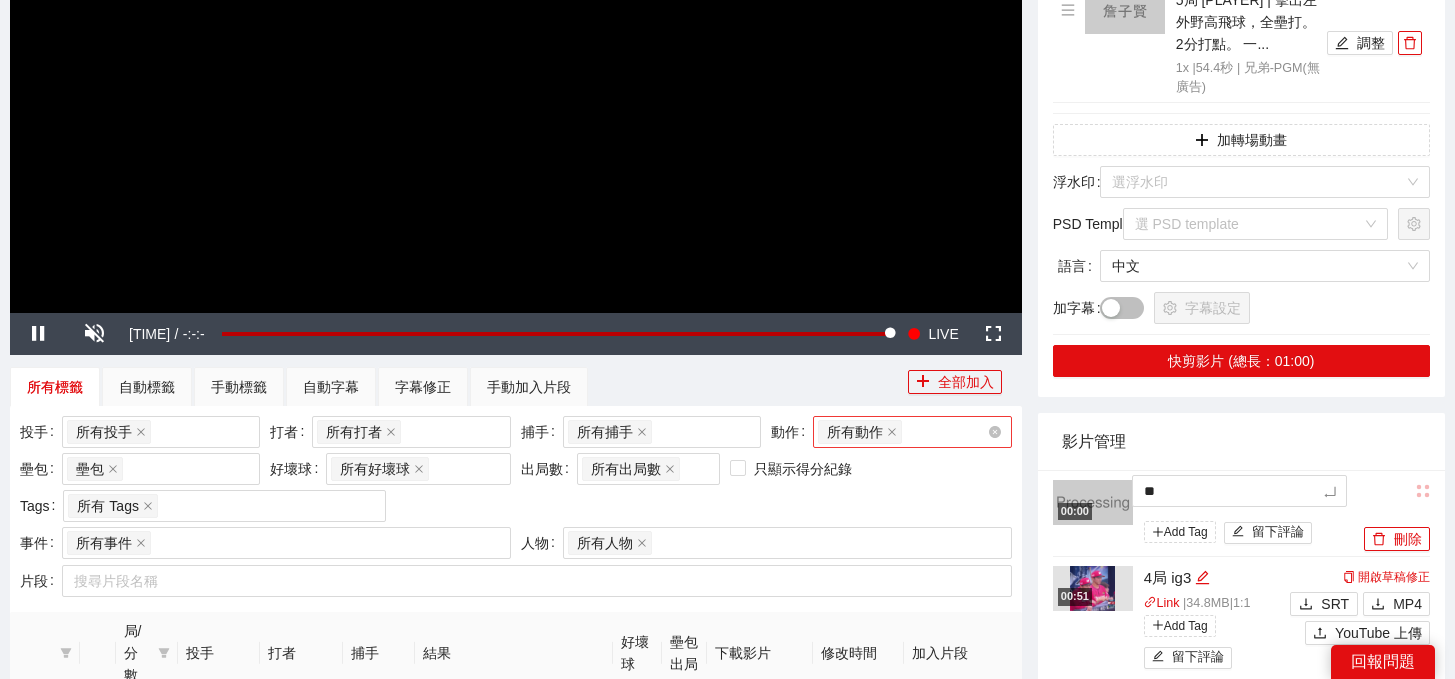 type on "**" 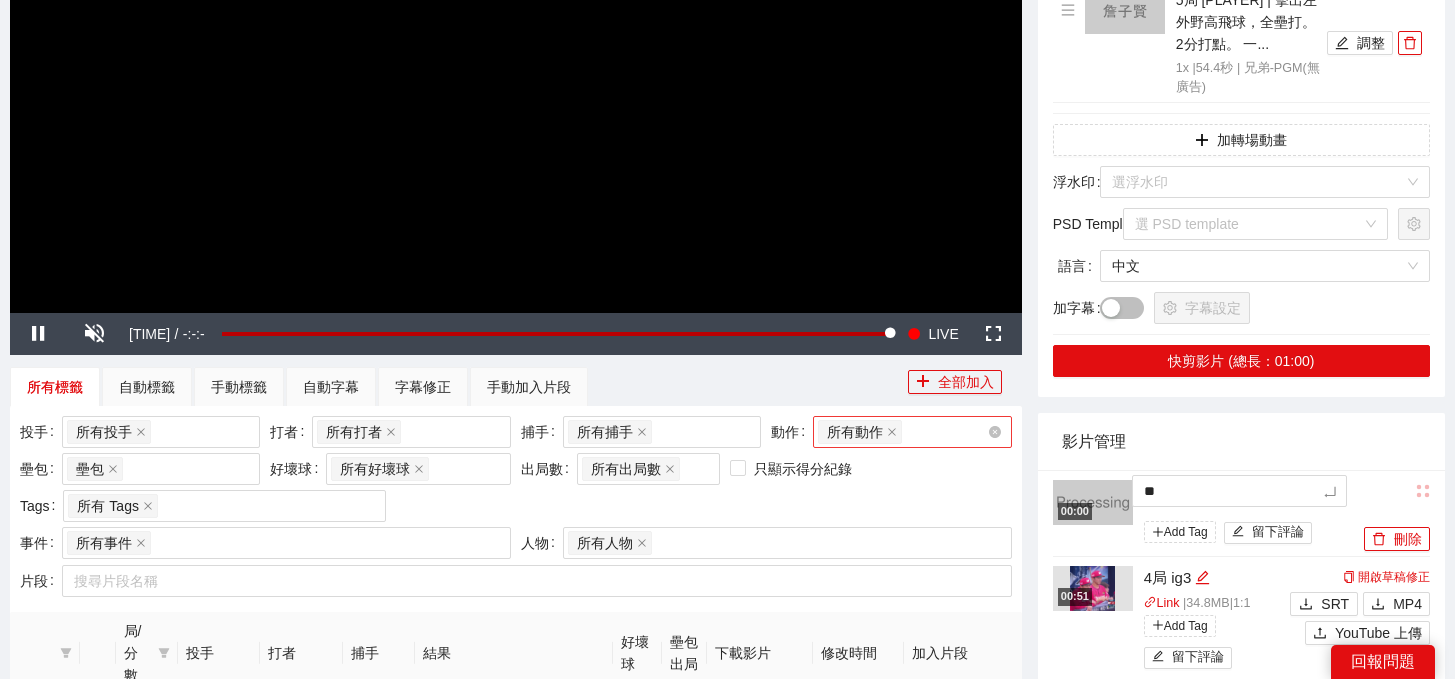 type on "**" 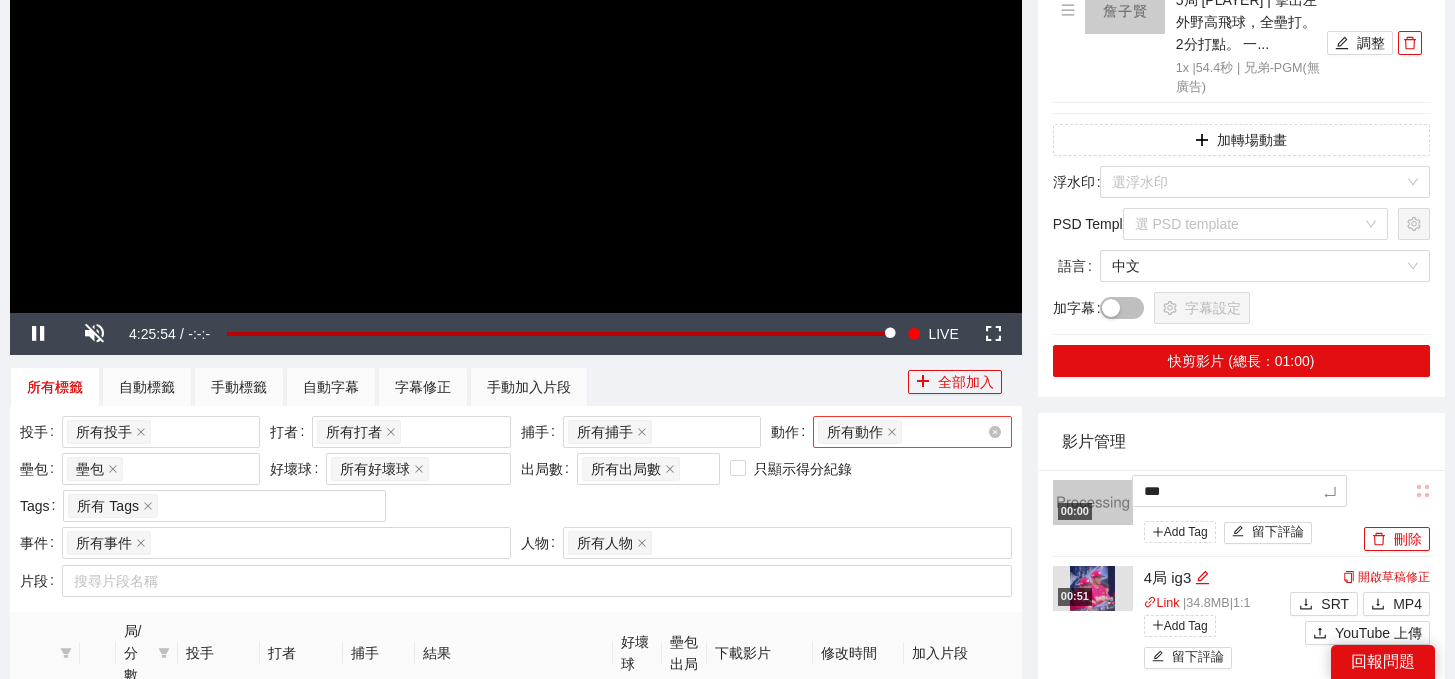 type on "****" 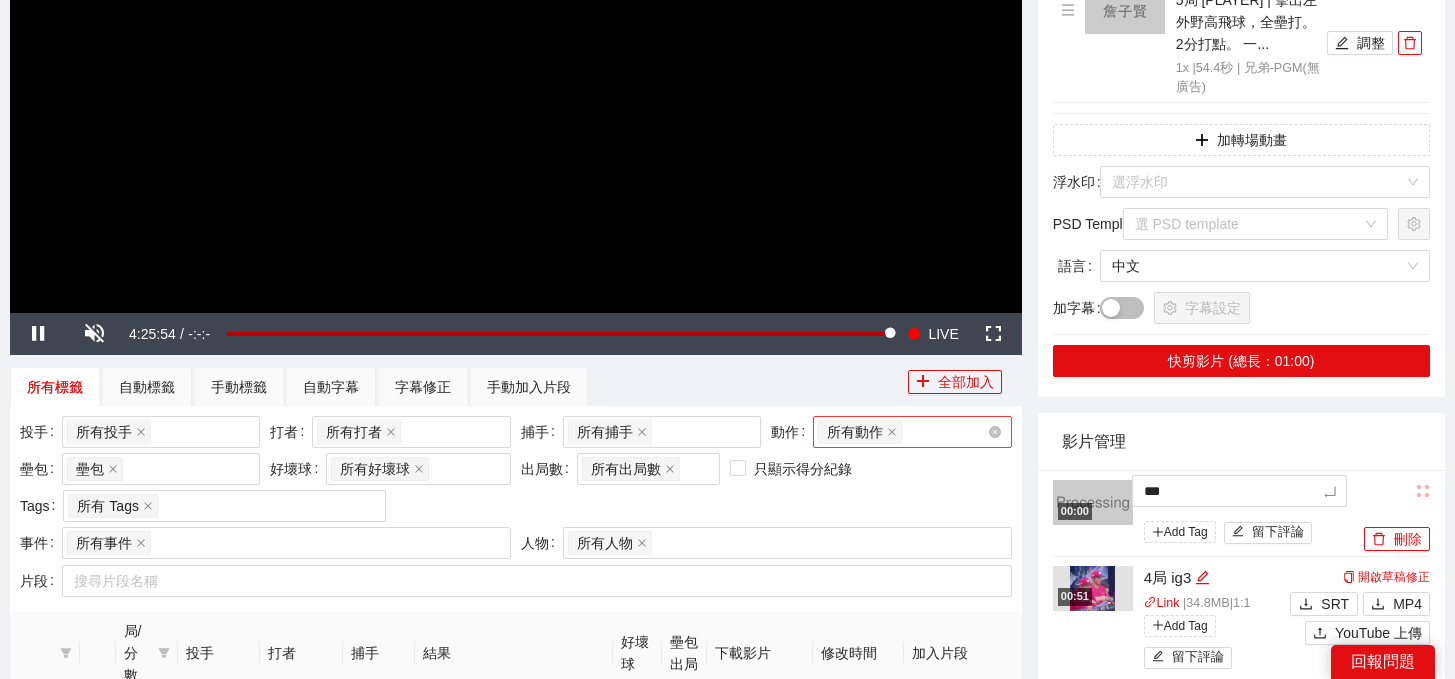 type on "****" 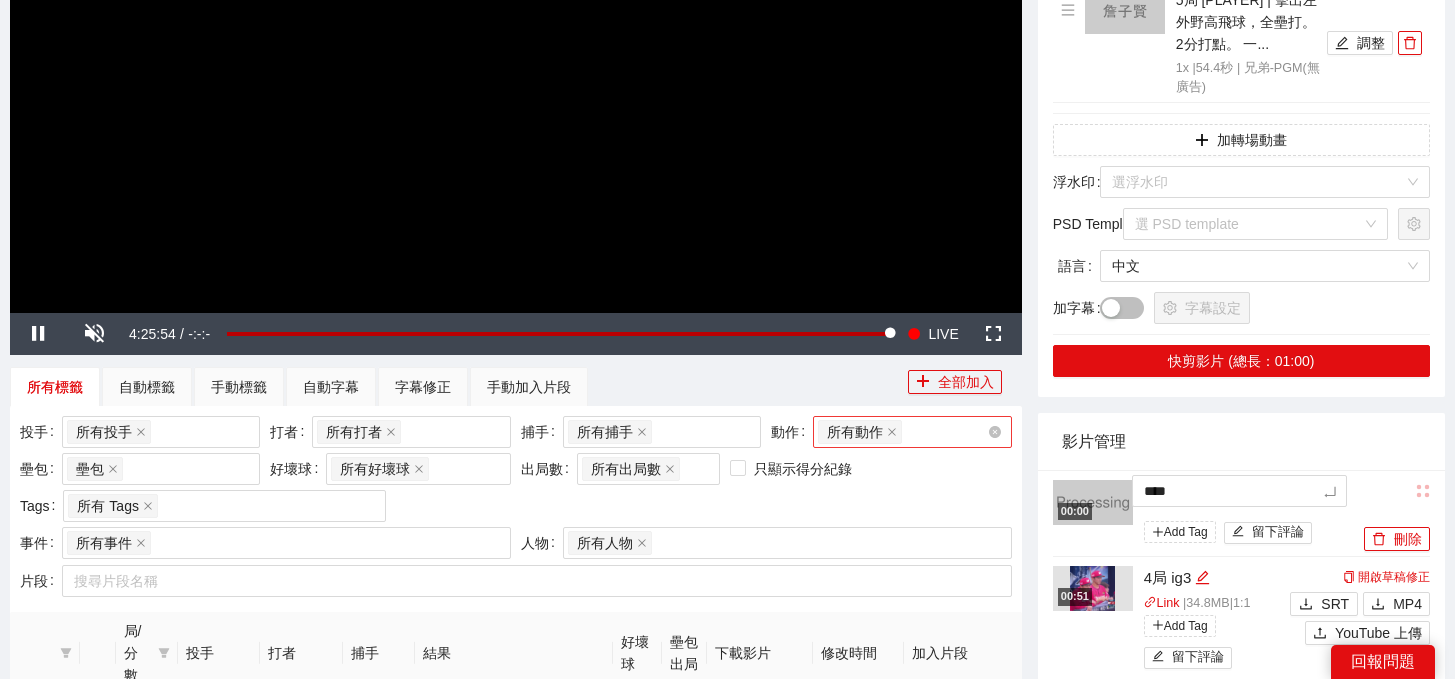 type on "*****" 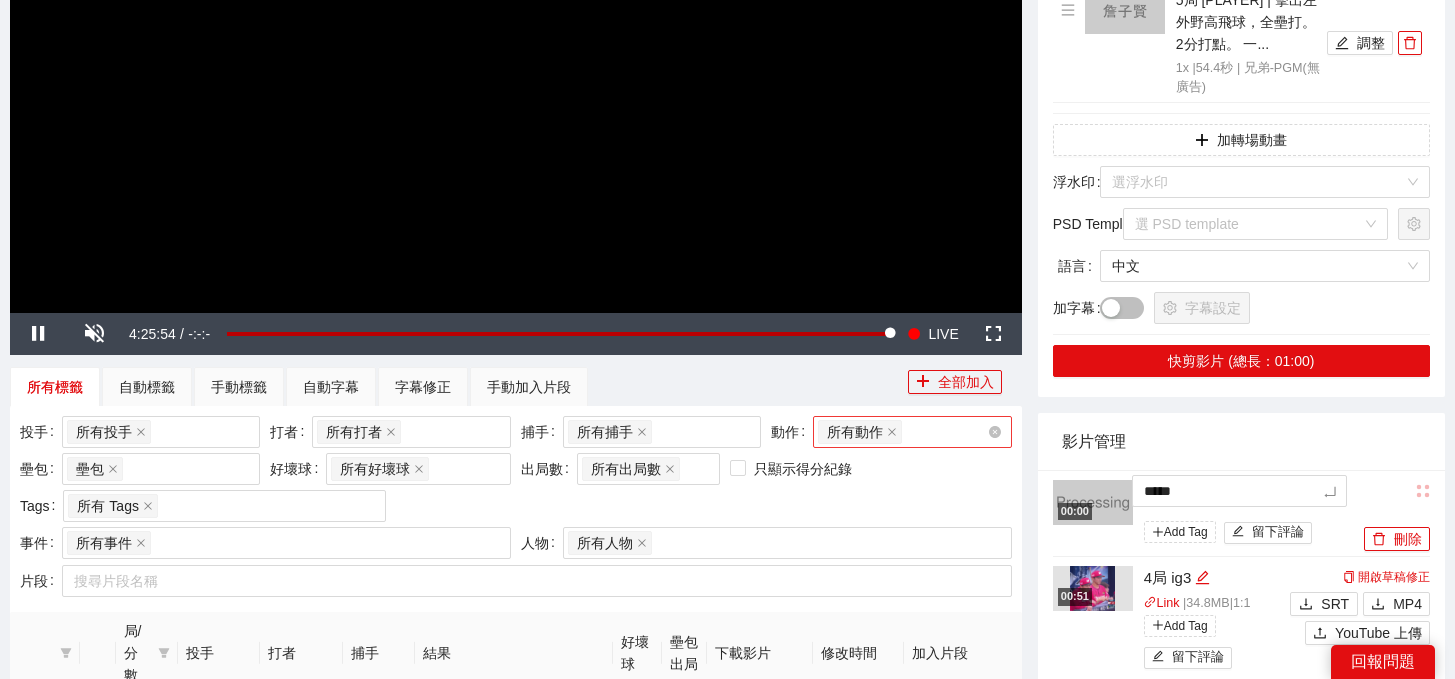 type on "*****" 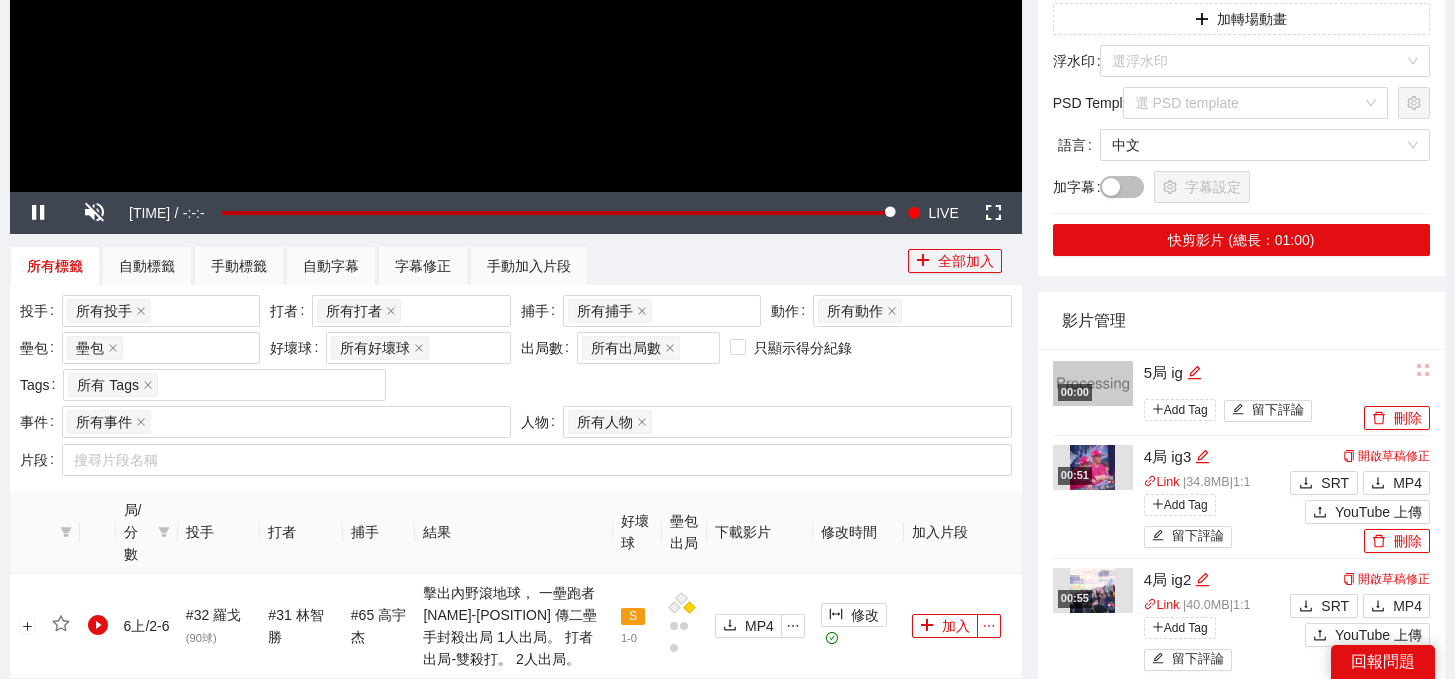 scroll, scrollTop: 545, scrollLeft: 0, axis: vertical 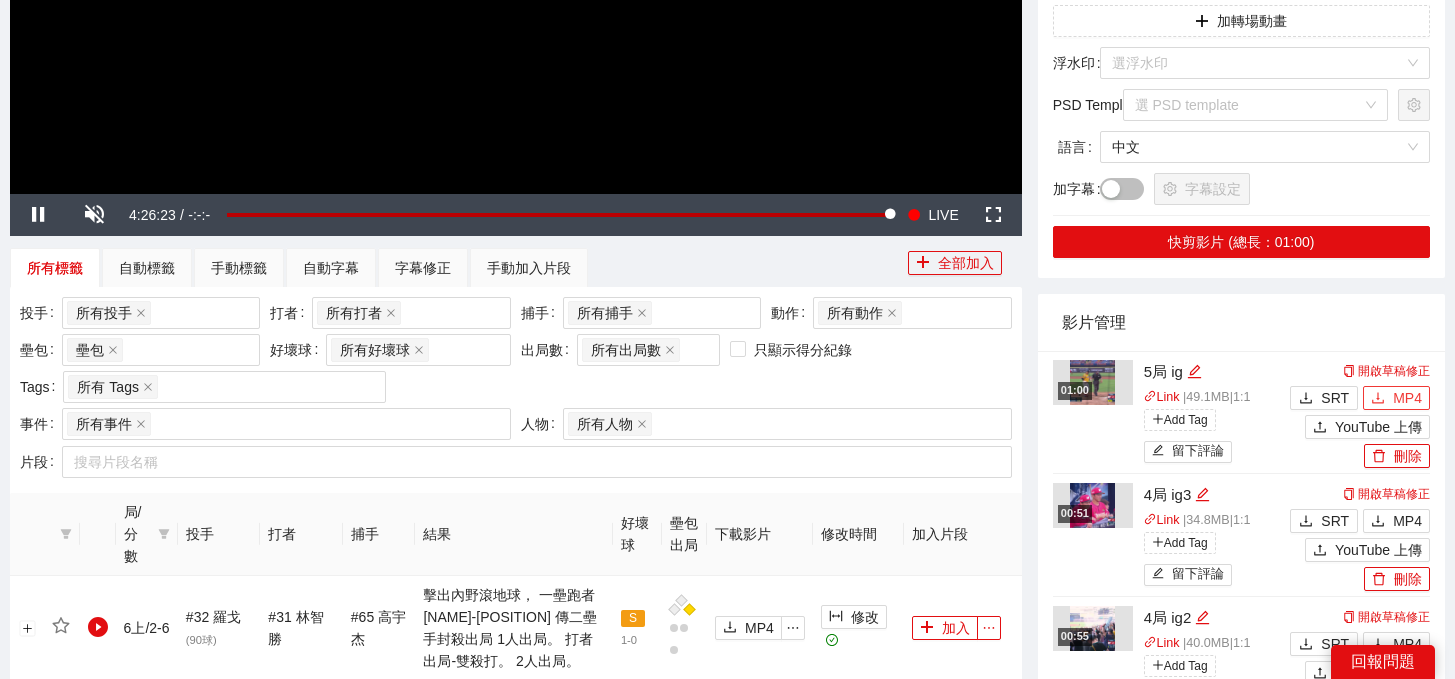 click on "MP4" at bounding box center [1407, 398] 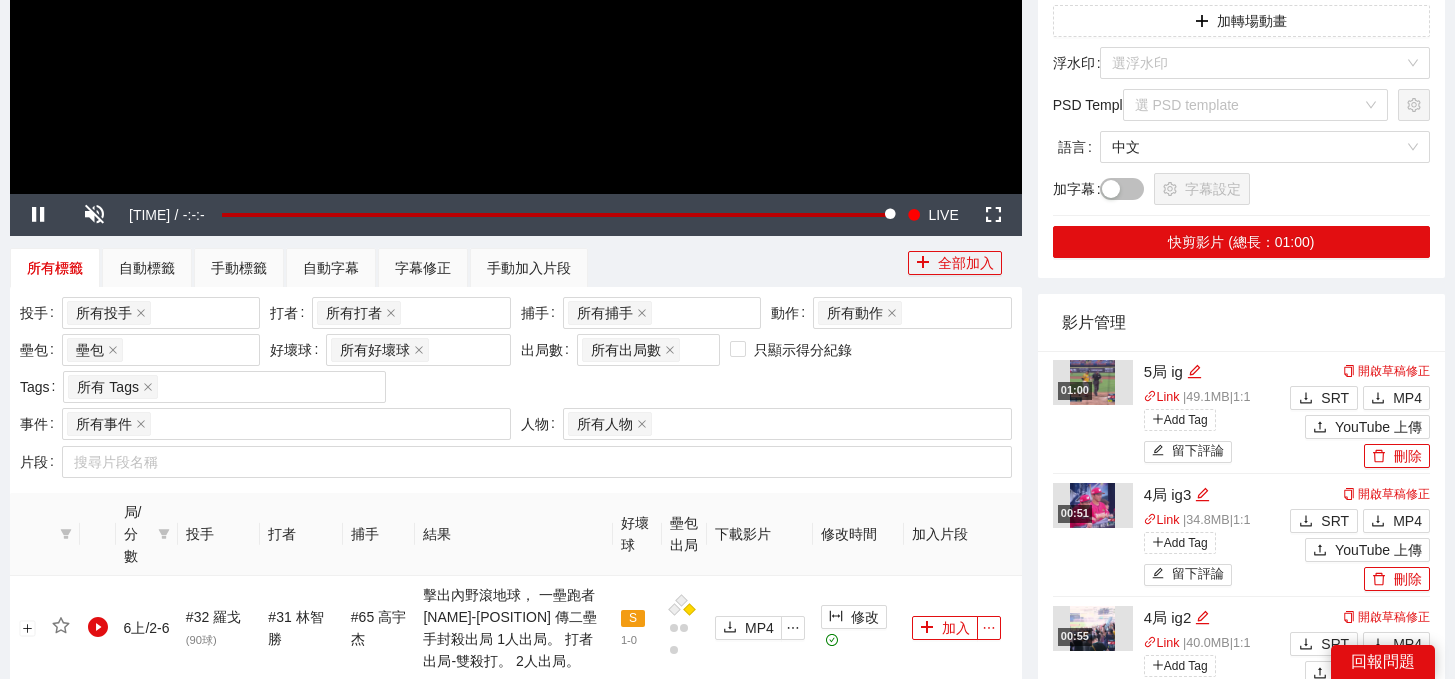 click on "影片管理" at bounding box center [1241, 322] 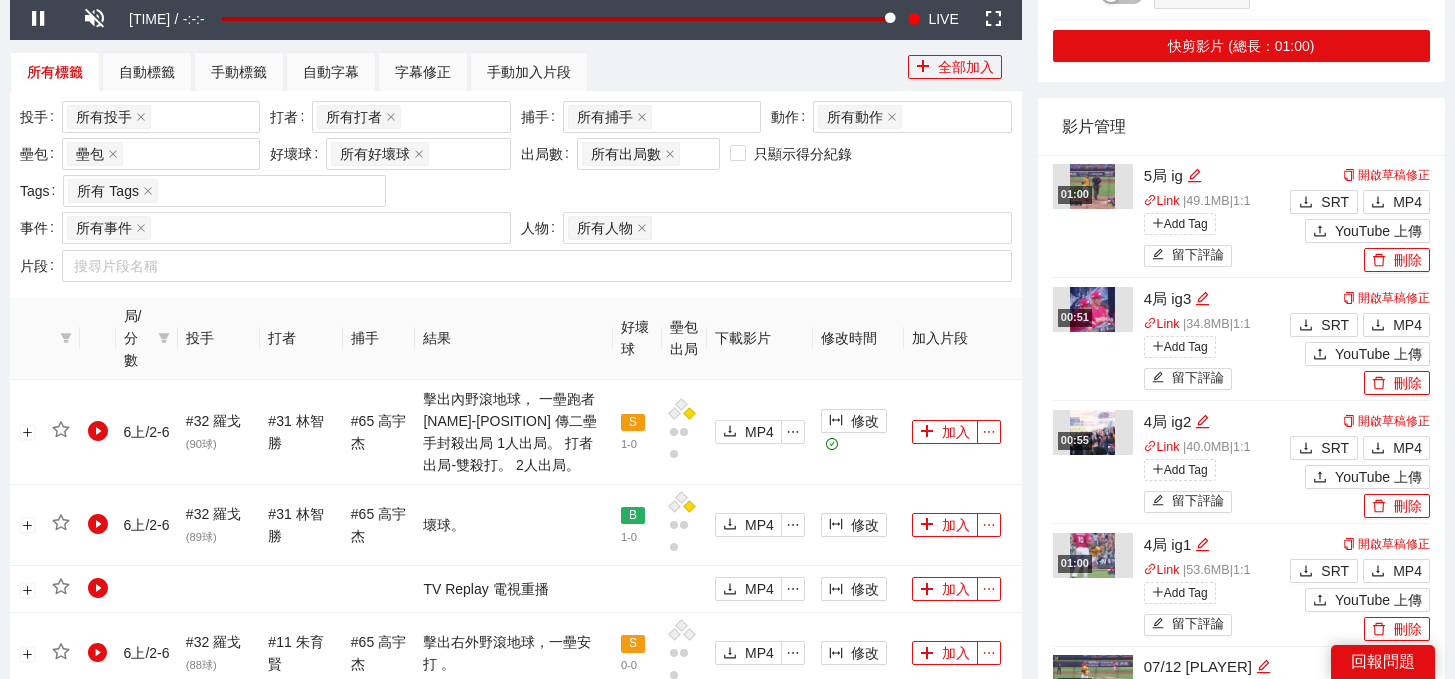 scroll, scrollTop: 774, scrollLeft: 0, axis: vertical 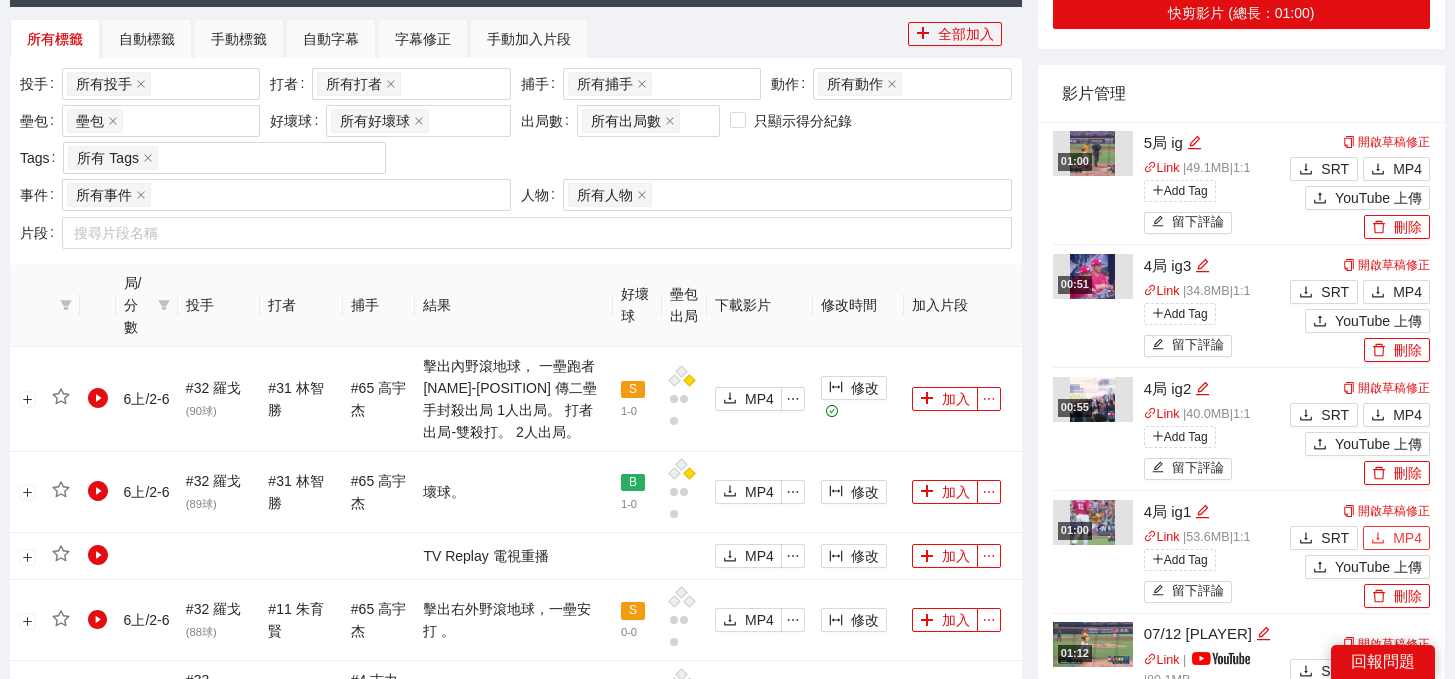click 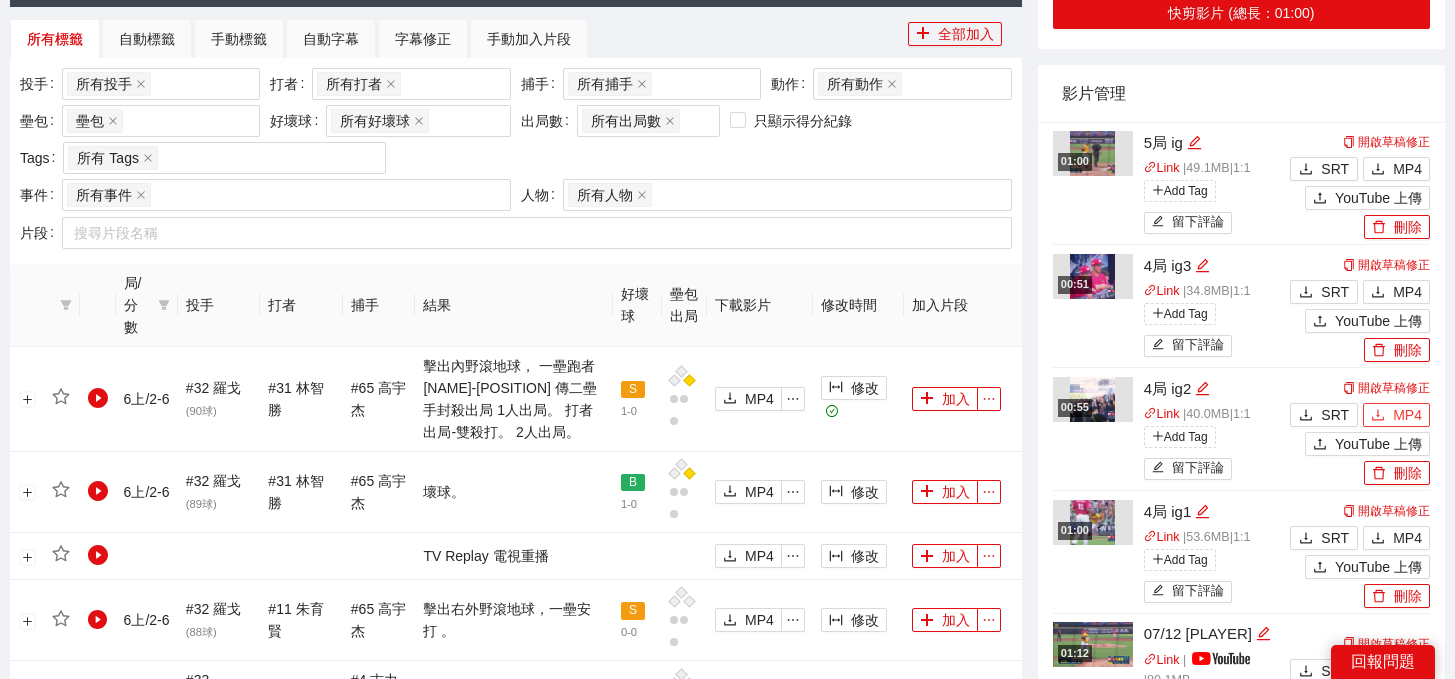 click on "MP4" at bounding box center (1407, 415) 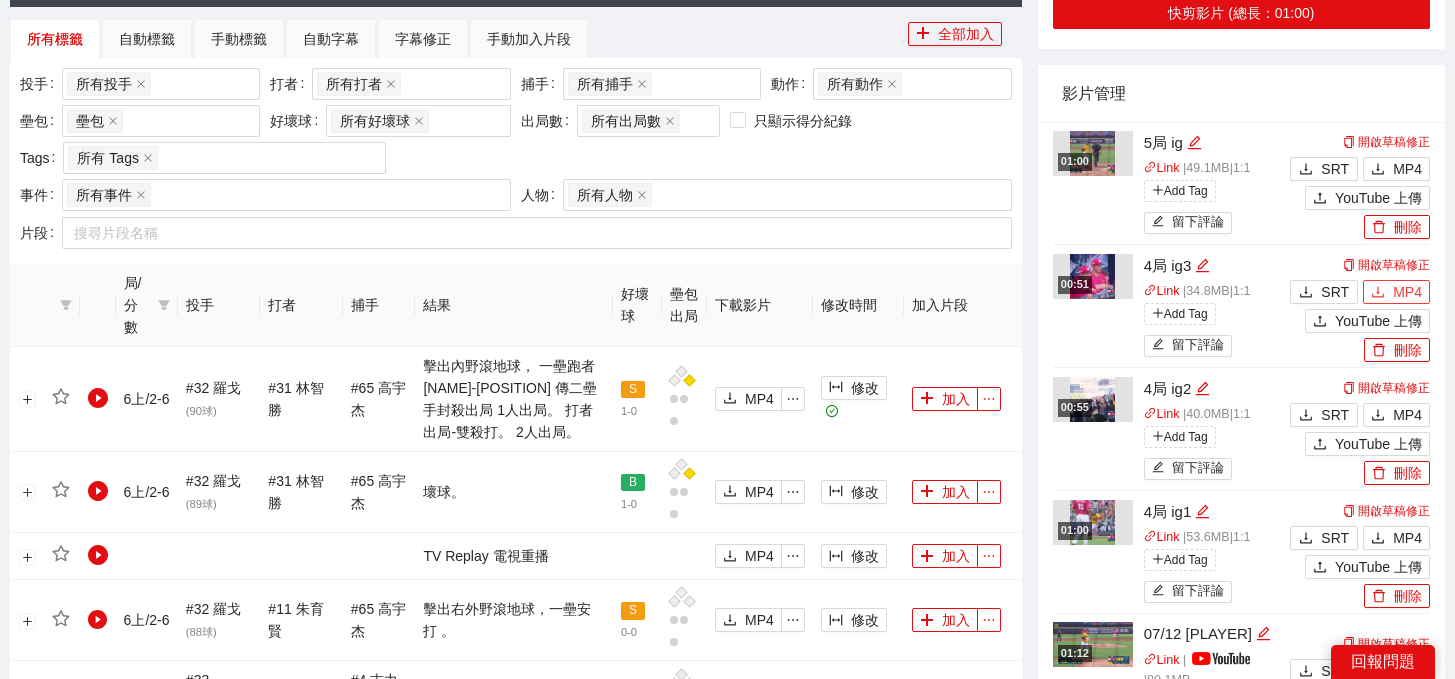 click on "MP4" at bounding box center [1407, 292] 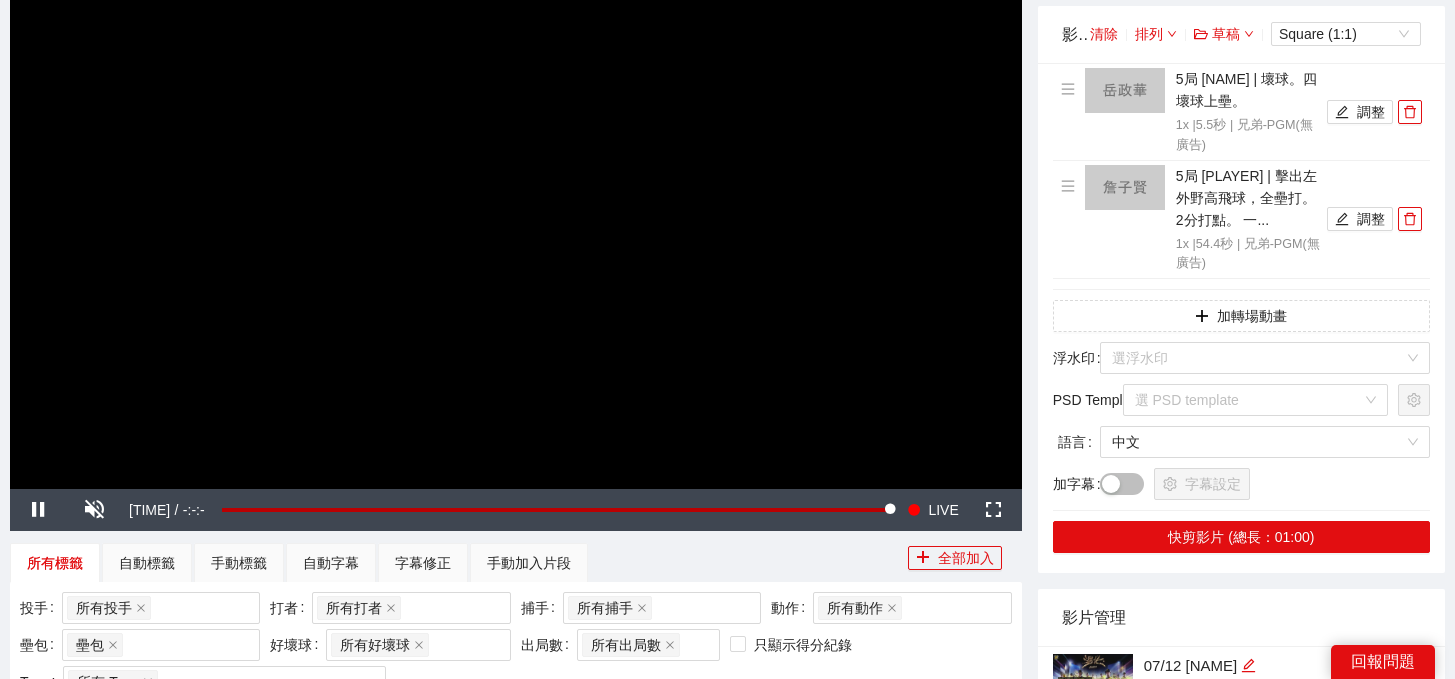 scroll, scrollTop: 105, scrollLeft: 0, axis: vertical 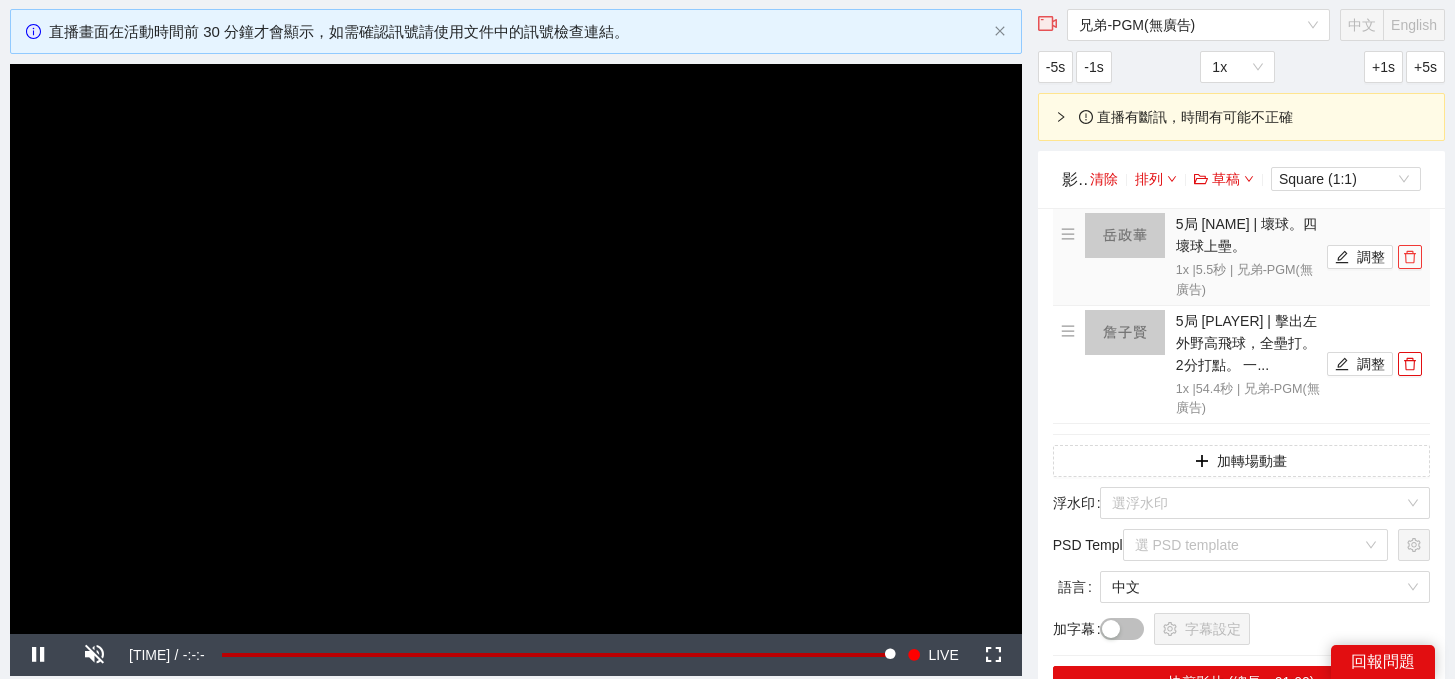 click 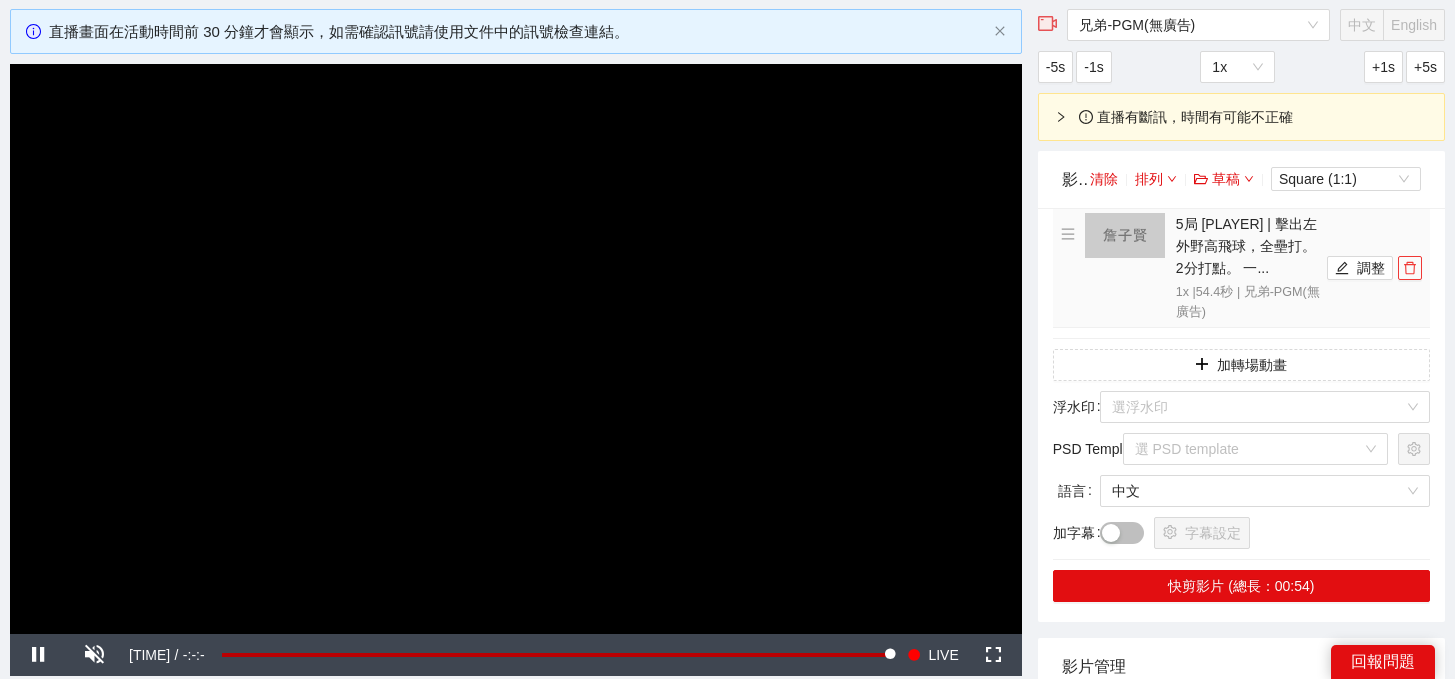 click at bounding box center (1410, 268) 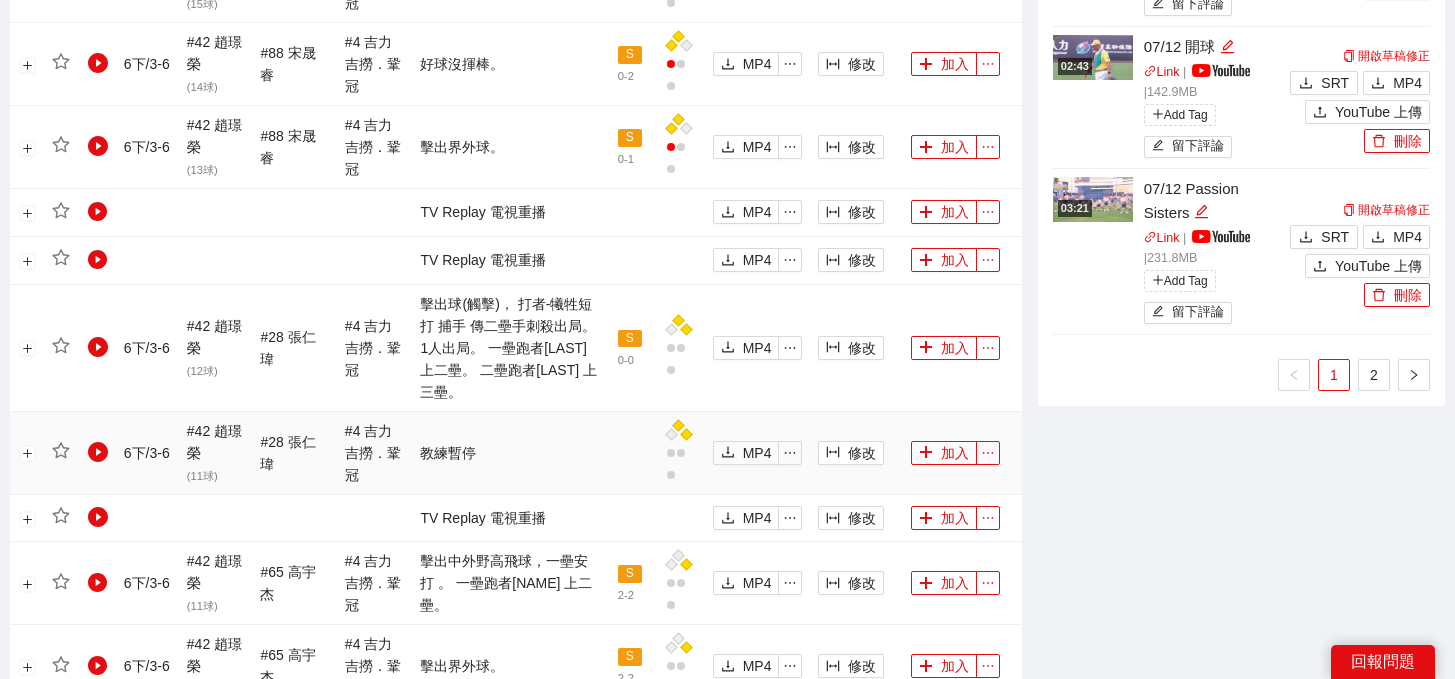 scroll, scrollTop: 2162, scrollLeft: 0, axis: vertical 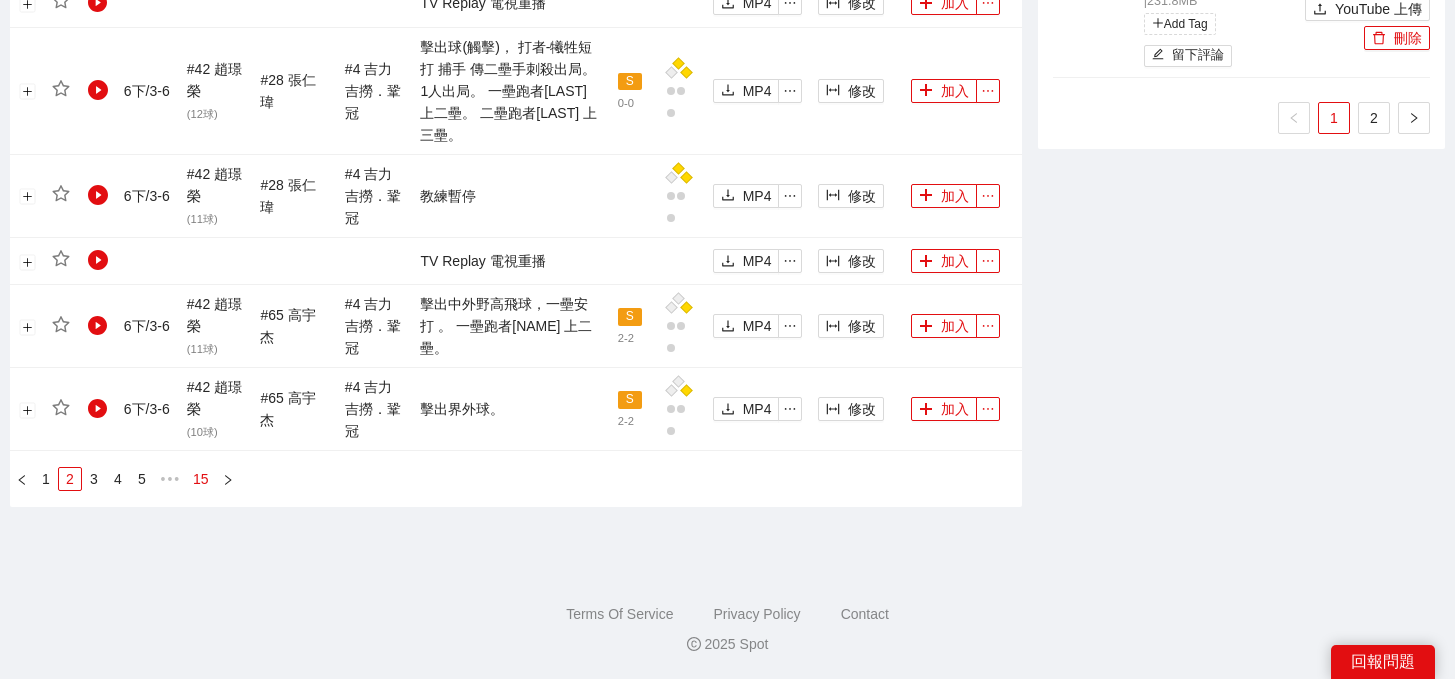 click on "15" at bounding box center [201, 479] 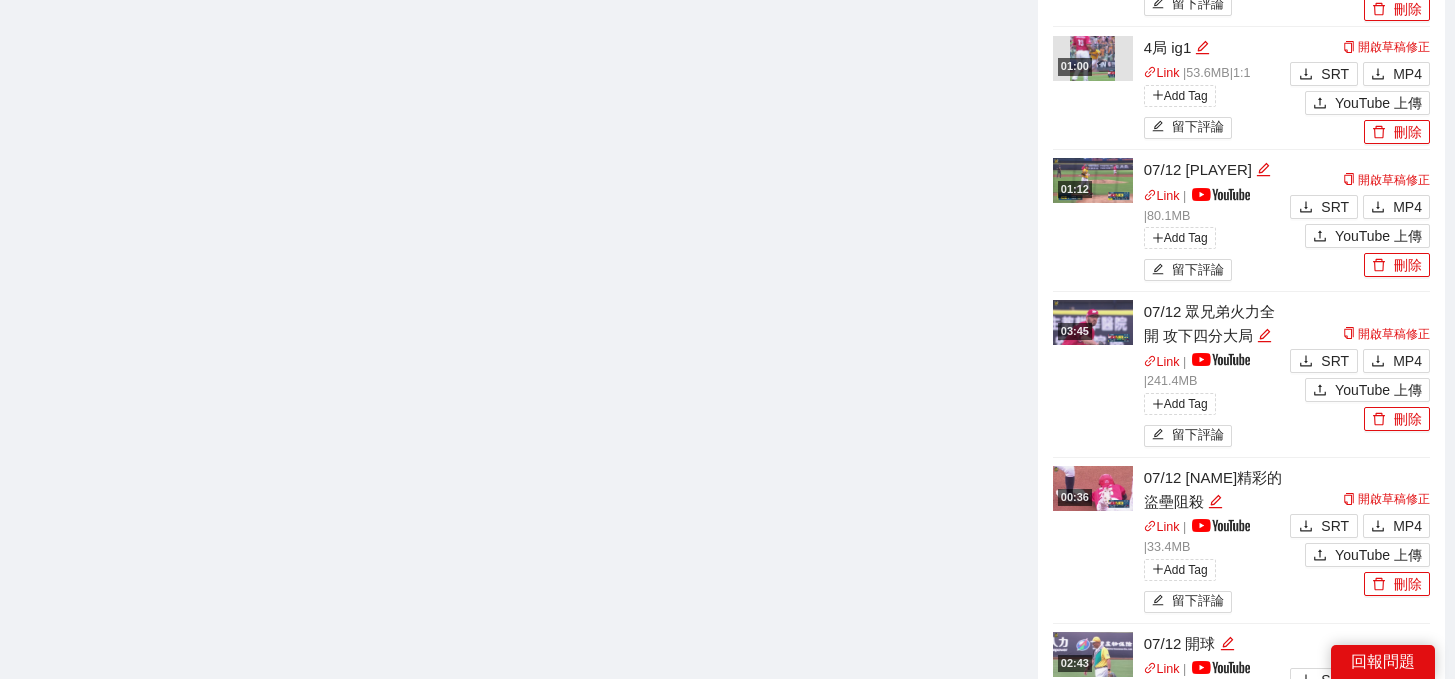 scroll, scrollTop: 748, scrollLeft: 0, axis: vertical 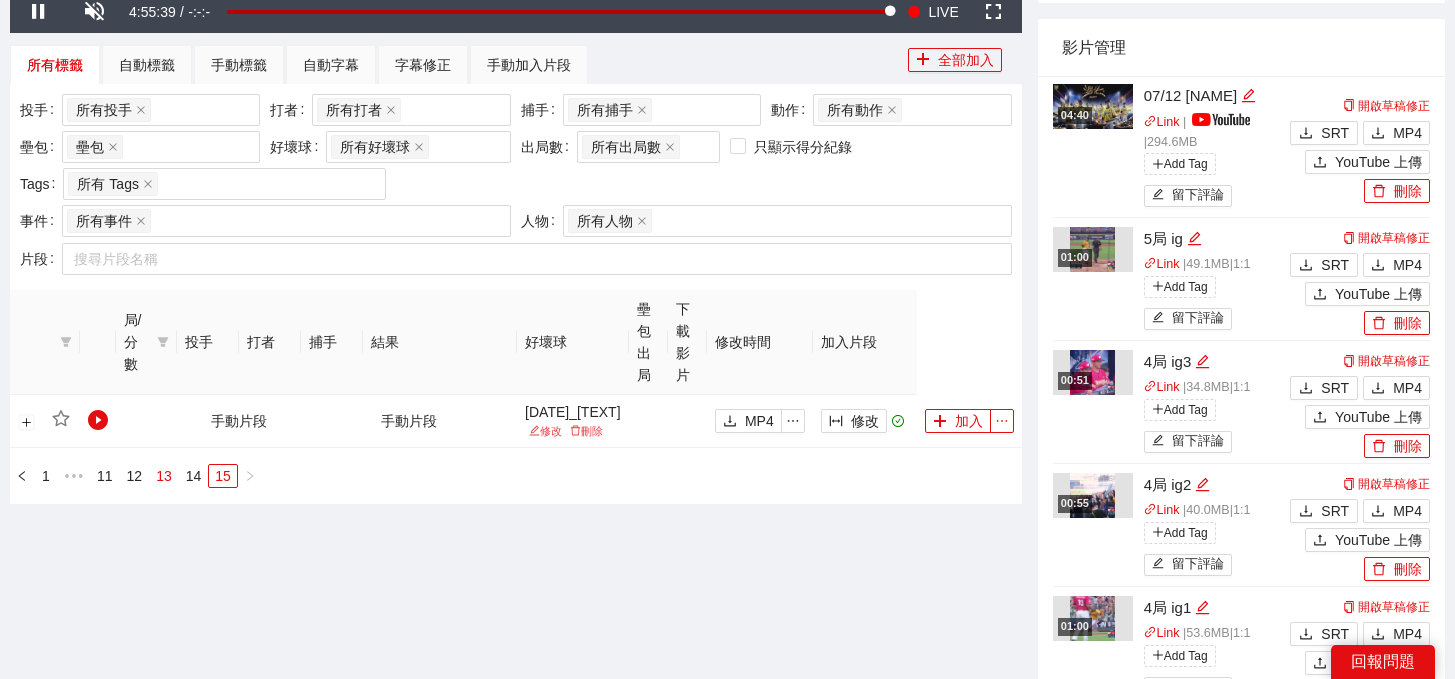 click on "13" at bounding box center [164, 476] 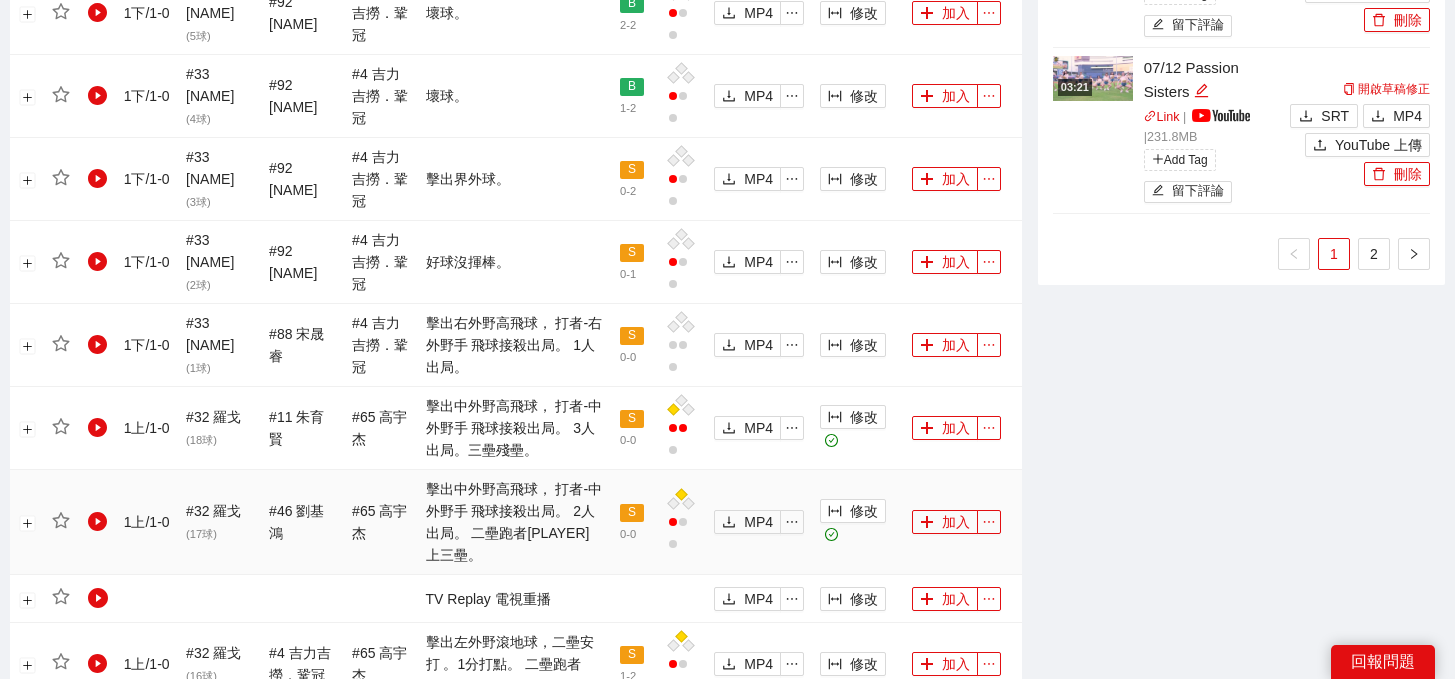 scroll, scrollTop: 2281, scrollLeft: 0, axis: vertical 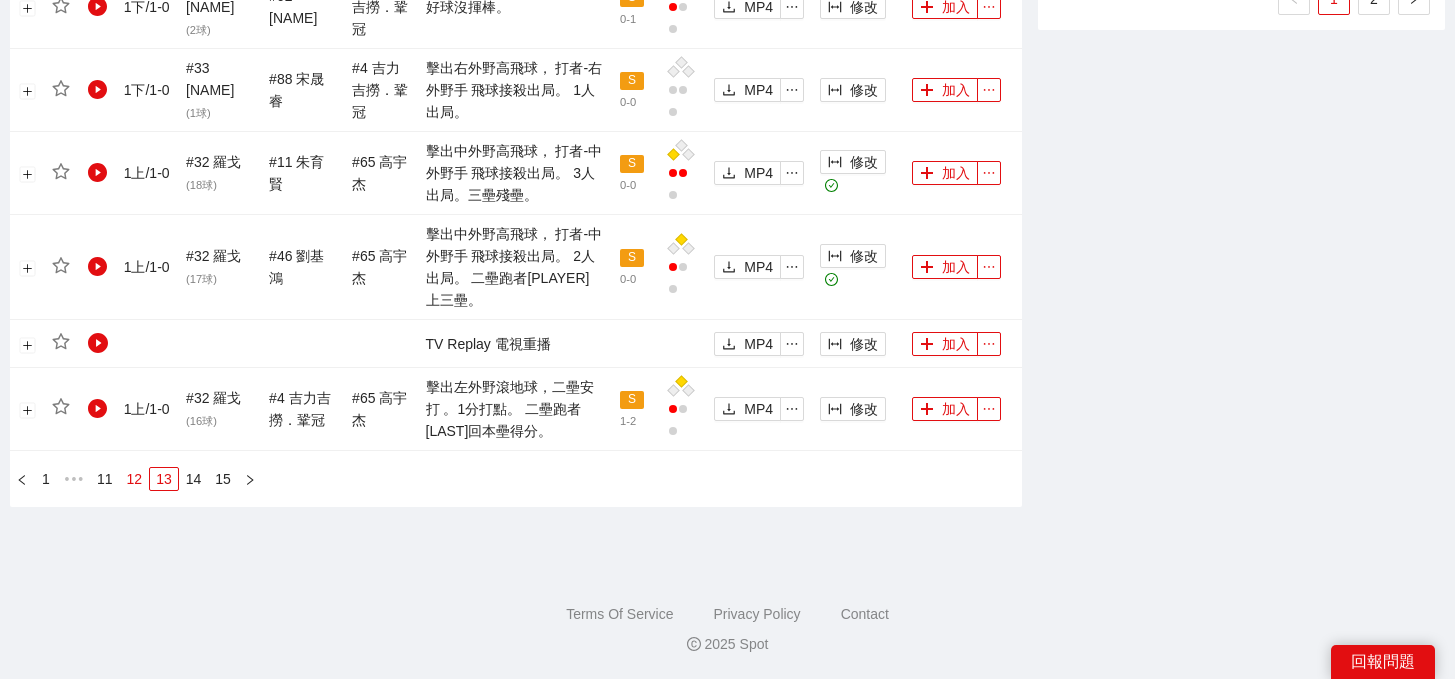 click on "12" at bounding box center (135, 479) 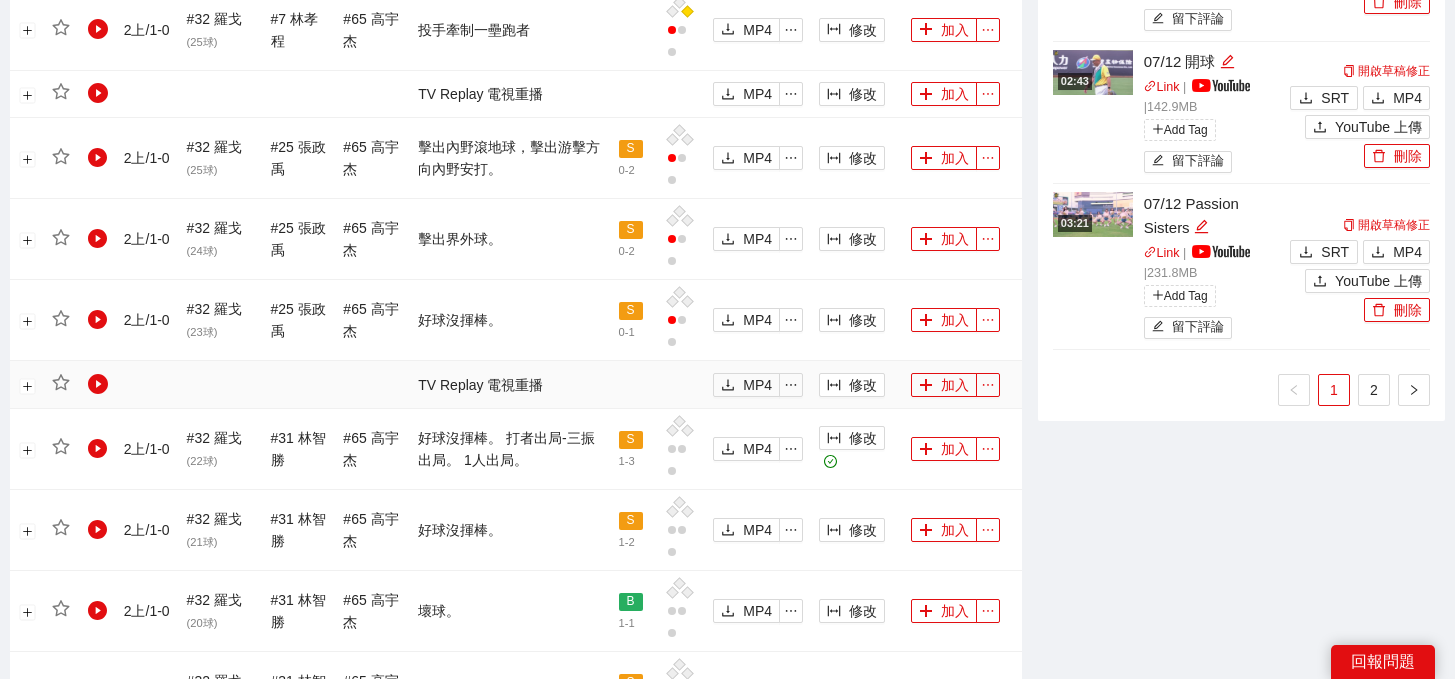 scroll, scrollTop: 1894, scrollLeft: 0, axis: vertical 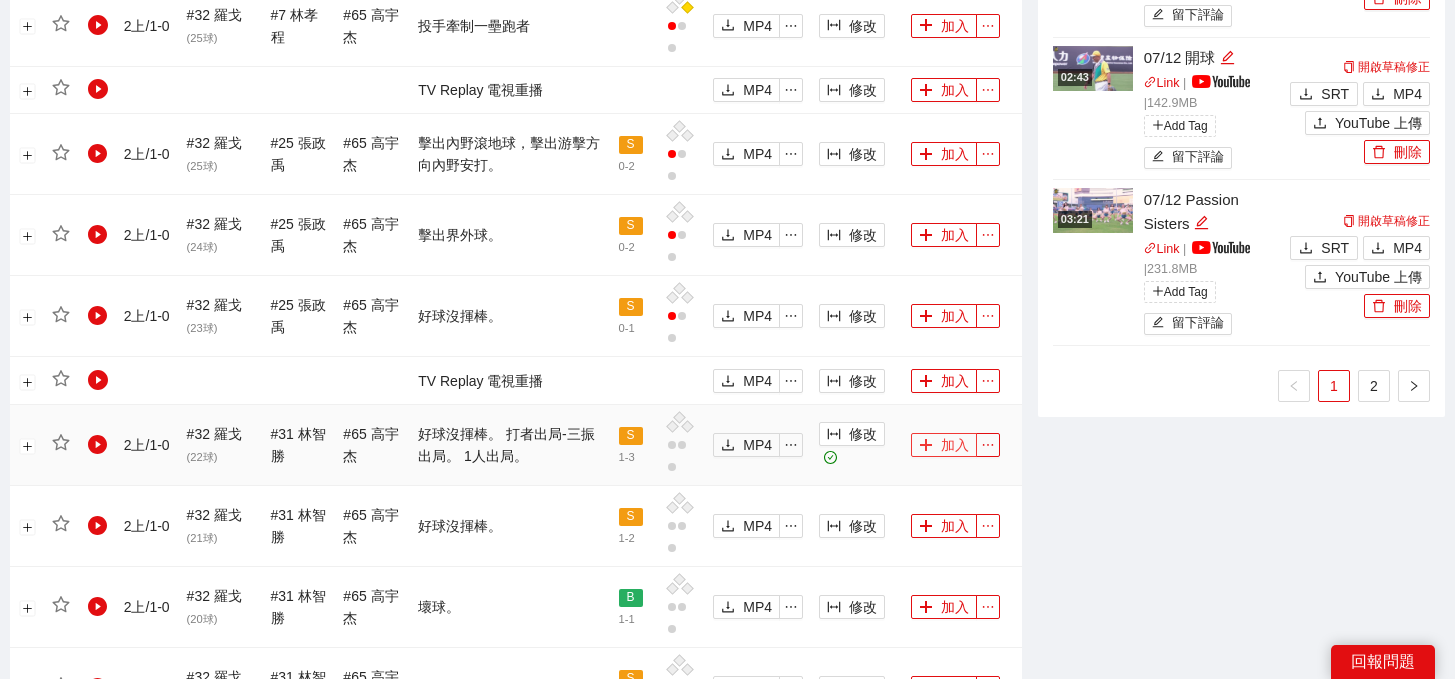 click 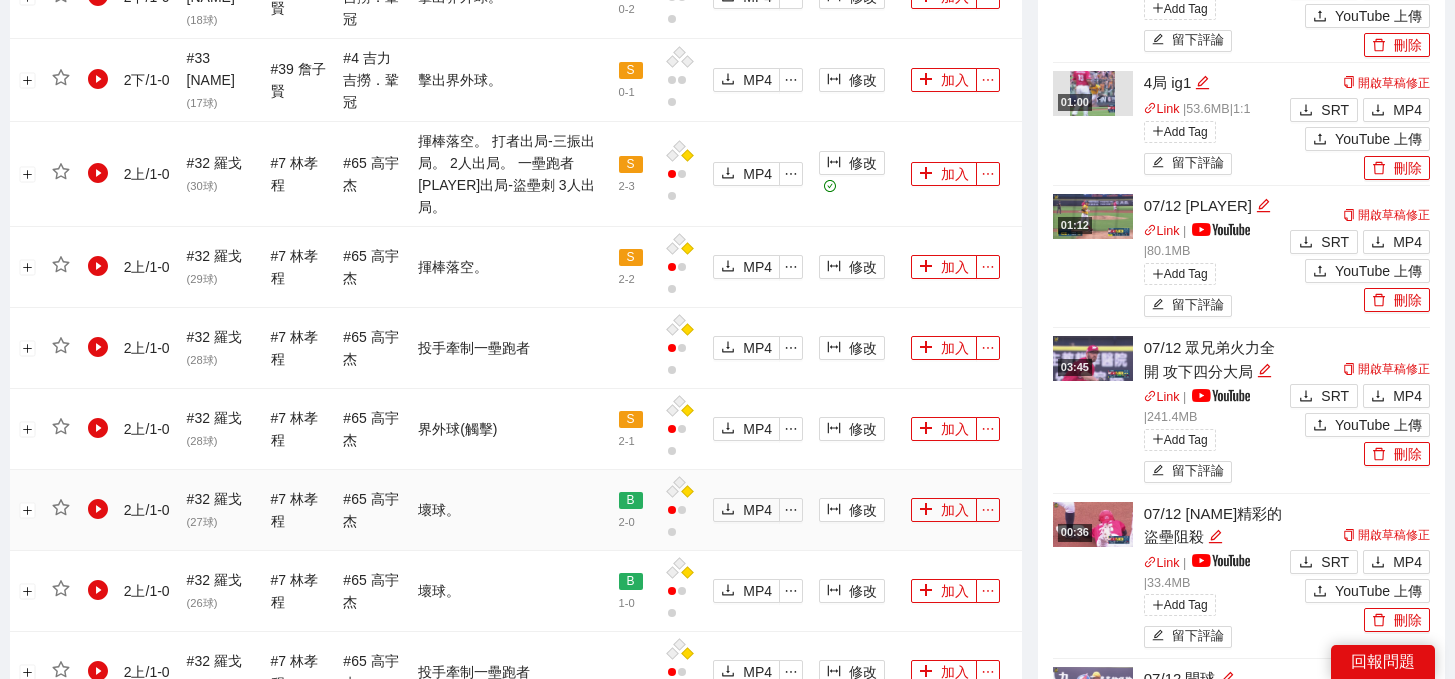 scroll, scrollTop: 1132, scrollLeft: 0, axis: vertical 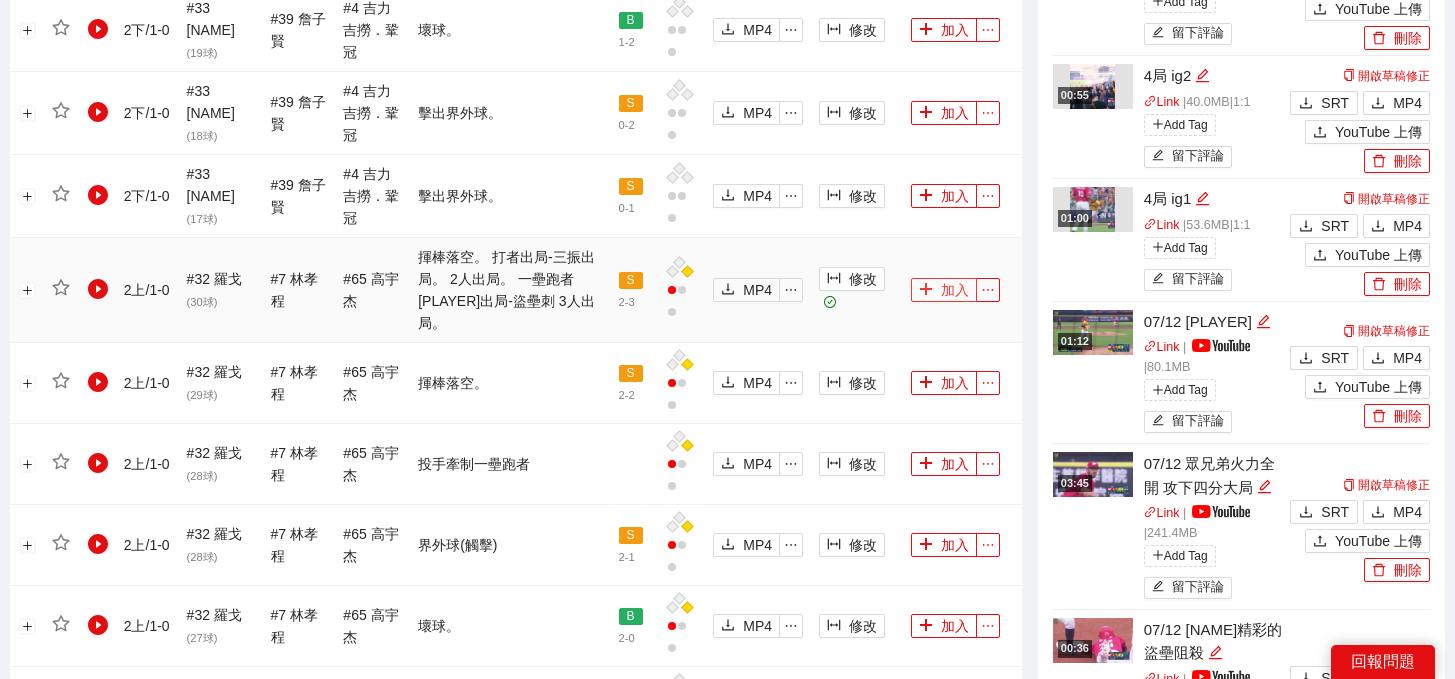 click on "加入" at bounding box center [944, 290] 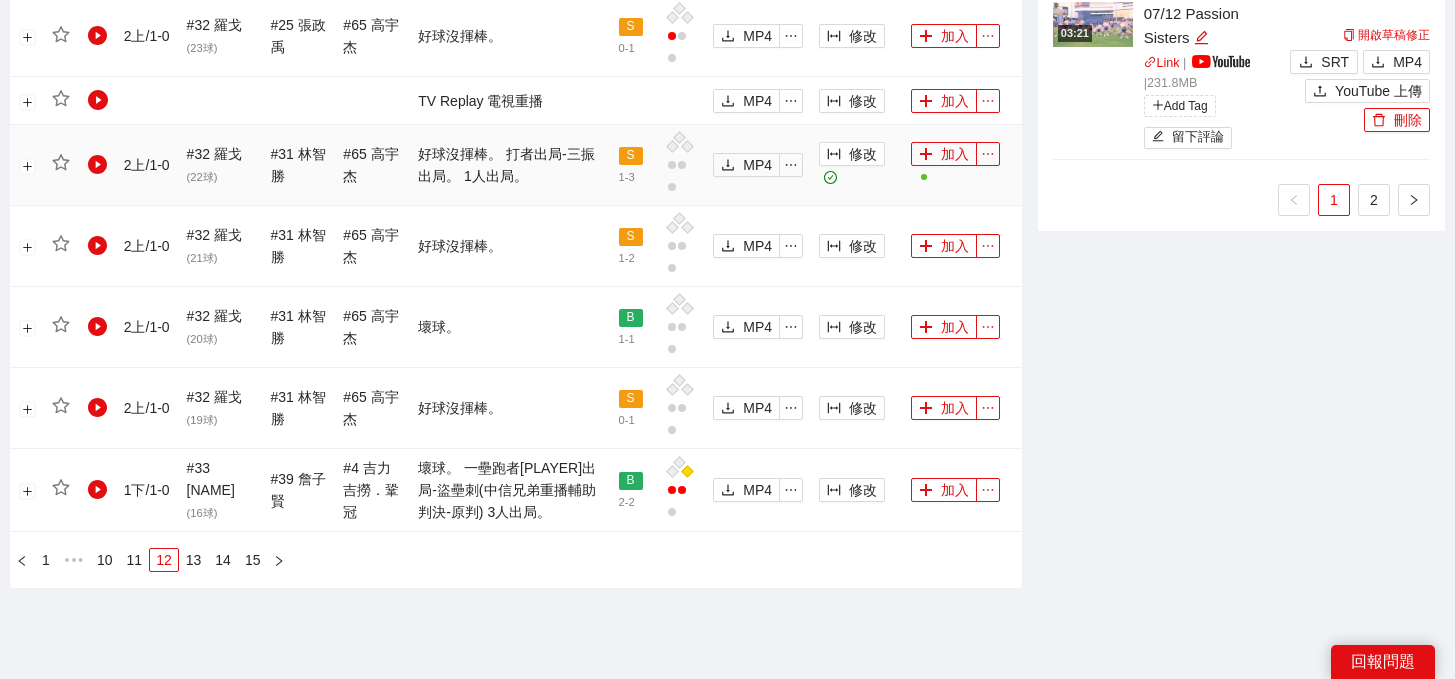 scroll, scrollTop: 2233, scrollLeft: 0, axis: vertical 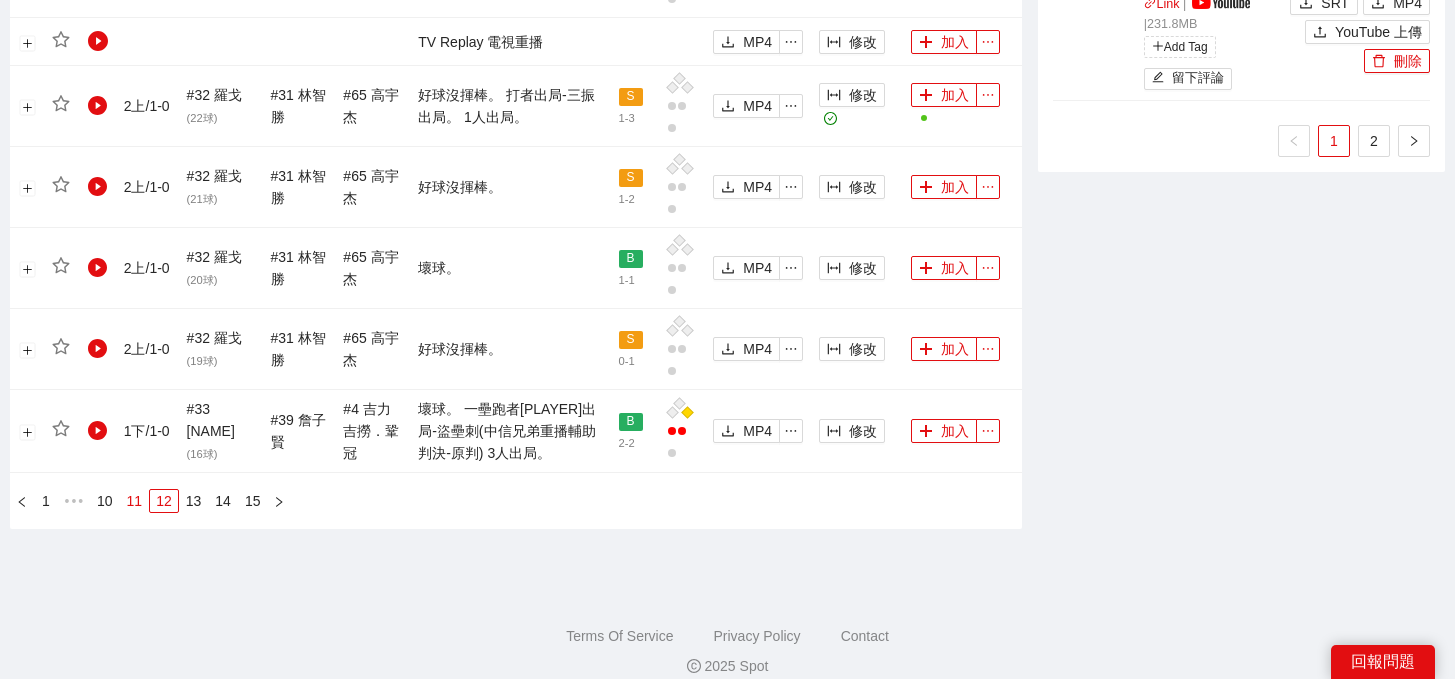 click on "11" at bounding box center (135, 501) 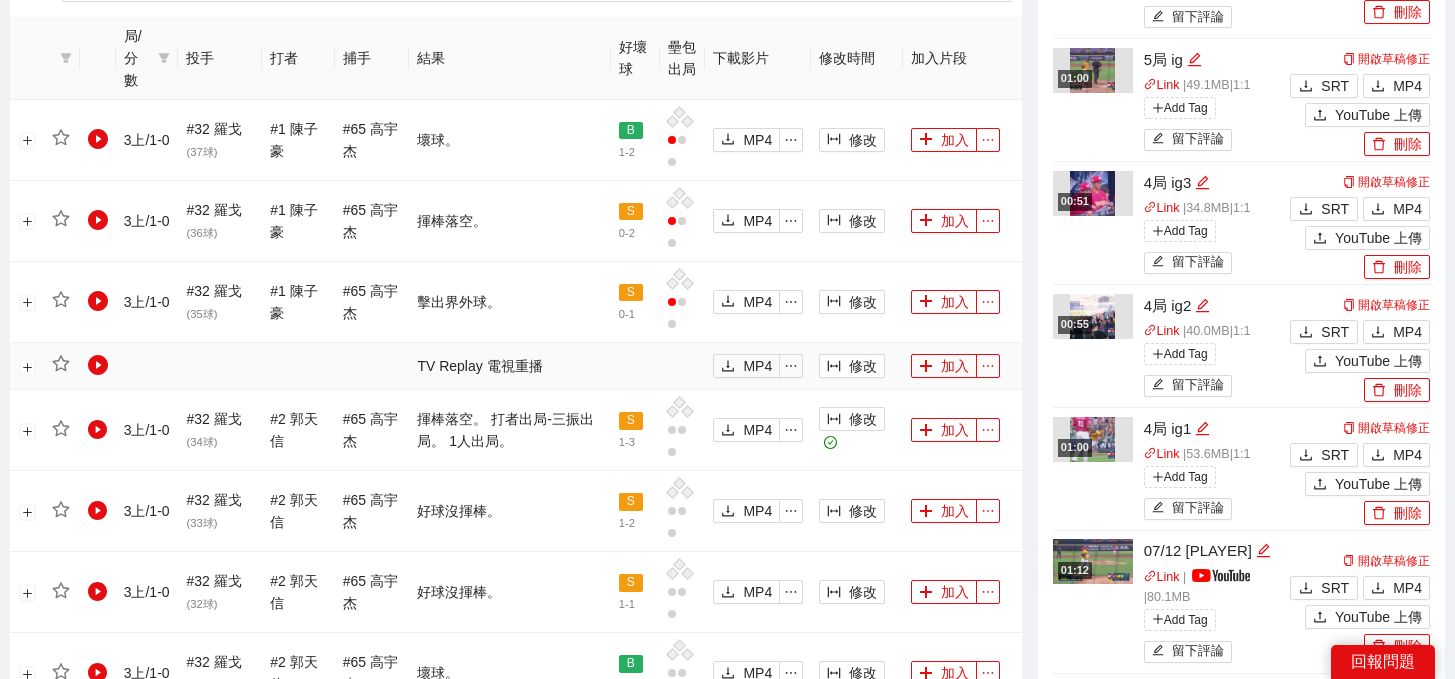scroll, scrollTop: 2197, scrollLeft: 0, axis: vertical 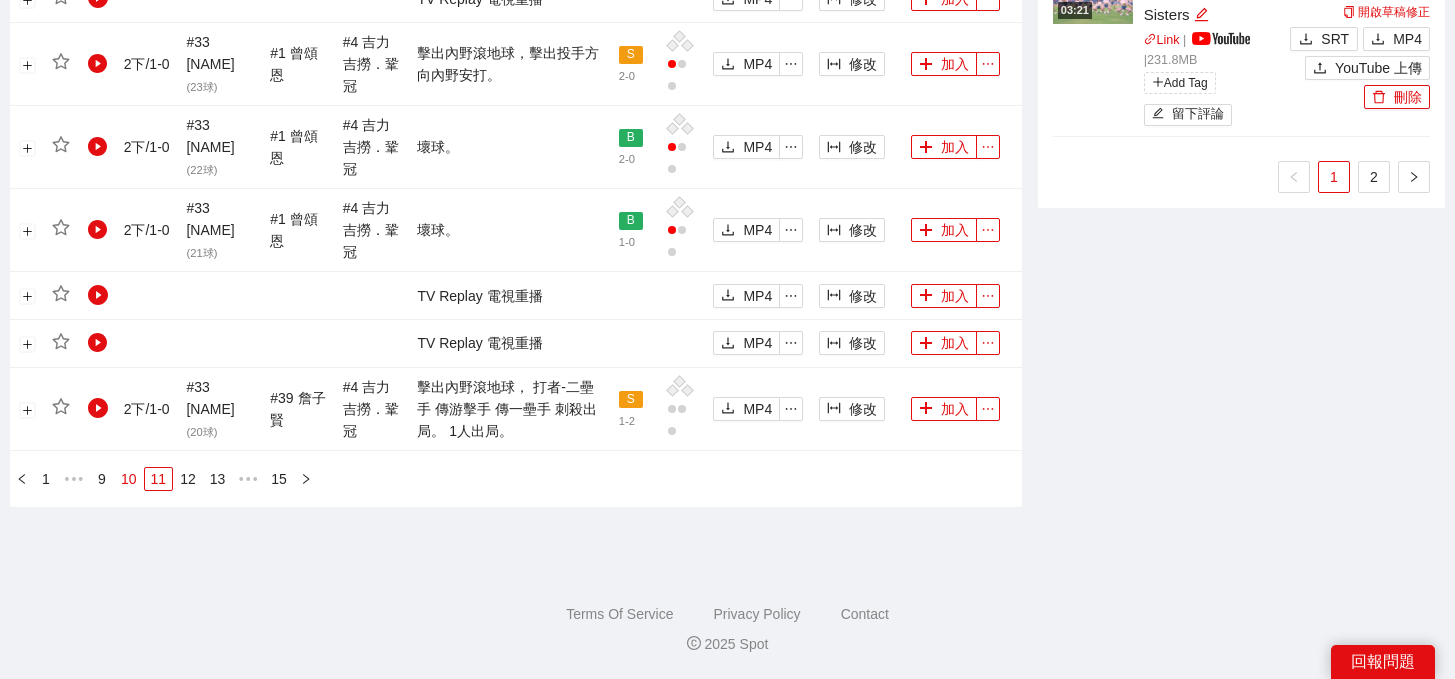 click on "10" at bounding box center (129, 479) 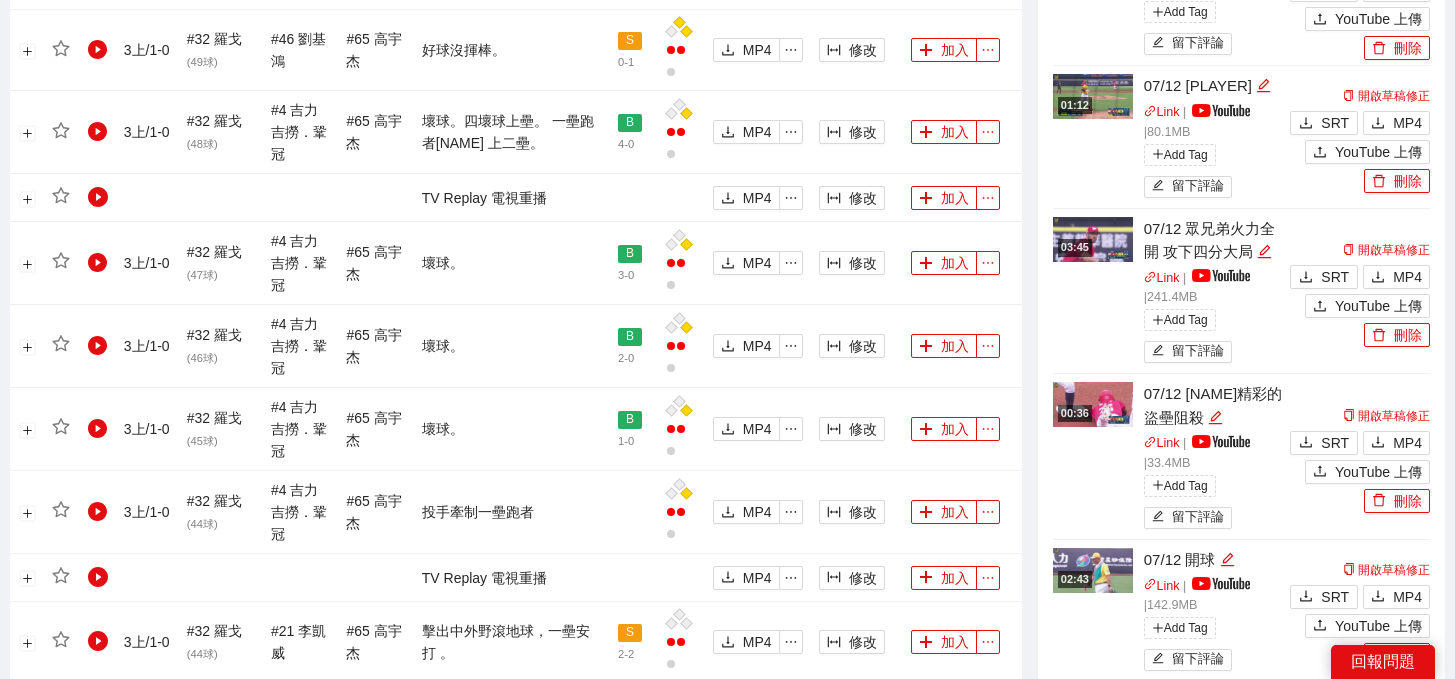 scroll, scrollTop: 2206, scrollLeft: 0, axis: vertical 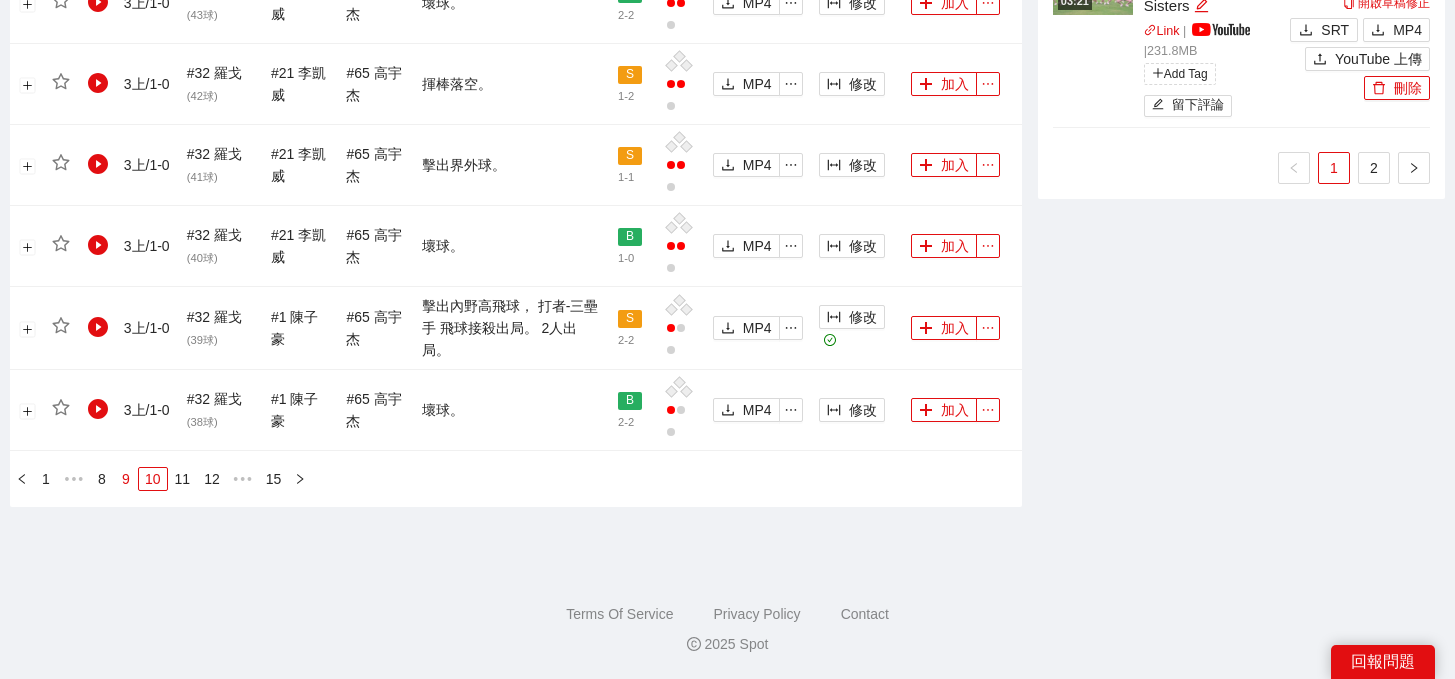 click on "9" at bounding box center [126, 479] 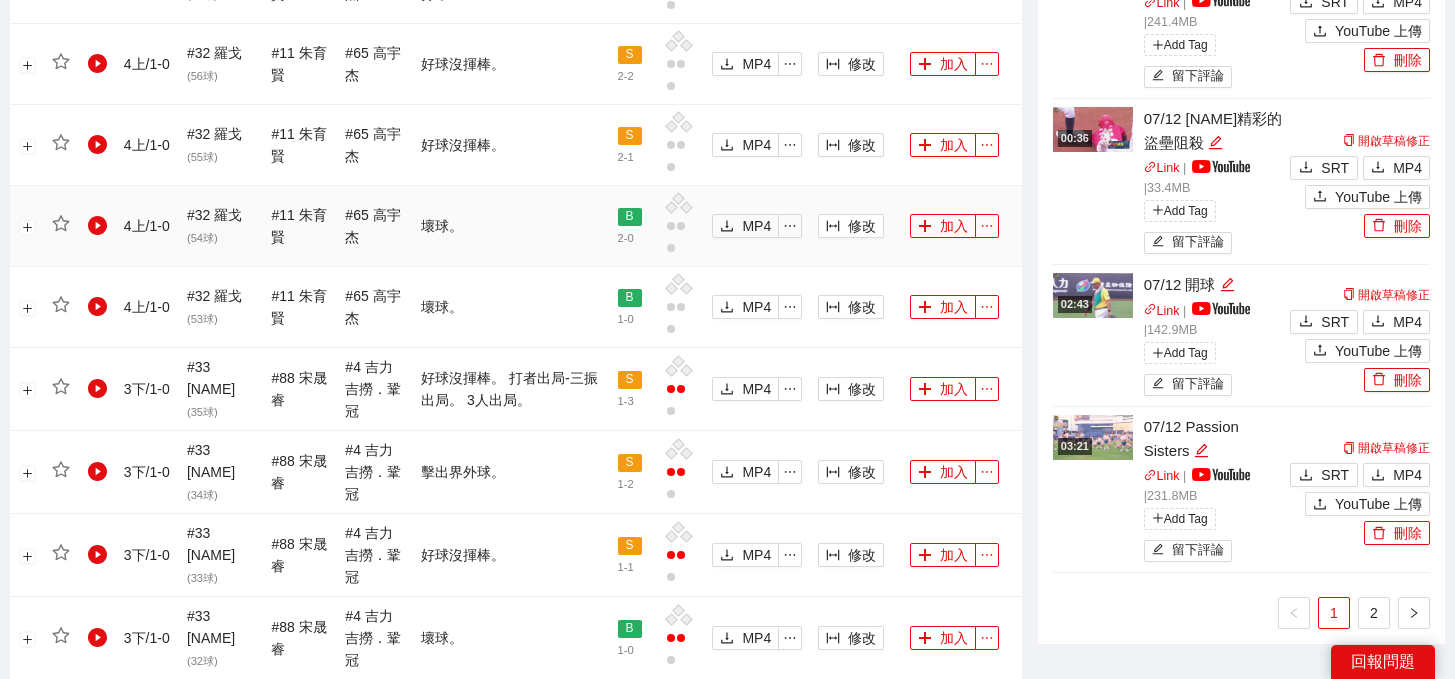 scroll, scrollTop: 2204, scrollLeft: 0, axis: vertical 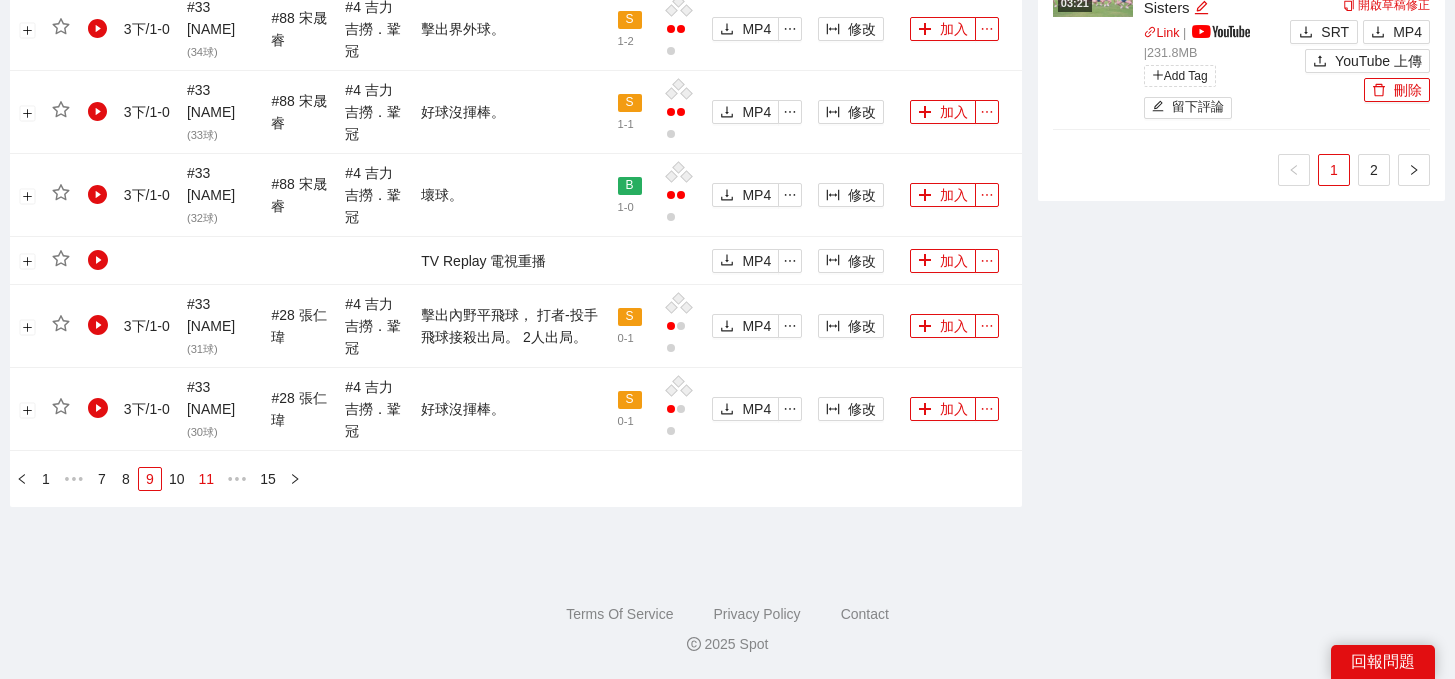 click on "10" at bounding box center [177, 479] 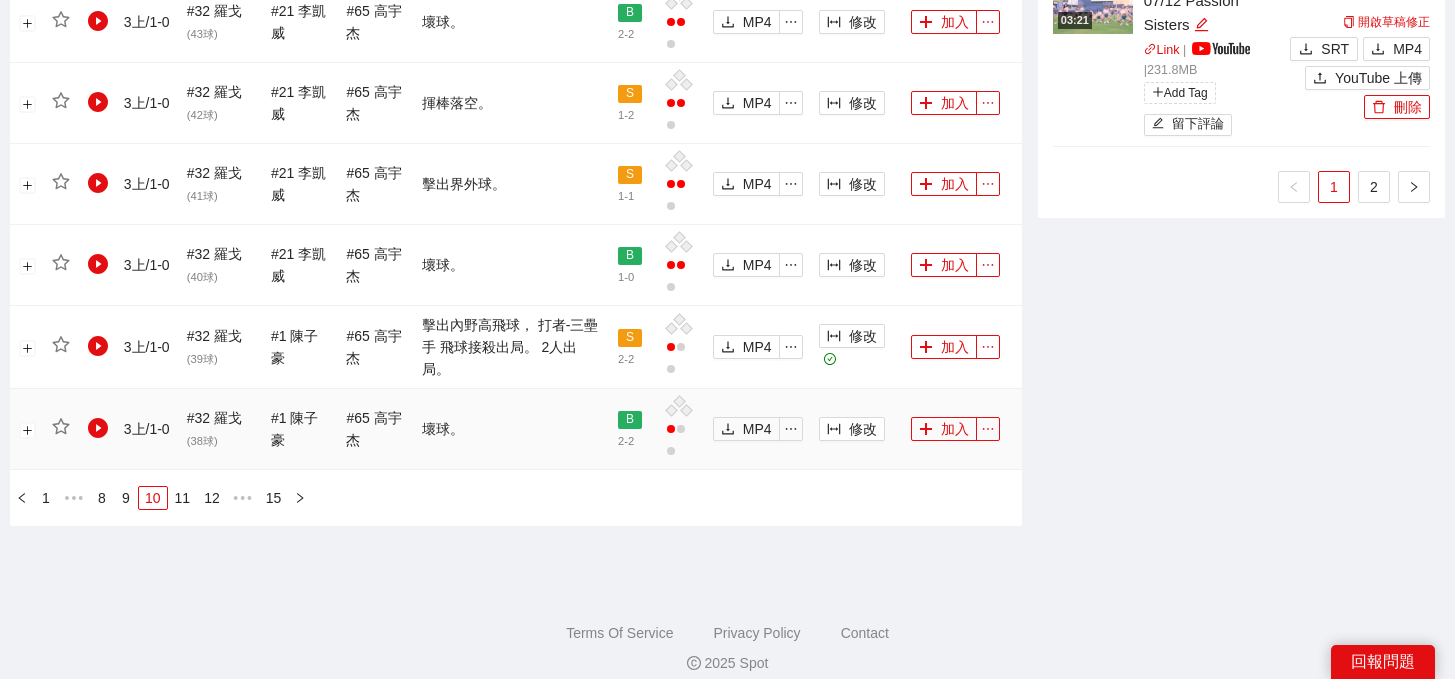 scroll, scrollTop: 2179, scrollLeft: 0, axis: vertical 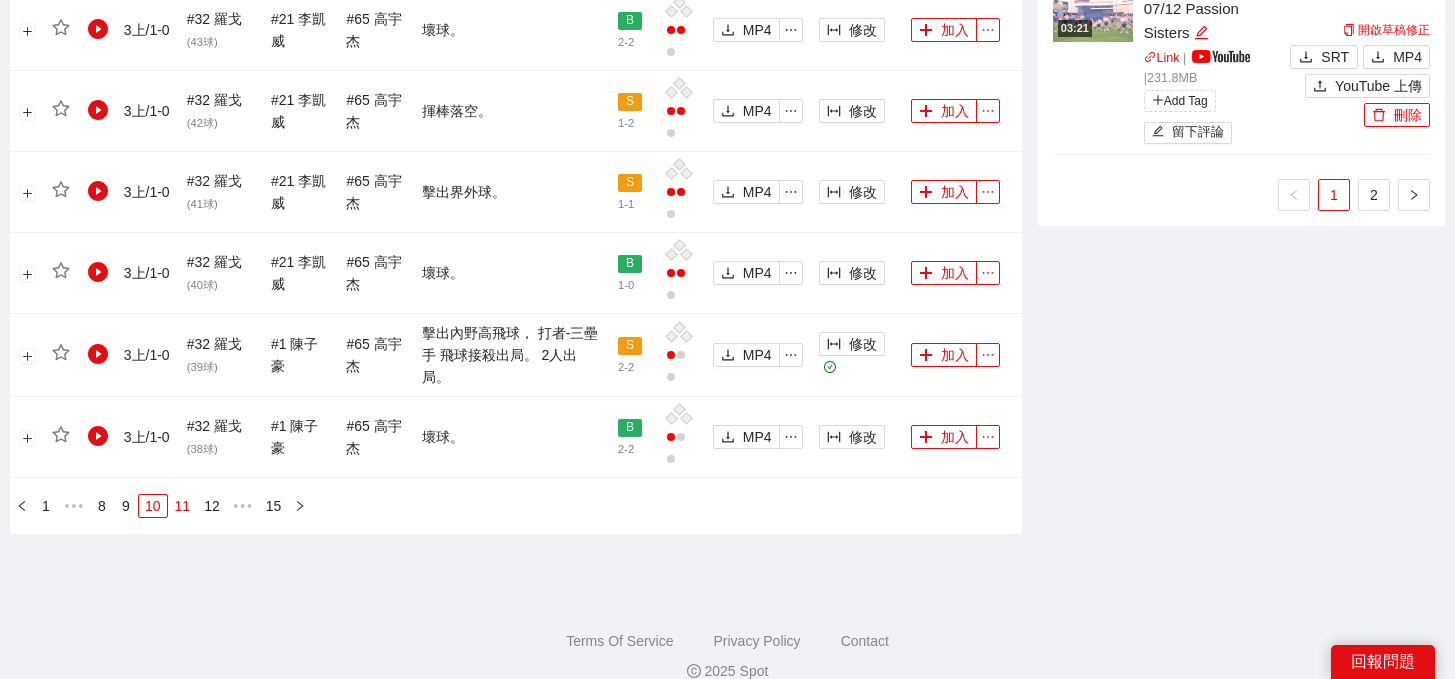 click on "11" at bounding box center [183, 506] 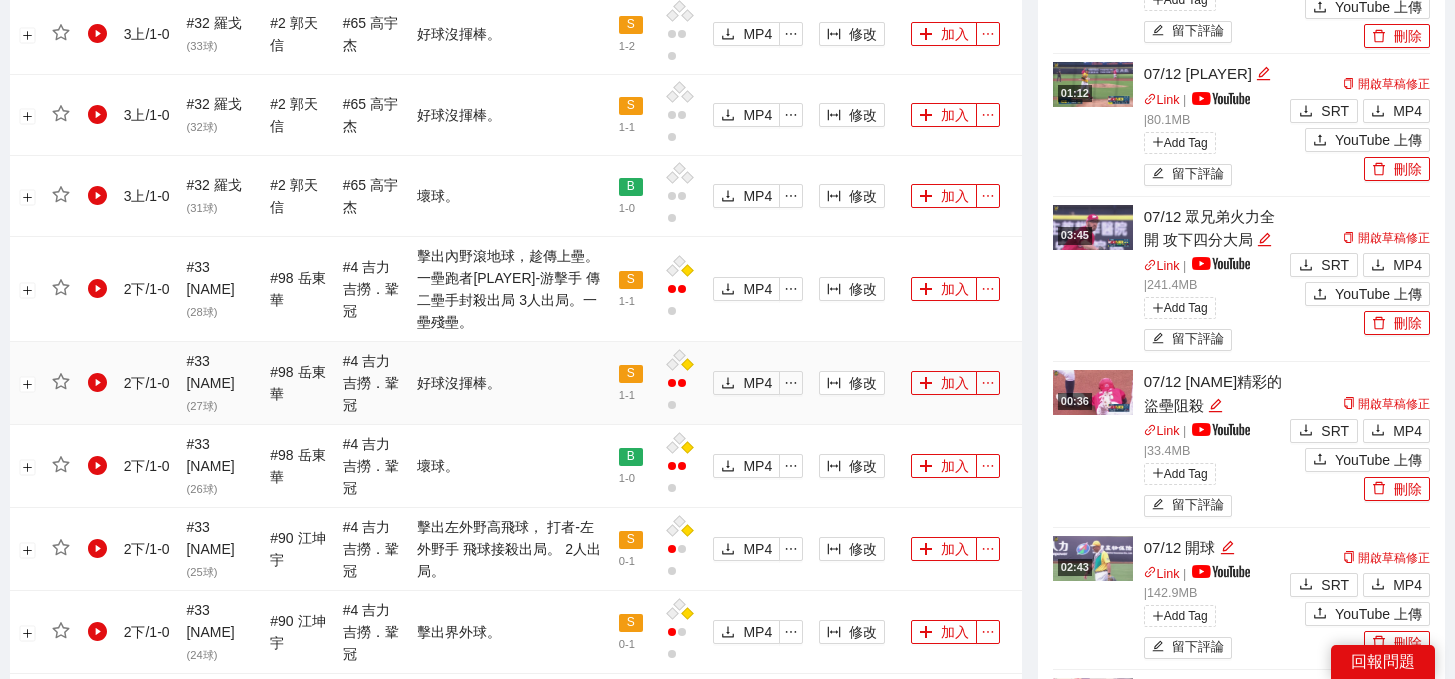 scroll, scrollTop: 1141, scrollLeft: 0, axis: vertical 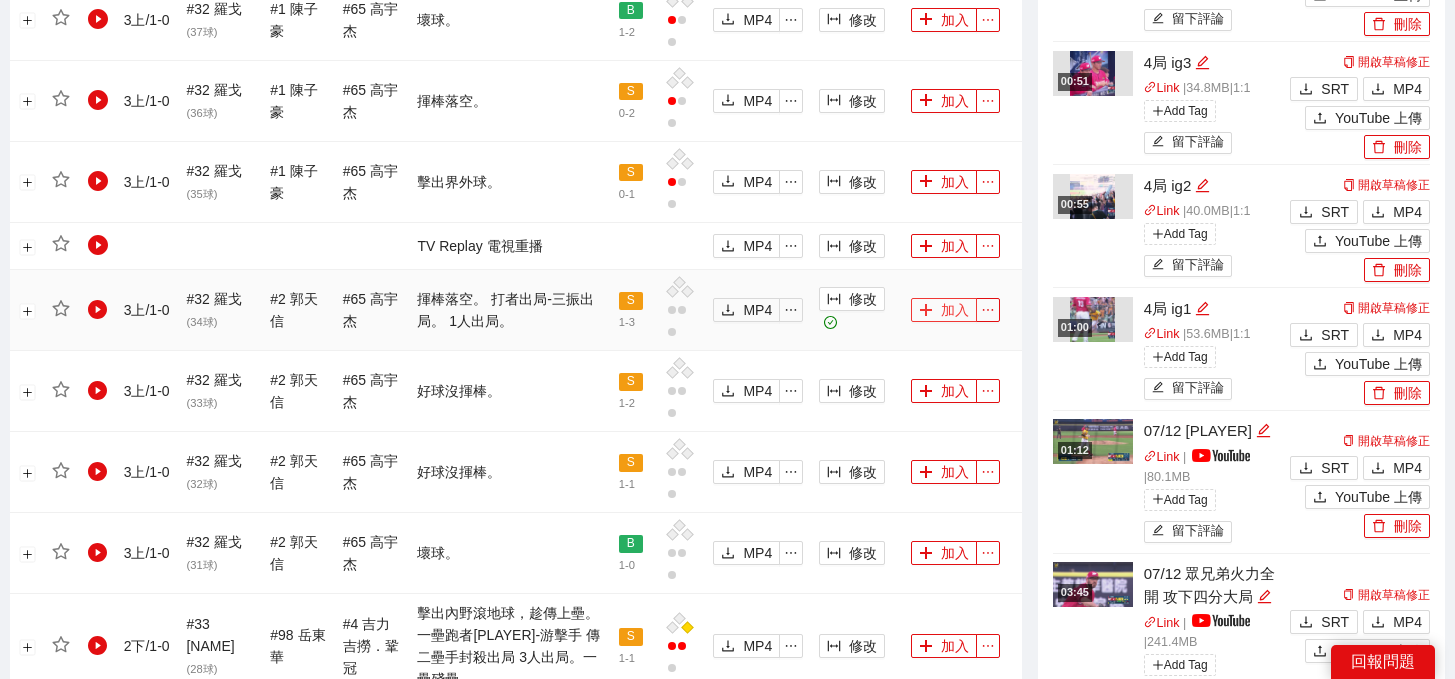 click on "加入" at bounding box center [944, 310] 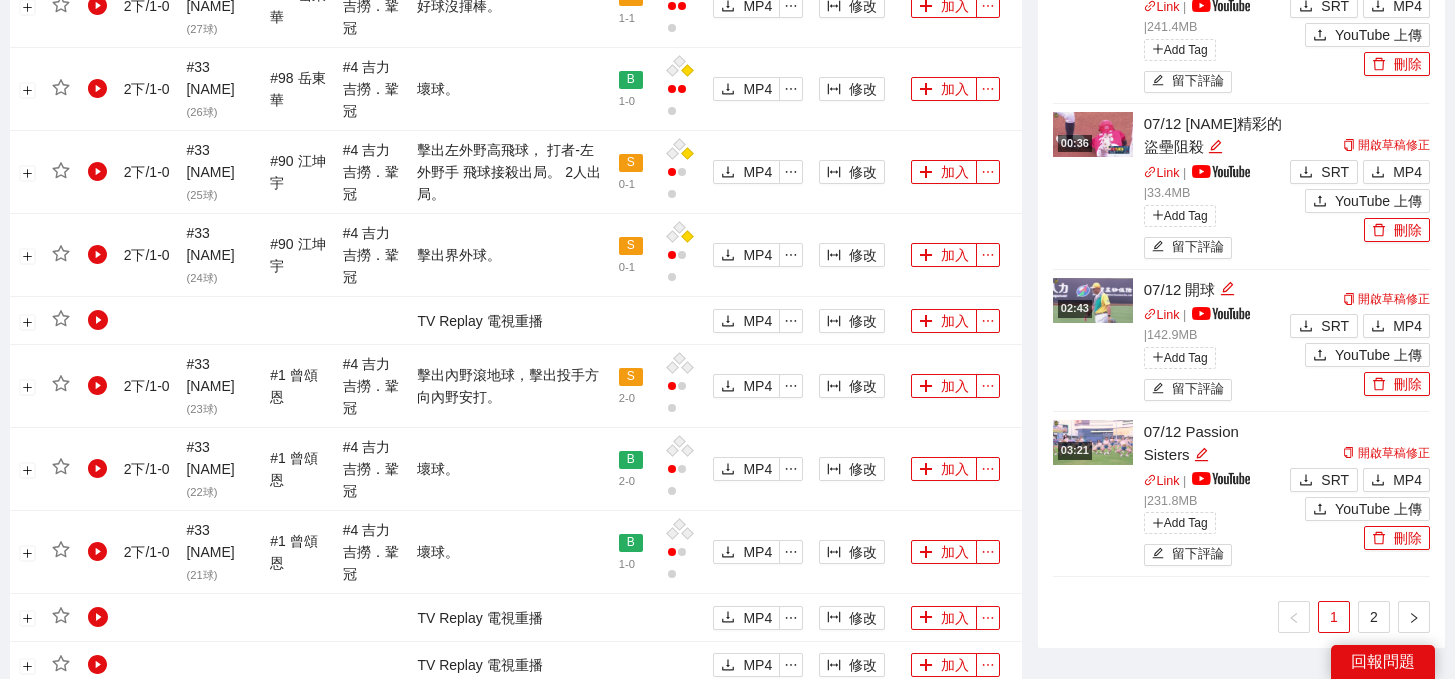 scroll, scrollTop: 2197, scrollLeft: 0, axis: vertical 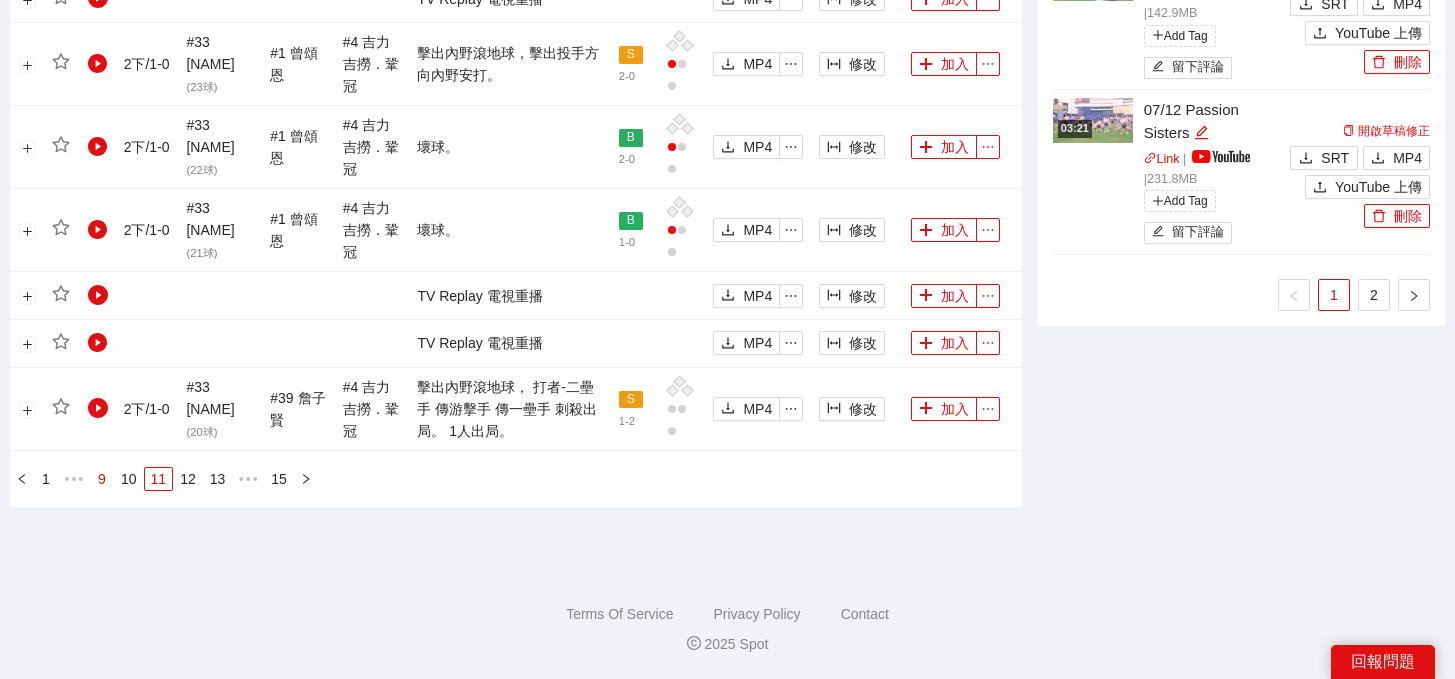 click on "9" at bounding box center [102, 479] 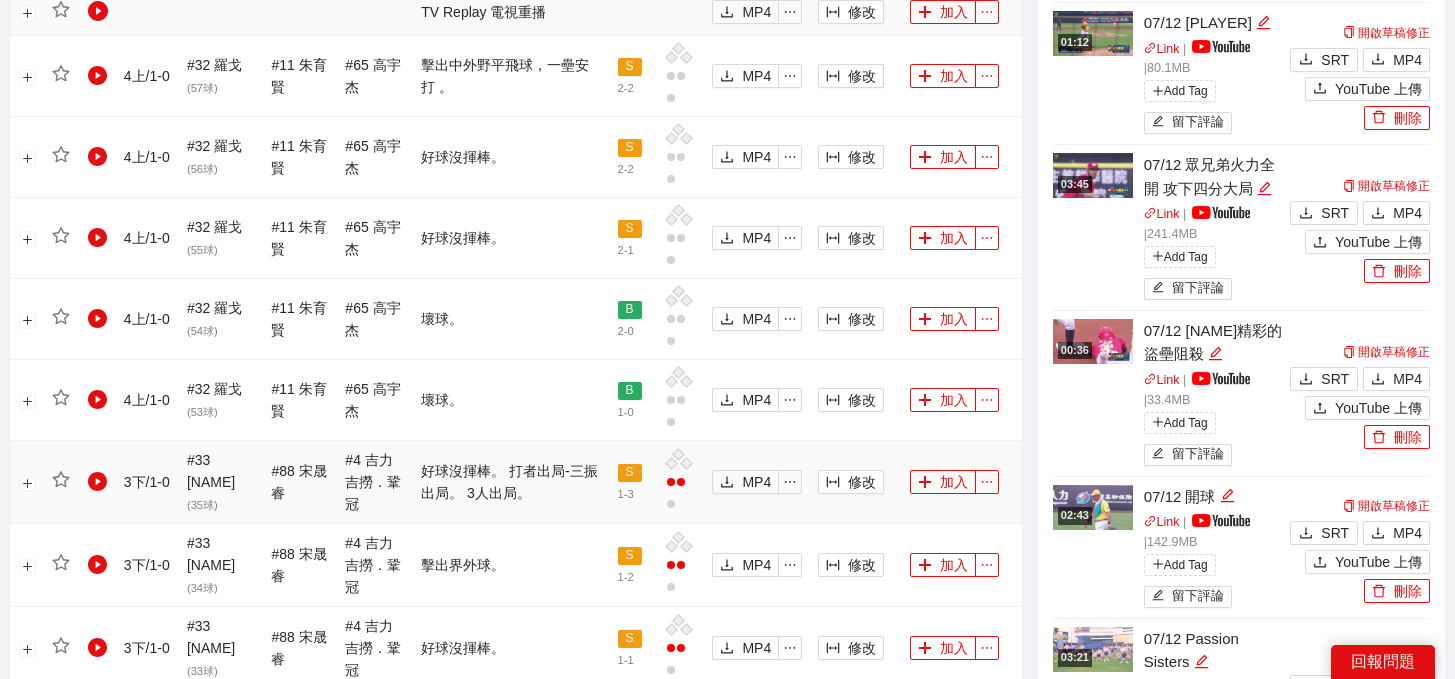 scroll, scrollTop: 1778, scrollLeft: 0, axis: vertical 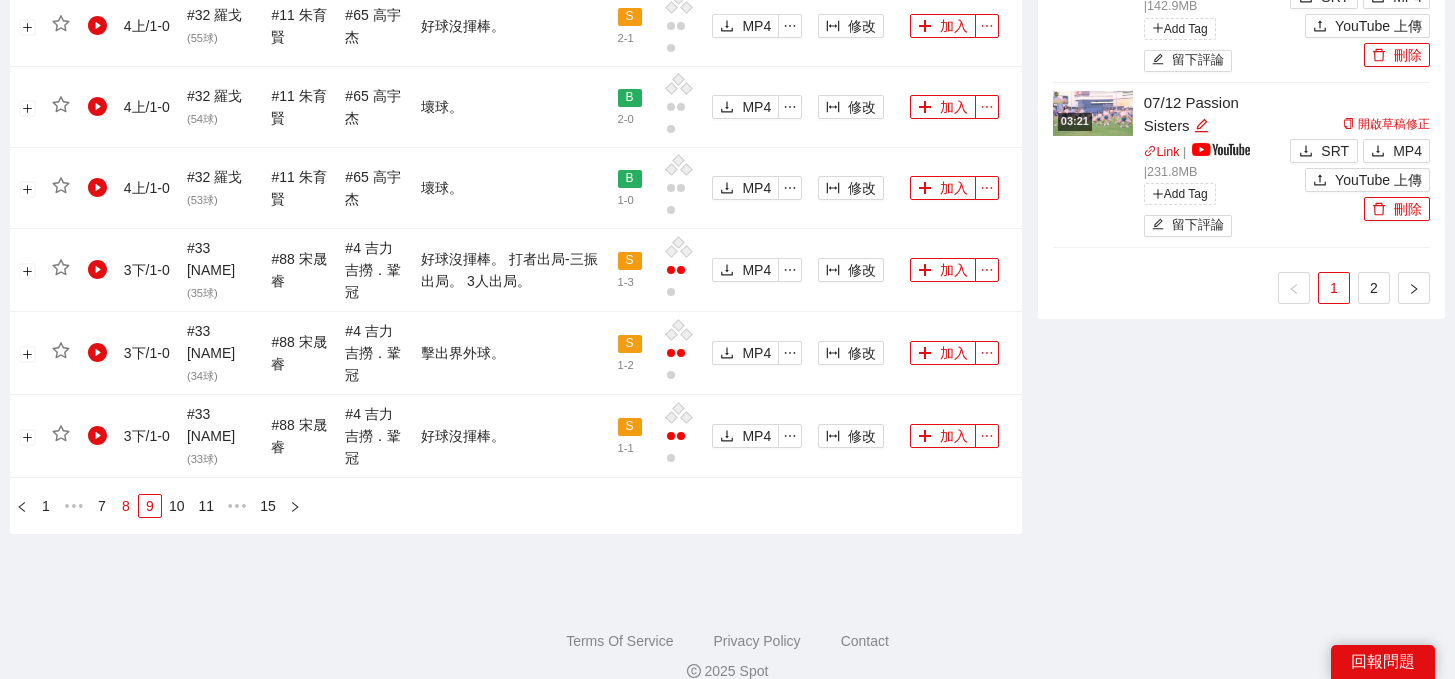 click on "8" at bounding box center [126, 506] 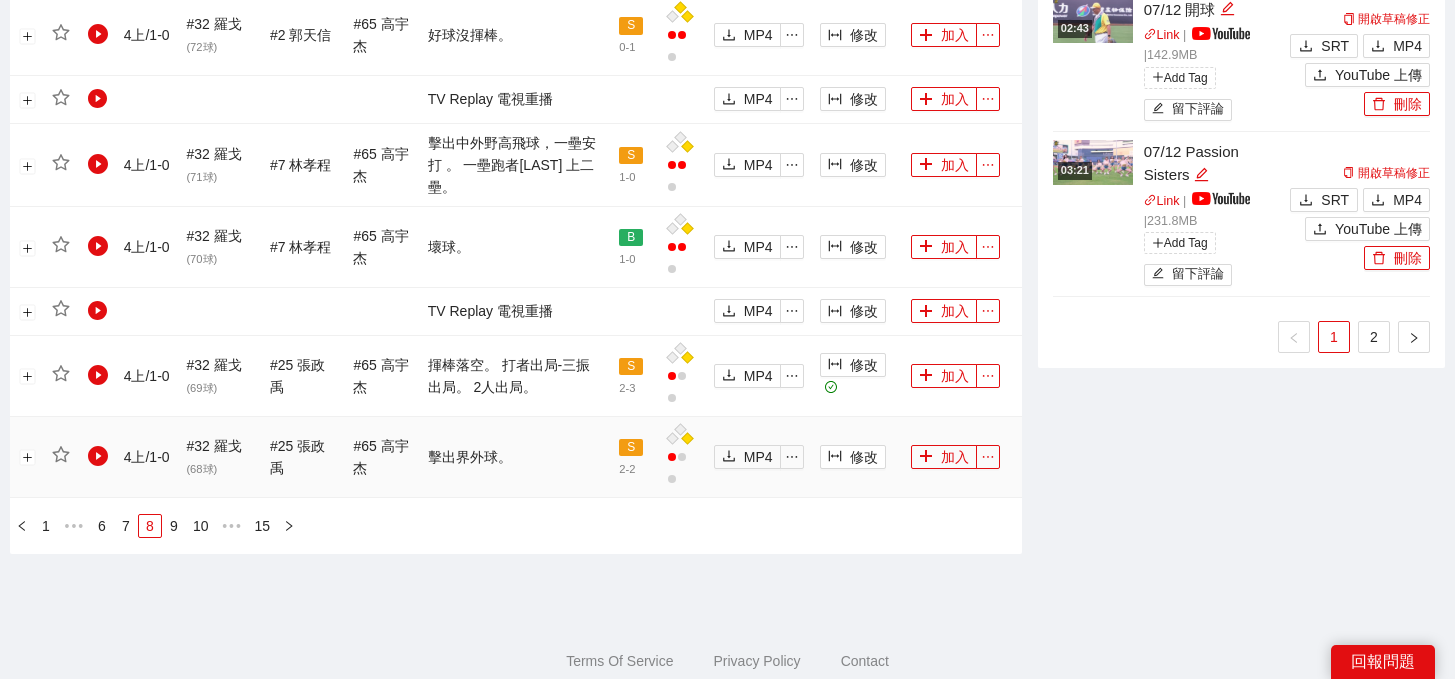 scroll, scrollTop: 2151, scrollLeft: 0, axis: vertical 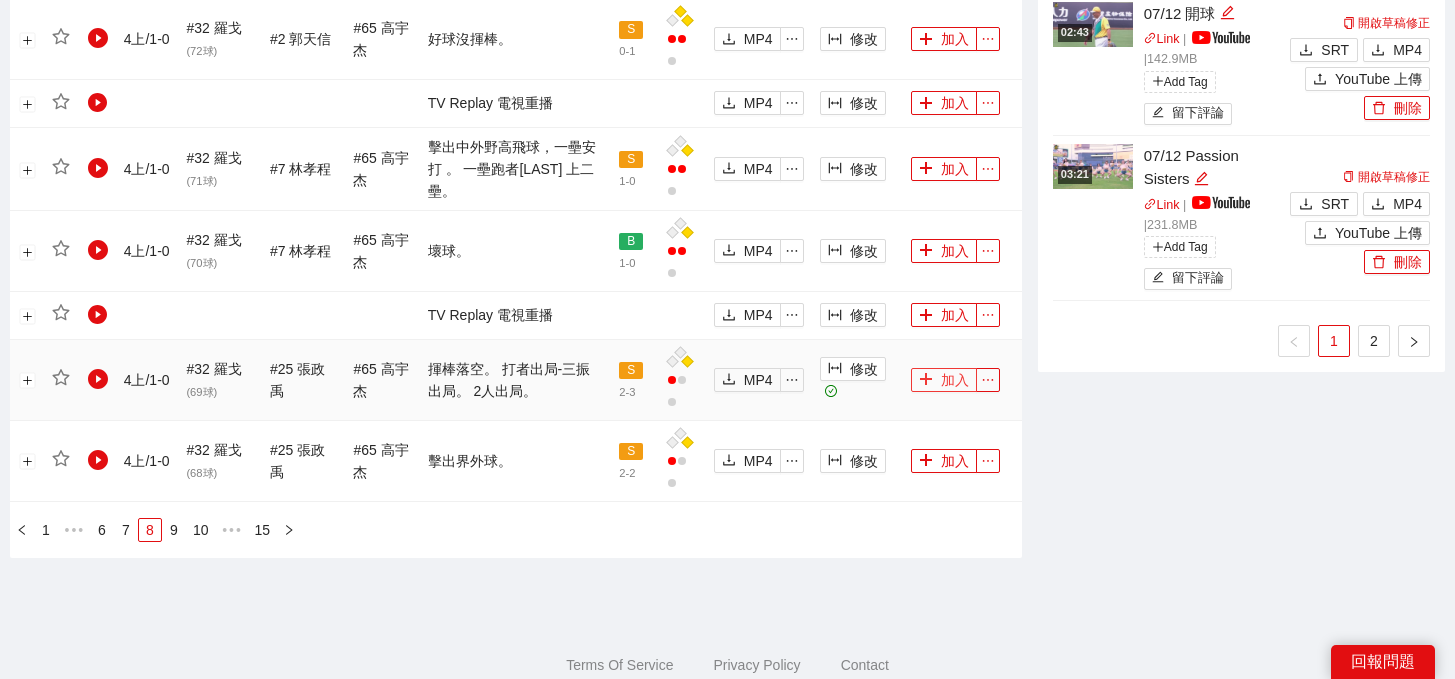 click 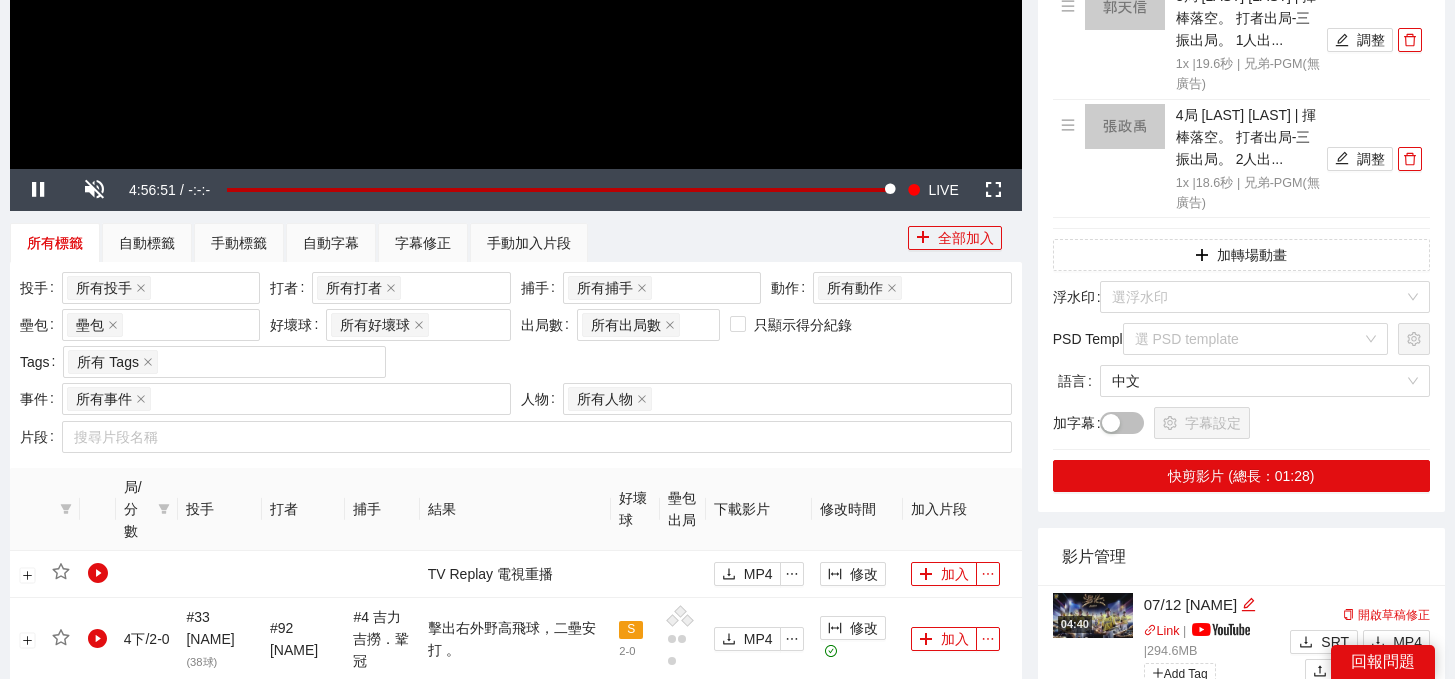 scroll, scrollTop: 0, scrollLeft: 0, axis: both 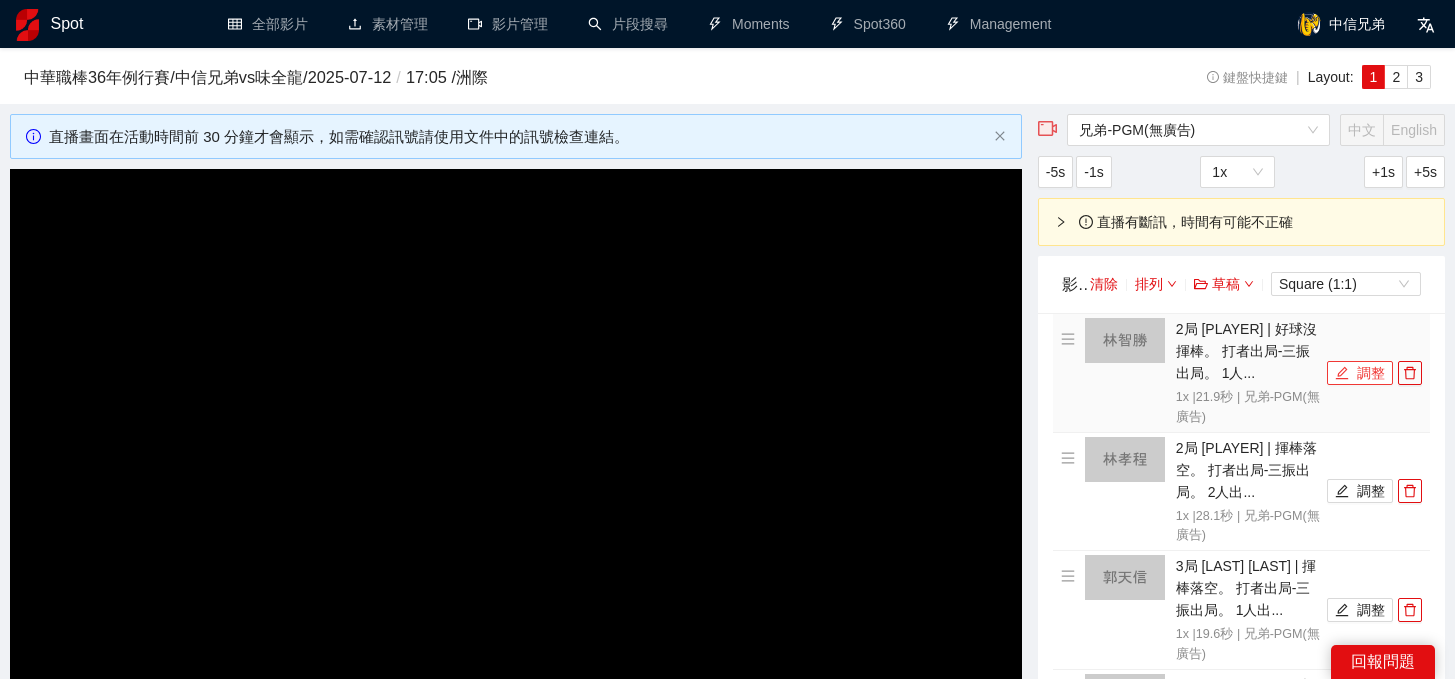 click on "調整" at bounding box center [1360, 373] 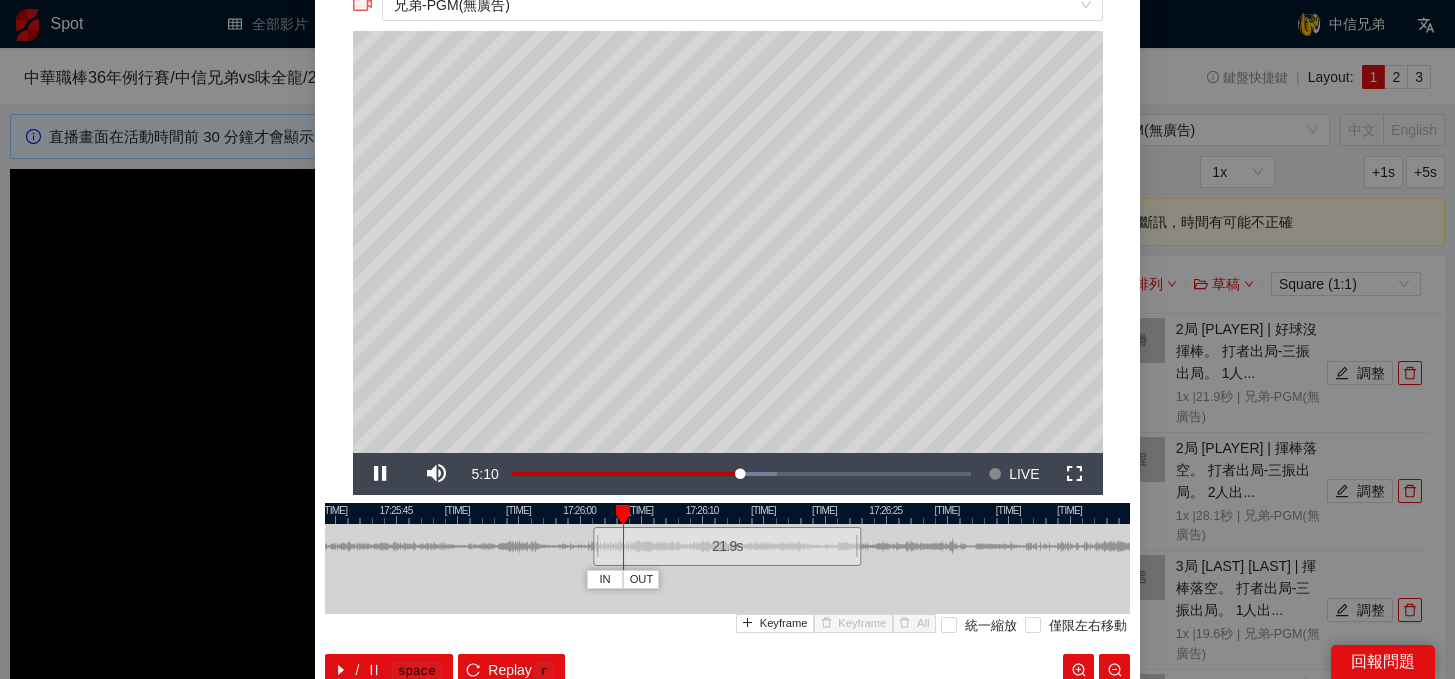 scroll, scrollTop: 82, scrollLeft: 0, axis: vertical 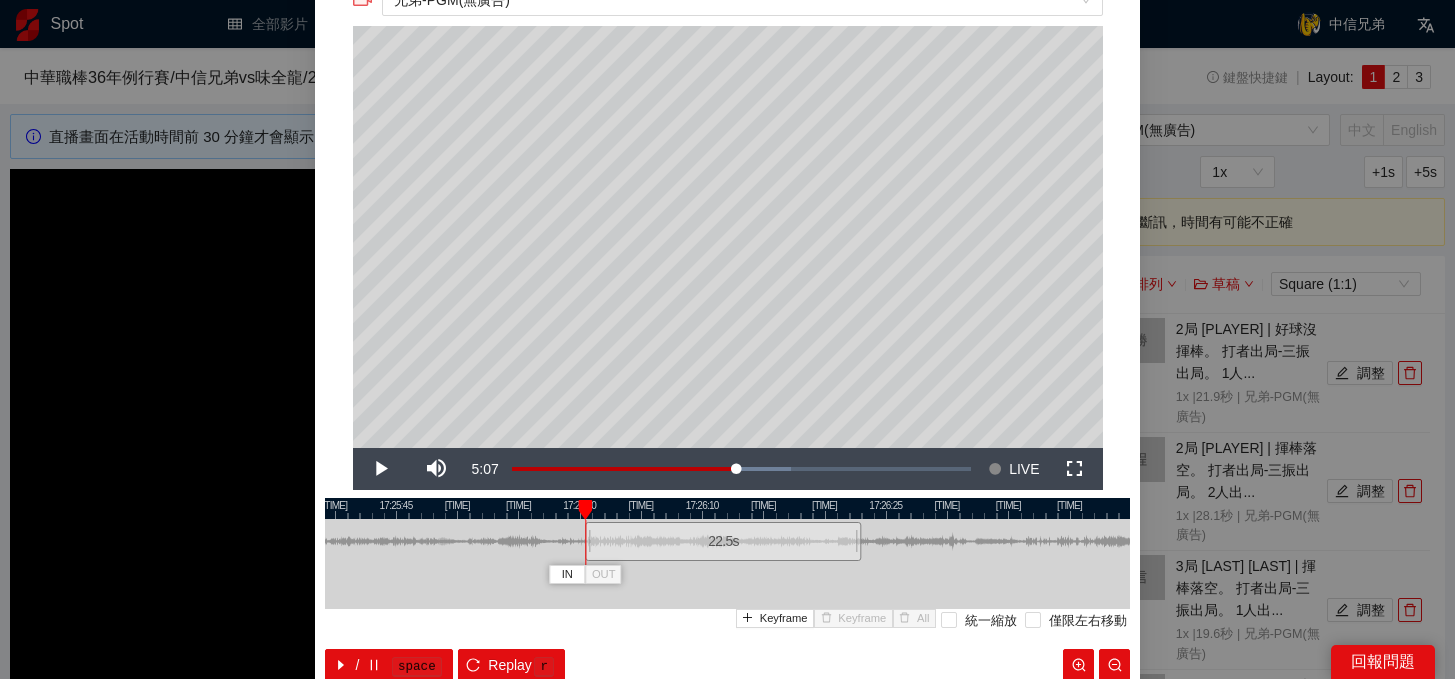 click at bounding box center [588, 541] 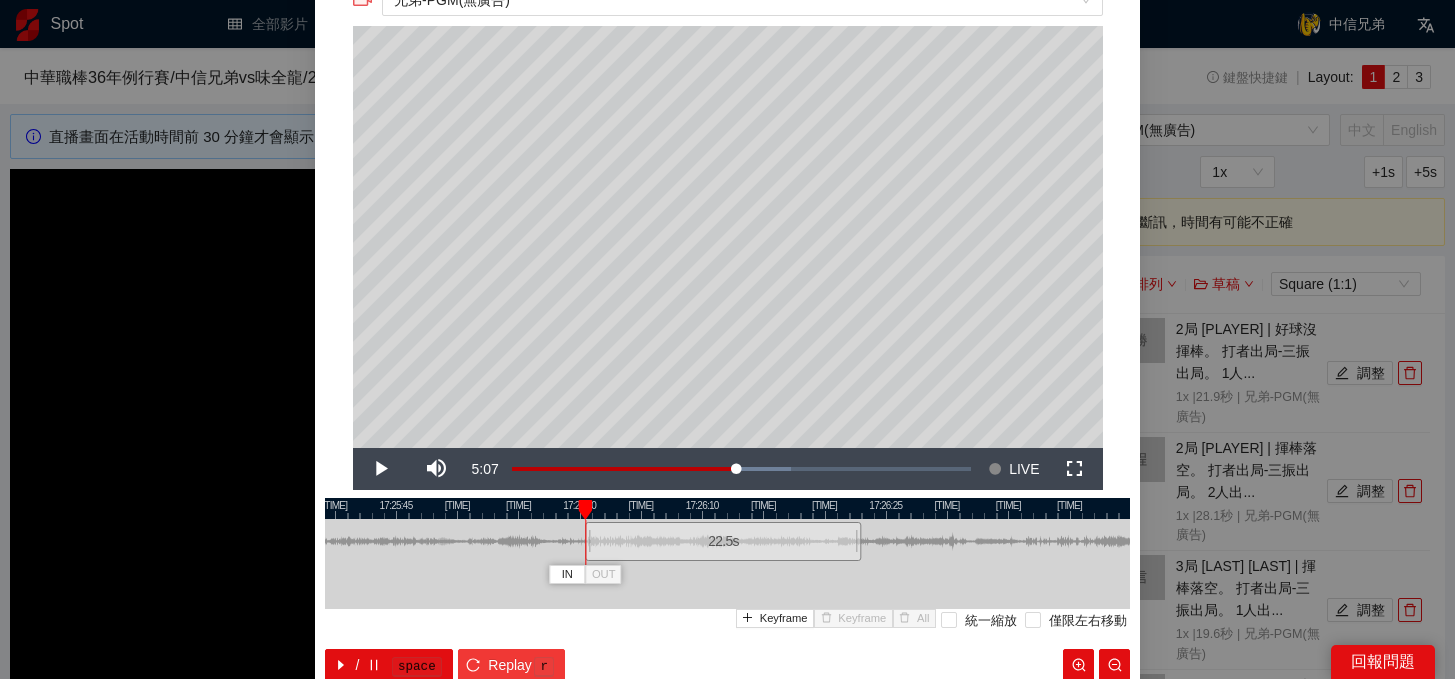 click on "Replay  r" at bounding box center (511, 665) 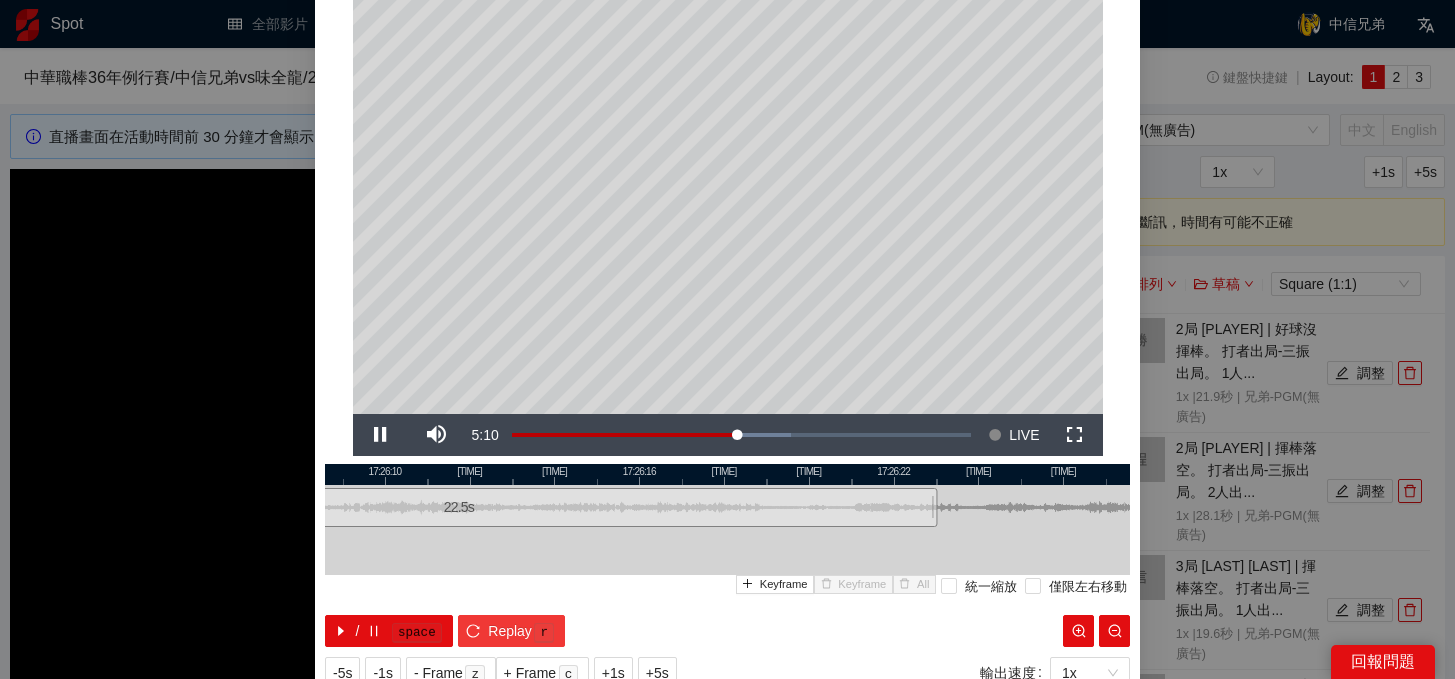 scroll, scrollTop: 114, scrollLeft: 0, axis: vertical 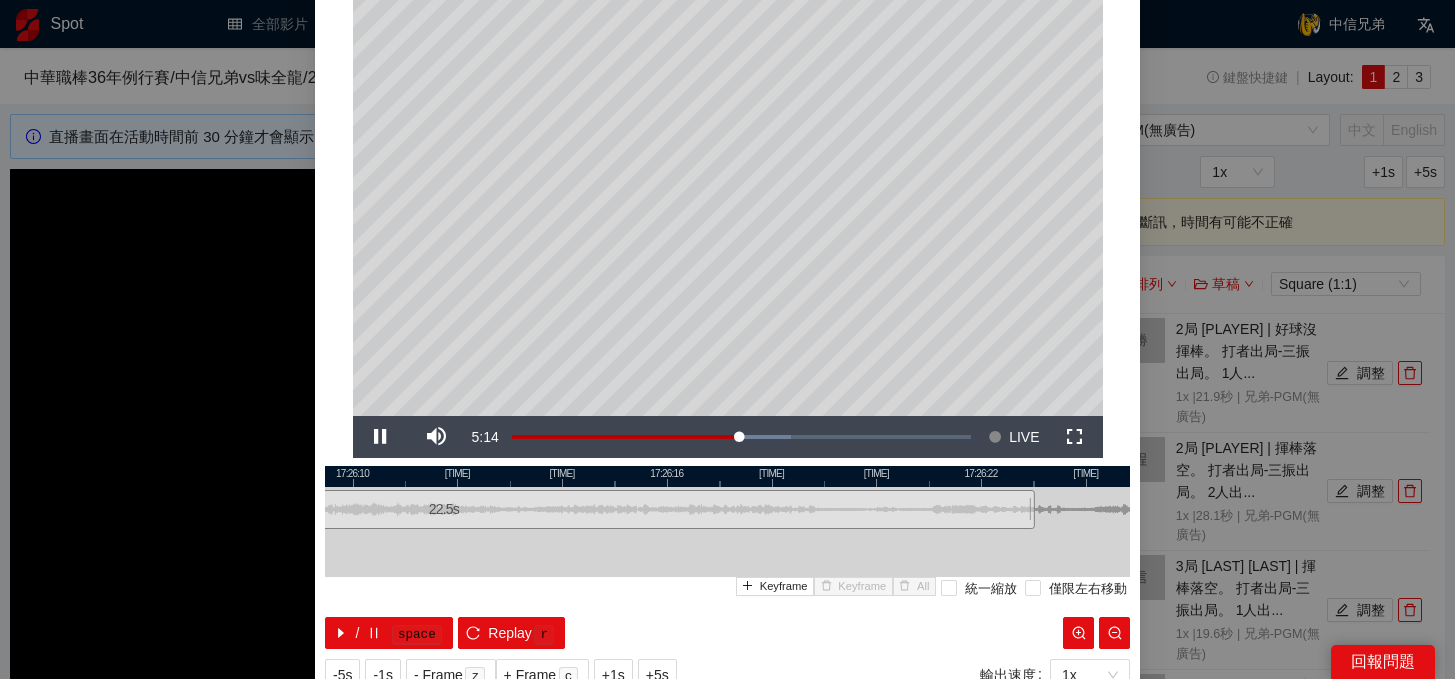 drag, startPoint x: 959, startPoint y: 477, endPoint x: 1036, endPoint y: 474, distance: 77.05842 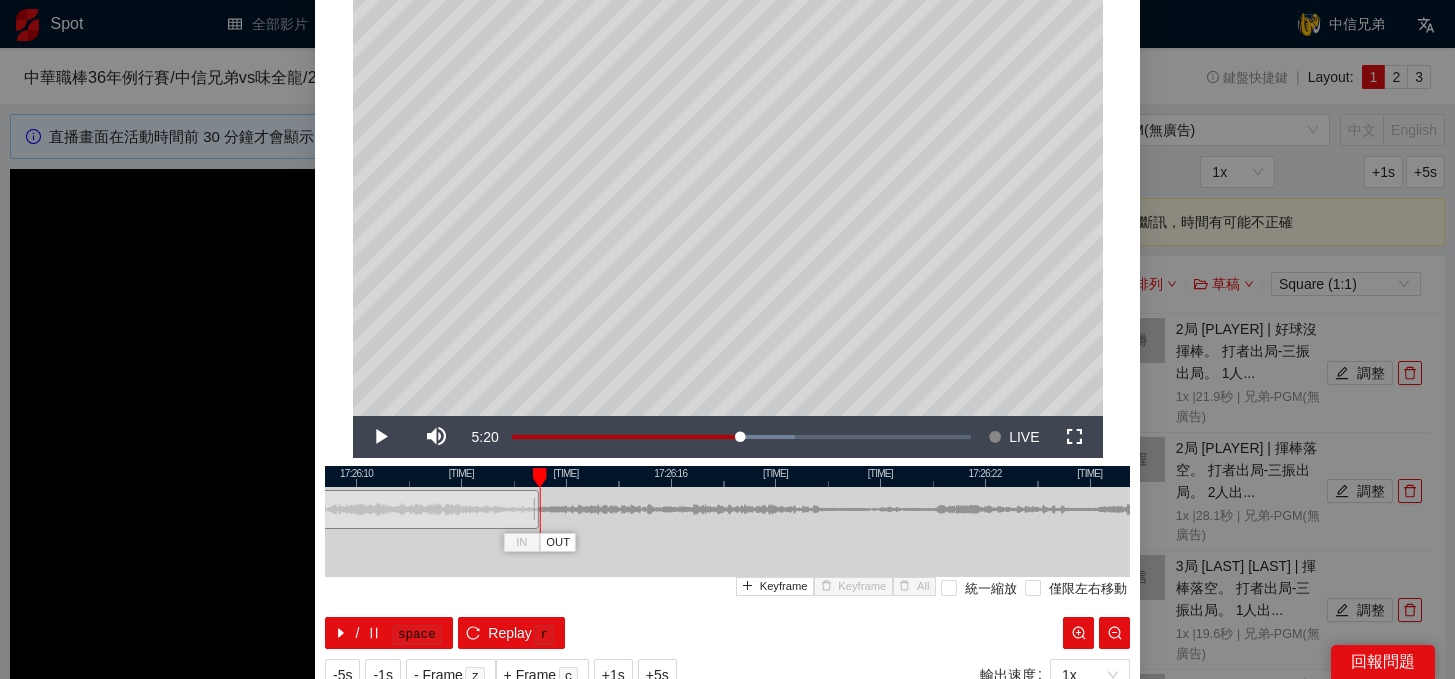 drag, startPoint x: 1034, startPoint y: 515, endPoint x: 534, endPoint y: 520, distance: 500.025 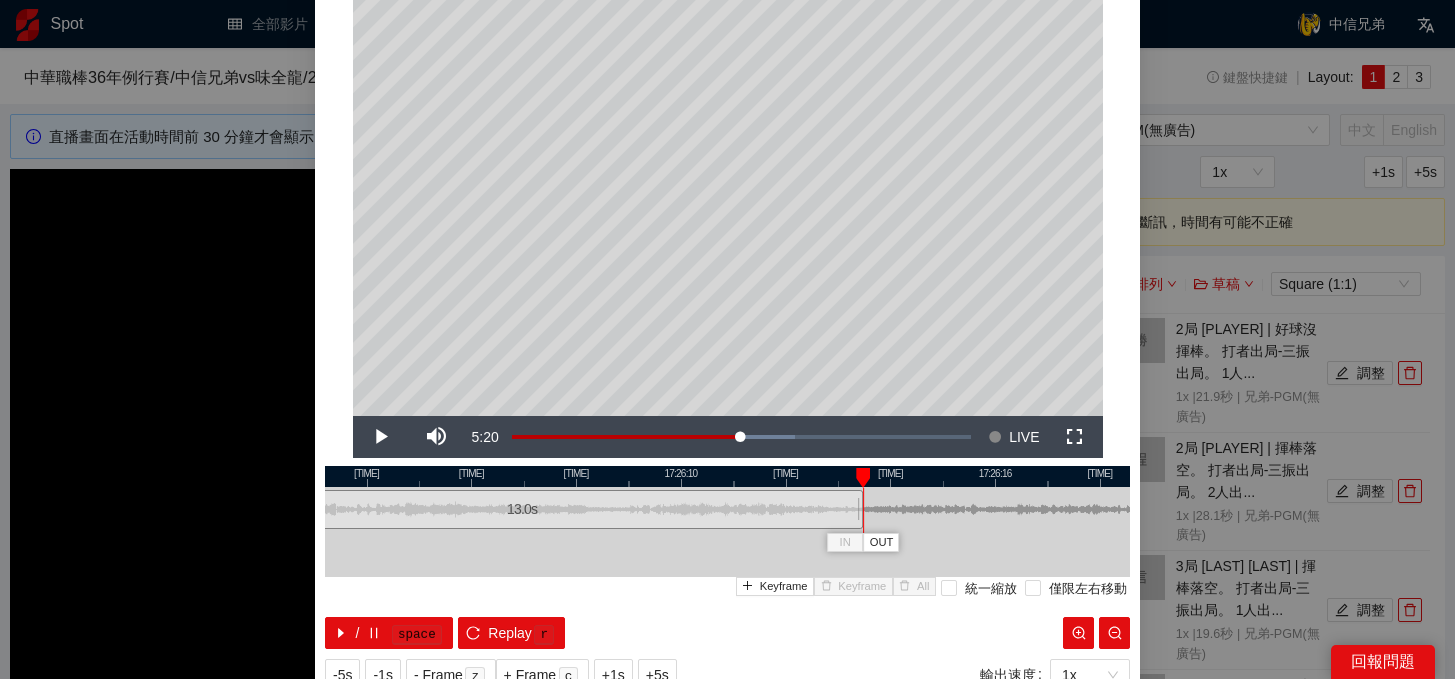 drag, startPoint x: 599, startPoint y: 481, endPoint x: 924, endPoint y: 474, distance: 325.07538 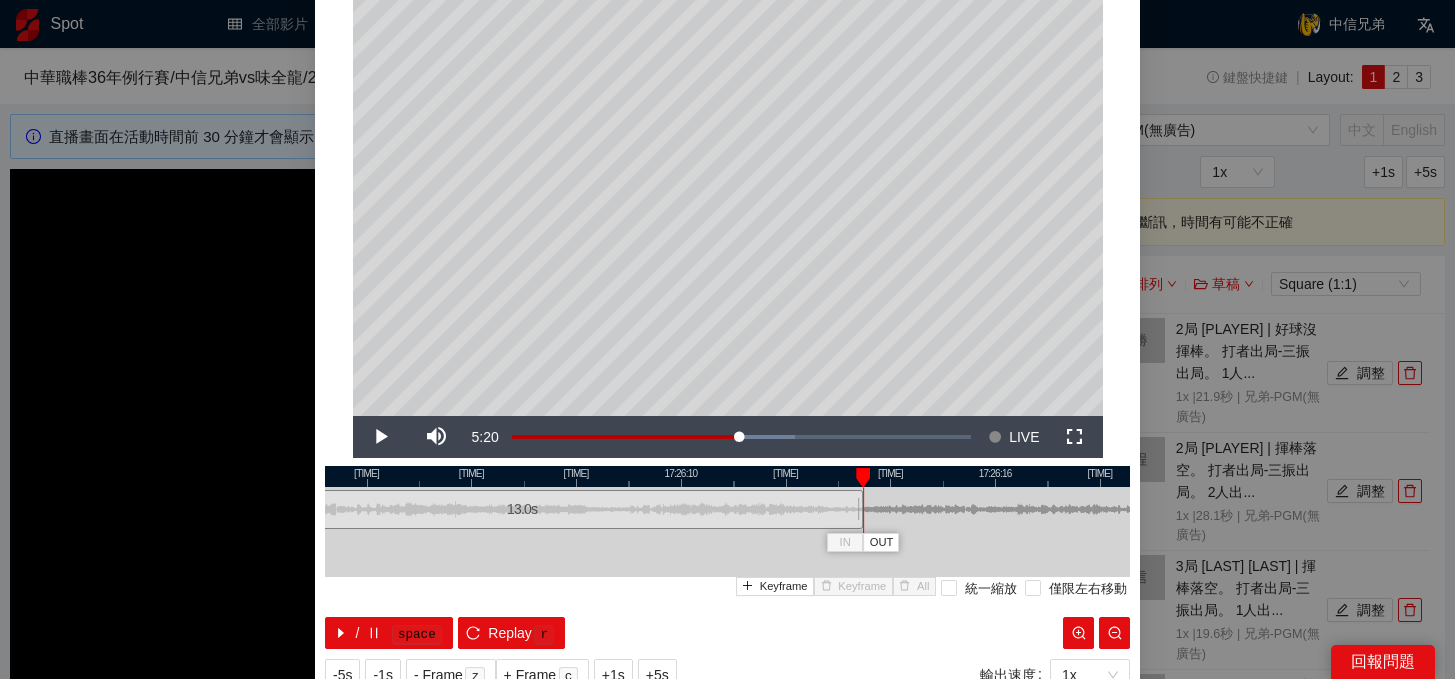 scroll, scrollTop: 188, scrollLeft: 0, axis: vertical 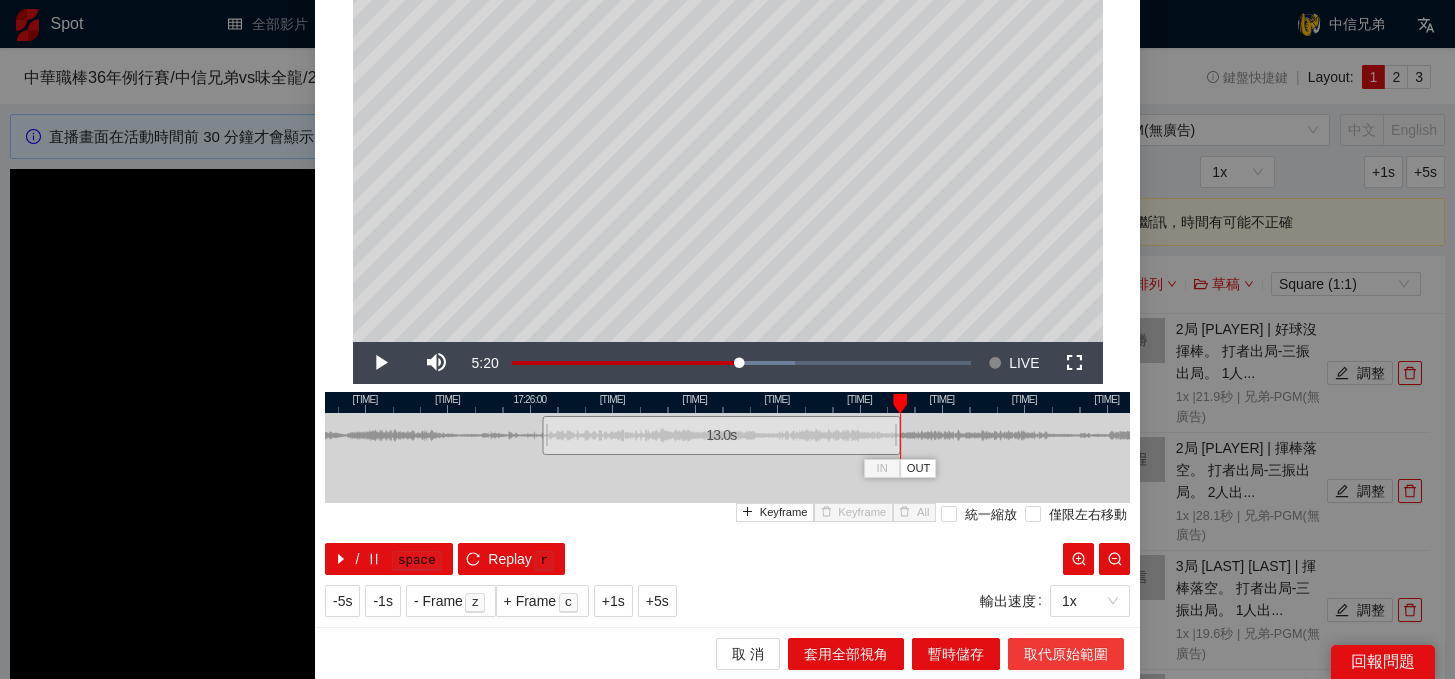 click on "取代原始範圍" at bounding box center [1066, 654] 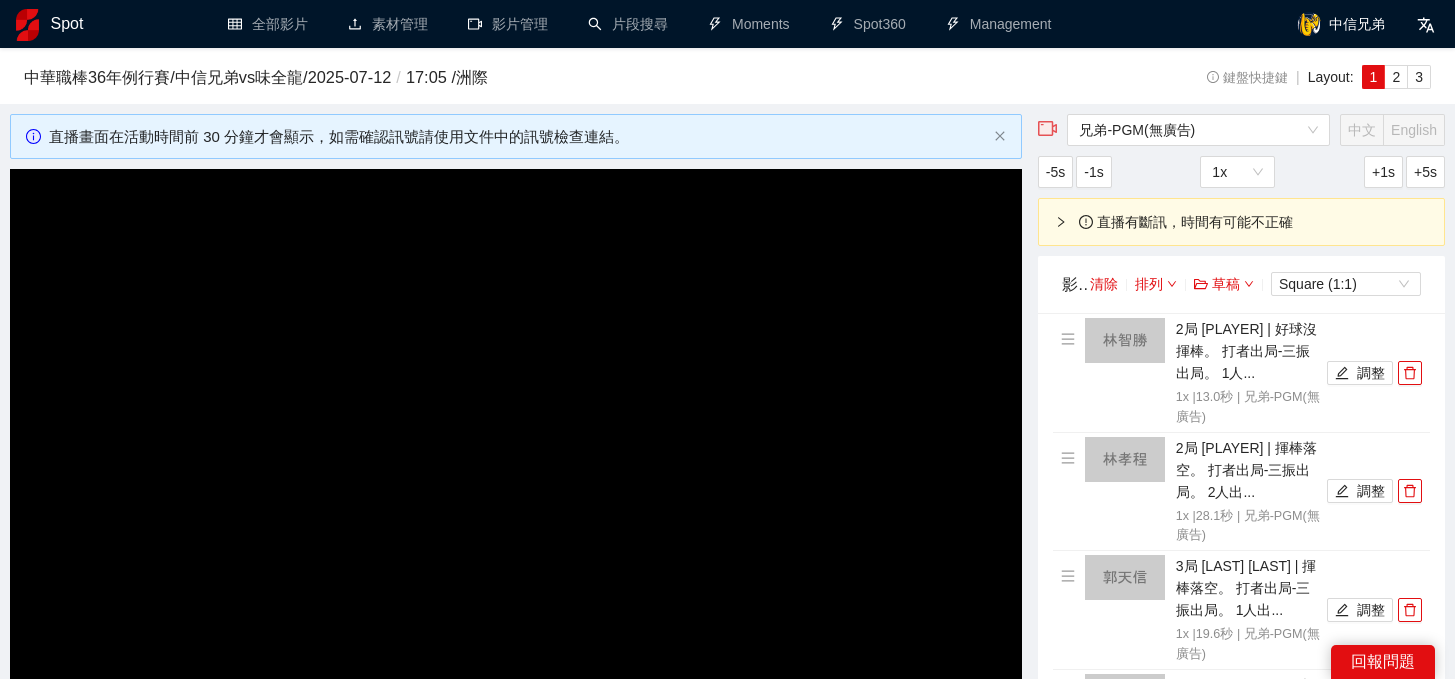 scroll, scrollTop: 0, scrollLeft: 0, axis: both 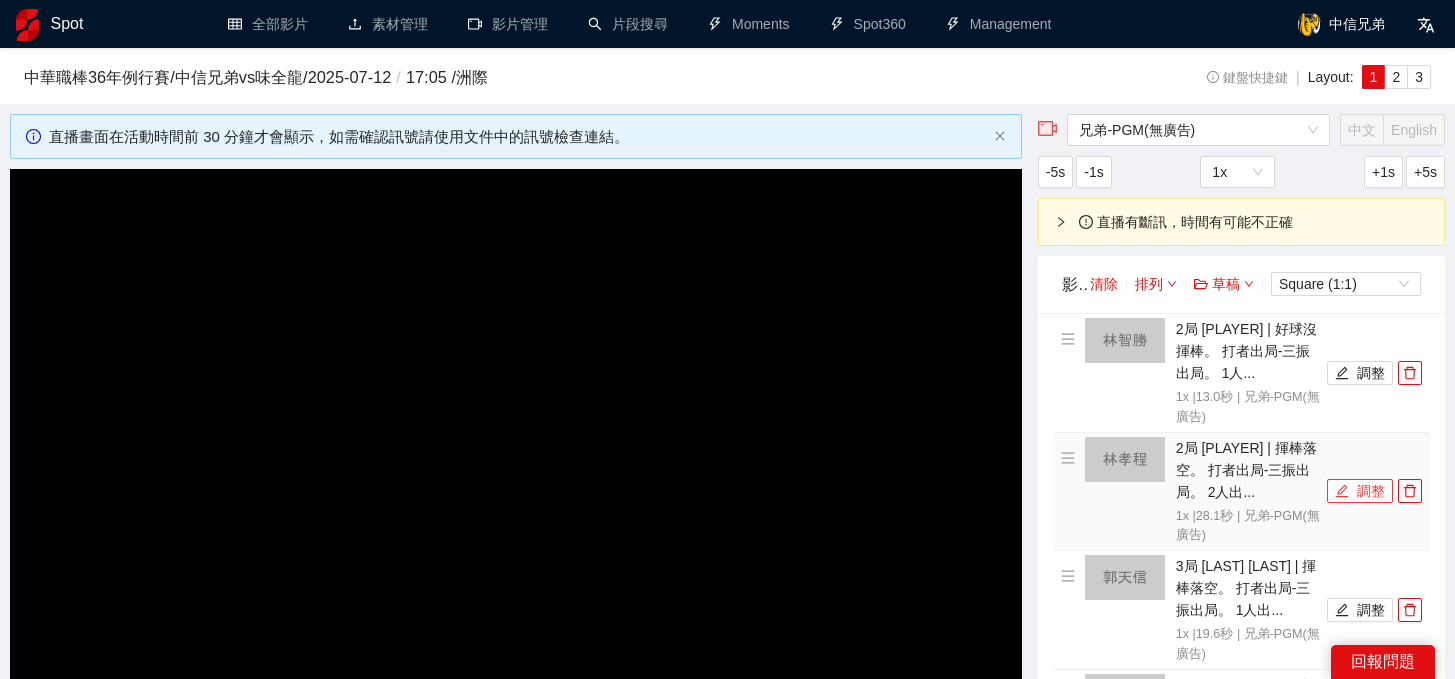 click on "調整" at bounding box center [1360, 491] 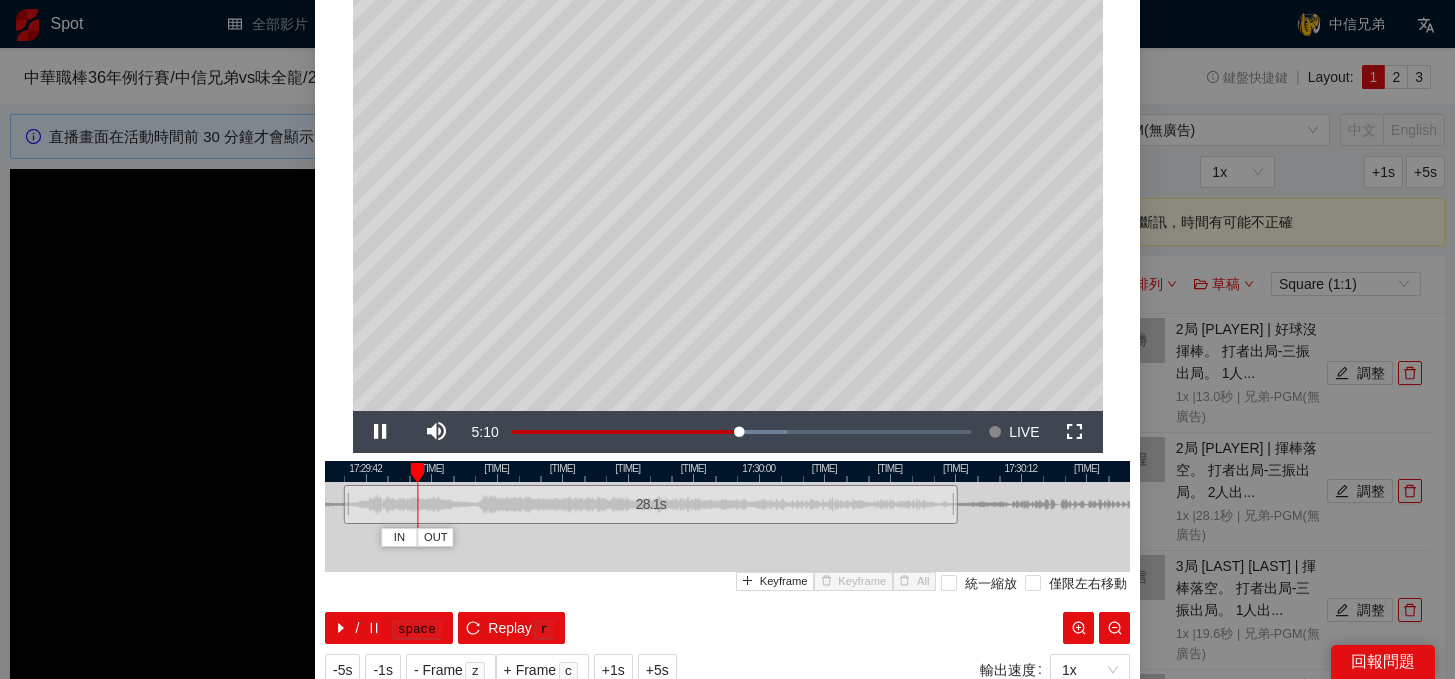scroll, scrollTop: 116, scrollLeft: 0, axis: vertical 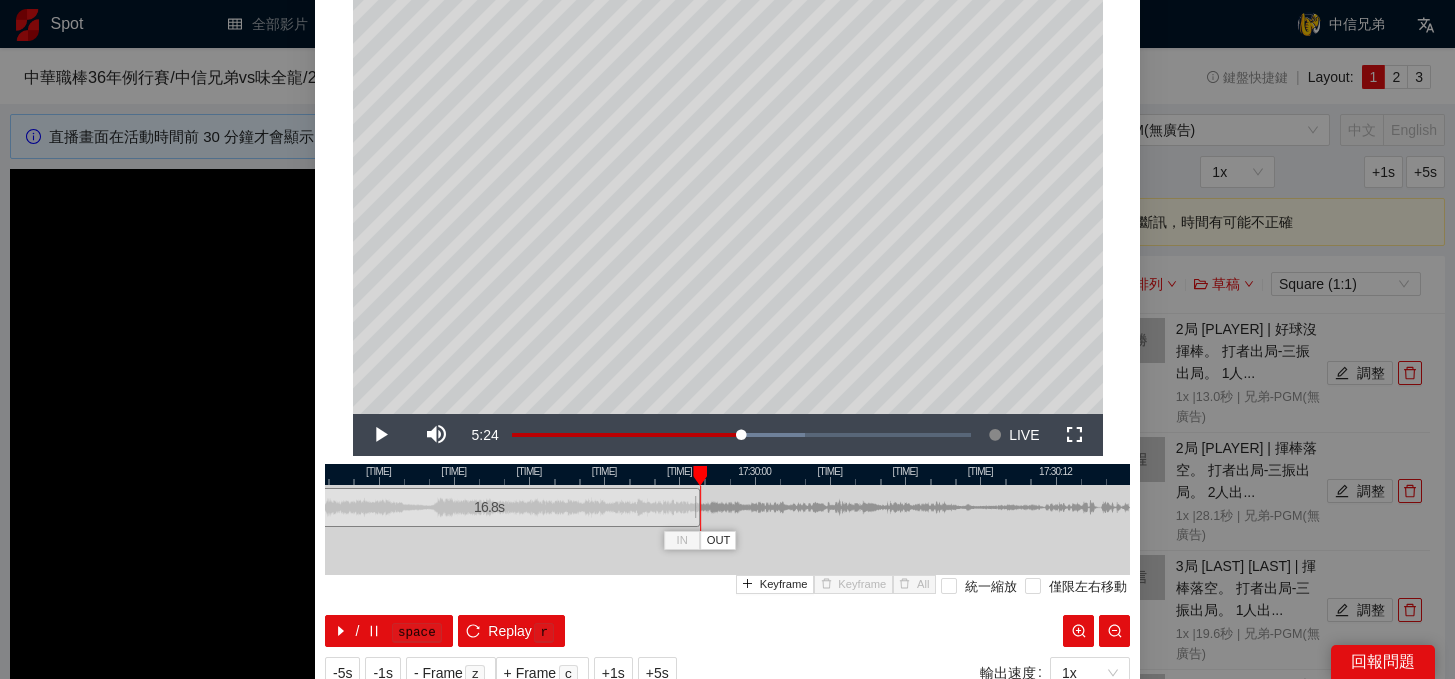 drag, startPoint x: 979, startPoint y: 517, endPoint x: 696, endPoint y: 514, distance: 283.0159 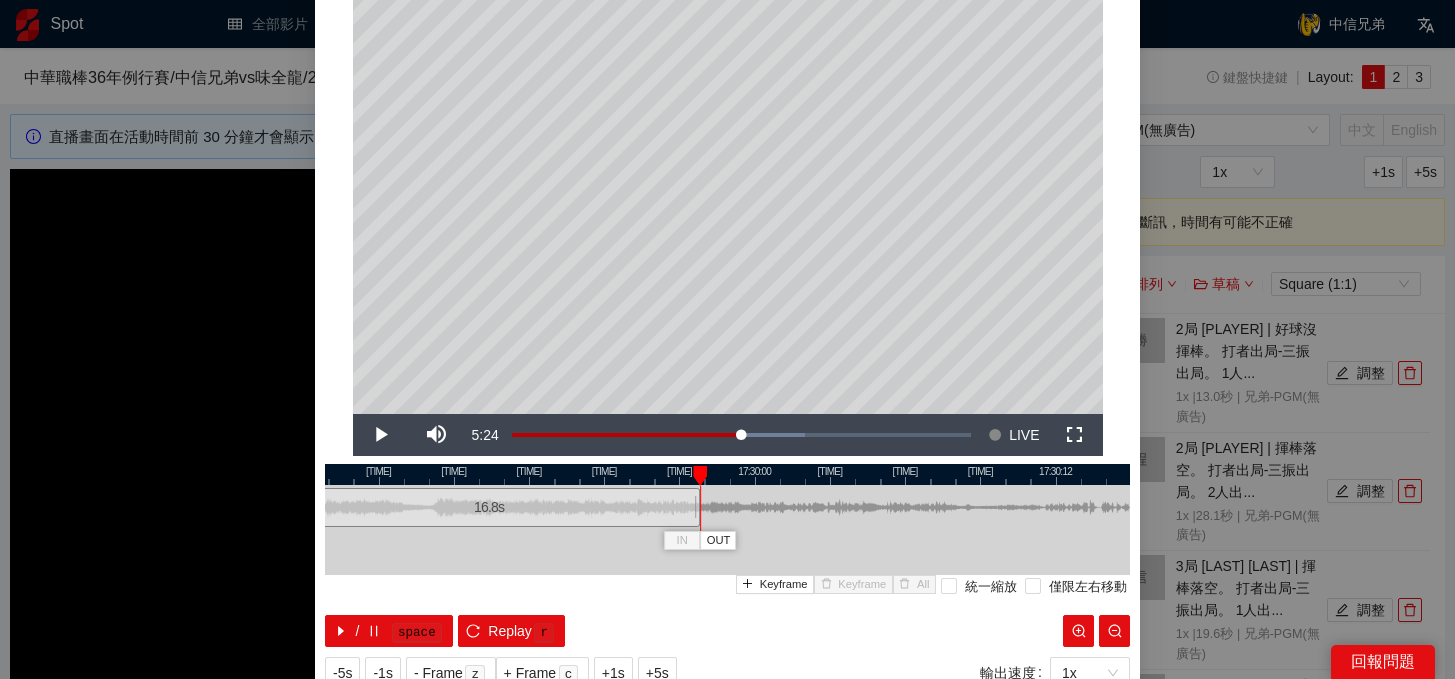 scroll, scrollTop: 188, scrollLeft: 0, axis: vertical 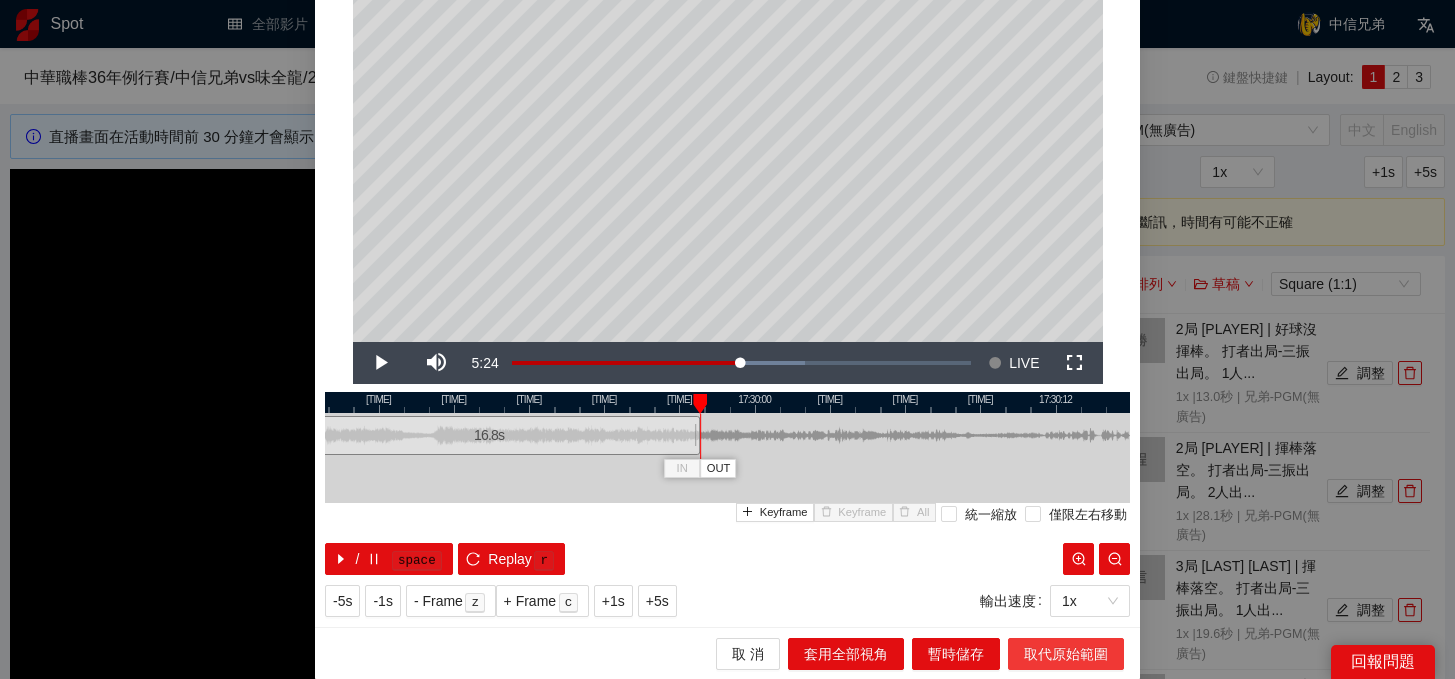 click on "取代原始範圍" at bounding box center [1066, 654] 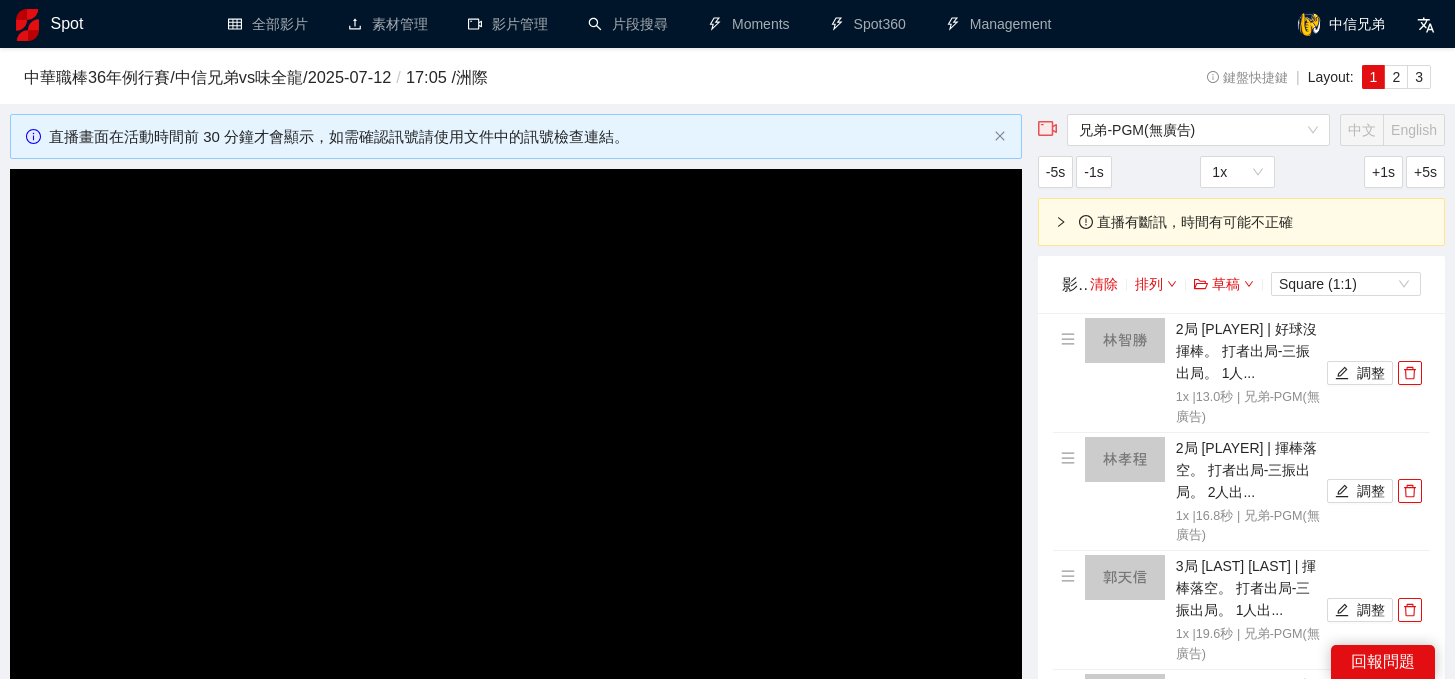 scroll, scrollTop: 0, scrollLeft: 0, axis: both 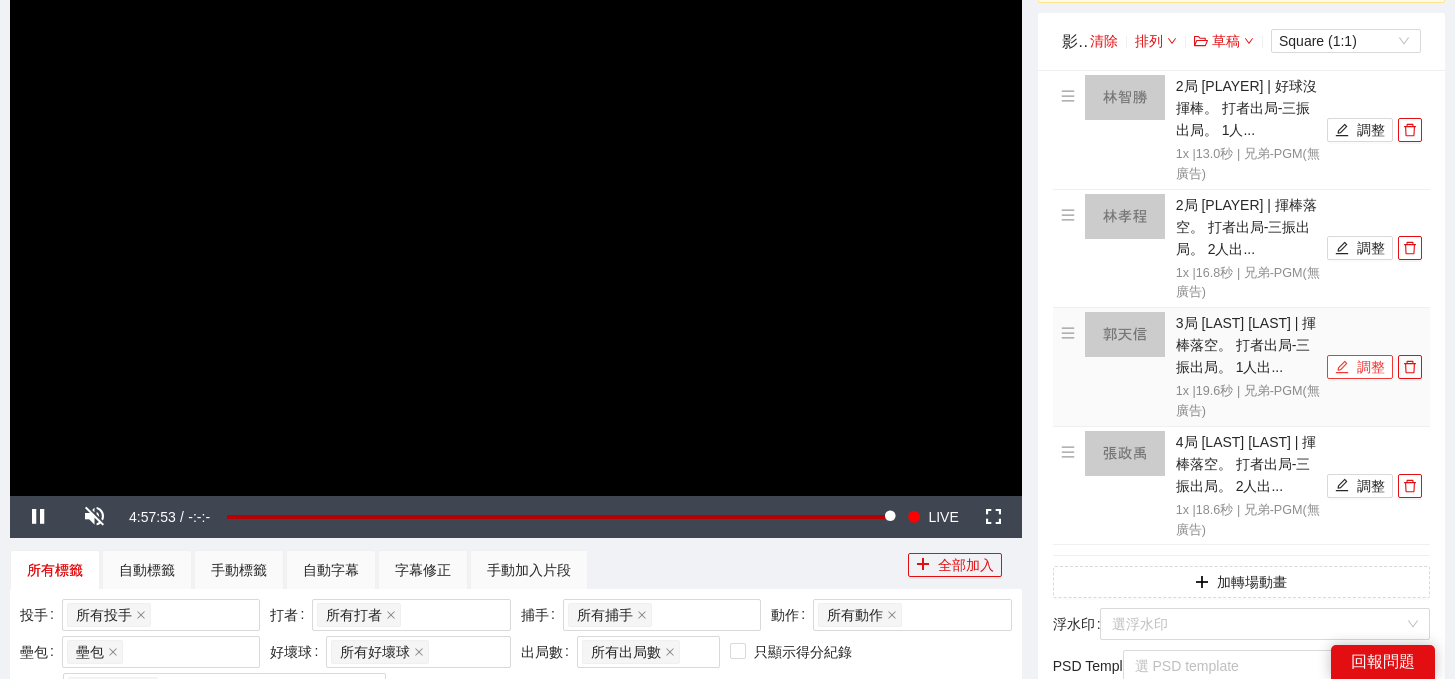 click 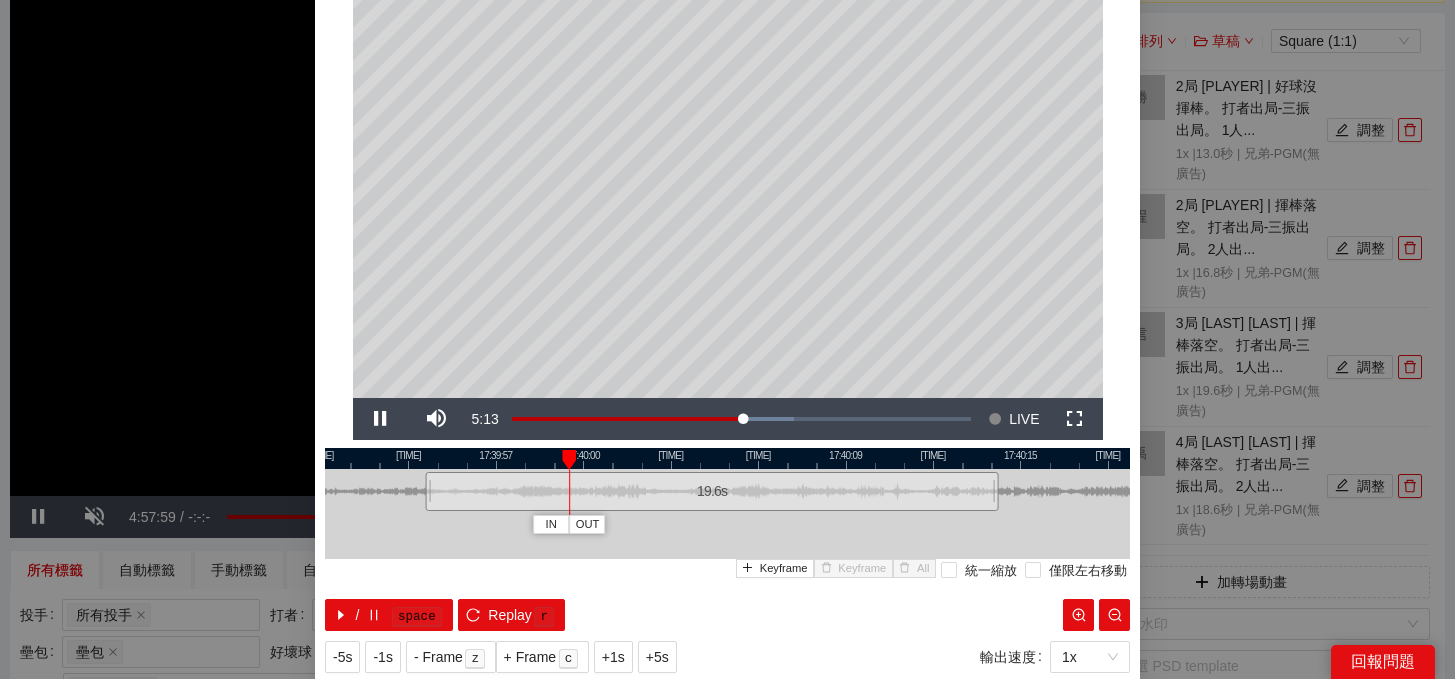 scroll, scrollTop: 131, scrollLeft: 0, axis: vertical 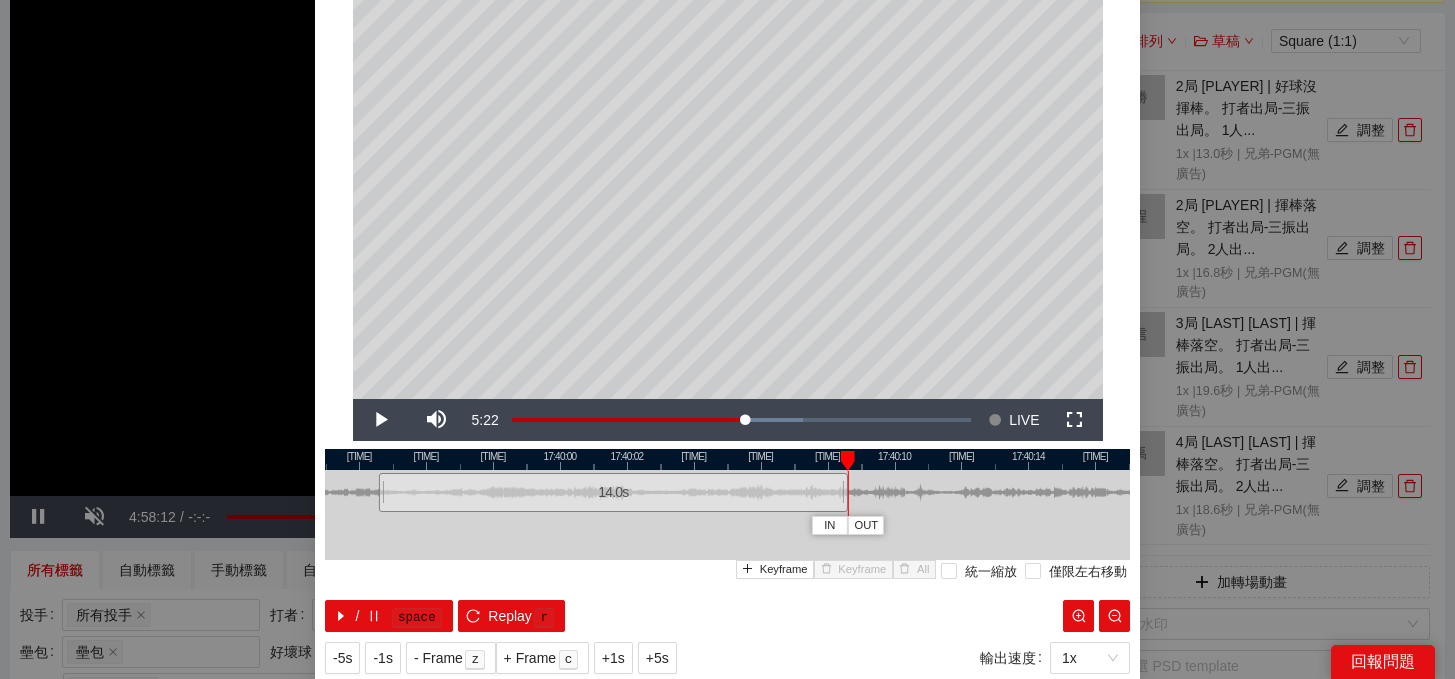 drag, startPoint x: 1030, startPoint y: 503, endPoint x: 841, endPoint y: 500, distance: 189.0238 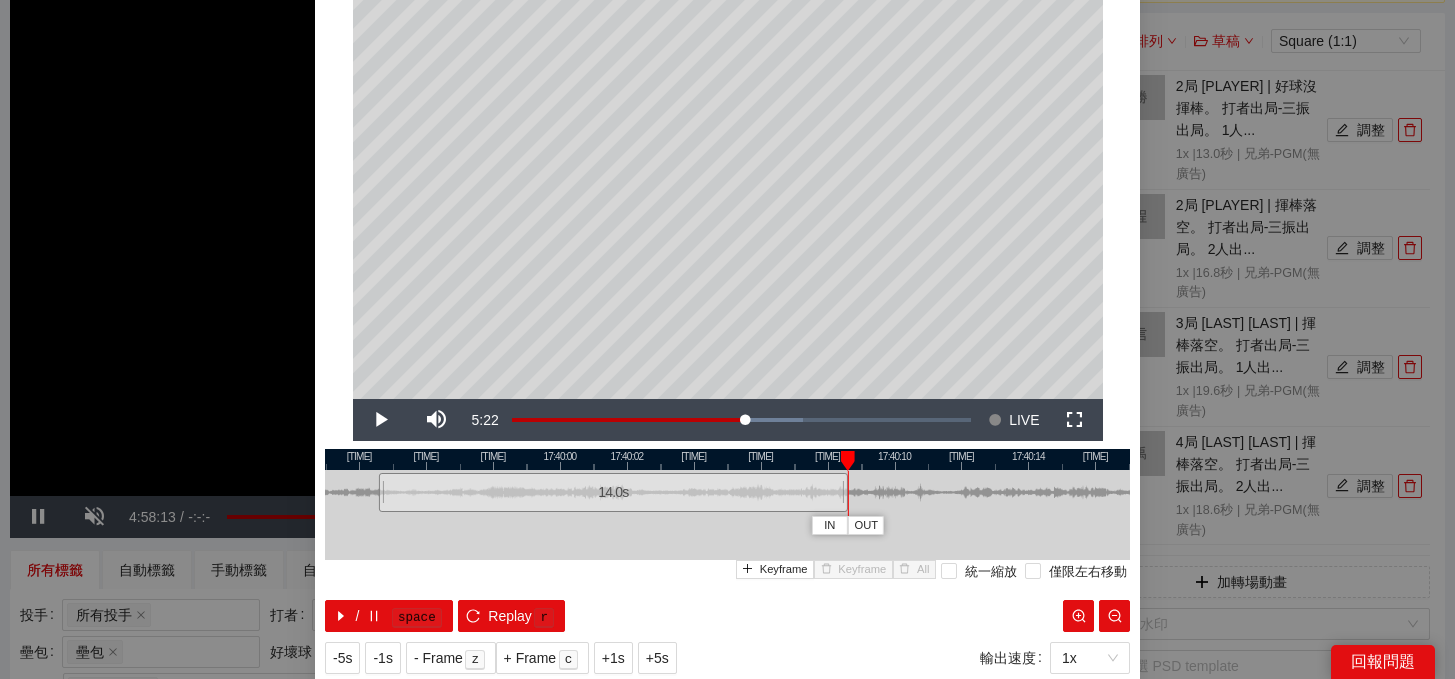 scroll, scrollTop: 188, scrollLeft: 0, axis: vertical 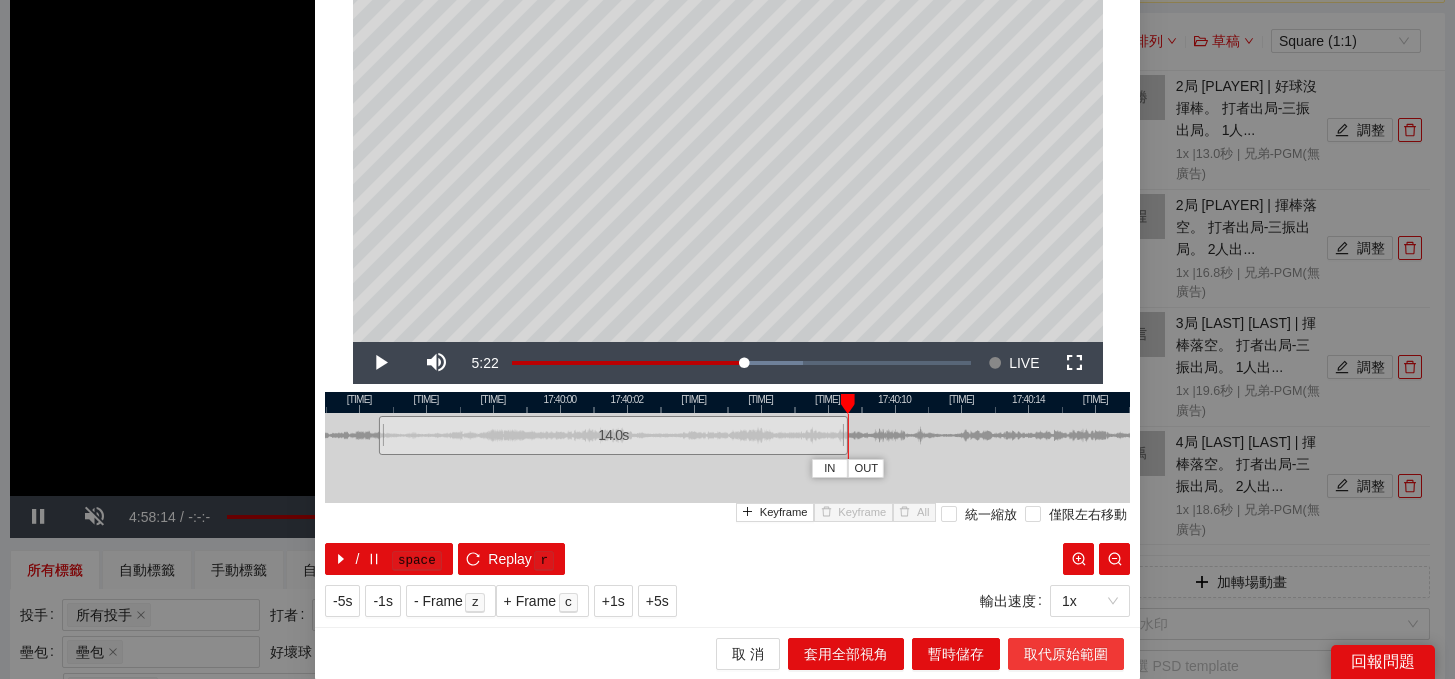 click on "取代原始範圍" at bounding box center [1066, 654] 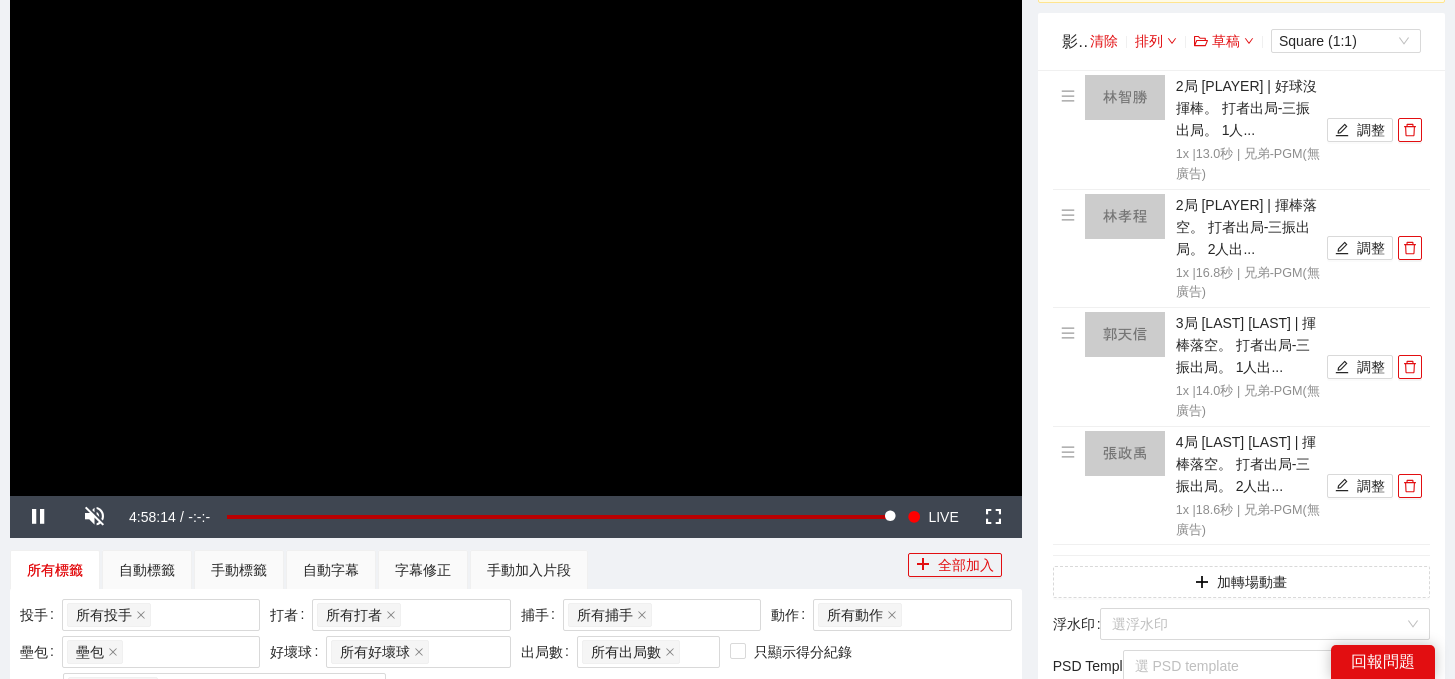 scroll, scrollTop: 0, scrollLeft: 0, axis: both 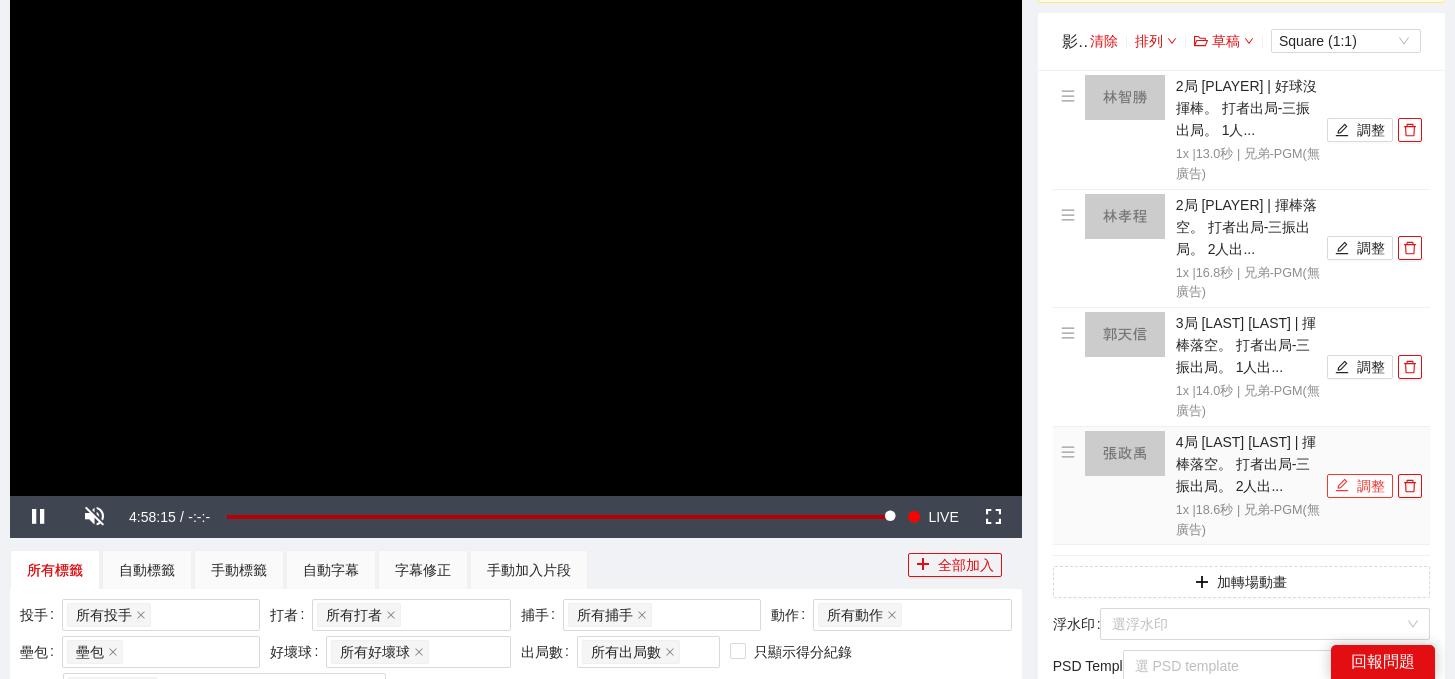 click on "調整" at bounding box center (1360, 486) 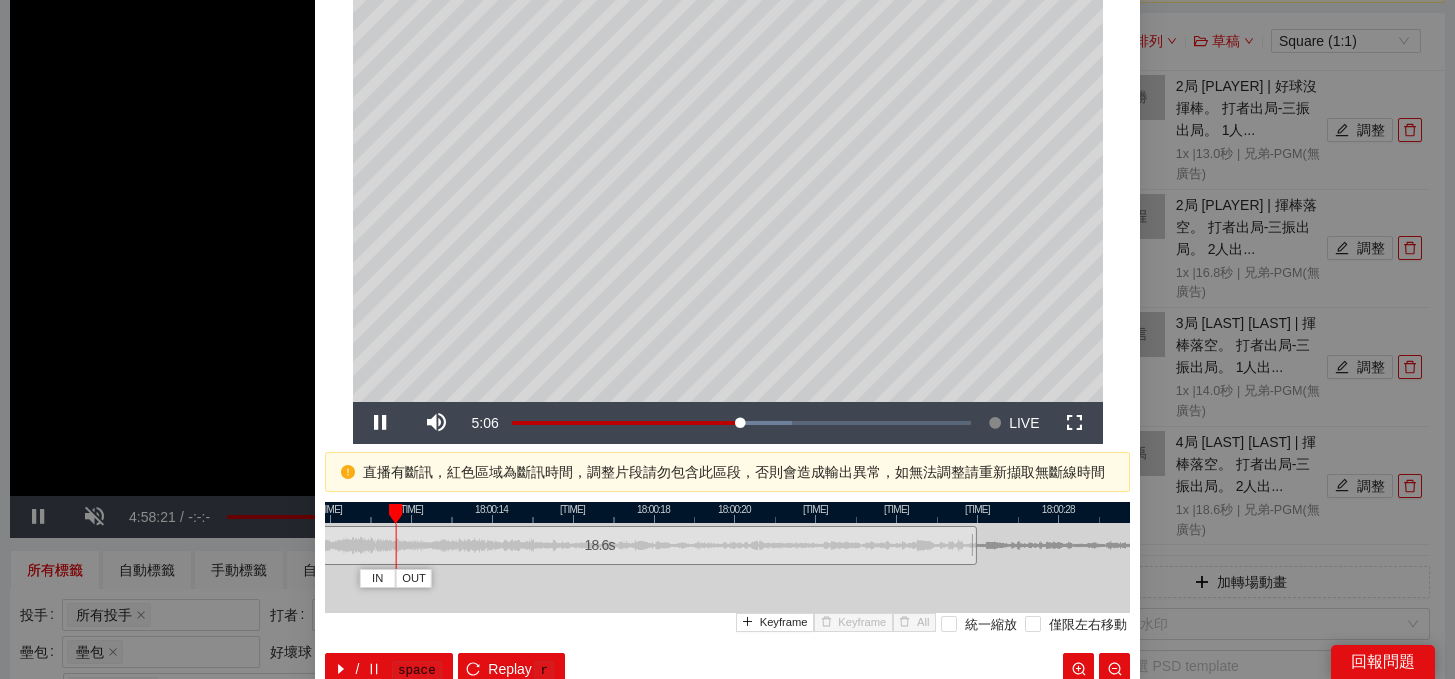 scroll, scrollTop: 124, scrollLeft: 0, axis: vertical 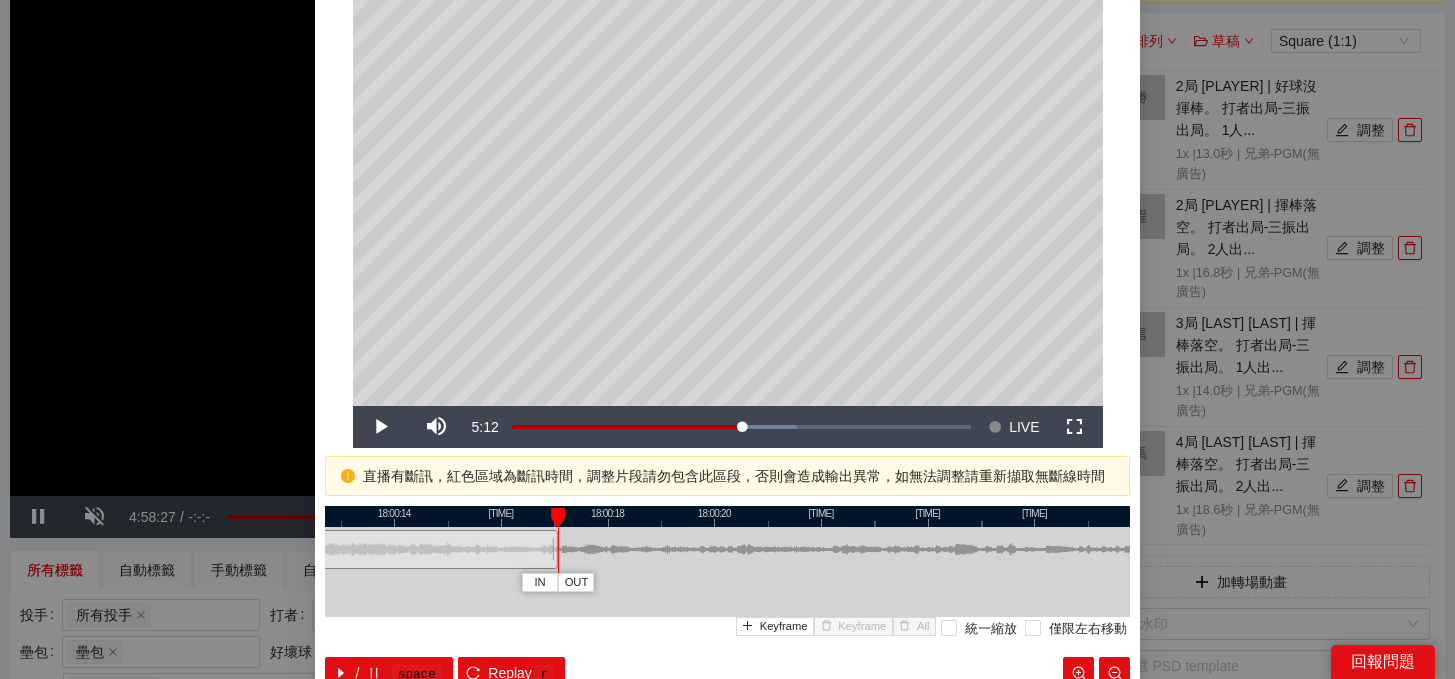 drag, startPoint x: 1031, startPoint y: 553, endPoint x: 555, endPoint y: 551, distance: 476.0042 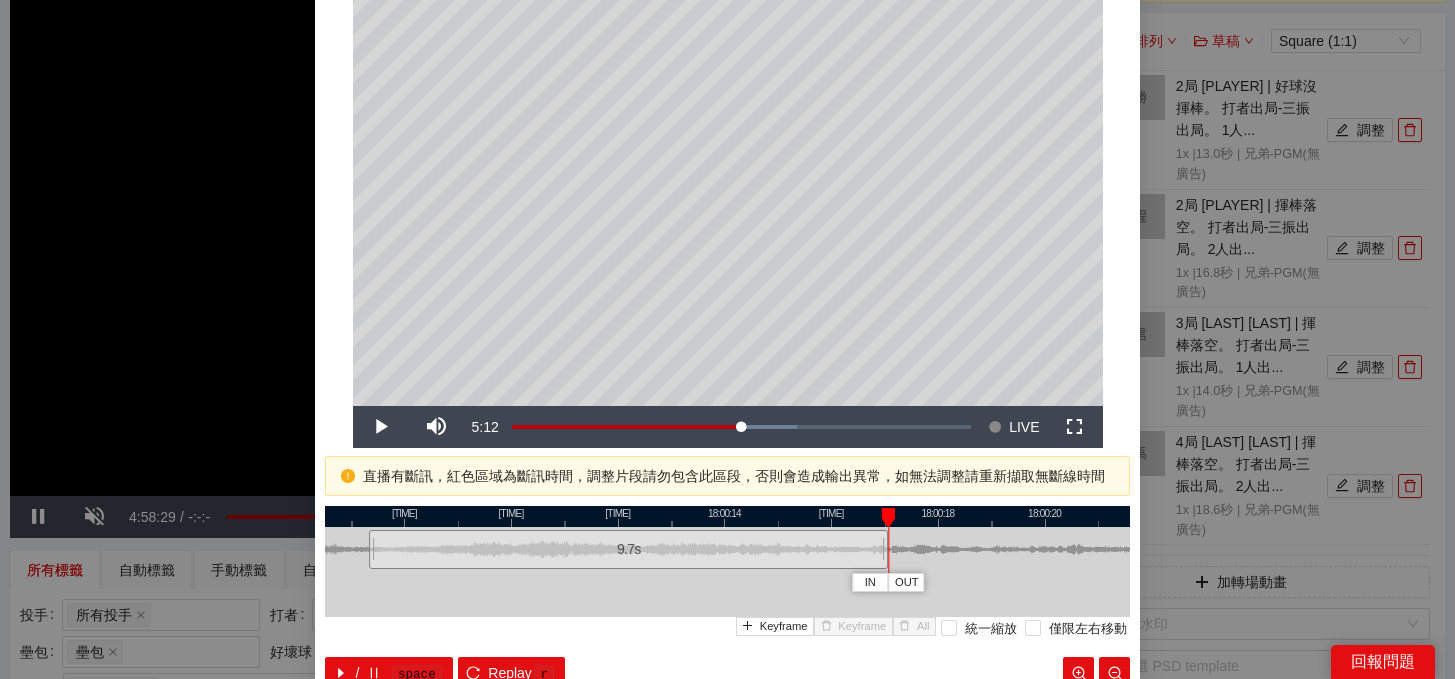 drag, startPoint x: 627, startPoint y: 518, endPoint x: 989, endPoint y: 512, distance: 362.0497 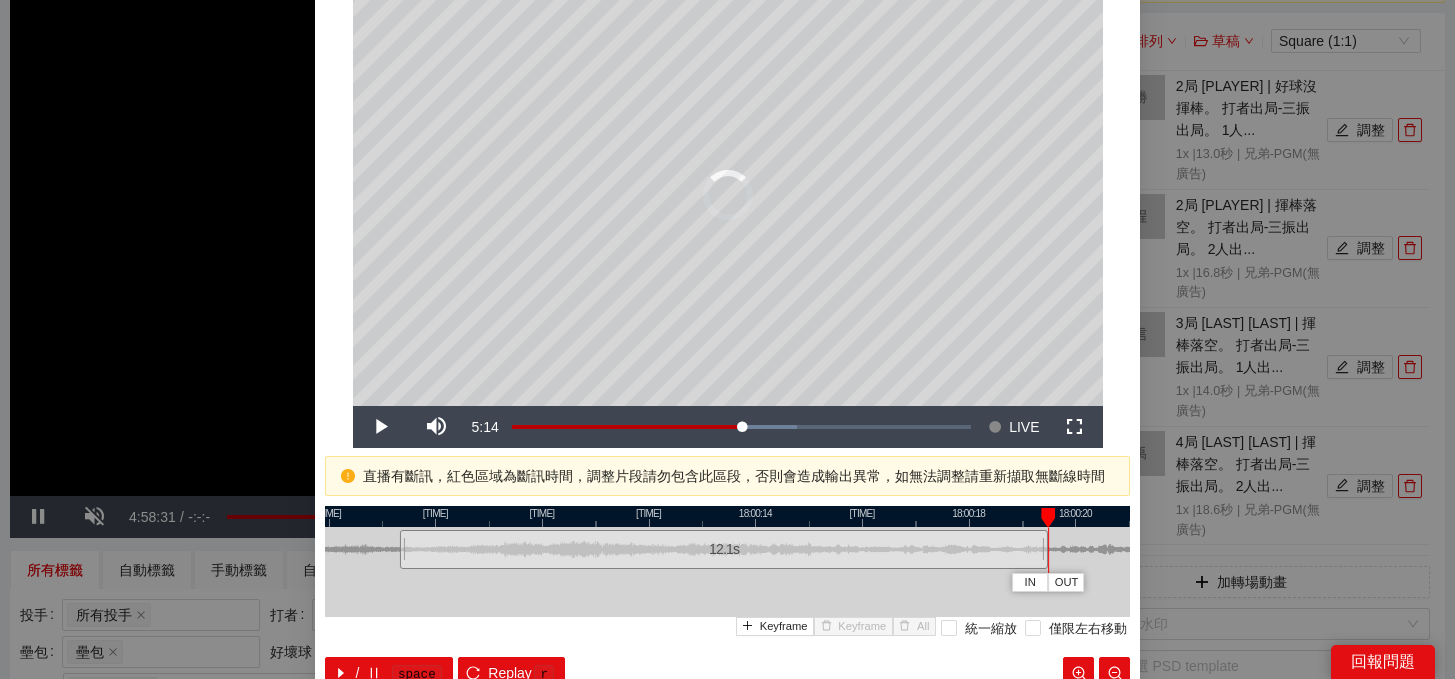 drag, startPoint x: 915, startPoint y: 553, endPoint x: 1049, endPoint y: 553, distance: 134 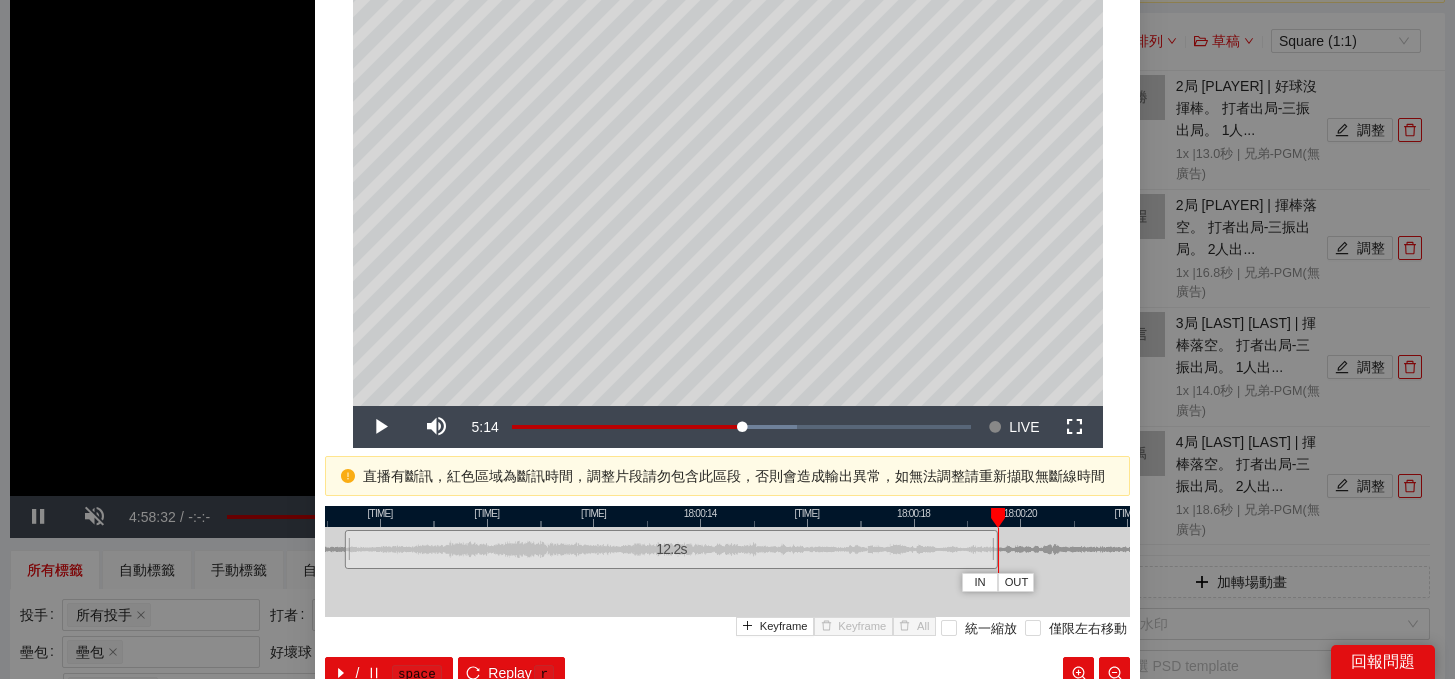 drag, startPoint x: 1037, startPoint y: 514, endPoint x: 796, endPoint y: 531, distance: 241.59885 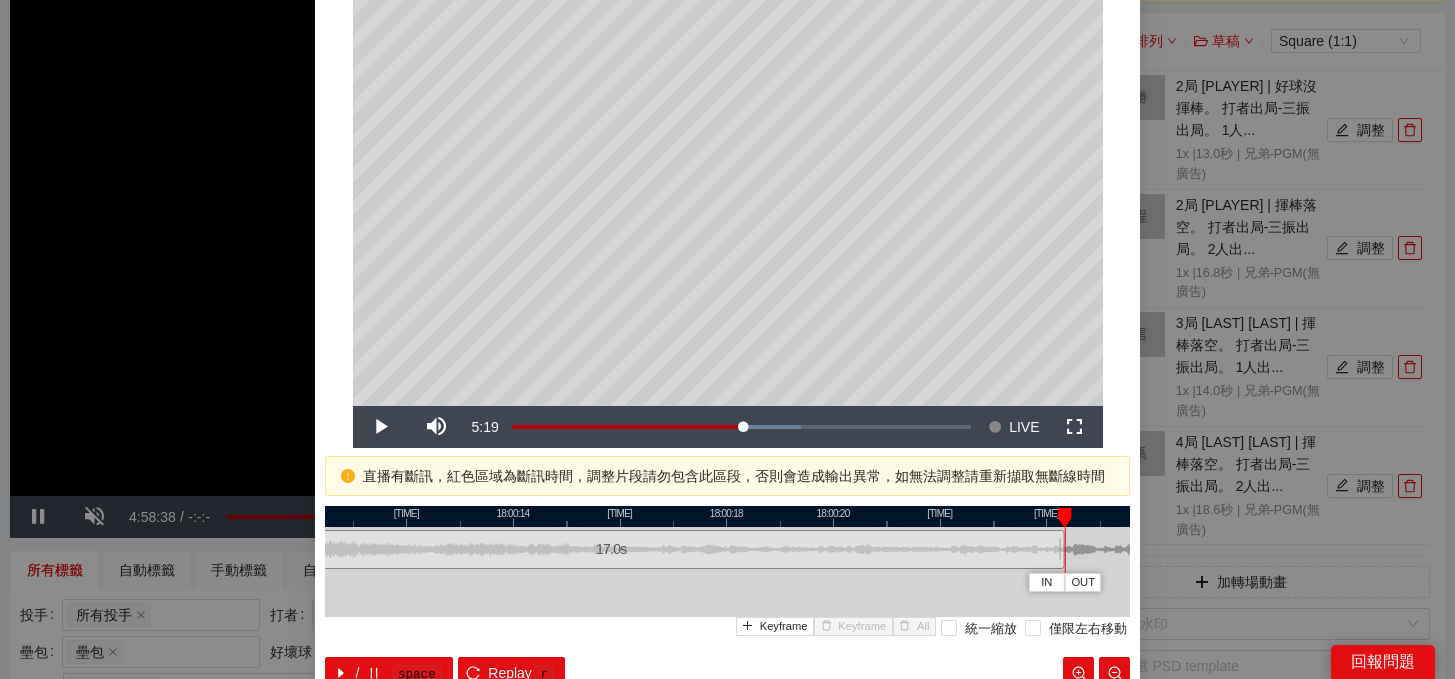 drag, startPoint x: 805, startPoint y: 550, endPoint x: 1061, endPoint y: 559, distance: 256.15814 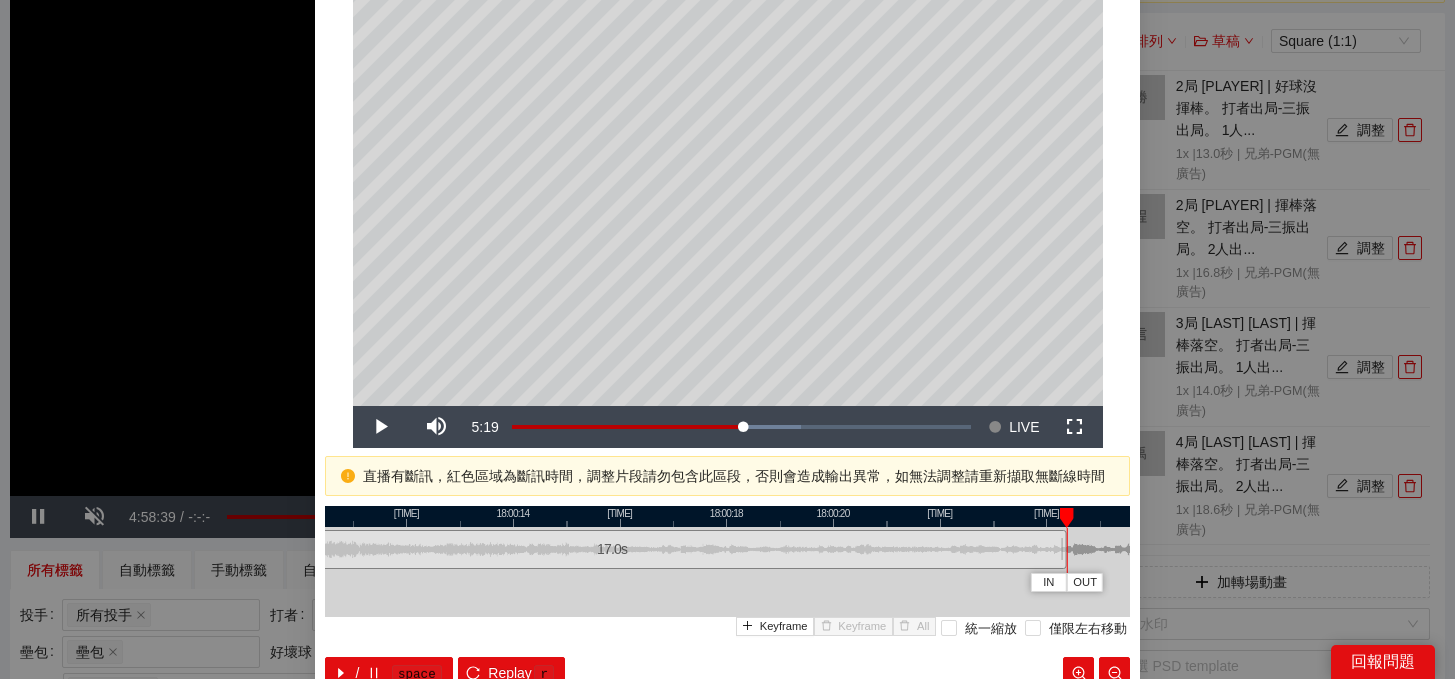 scroll, scrollTop: 238, scrollLeft: 0, axis: vertical 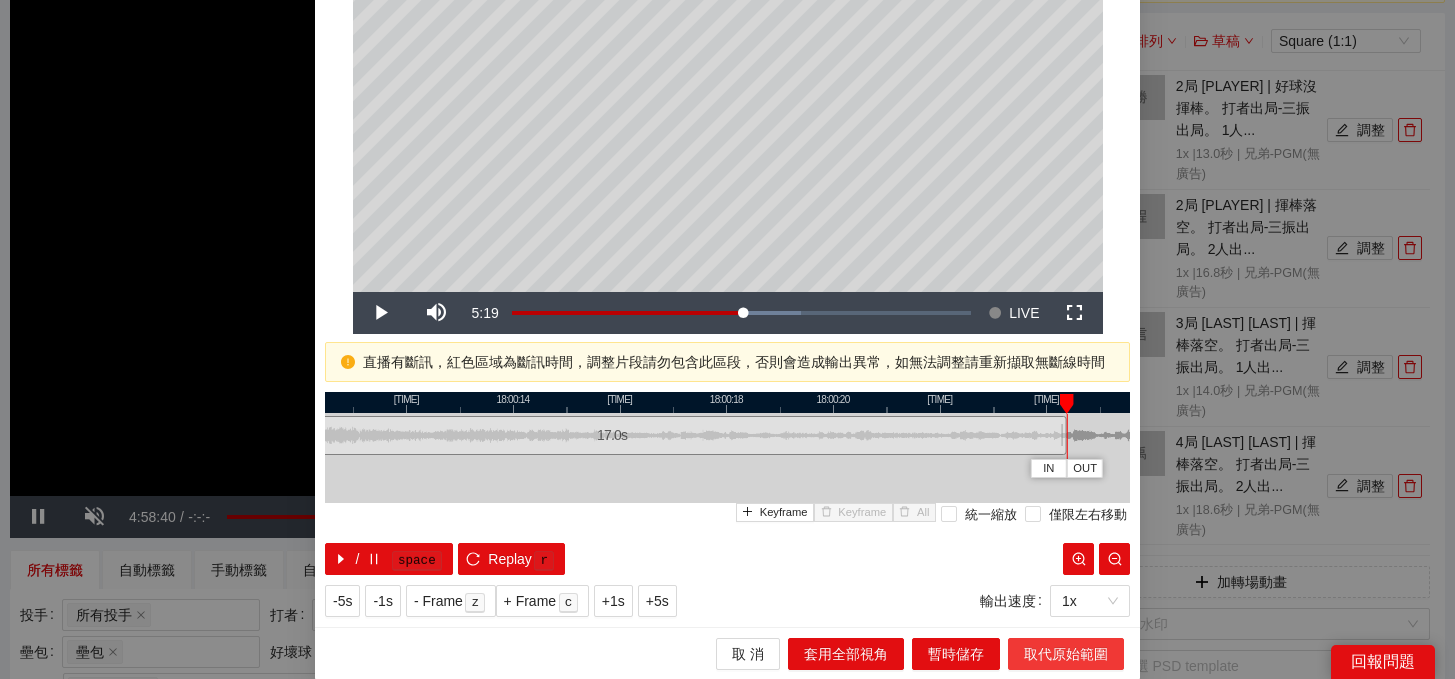 click on "取代原始範圍" at bounding box center (1066, 654) 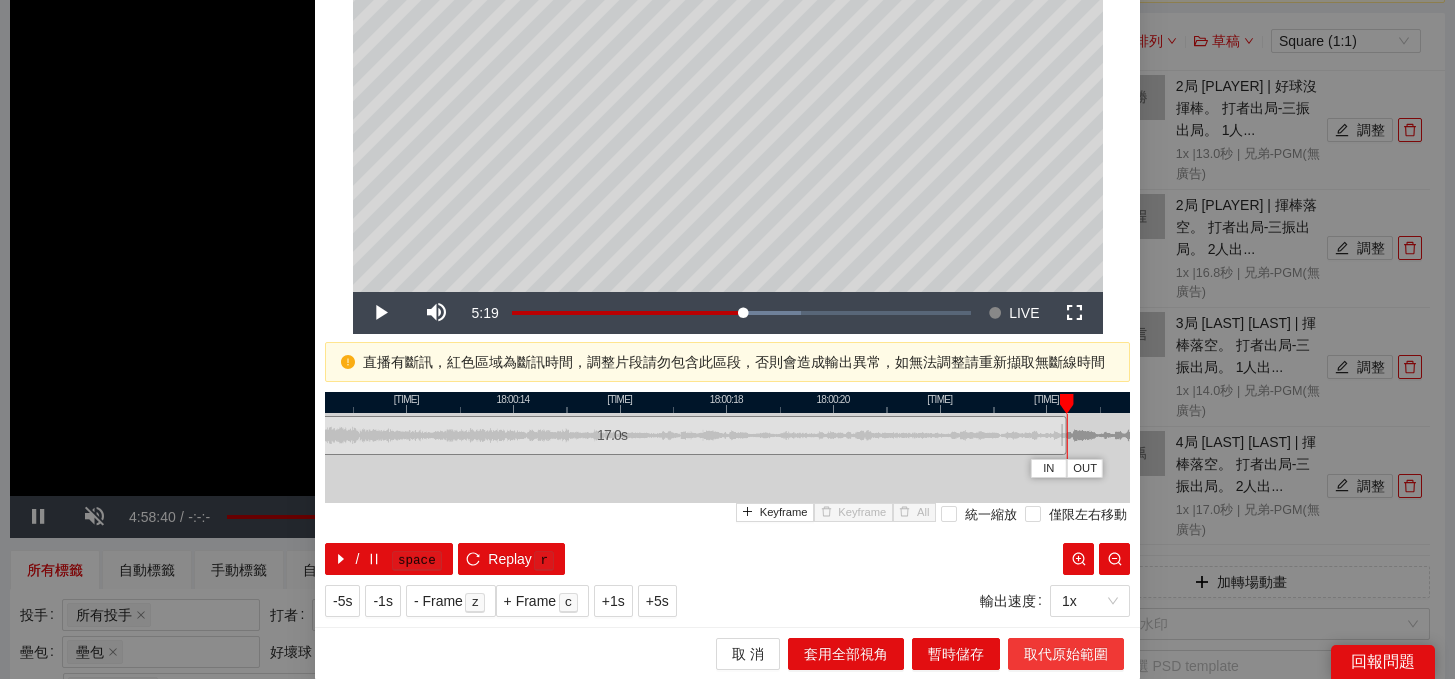 scroll, scrollTop: 0, scrollLeft: 0, axis: both 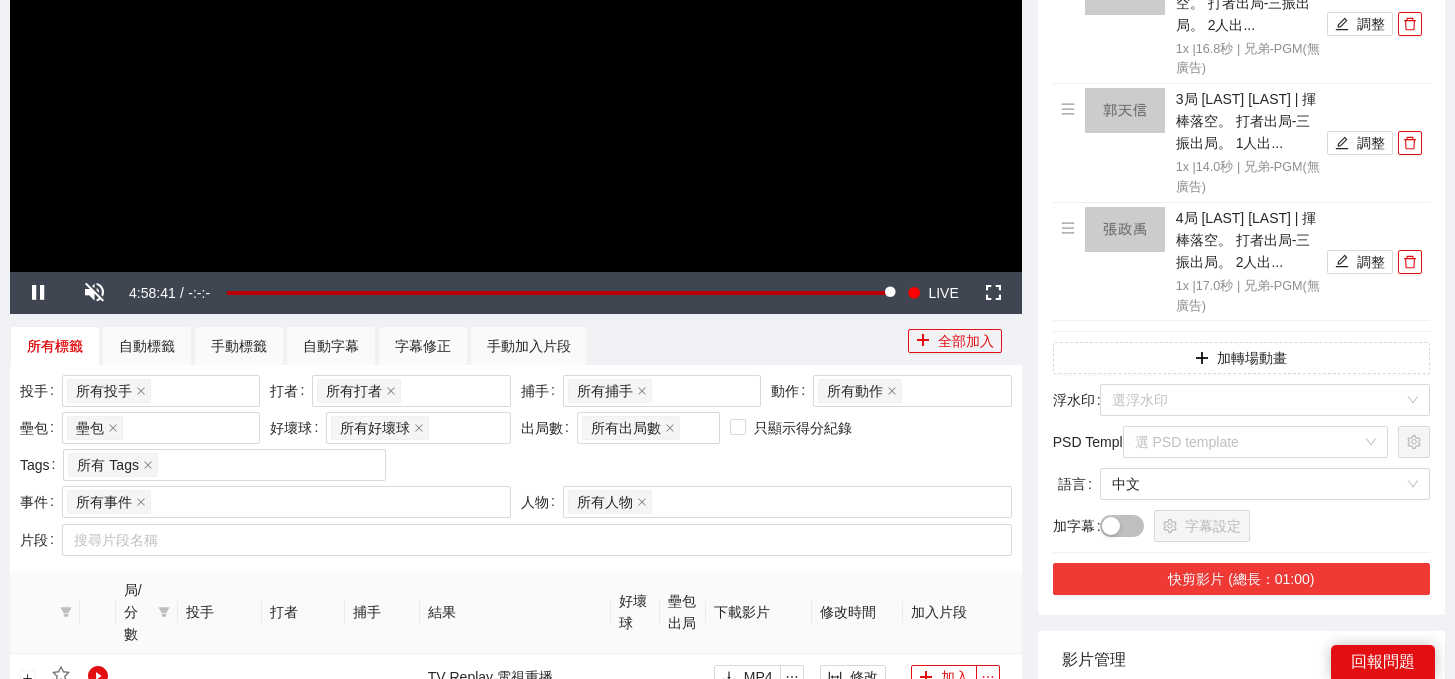 click on "快剪影片 (總長：01:00)" at bounding box center (1241, 579) 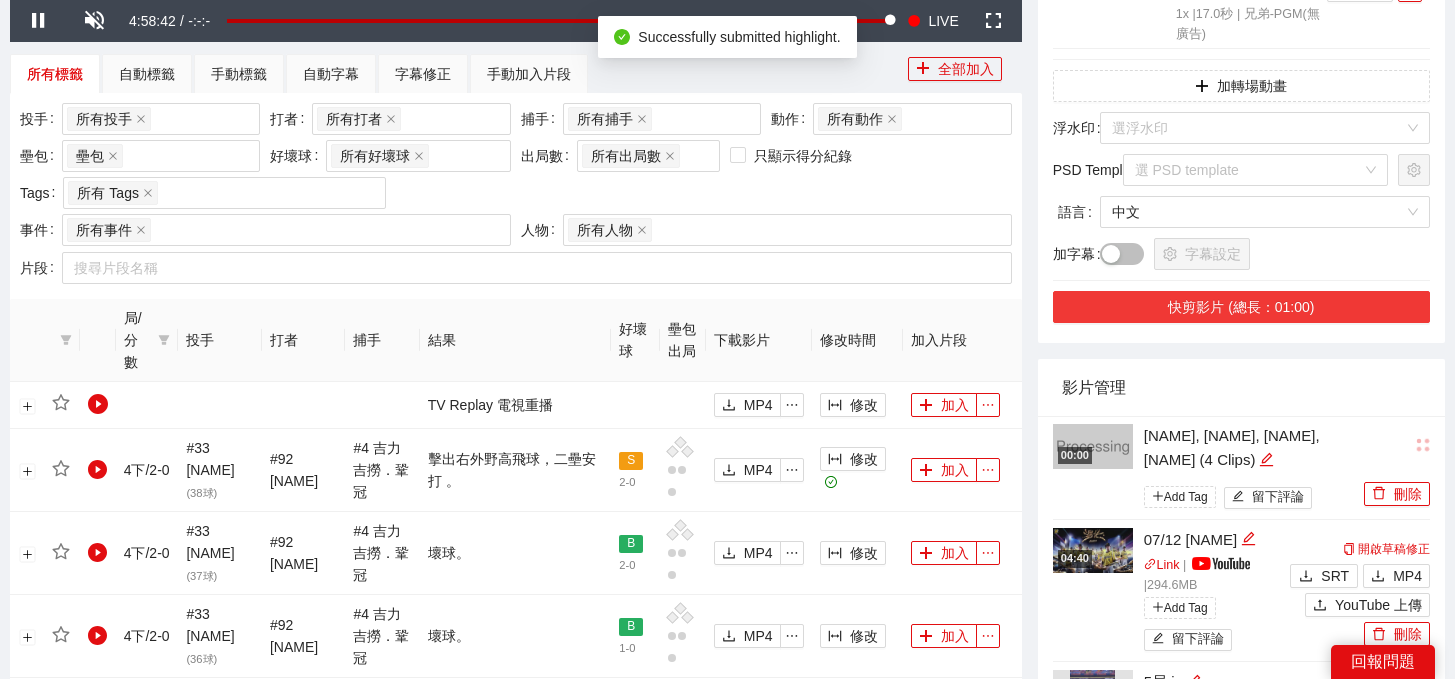 scroll, scrollTop: 741, scrollLeft: 0, axis: vertical 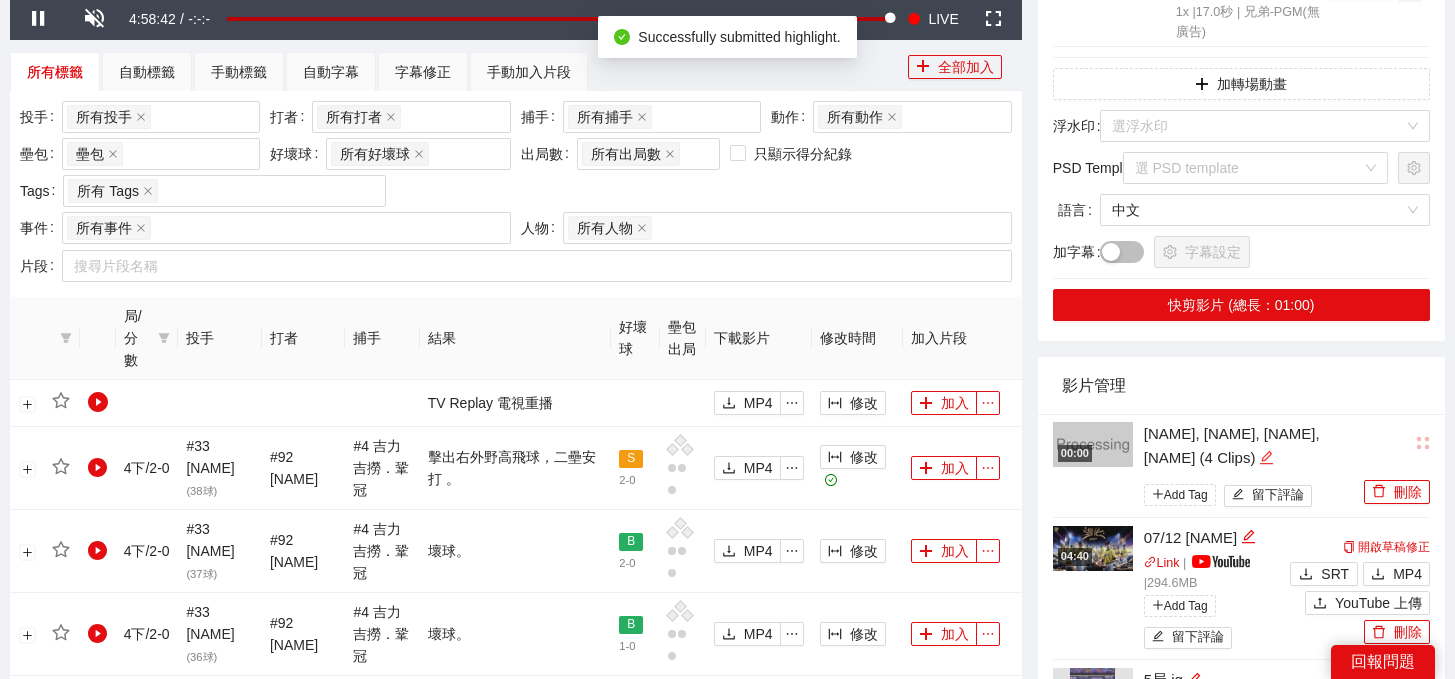 click 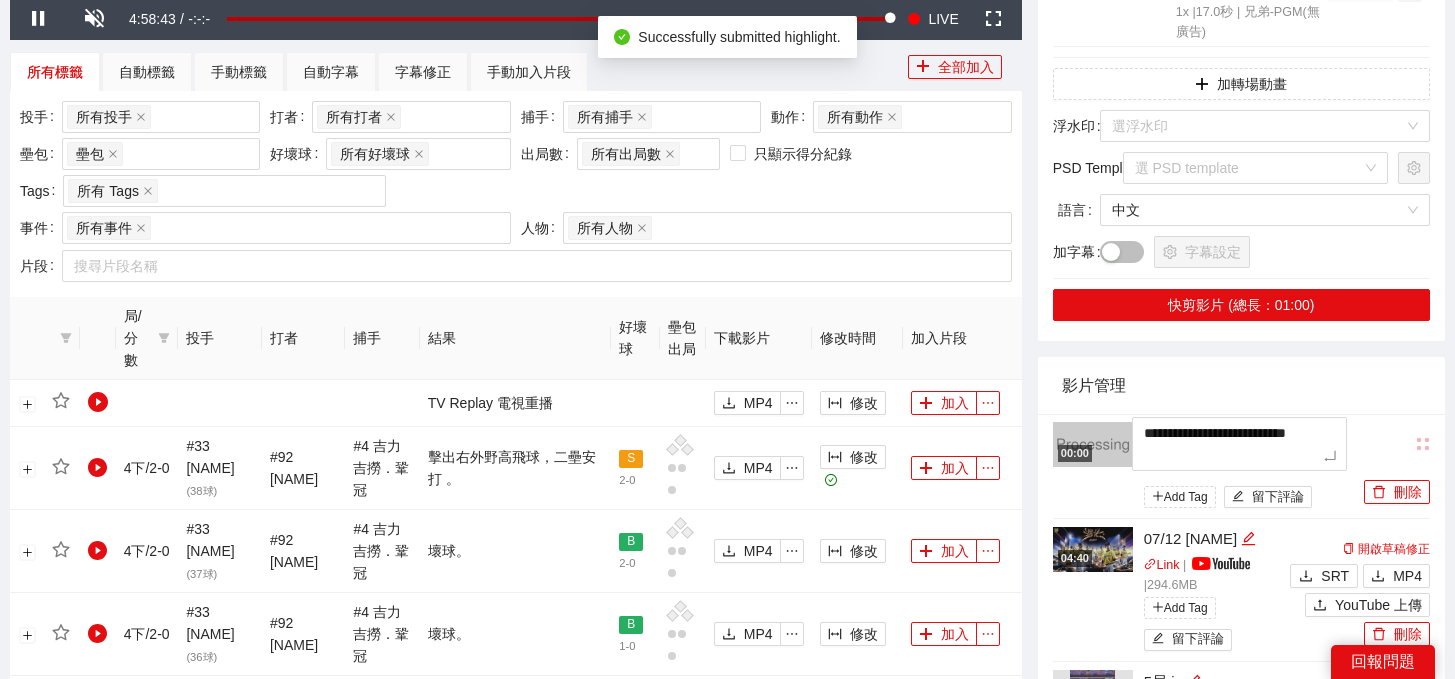 drag, startPoint x: 1244, startPoint y: 460, endPoint x: 1050, endPoint y: 374, distance: 212.20744 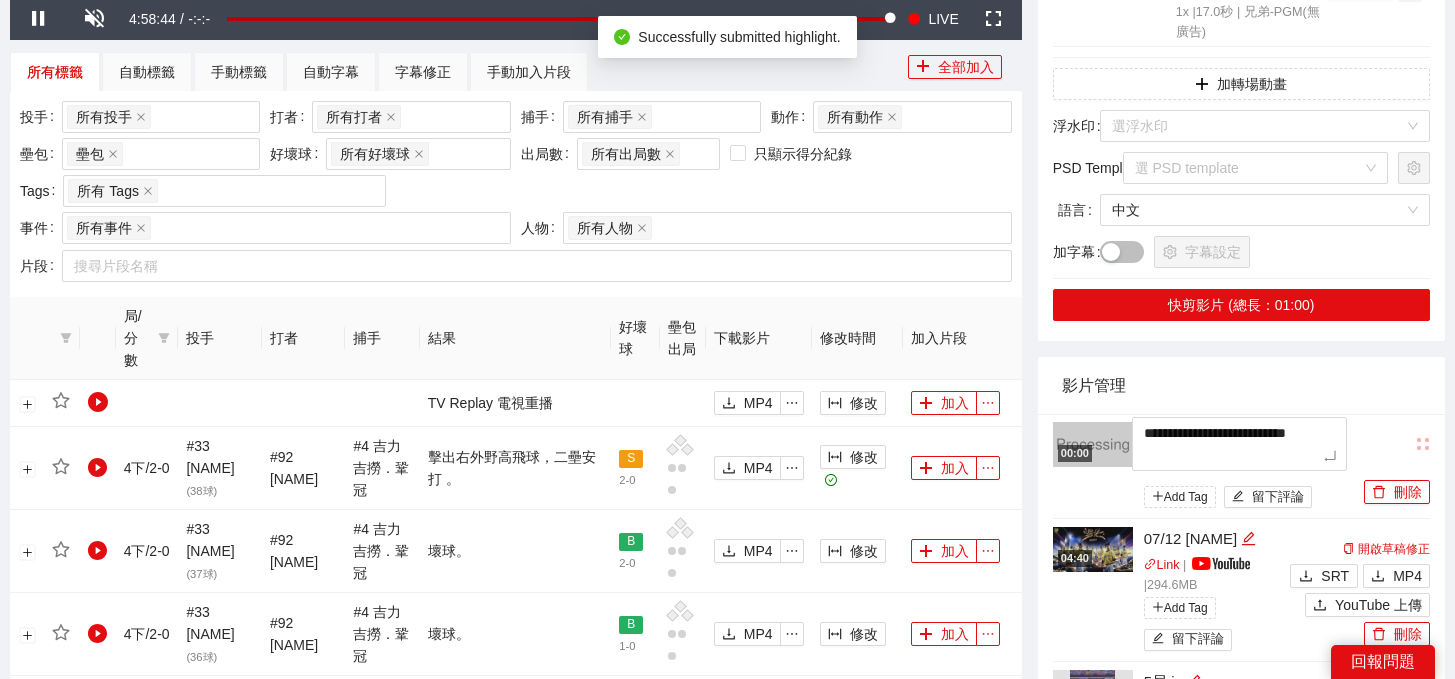 type on "*" 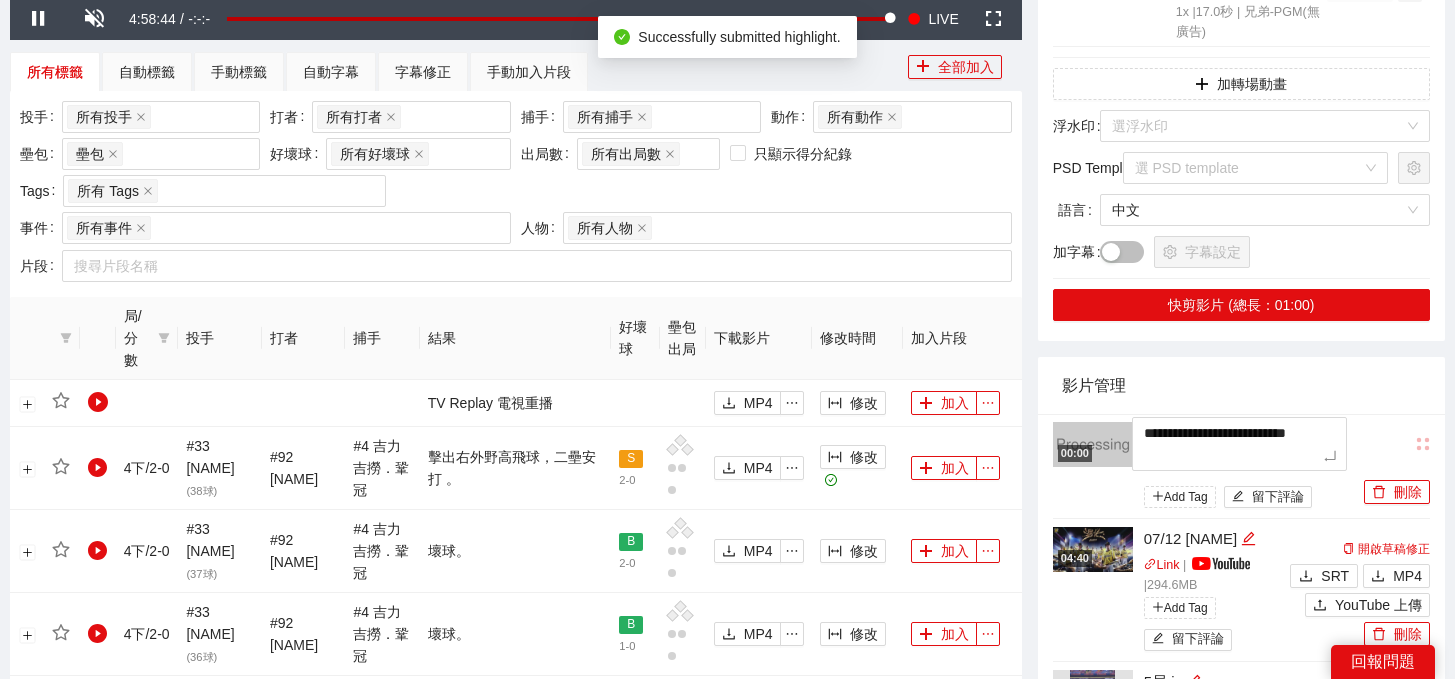 type on "*" 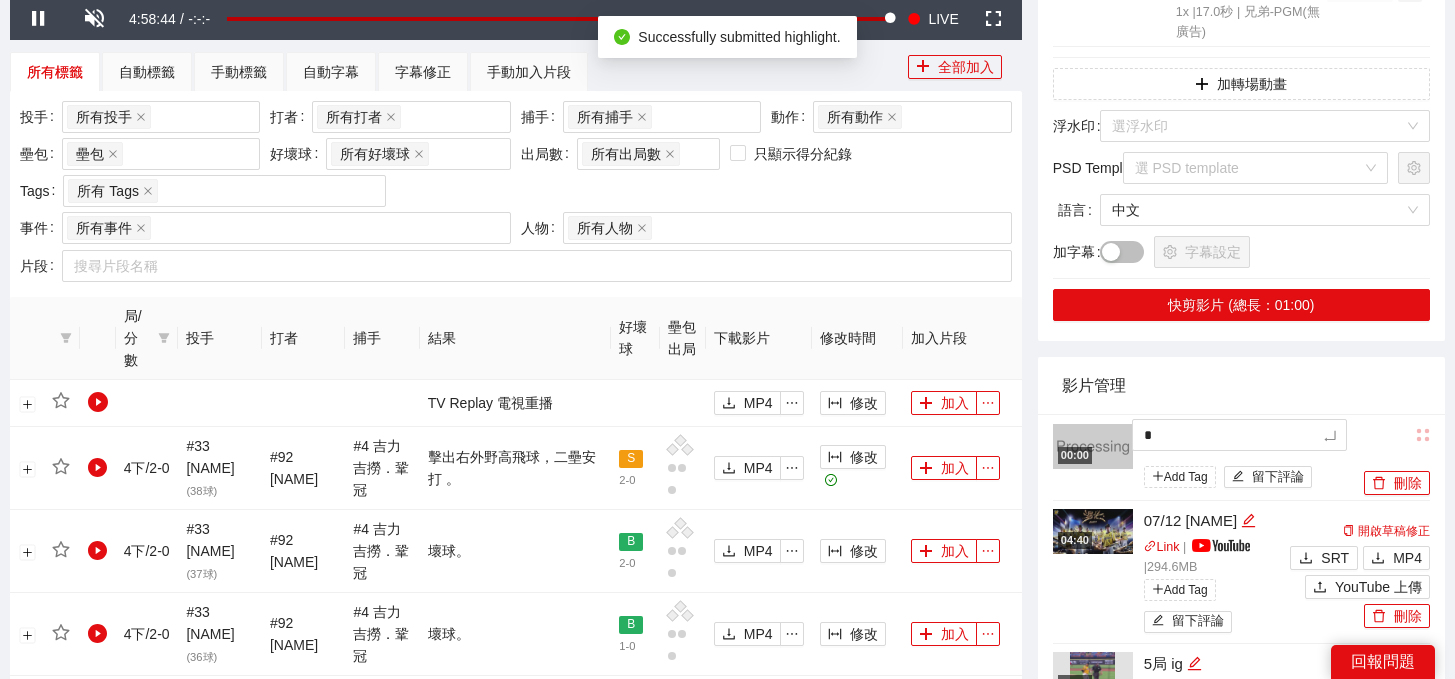 type 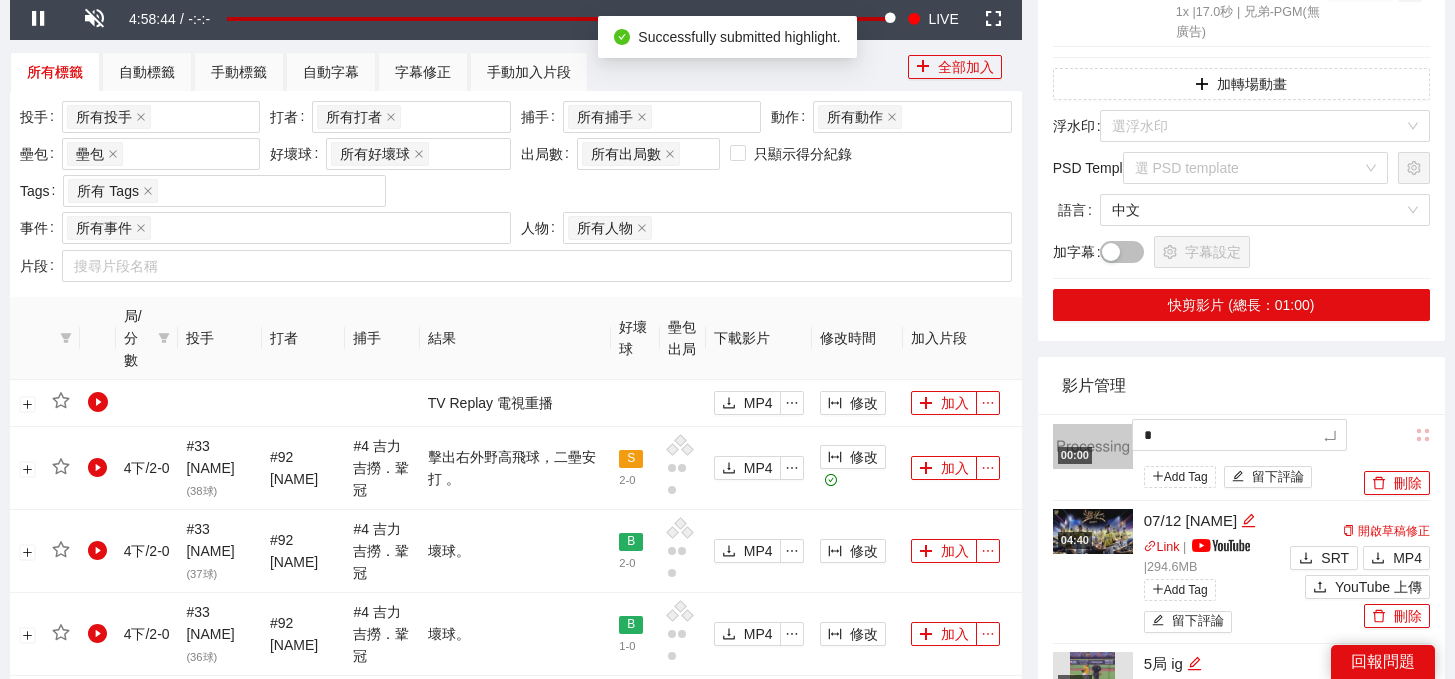 type 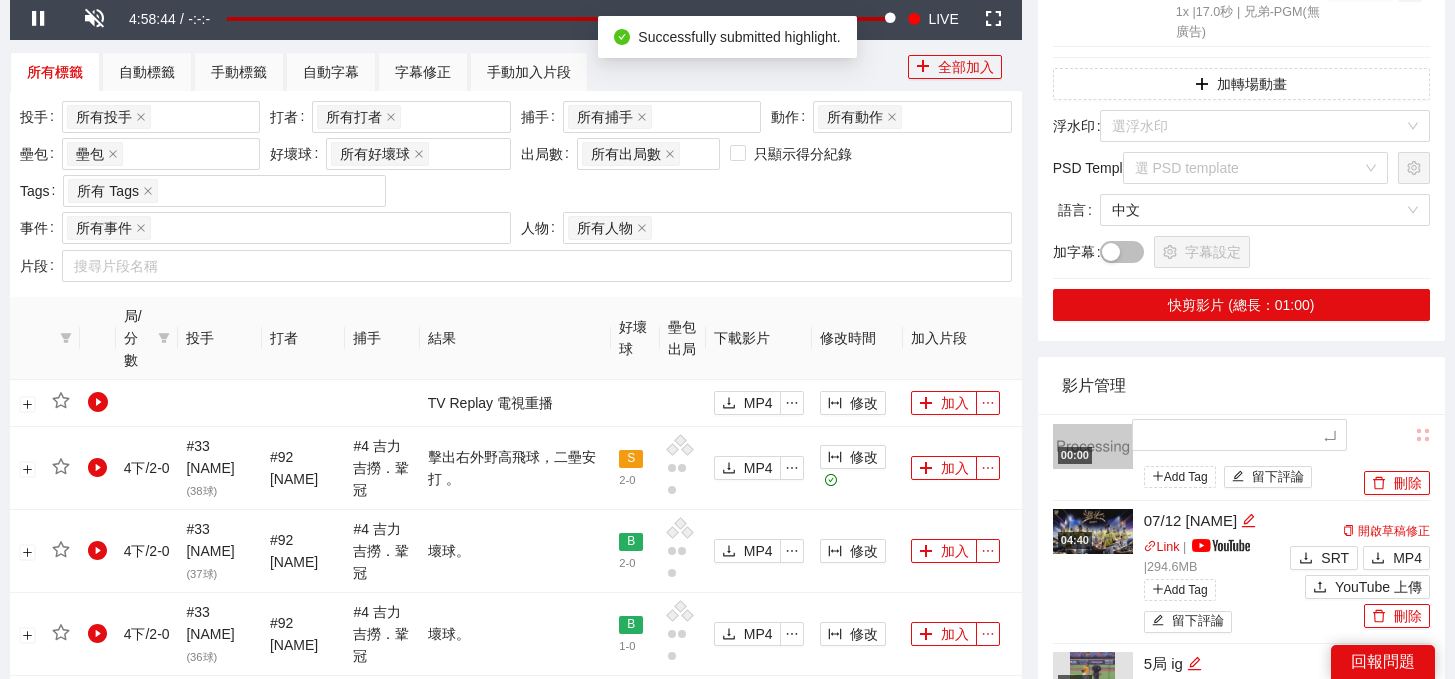 type on "*" 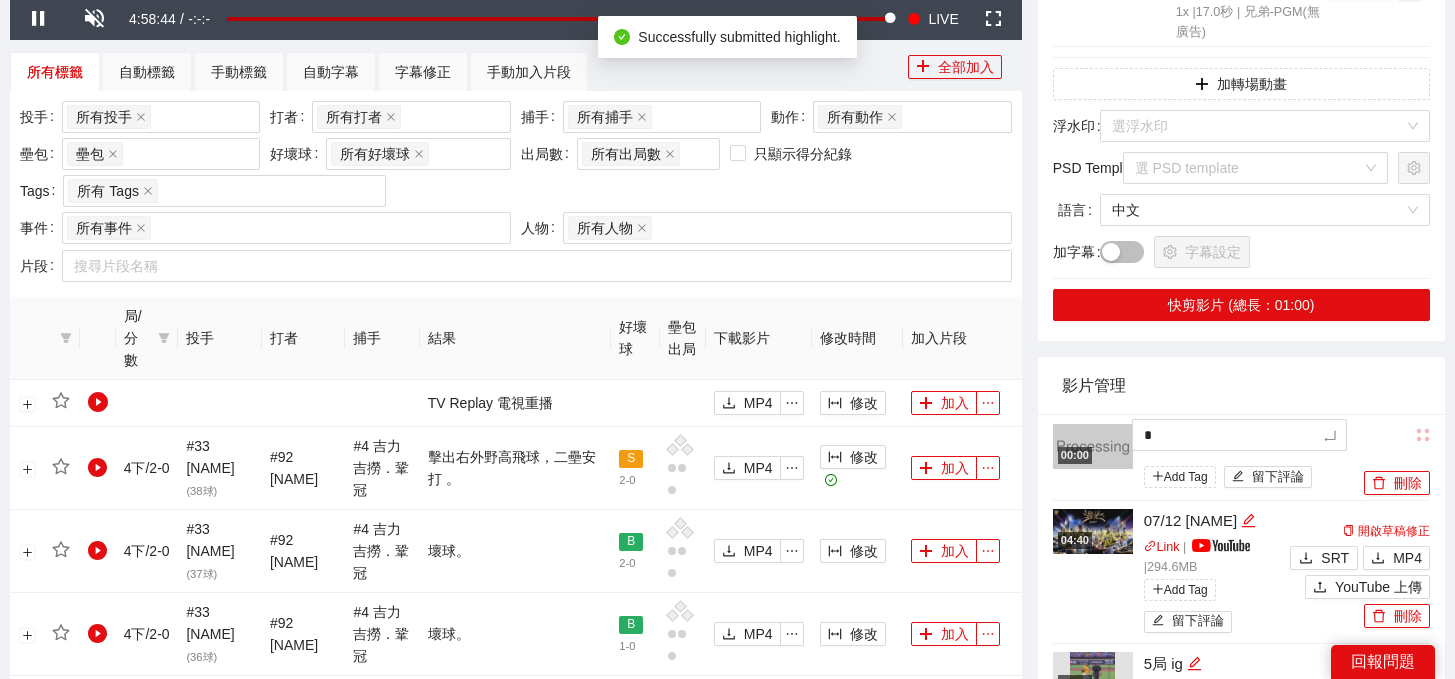 type 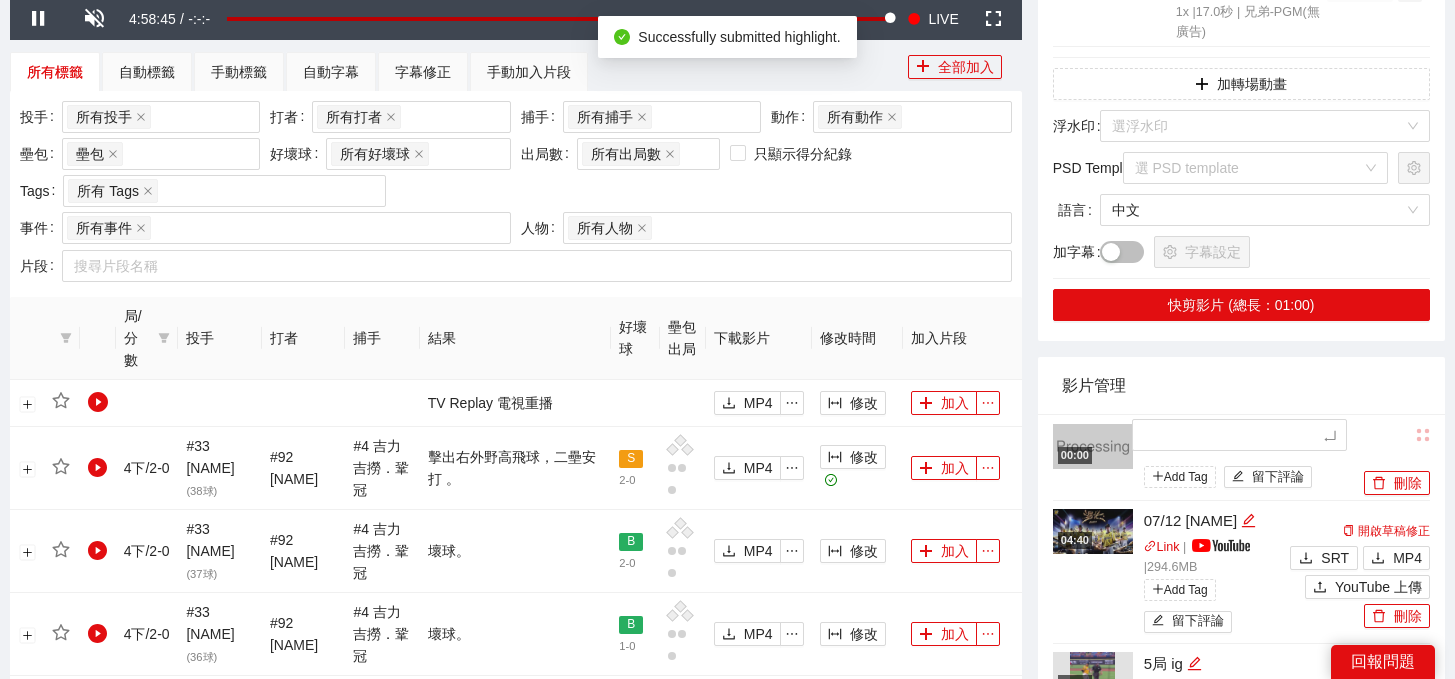 type on "*" 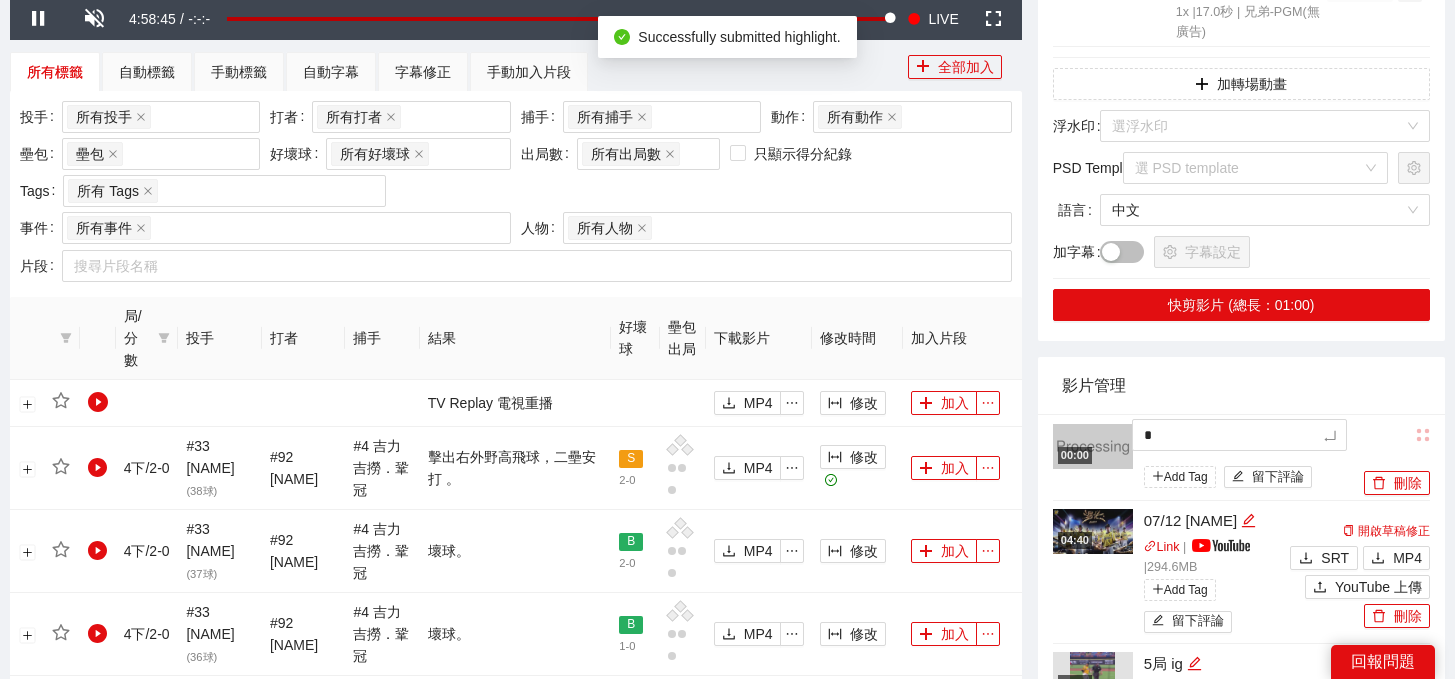 type on "**" 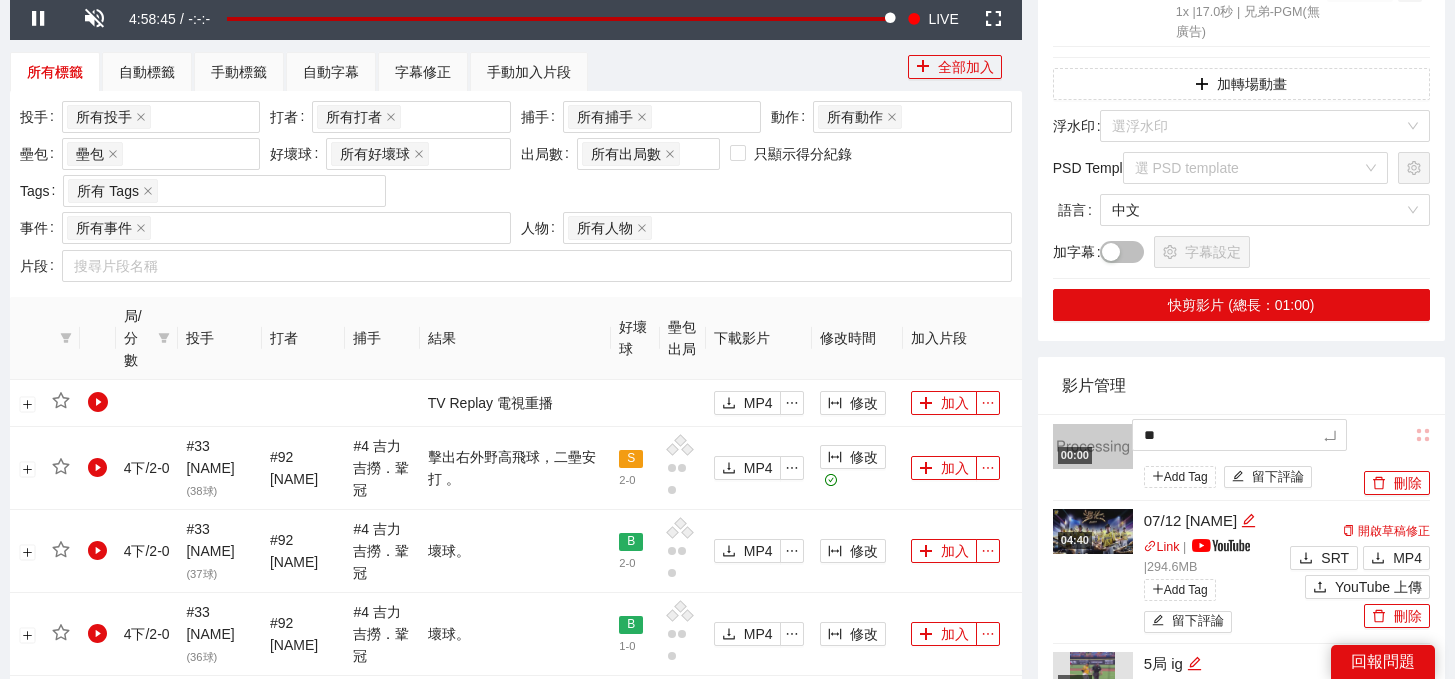 type on "***" 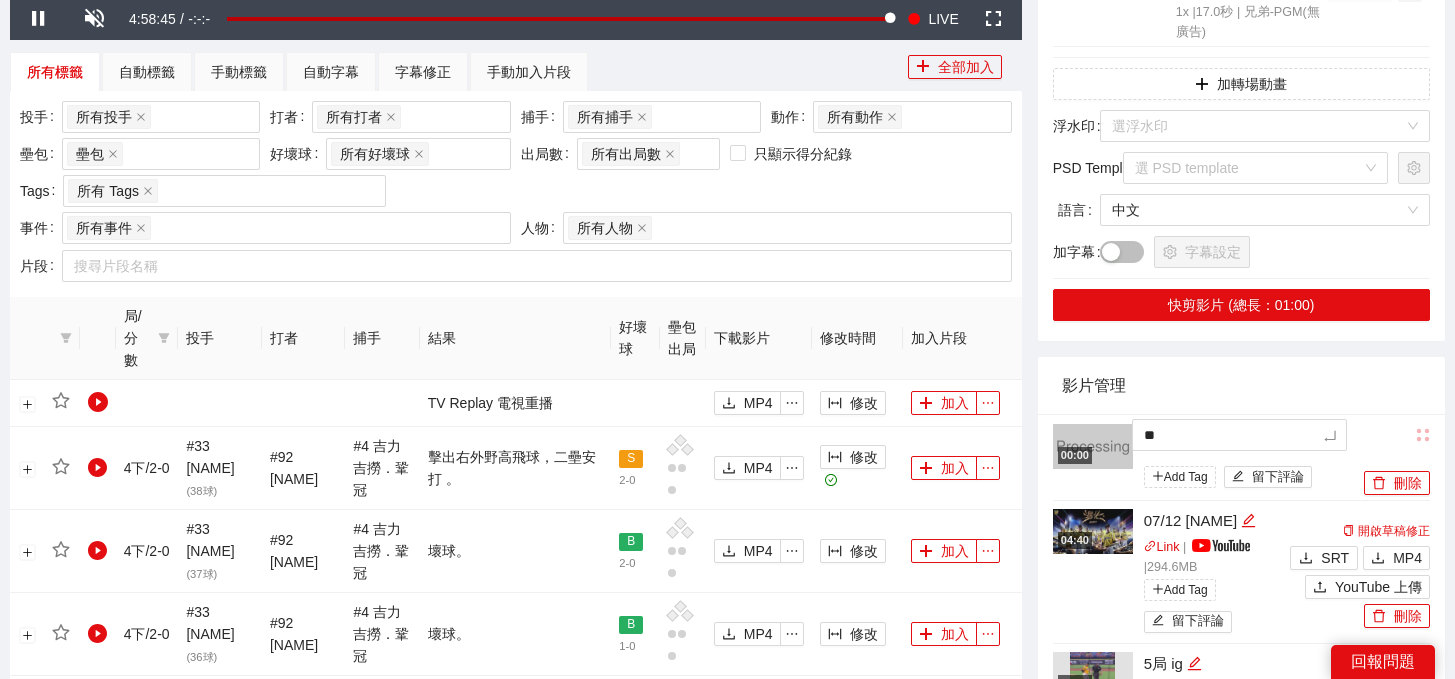 type on "***" 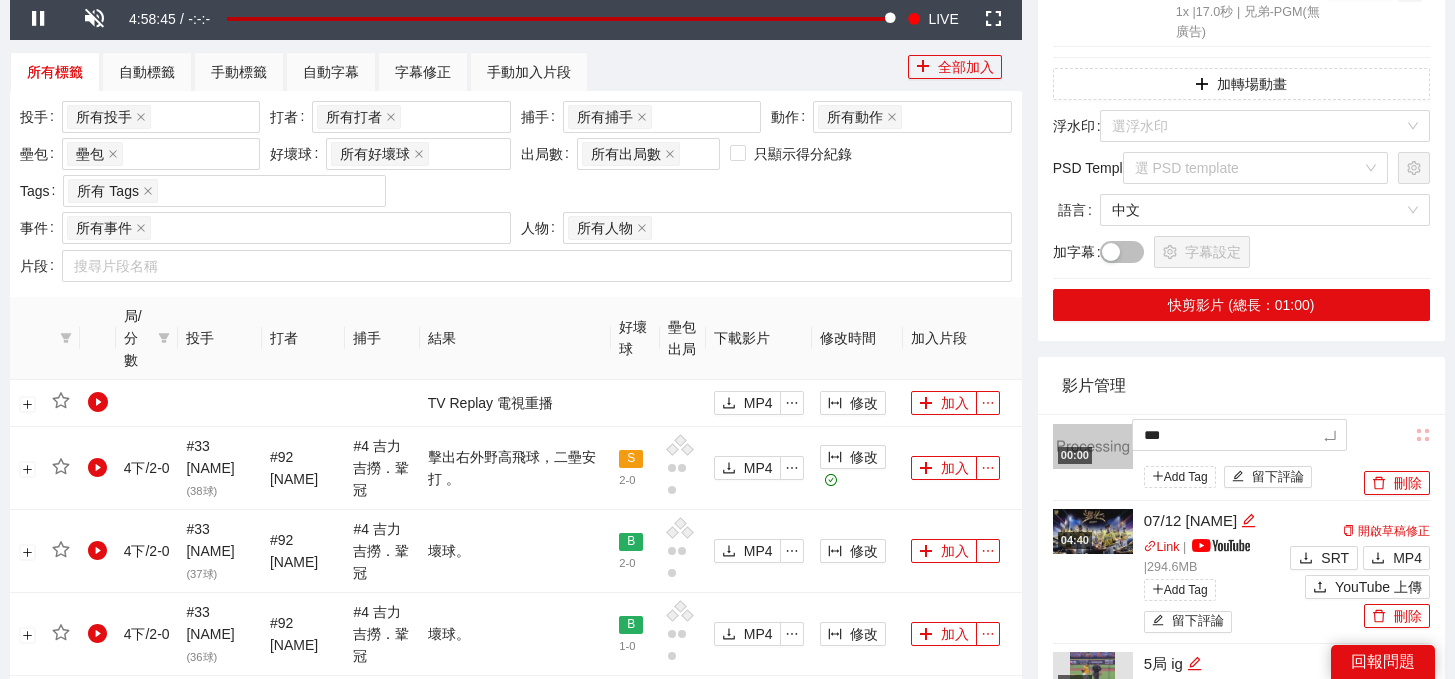 type on "*" 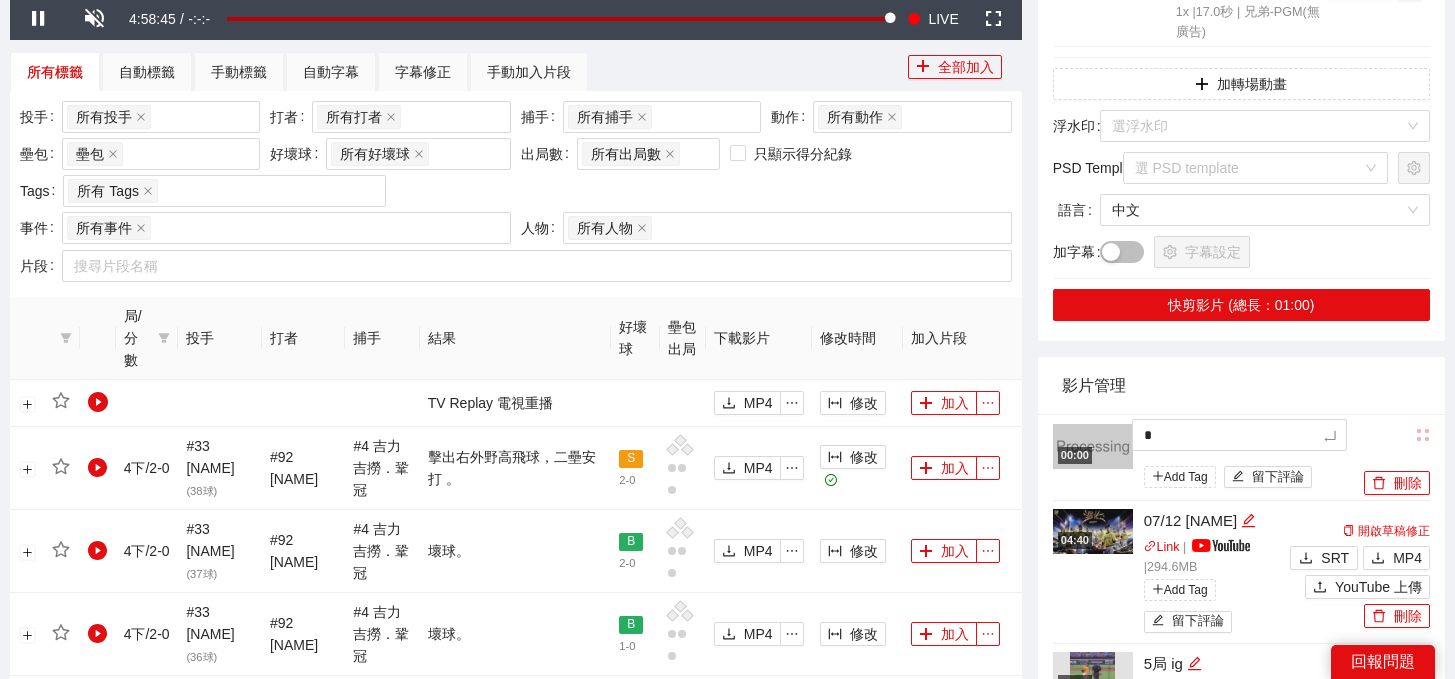 type on "**" 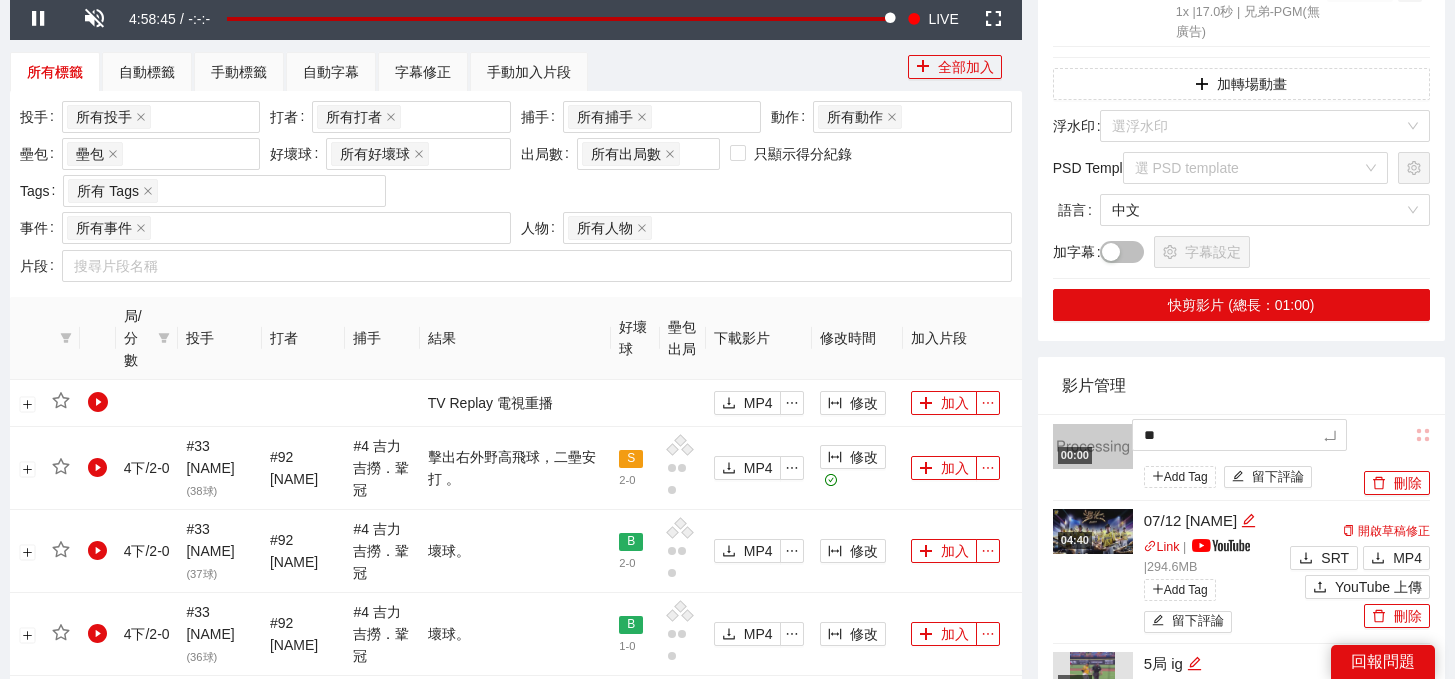 type on "***" 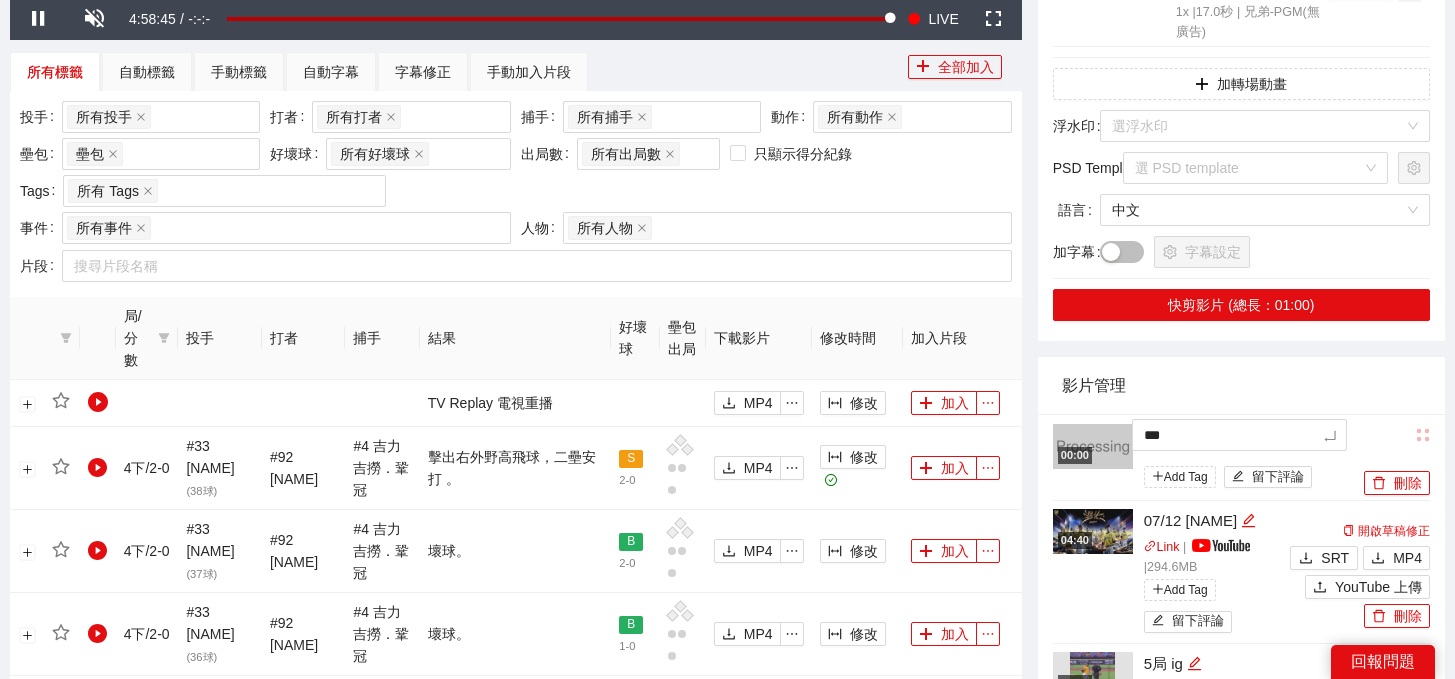 type on "**" 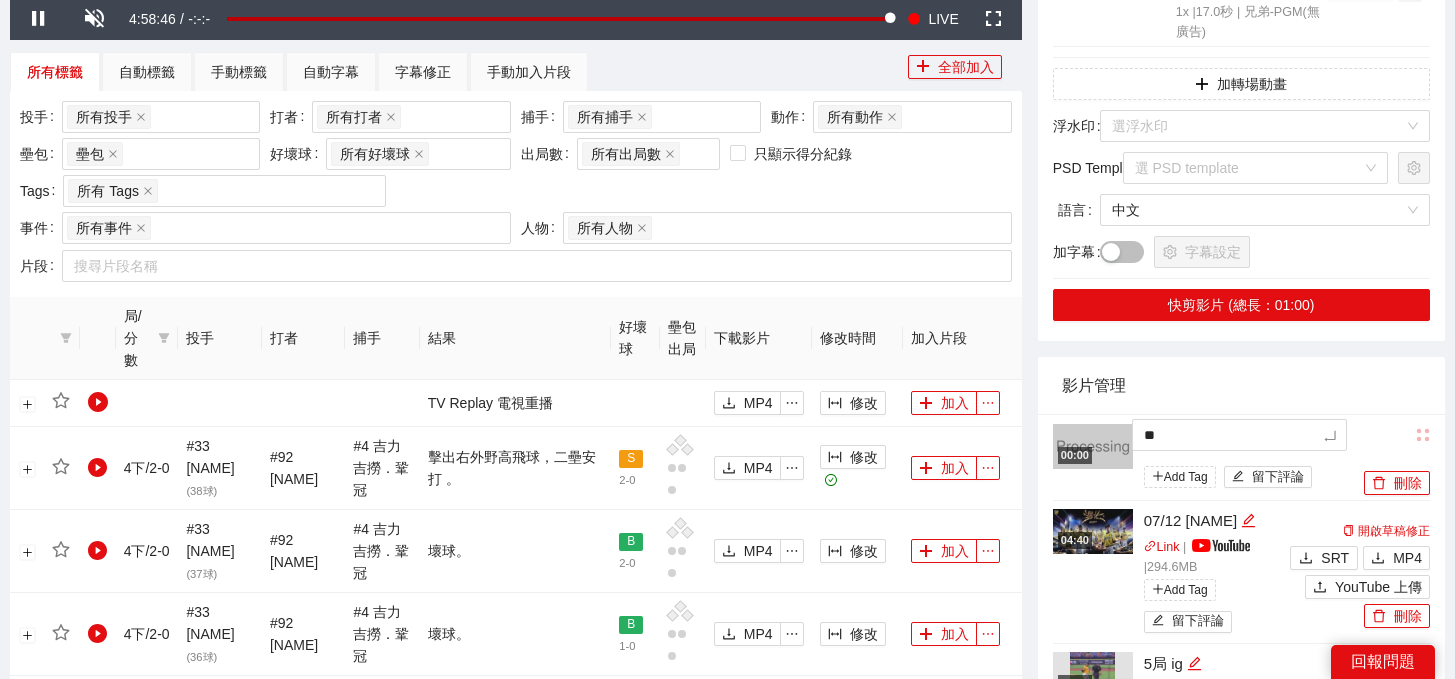 type on "**" 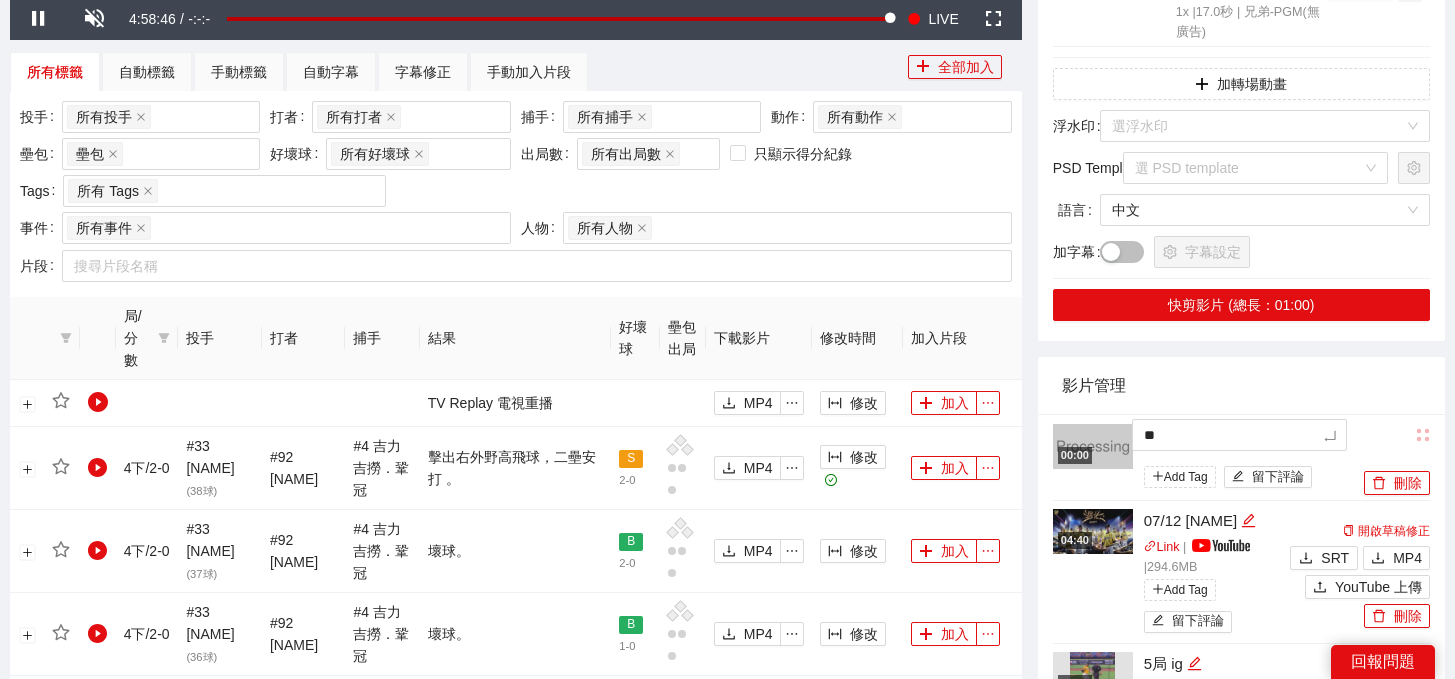 type on "**" 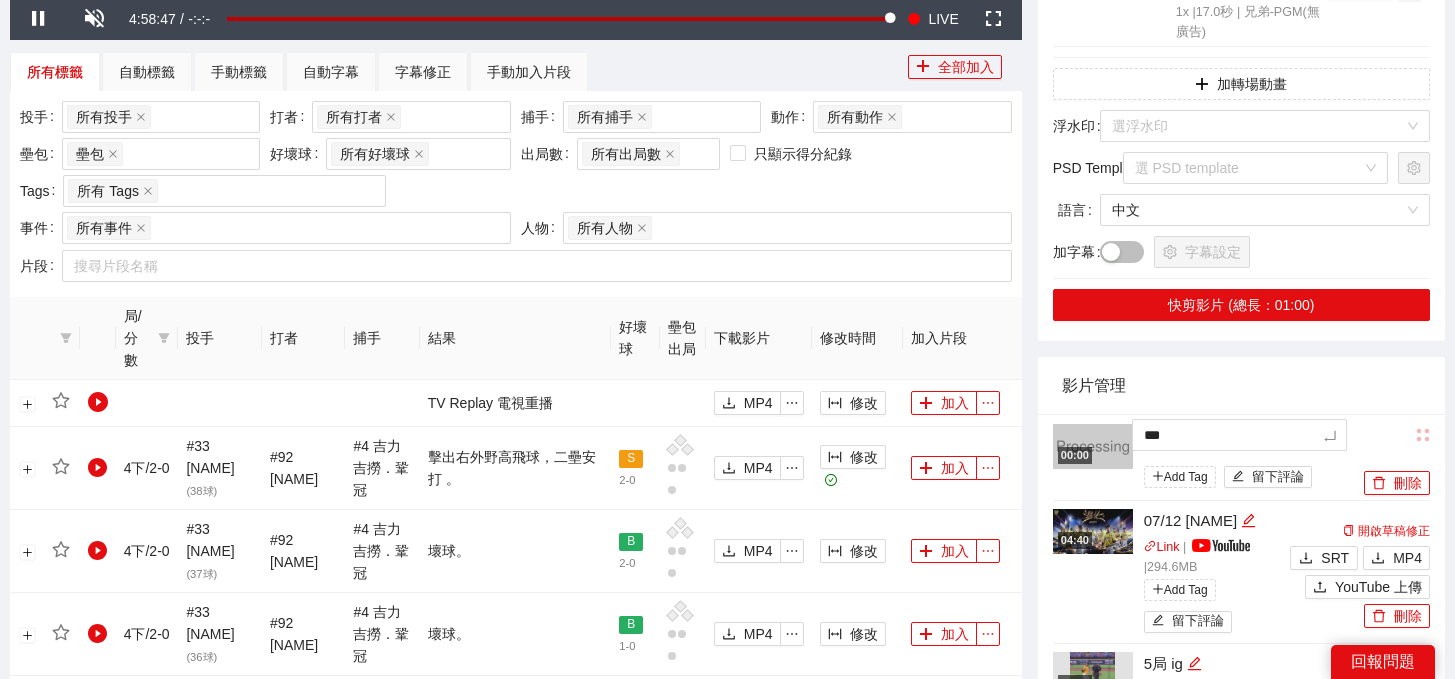 type on "****" 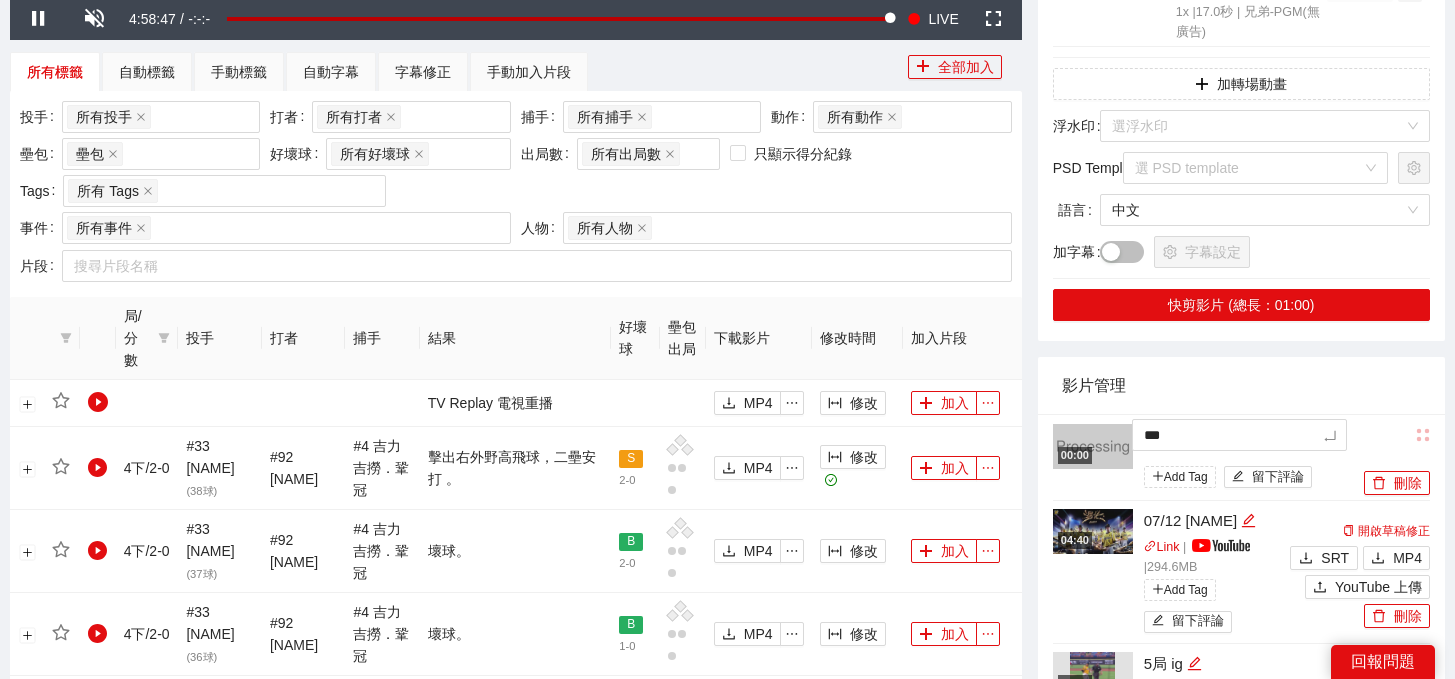 type on "****" 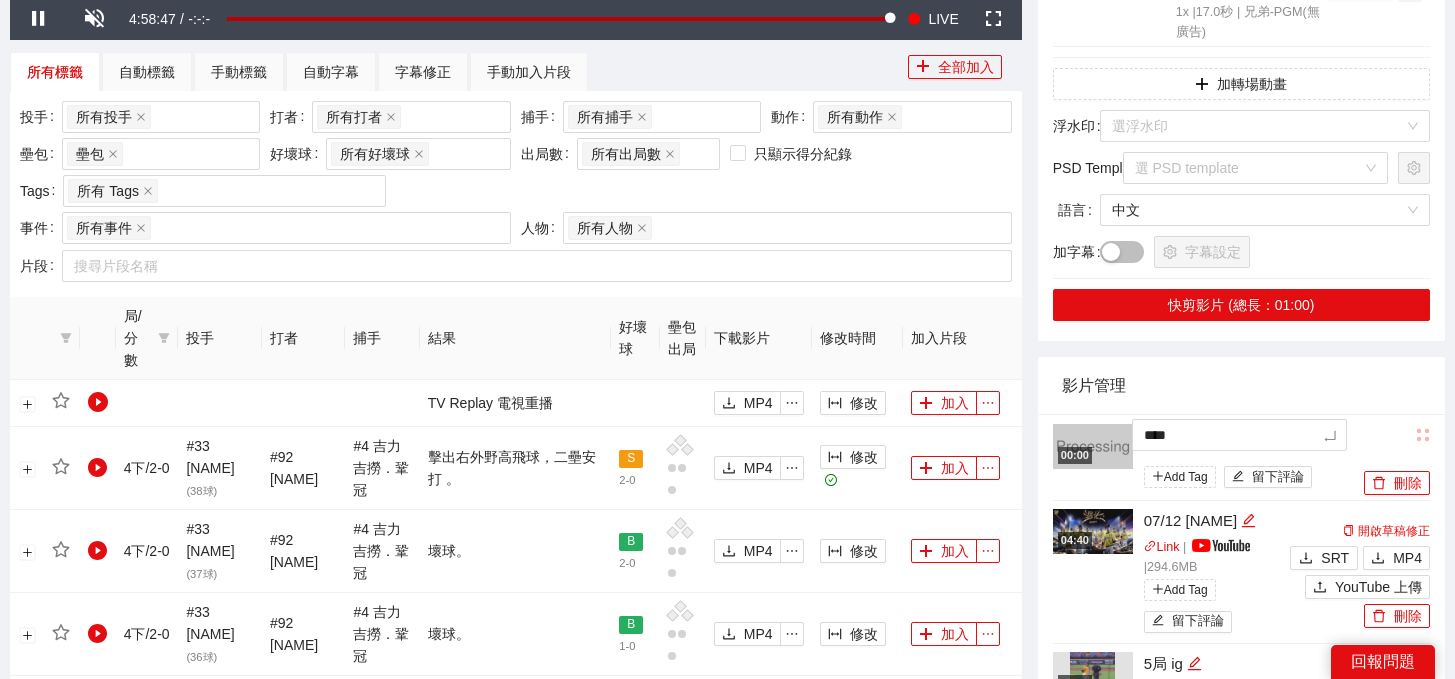 type on "*****" 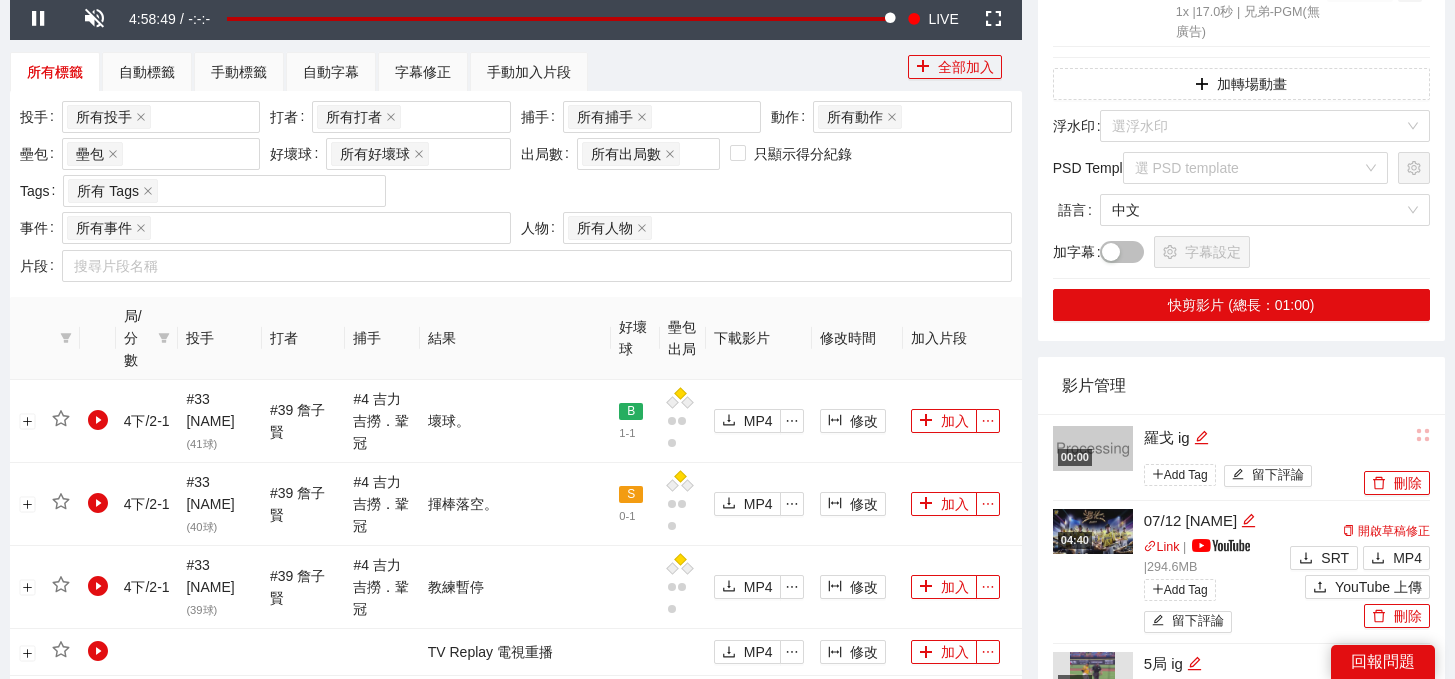 scroll, scrollTop: 856, scrollLeft: 0, axis: vertical 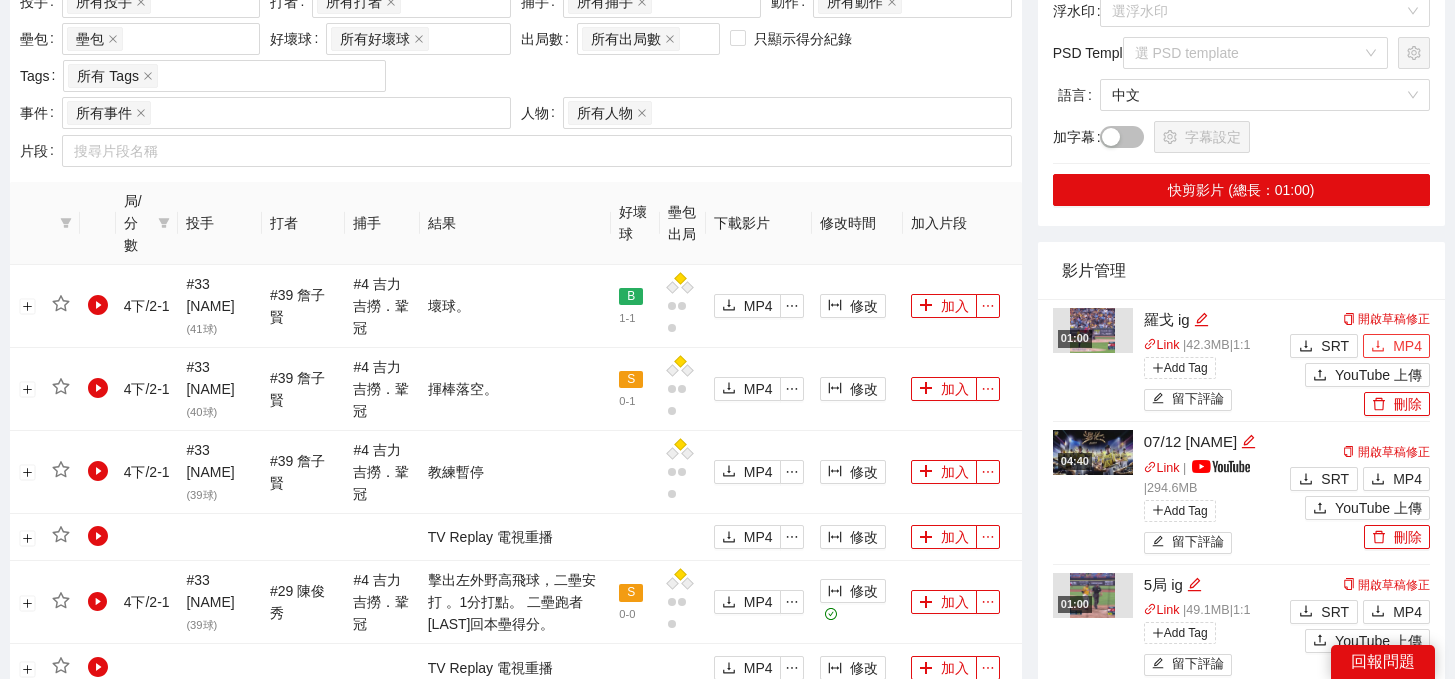 click on "MP4" at bounding box center (1407, 346) 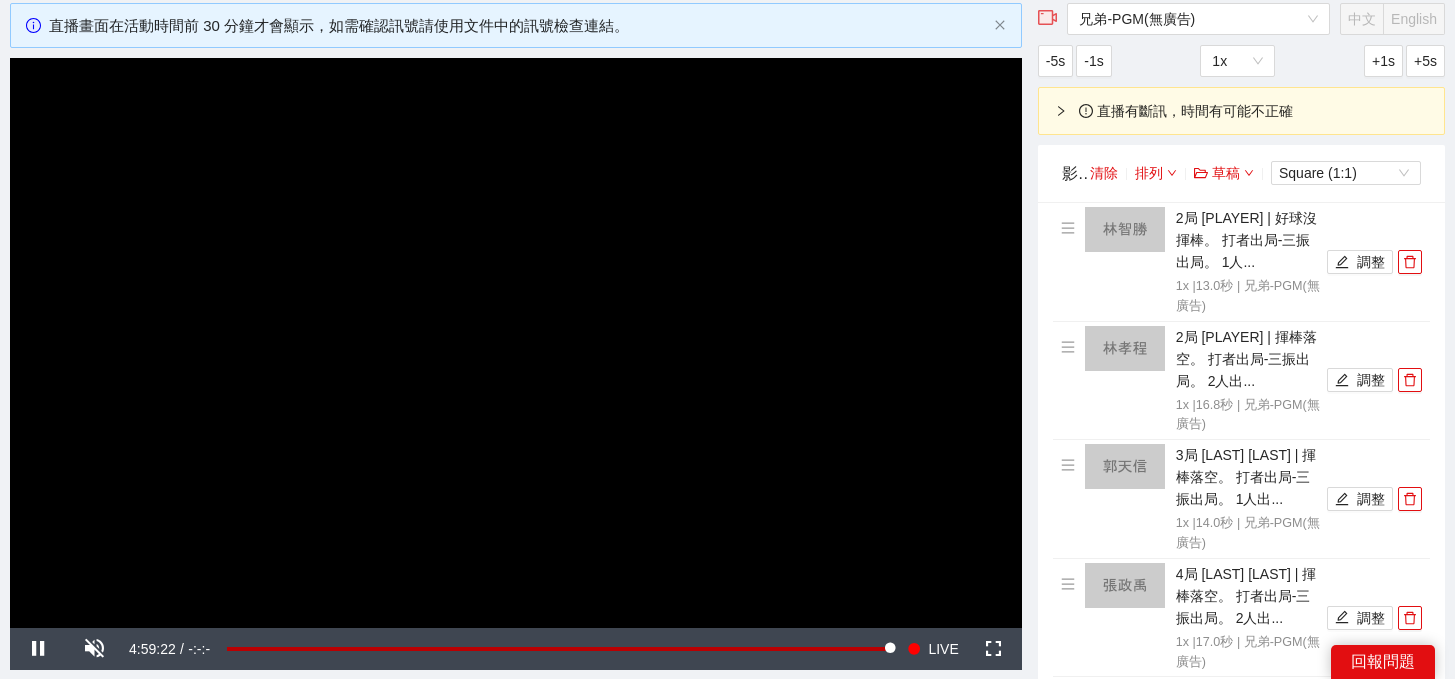scroll, scrollTop: 143, scrollLeft: 0, axis: vertical 